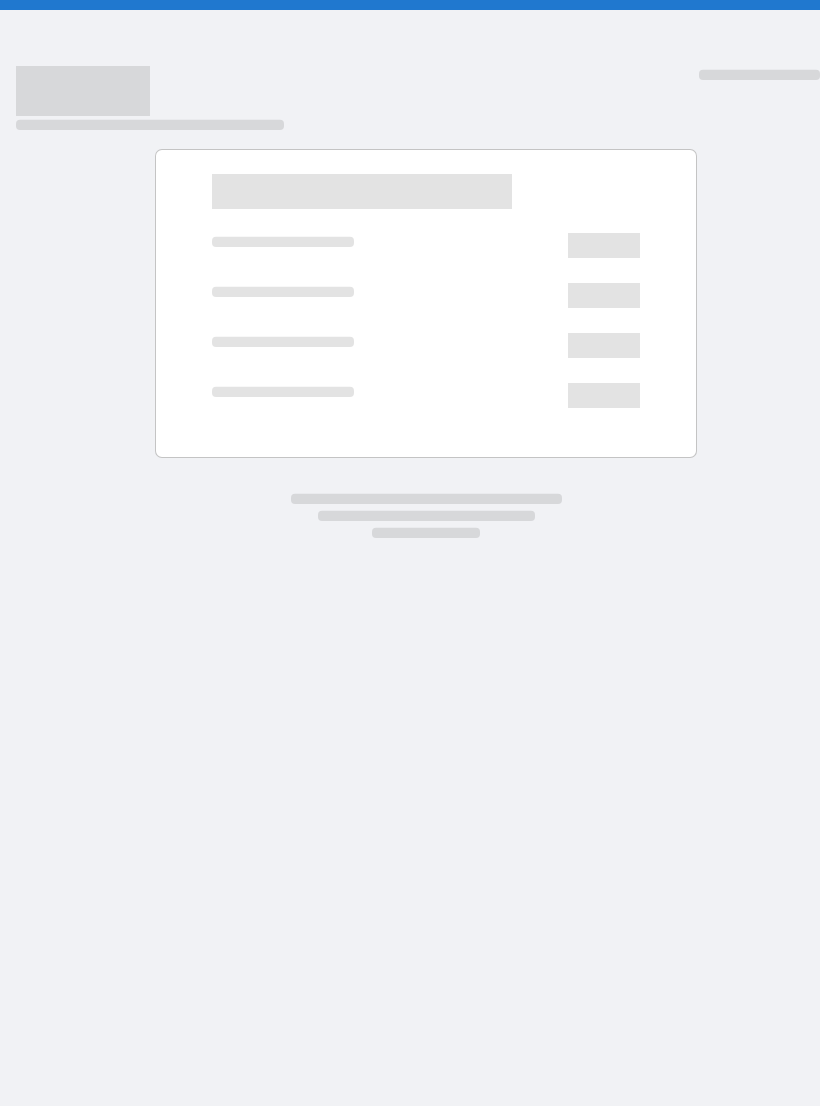 scroll, scrollTop: 0, scrollLeft: 0, axis: both 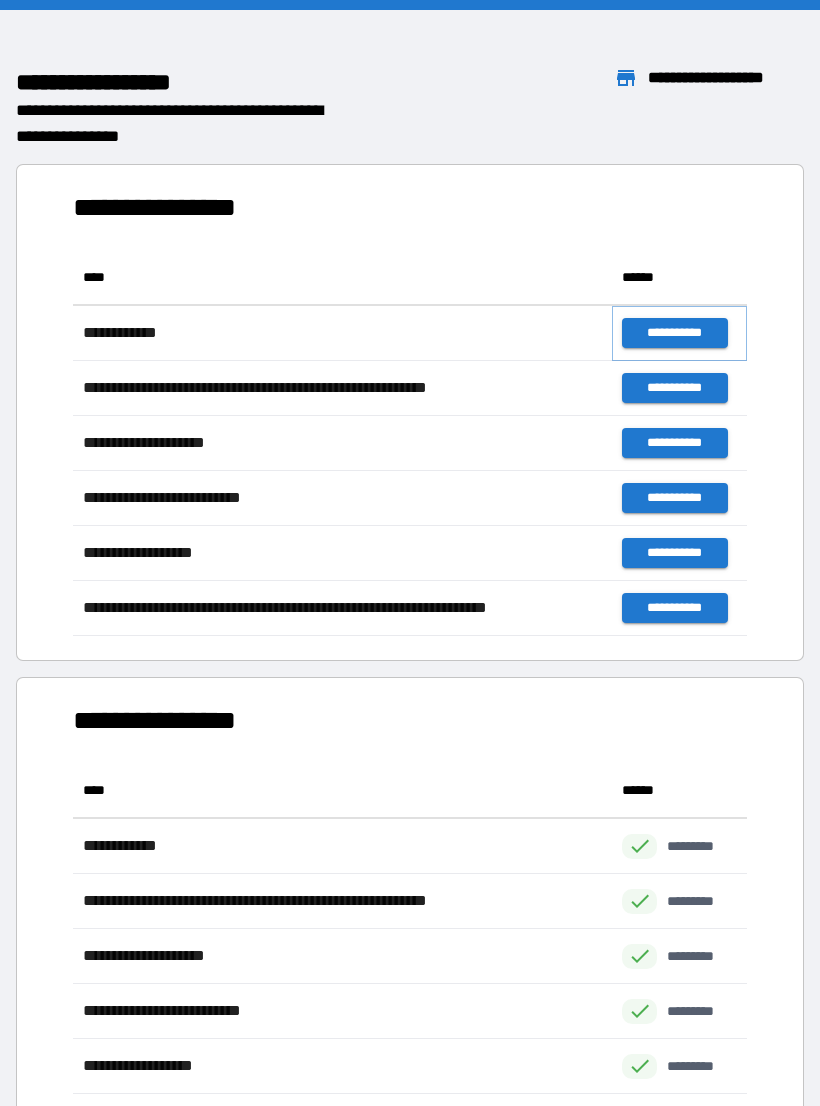 click on "**********" at bounding box center (674, 333) 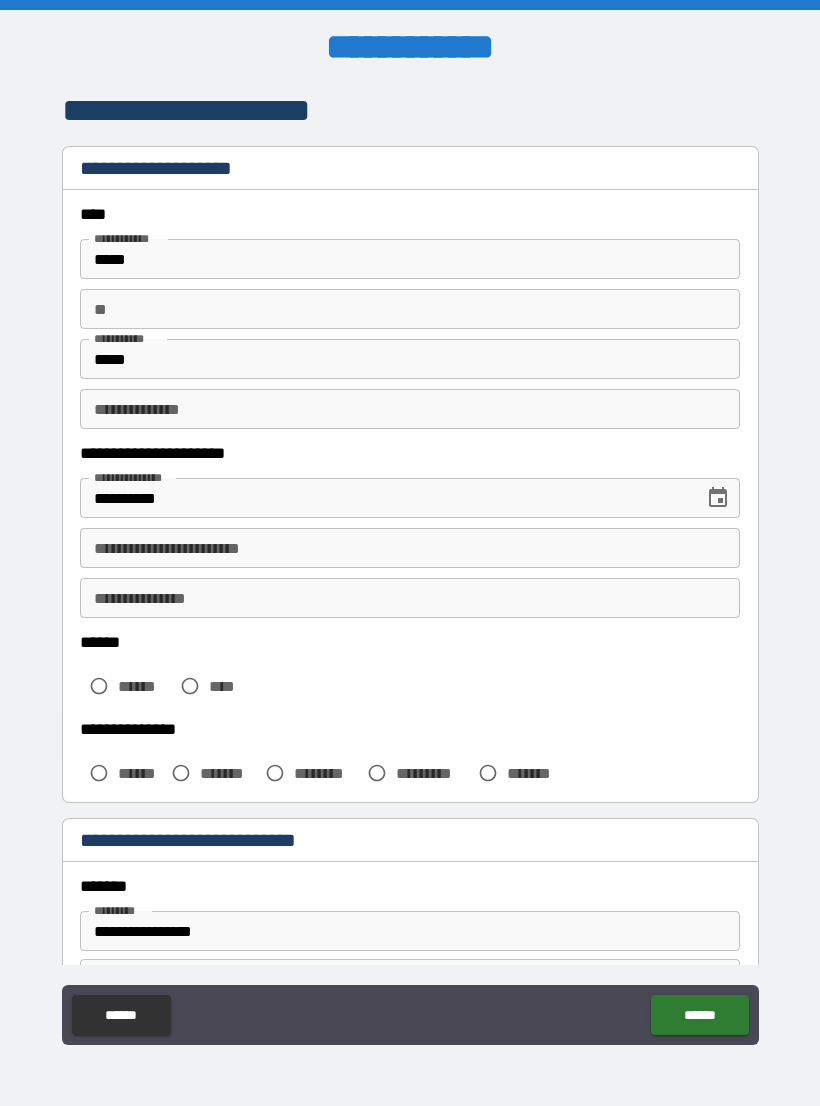 click on "**********" at bounding box center [410, 548] 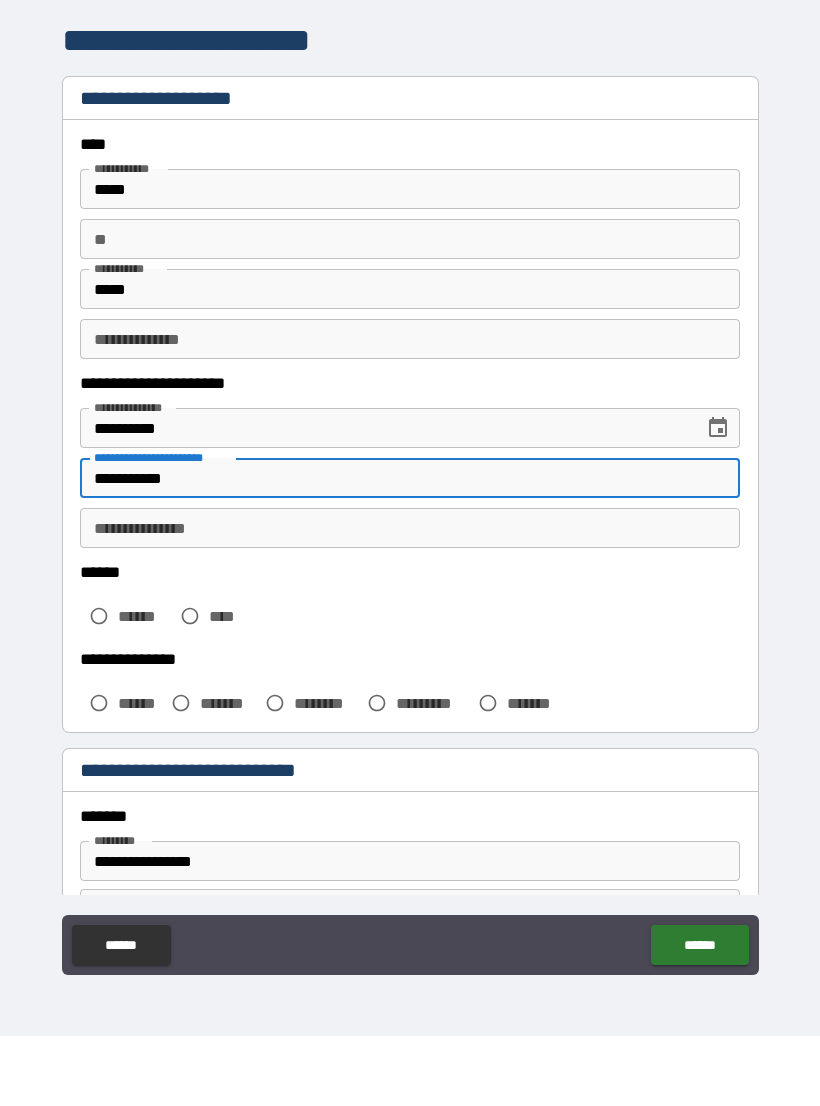 type on "**********" 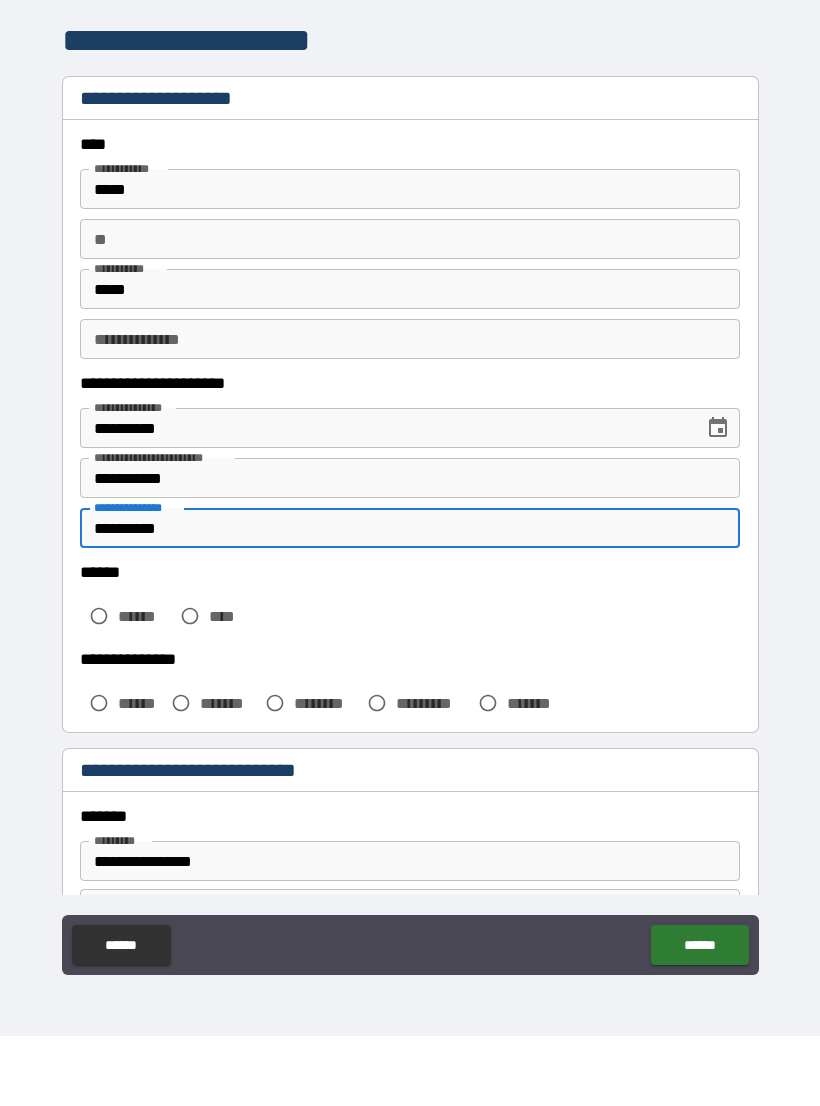 type on "**********" 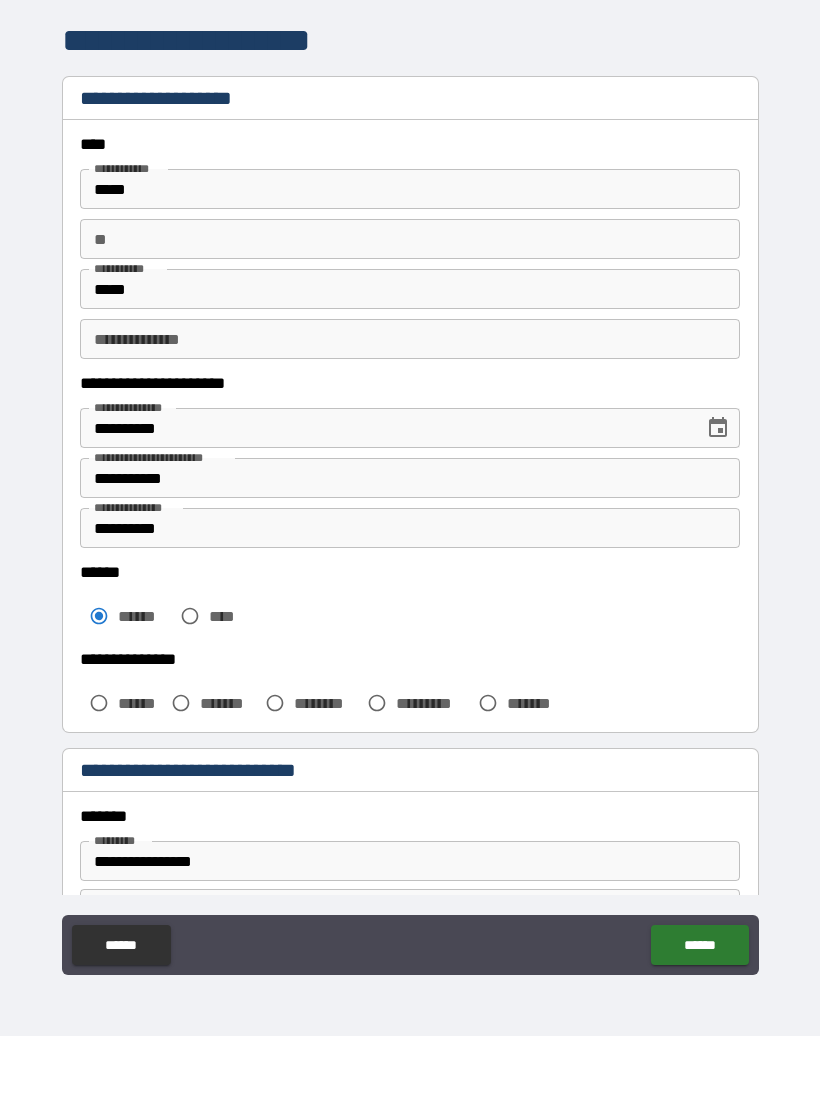 scroll, scrollTop: 31, scrollLeft: 0, axis: vertical 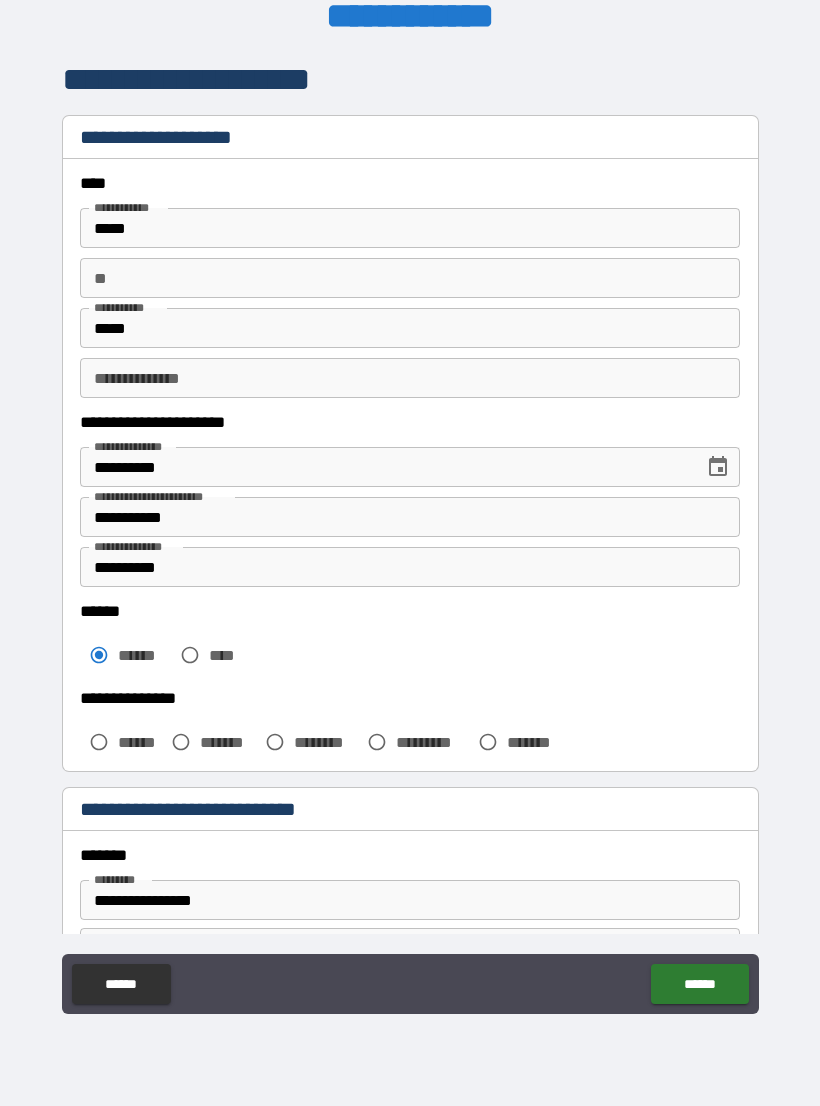 click on "*******" at bounding box center (228, 742) 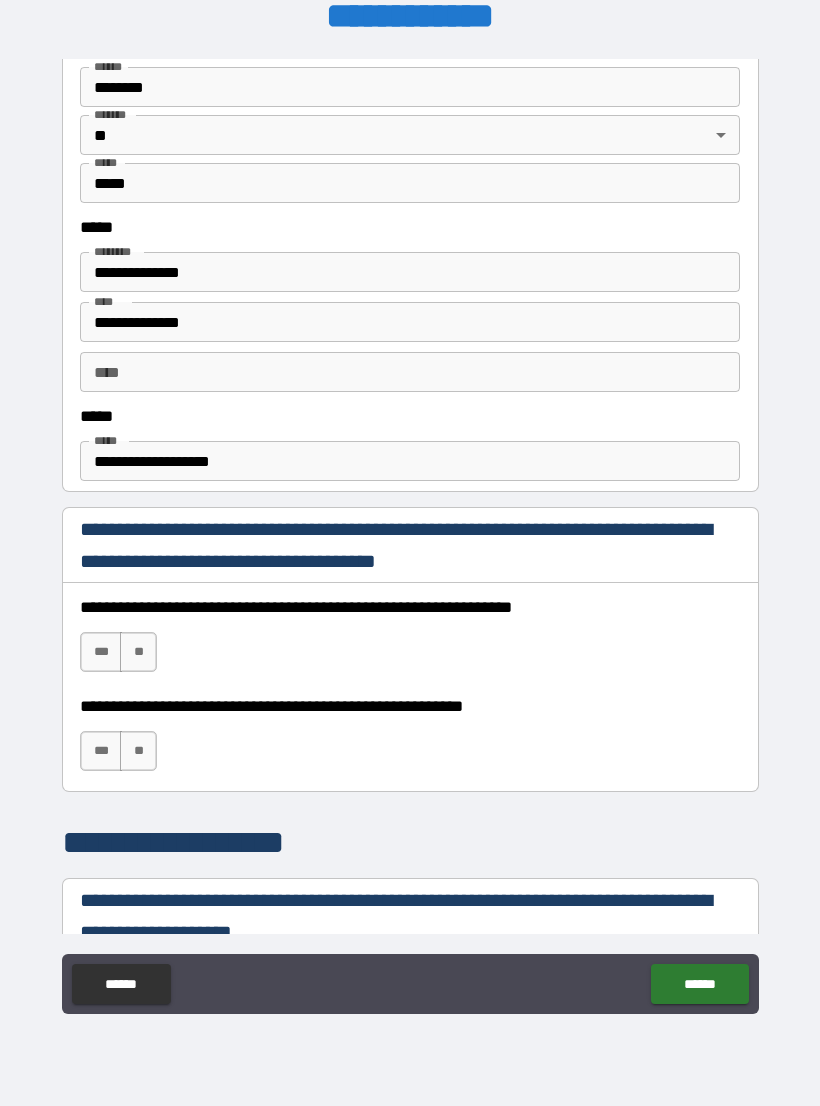scroll, scrollTop: 911, scrollLeft: 0, axis: vertical 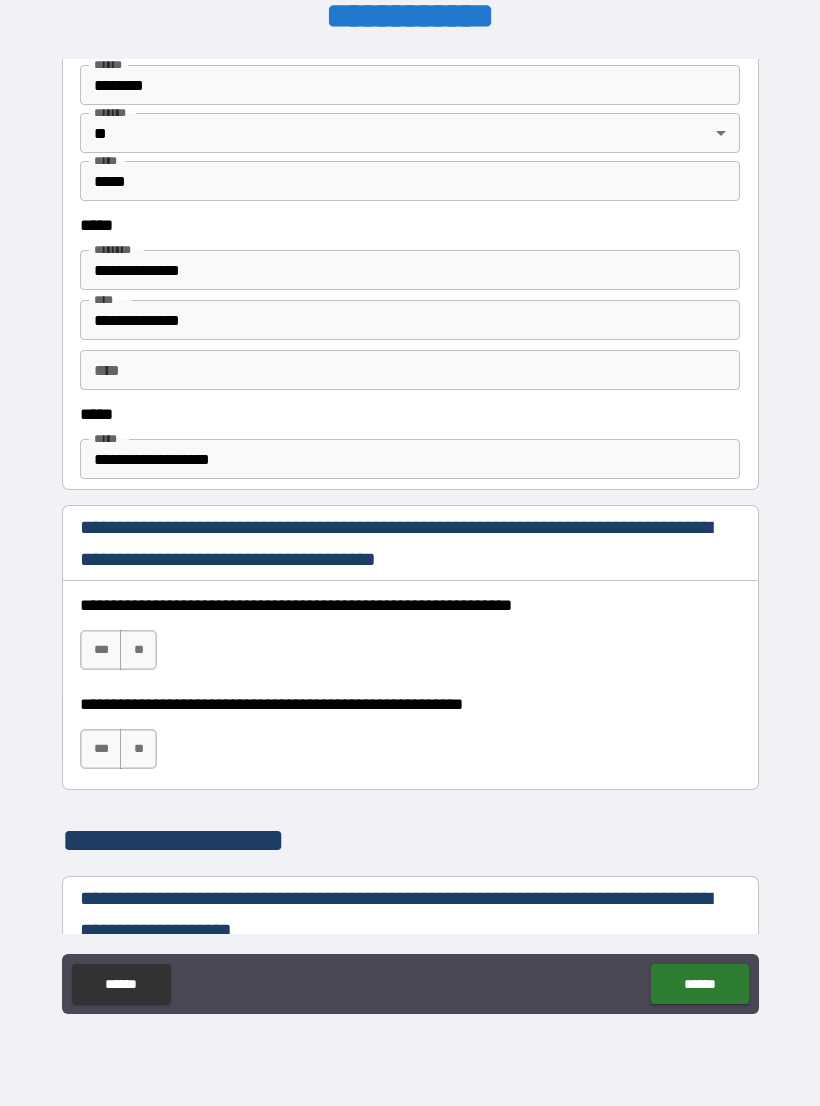 click on "***" at bounding box center [101, 650] 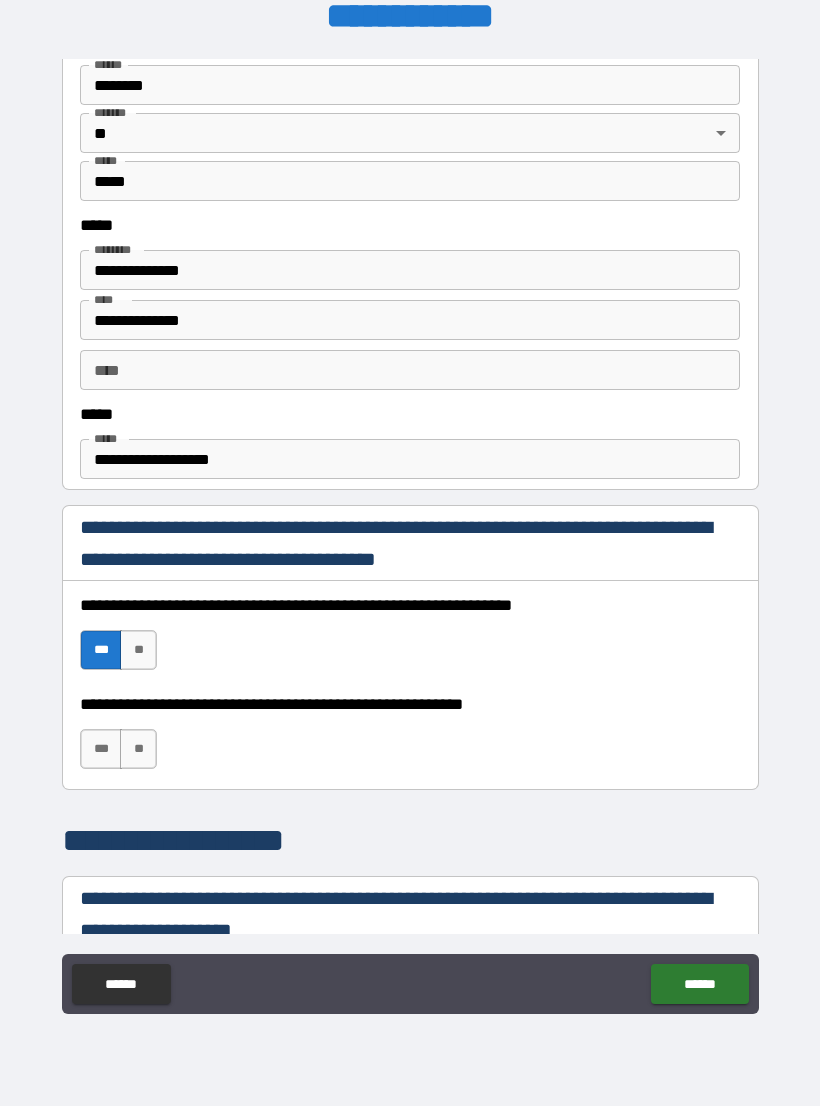click on "***" at bounding box center [101, 749] 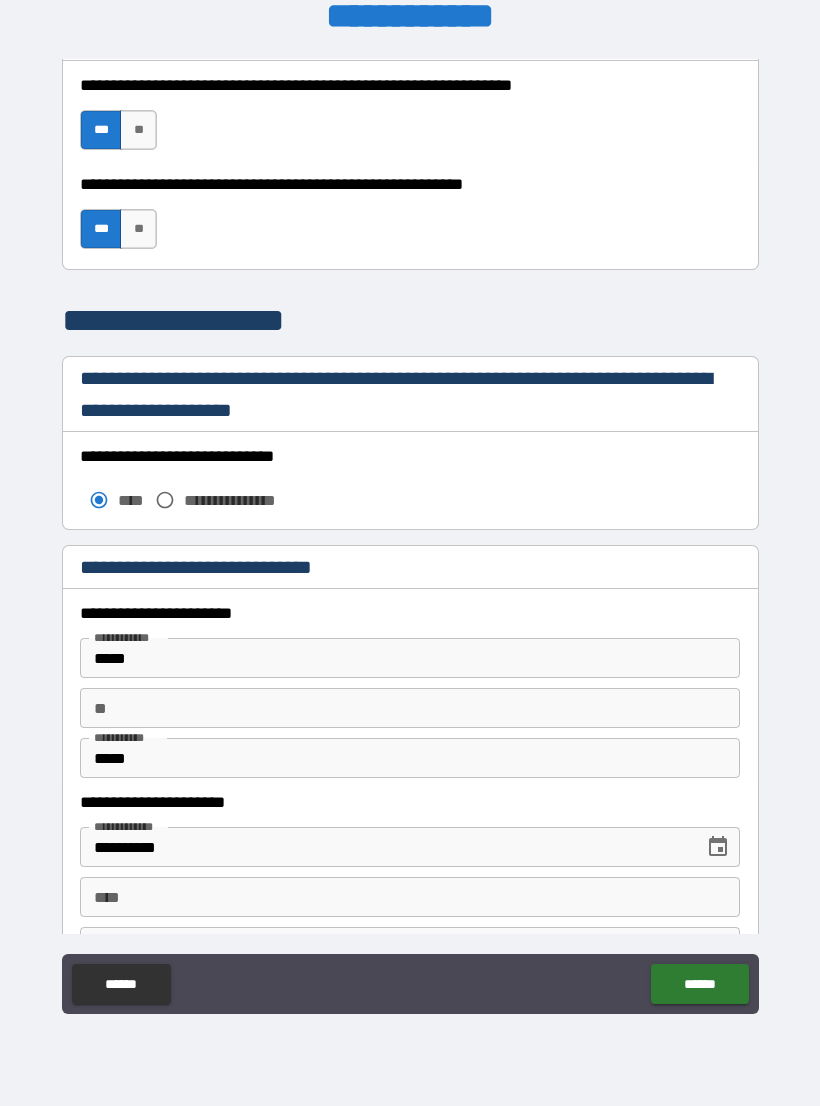 scroll, scrollTop: 1432, scrollLeft: 0, axis: vertical 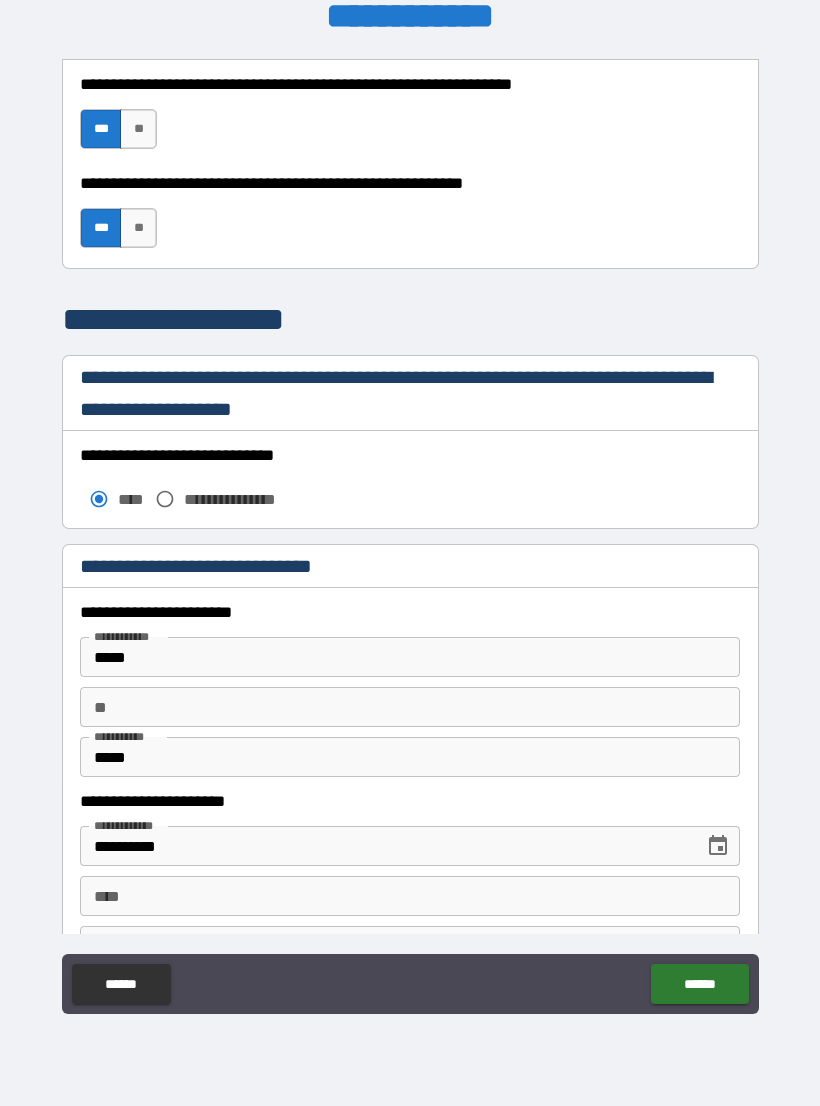 click on "****" at bounding box center (410, 896) 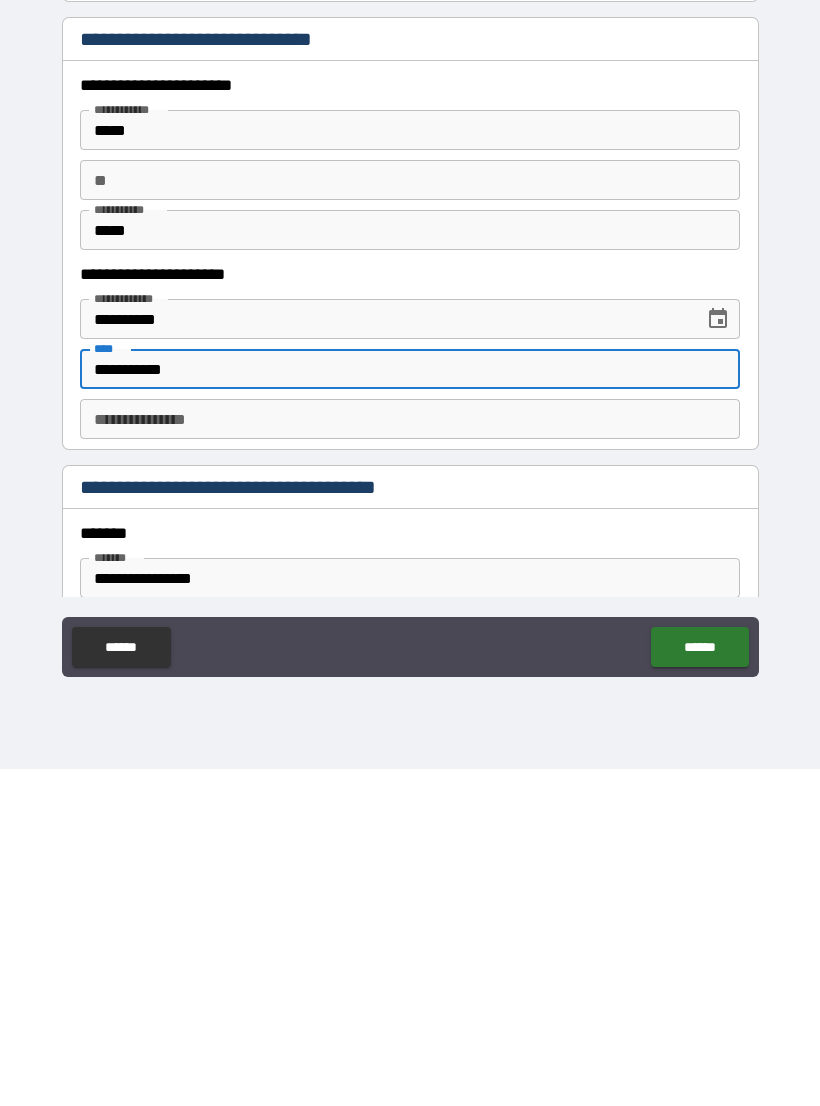 scroll, scrollTop: 1665, scrollLeft: 0, axis: vertical 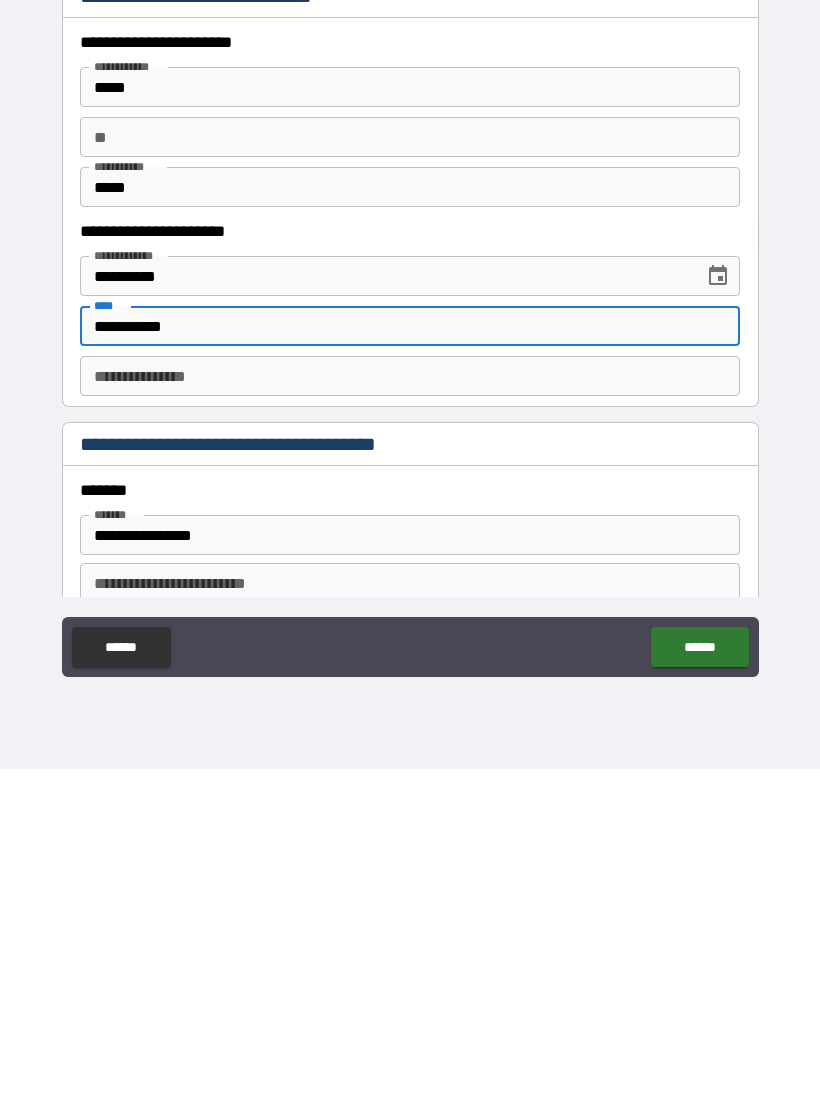 type on "**********" 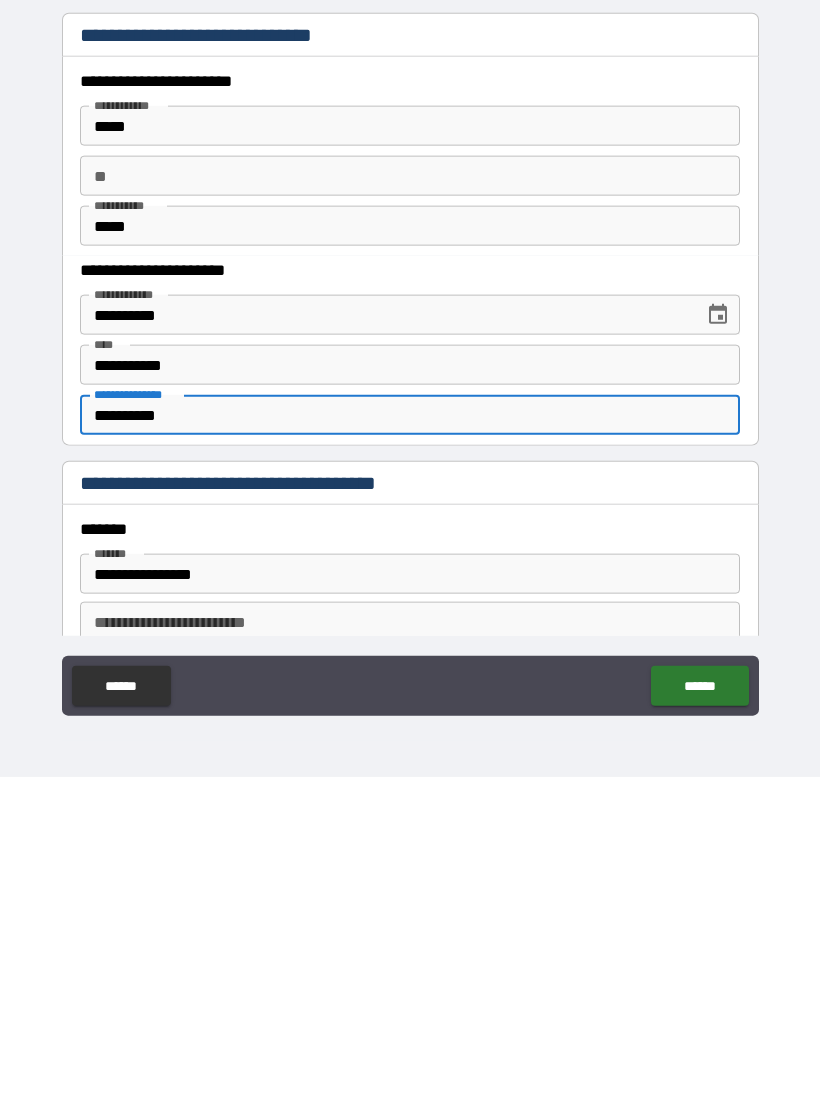 scroll, scrollTop: 31, scrollLeft: 0, axis: vertical 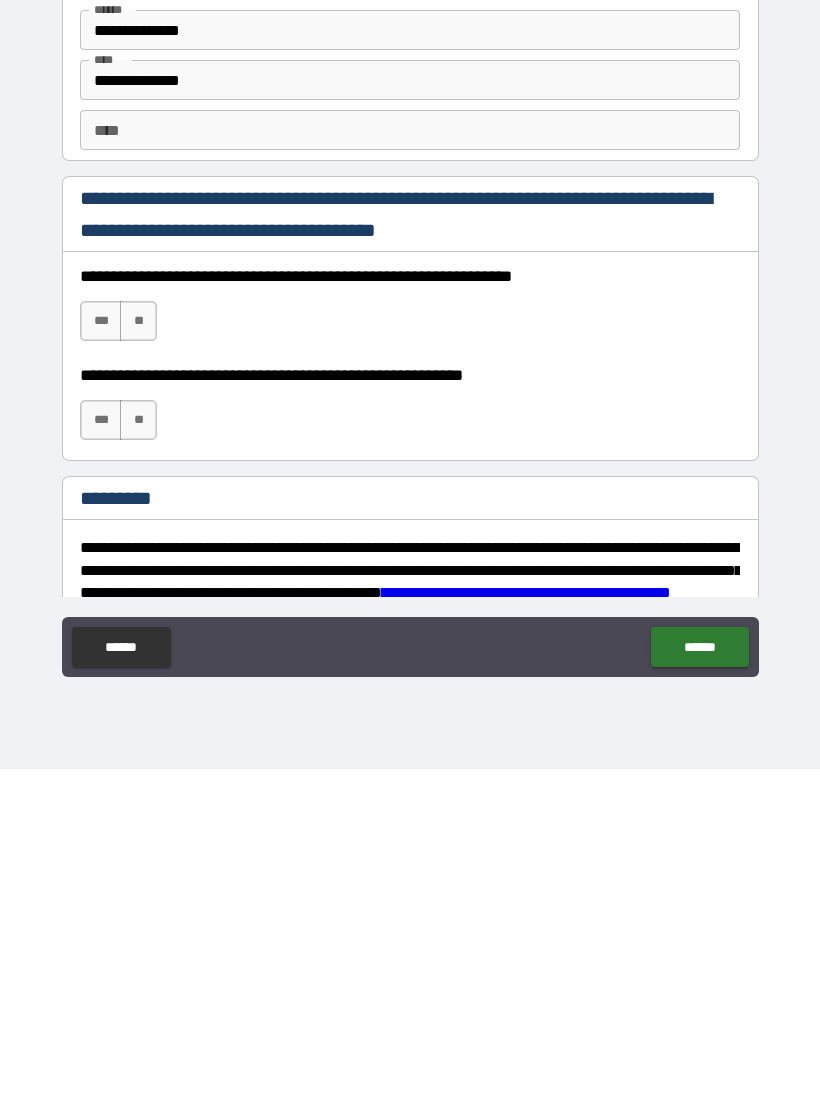 type on "**********" 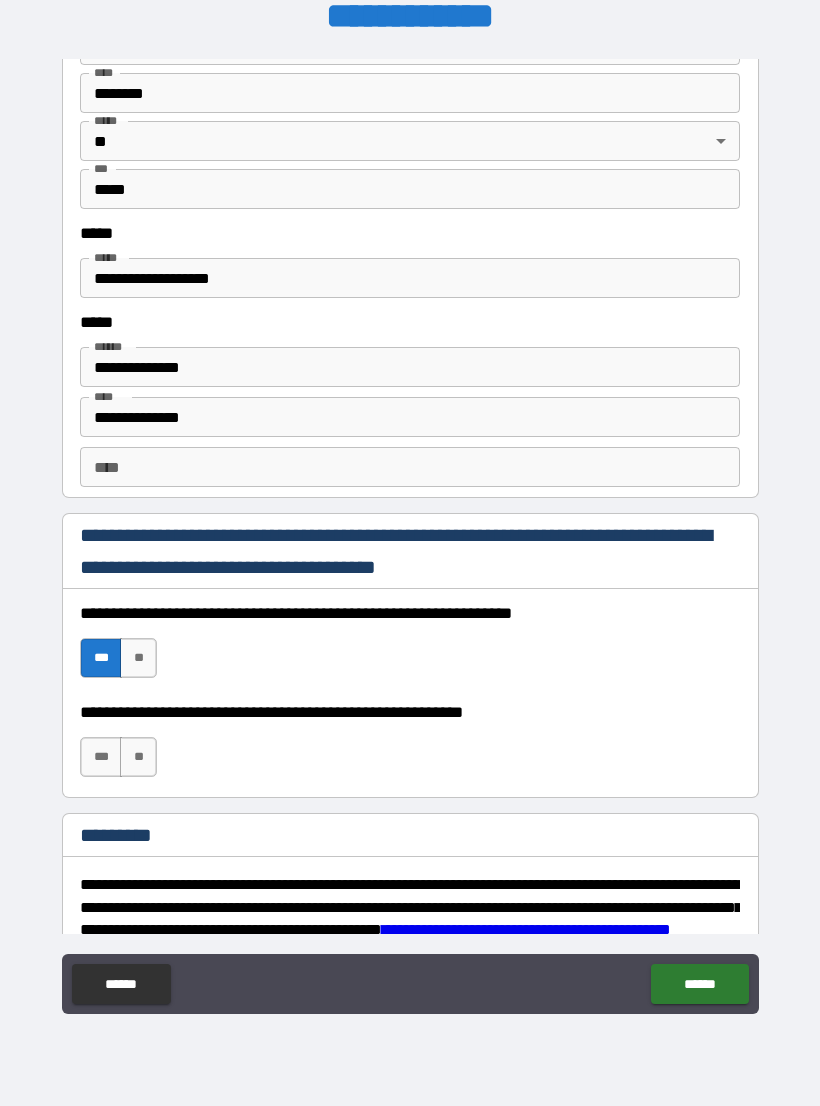 click on "***" at bounding box center [101, 757] 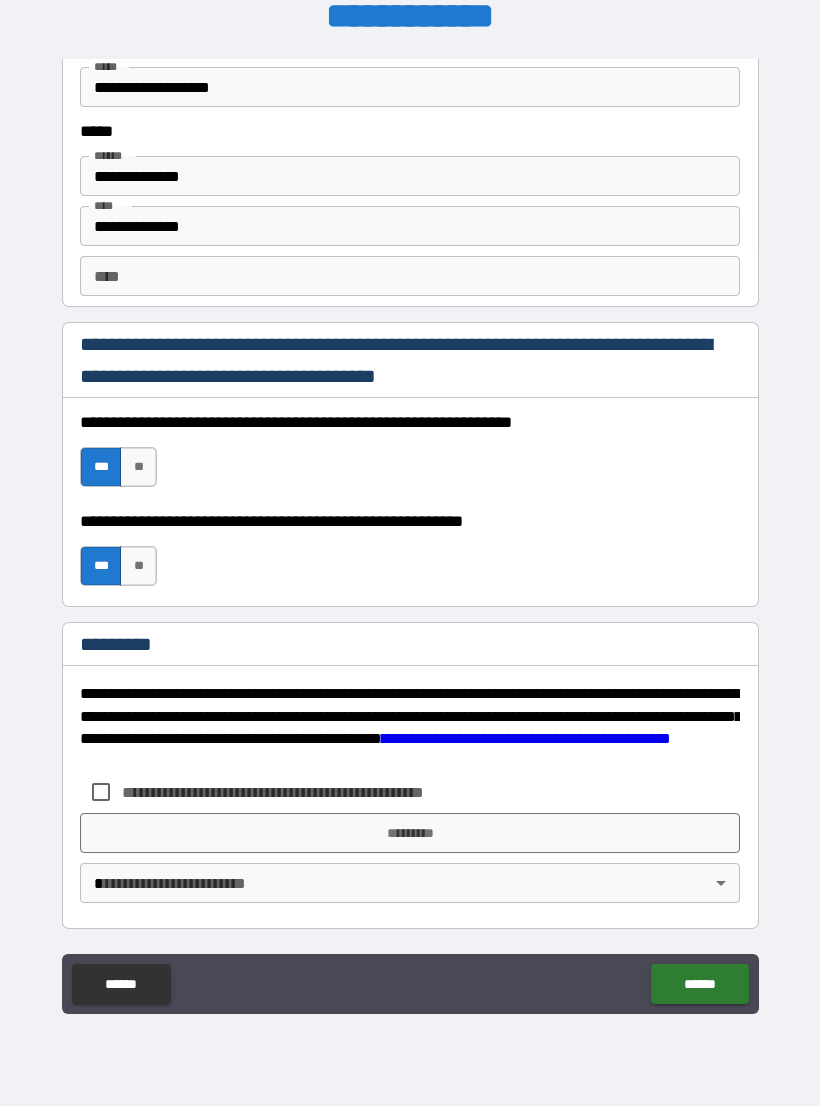 scroll, scrollTop: 2731, scrollLeft: 0, axis: vertical 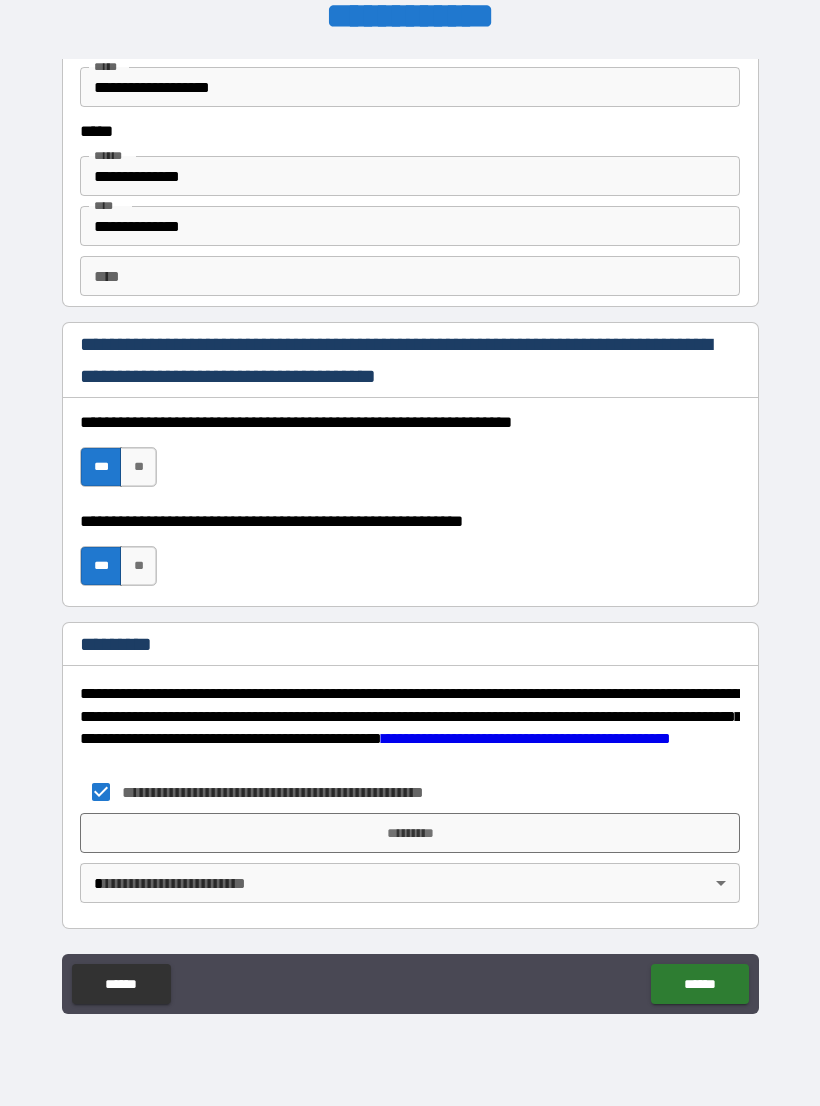 click on "*********" at bounding box center (410, 833) 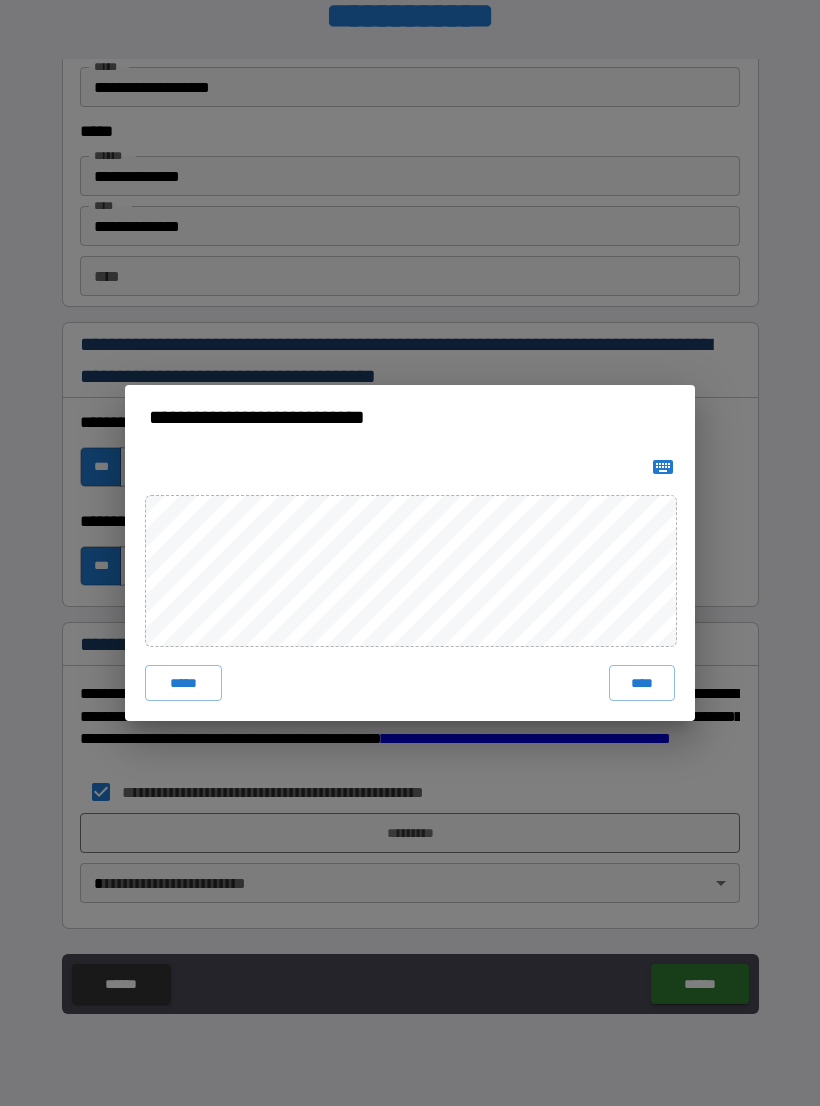 click on "****" at bounding box center (642, 683) 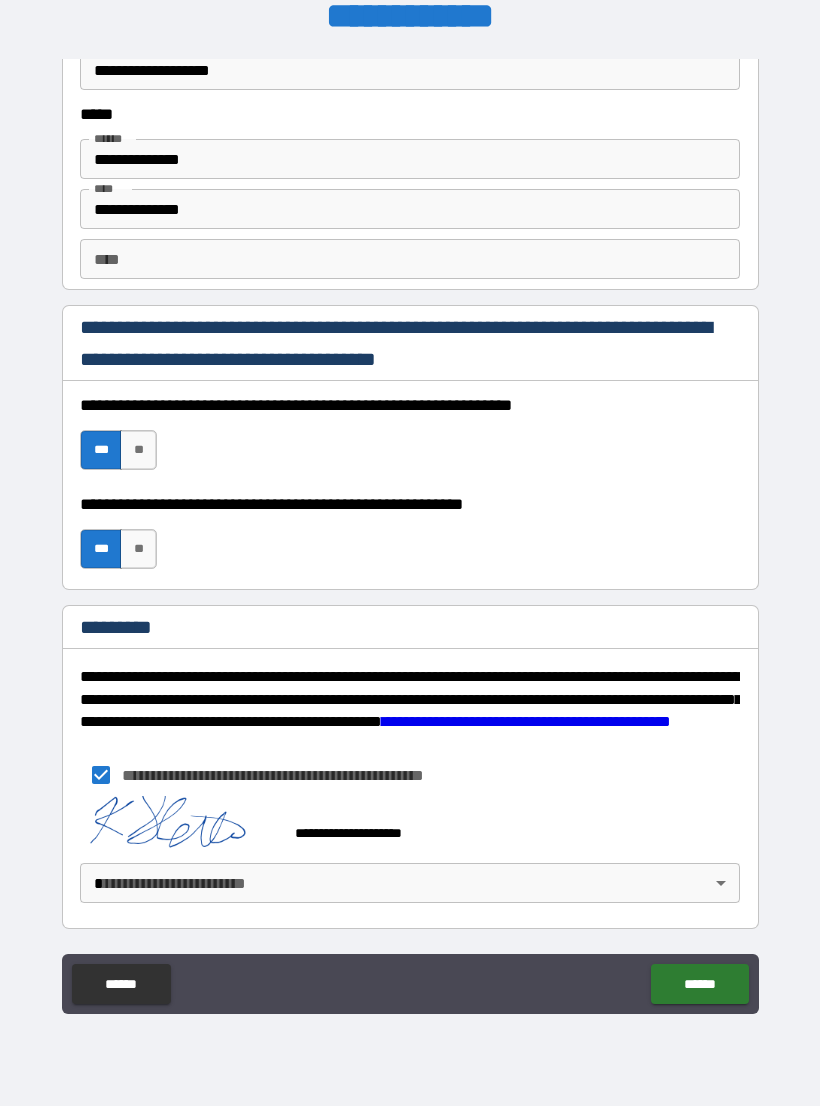 scroll, scrollTop: 2748, scrollLeft: 0, axis: vertical 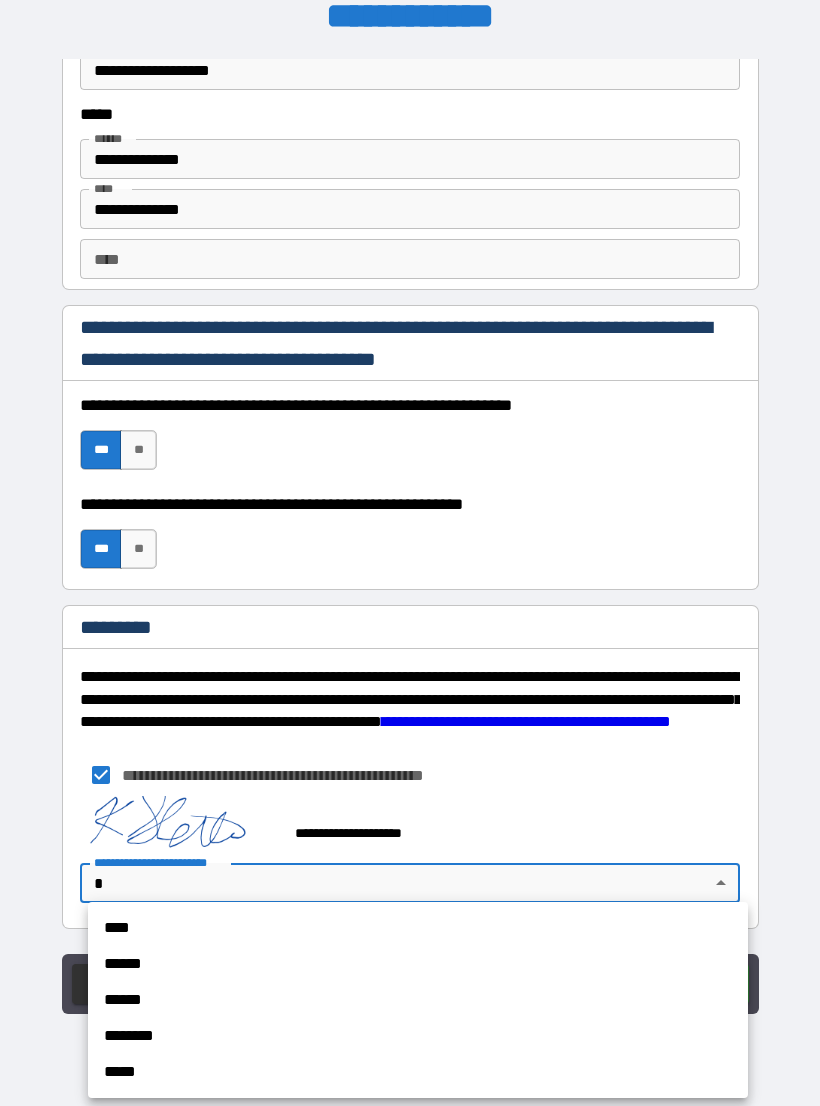 click on "****" at bounding box center [418, 928] 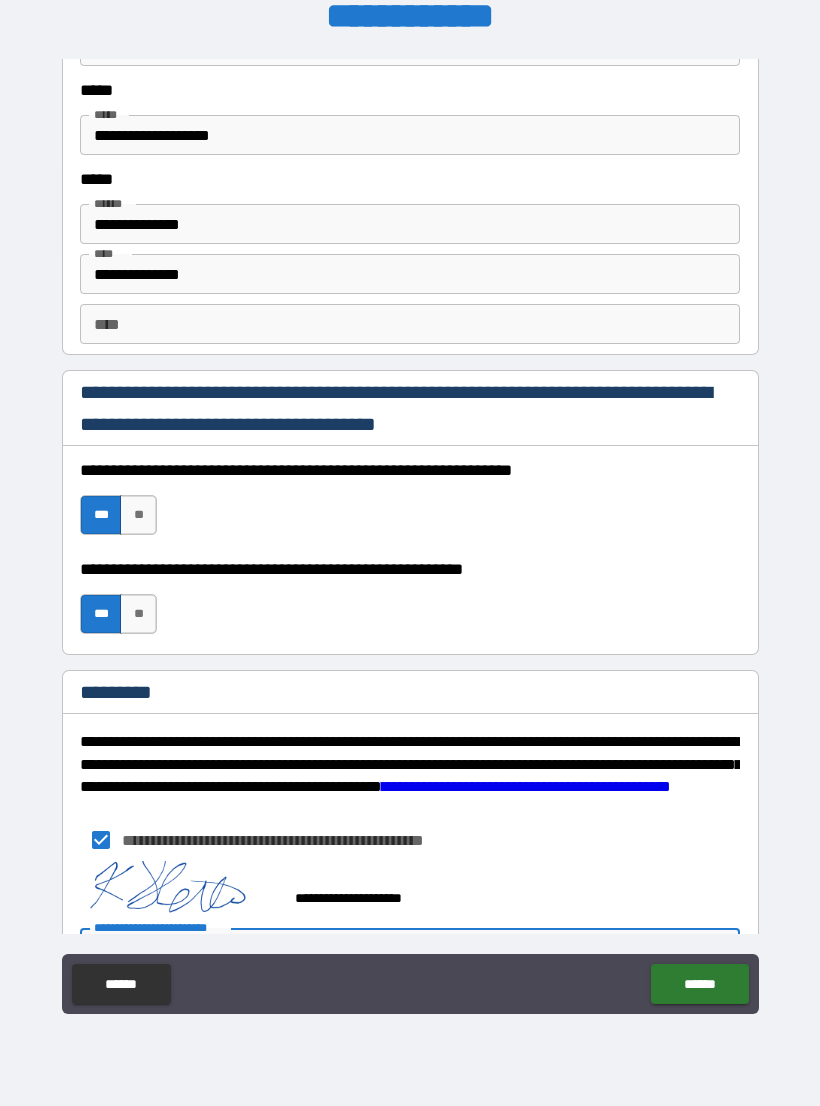 scroll, scrollTop: 2771, scrollLeft: 0, axis: vertical 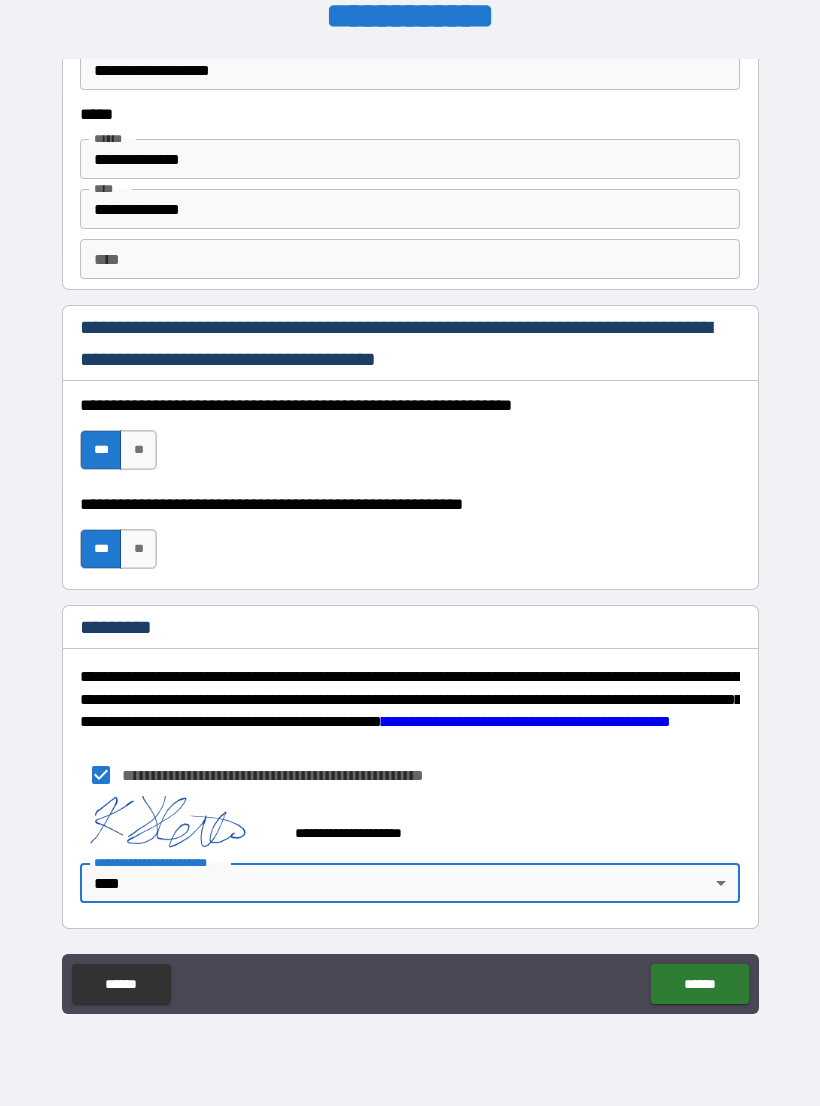 click on "******" at bounding box center [699, 984] 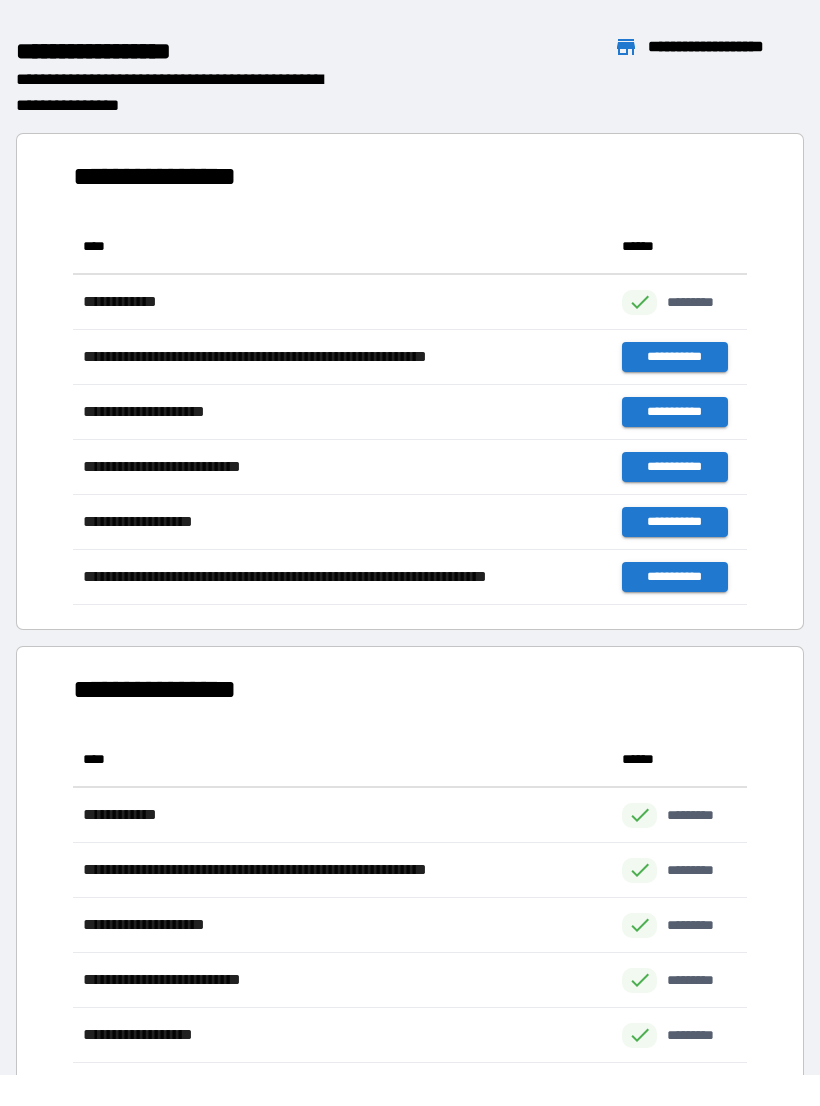 scroll, scrollTop: 1, scrollLeft: 1, axis: both 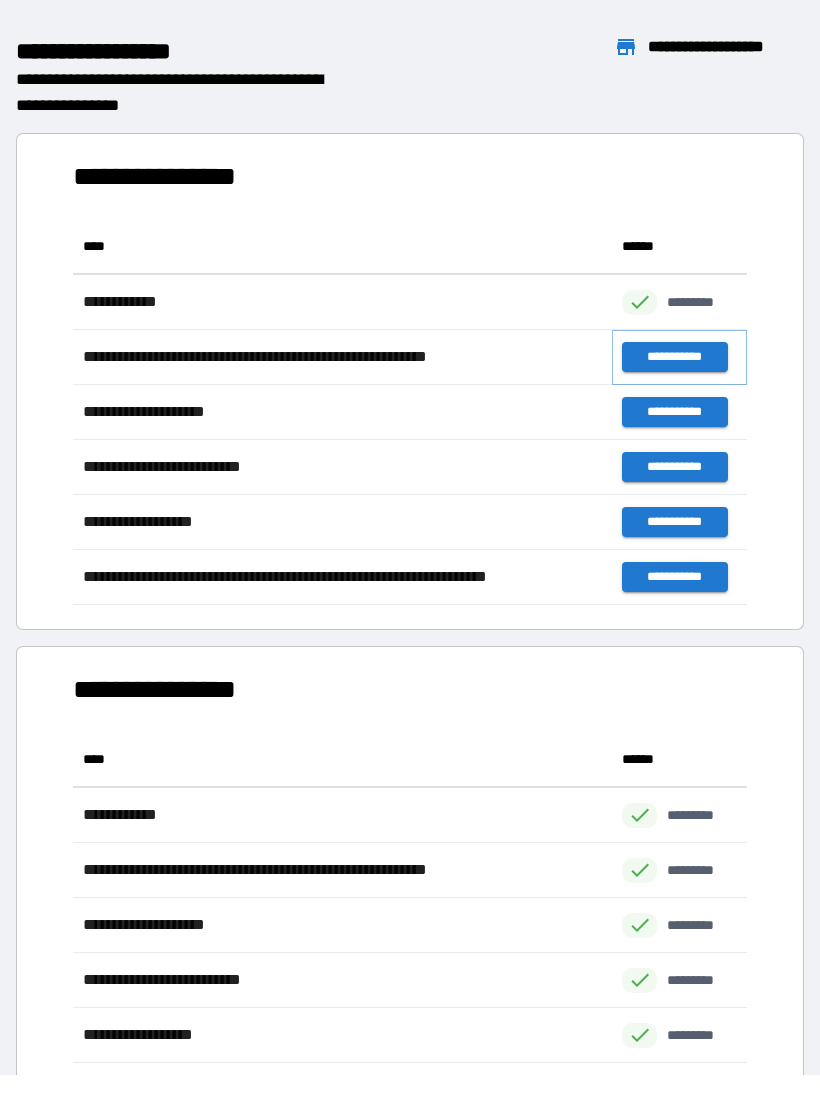 click on "**********" at bounding box center (674, 357) 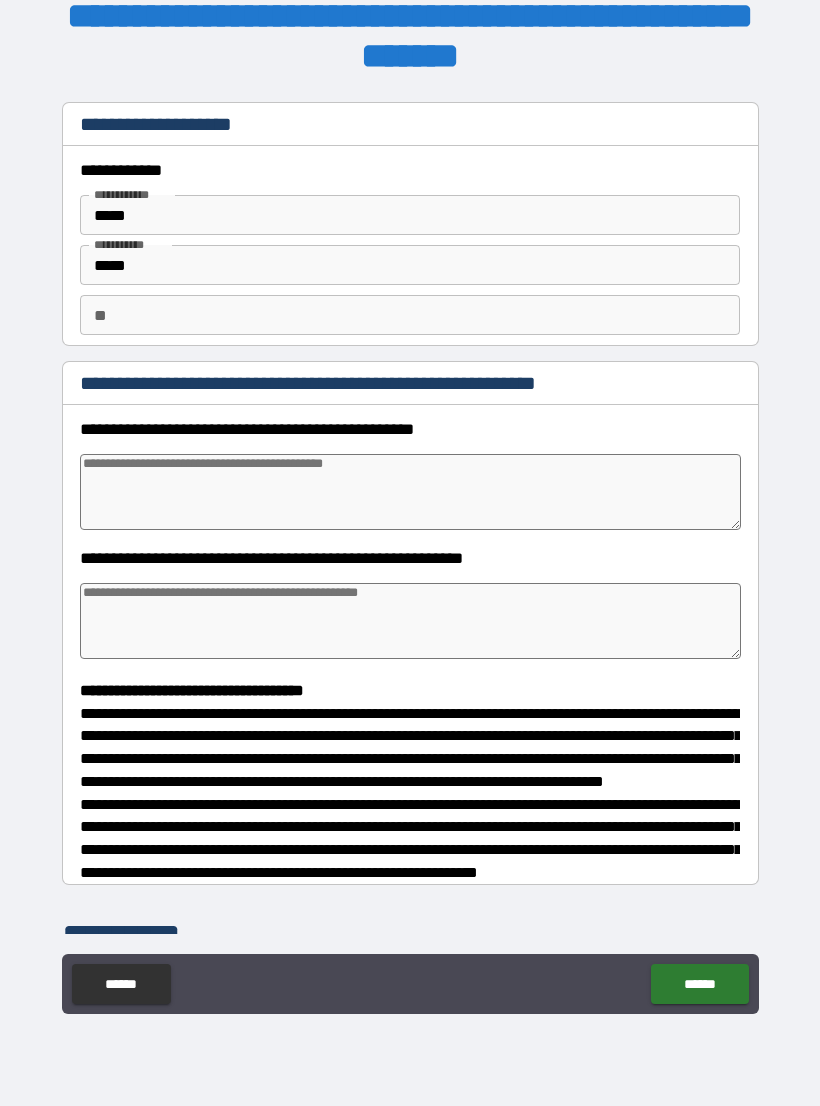 type on "*" 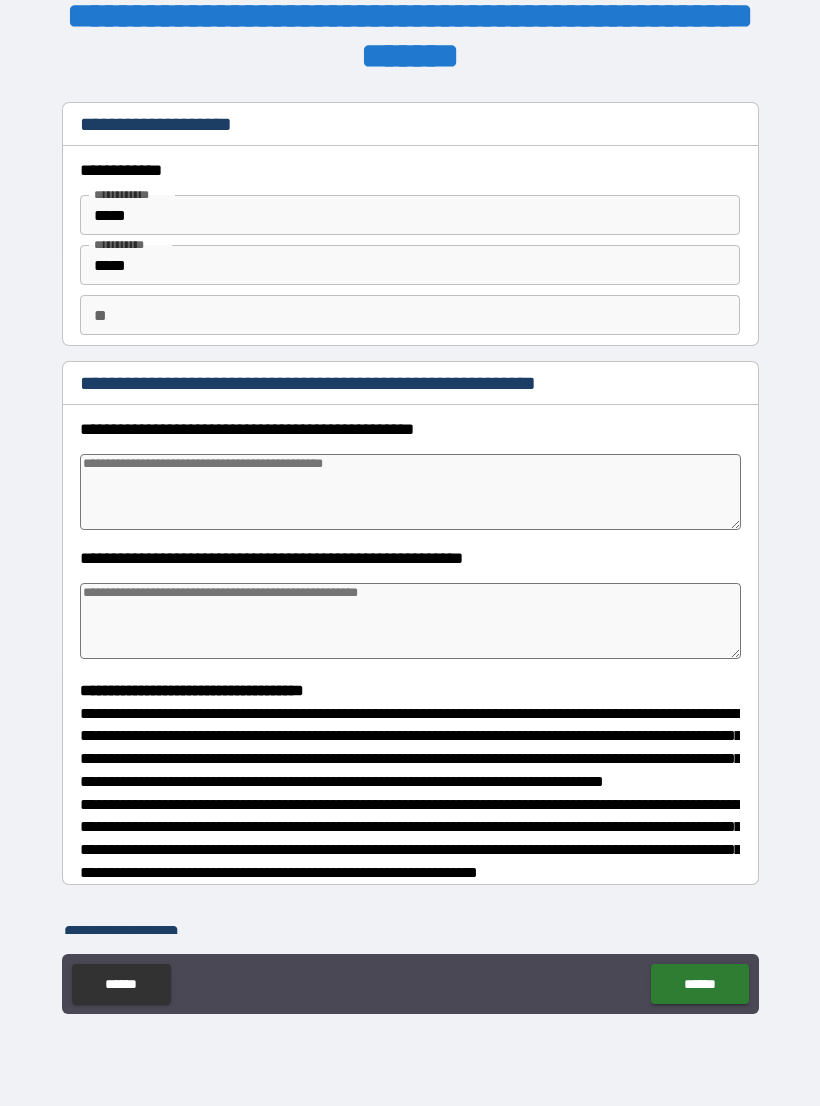 type on "*" 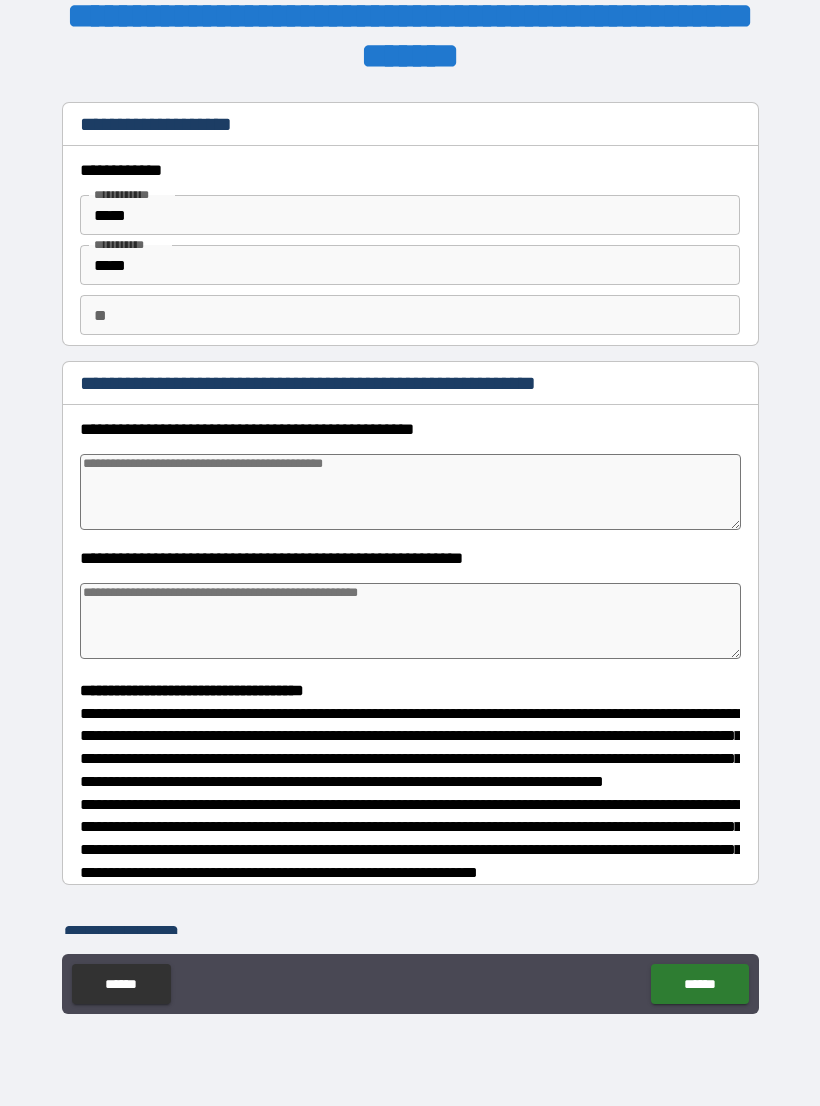 type on "*" 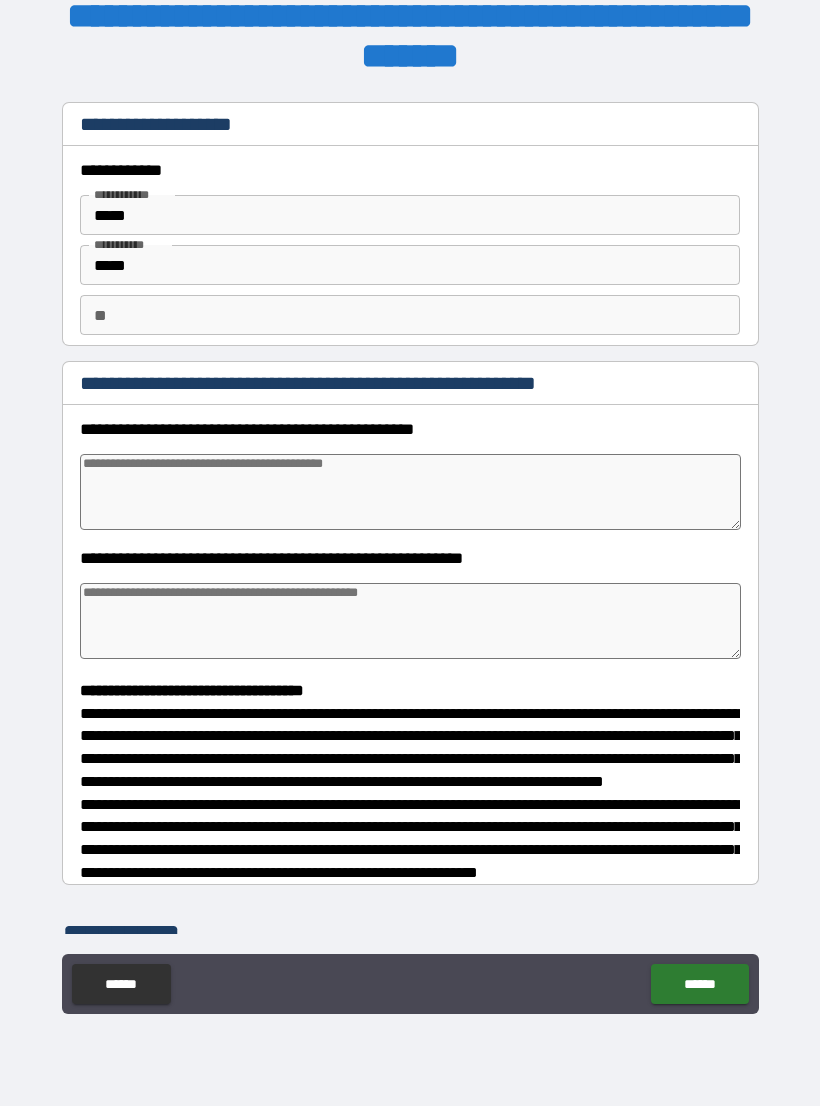 type on "*" 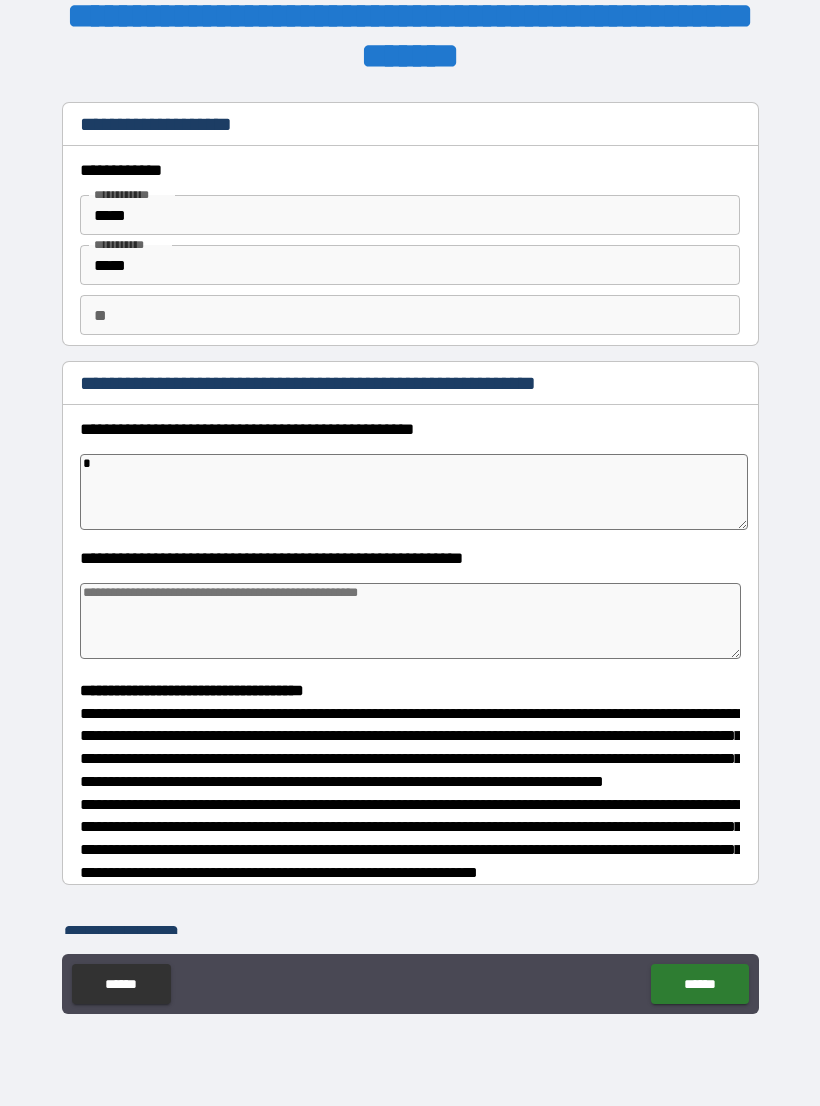 type on "*" 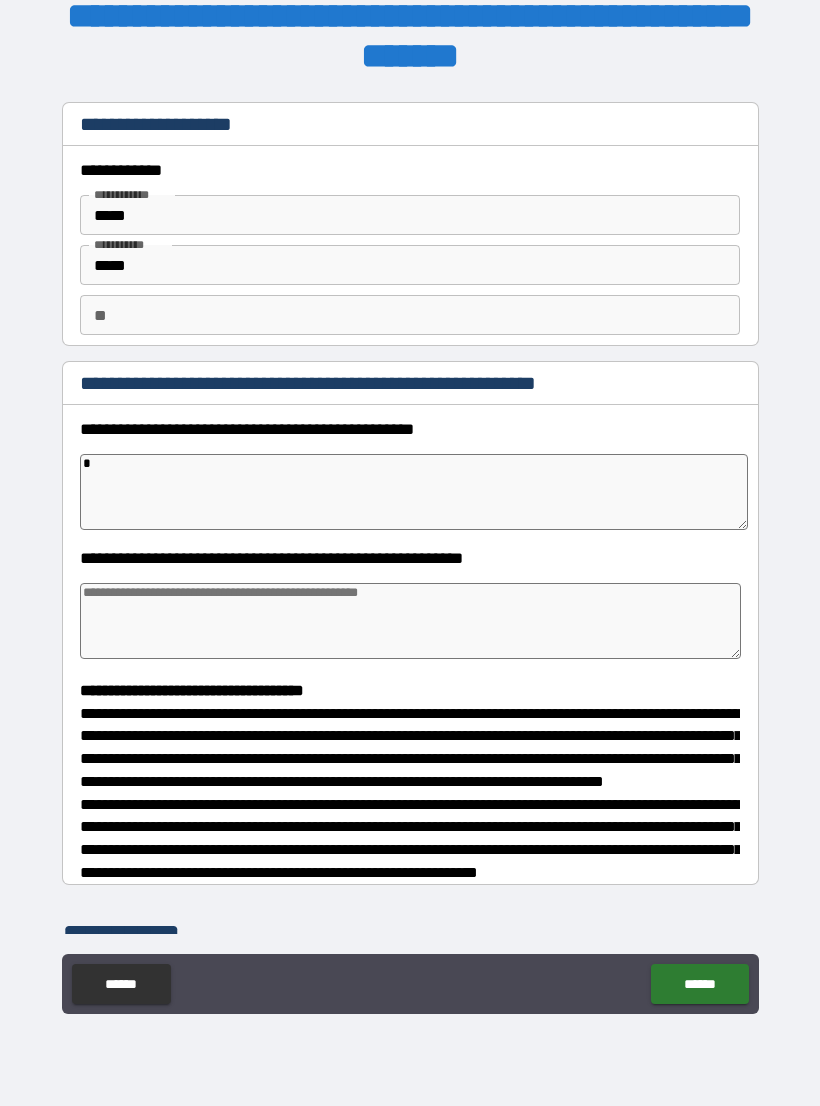 type on "*" 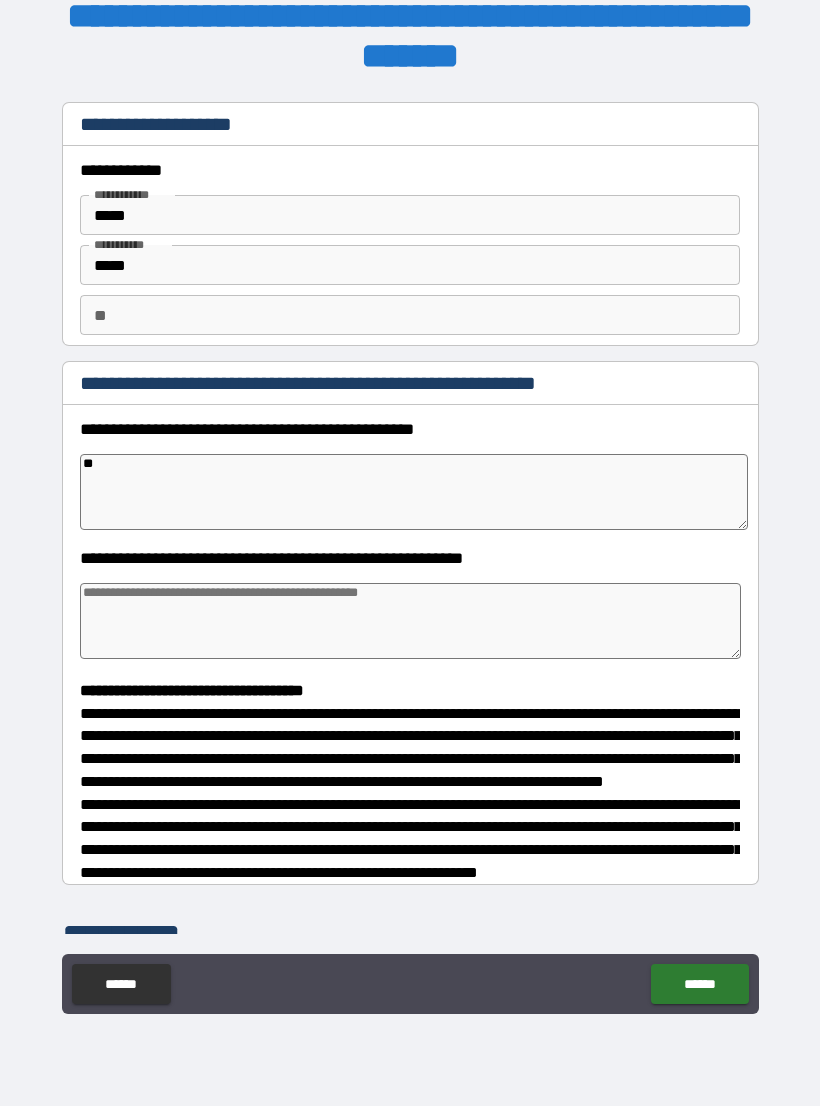 type on "*" 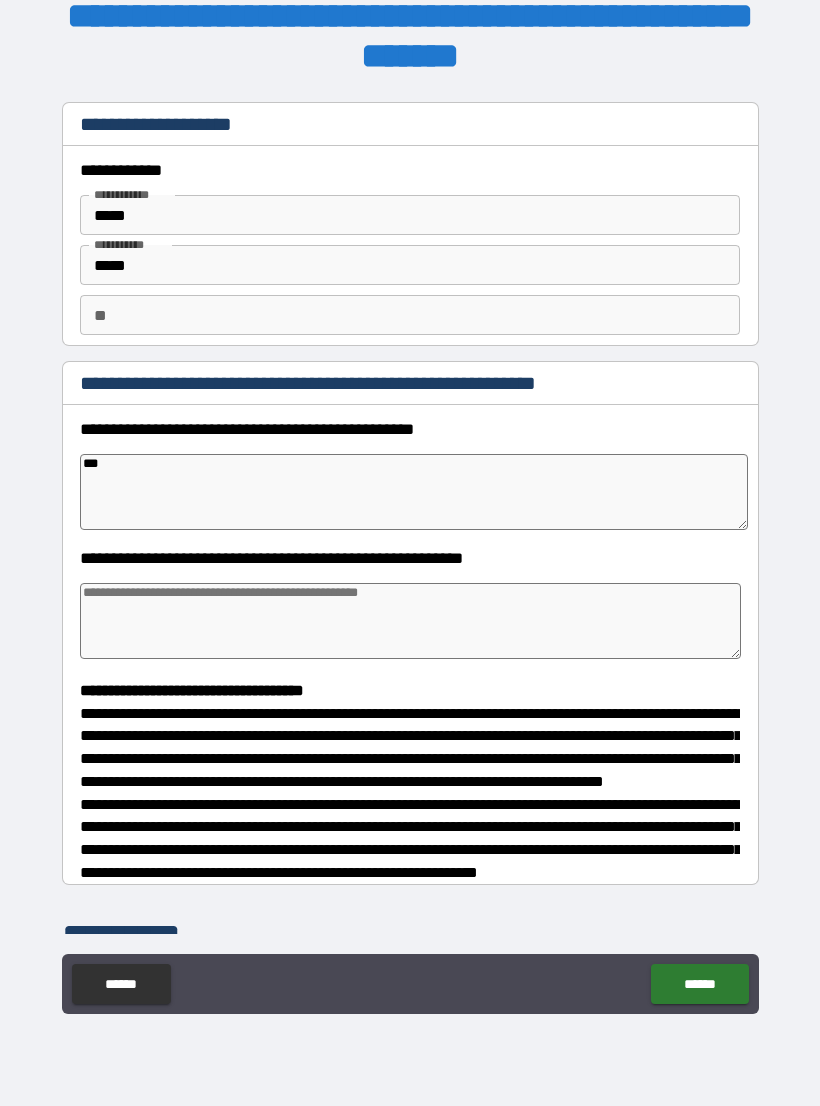 type on "*" 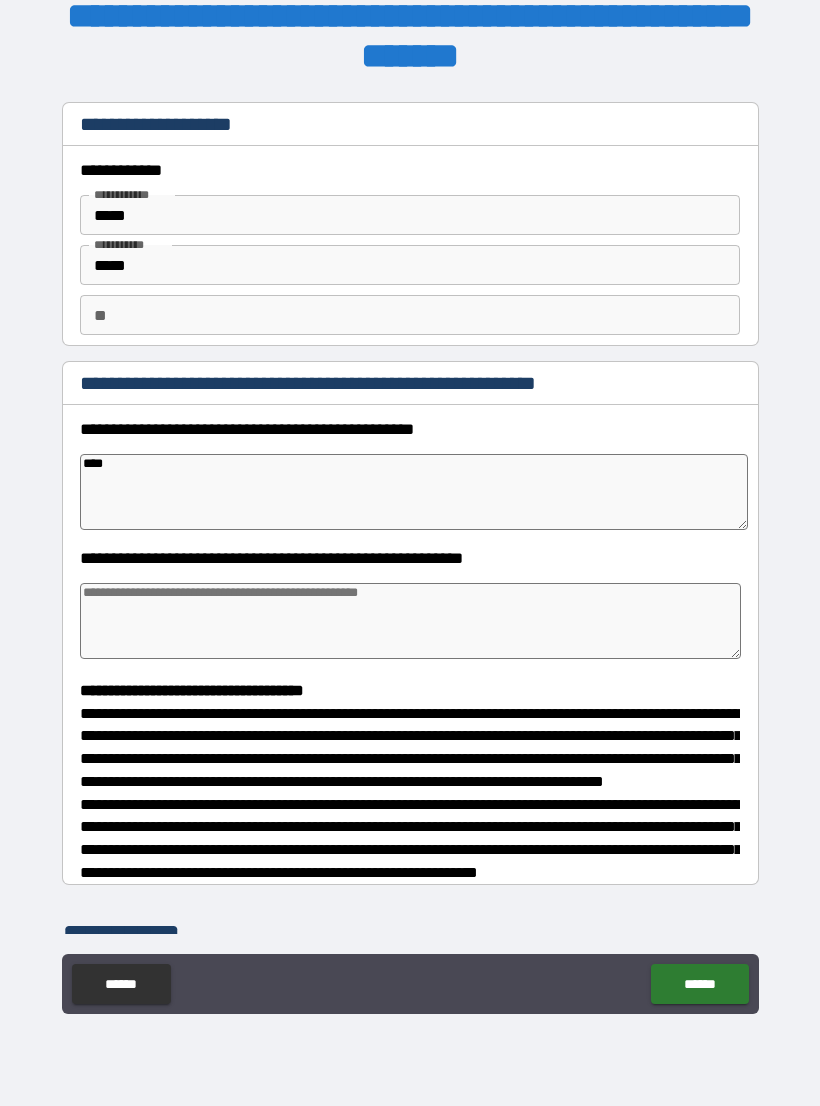 type on "*" 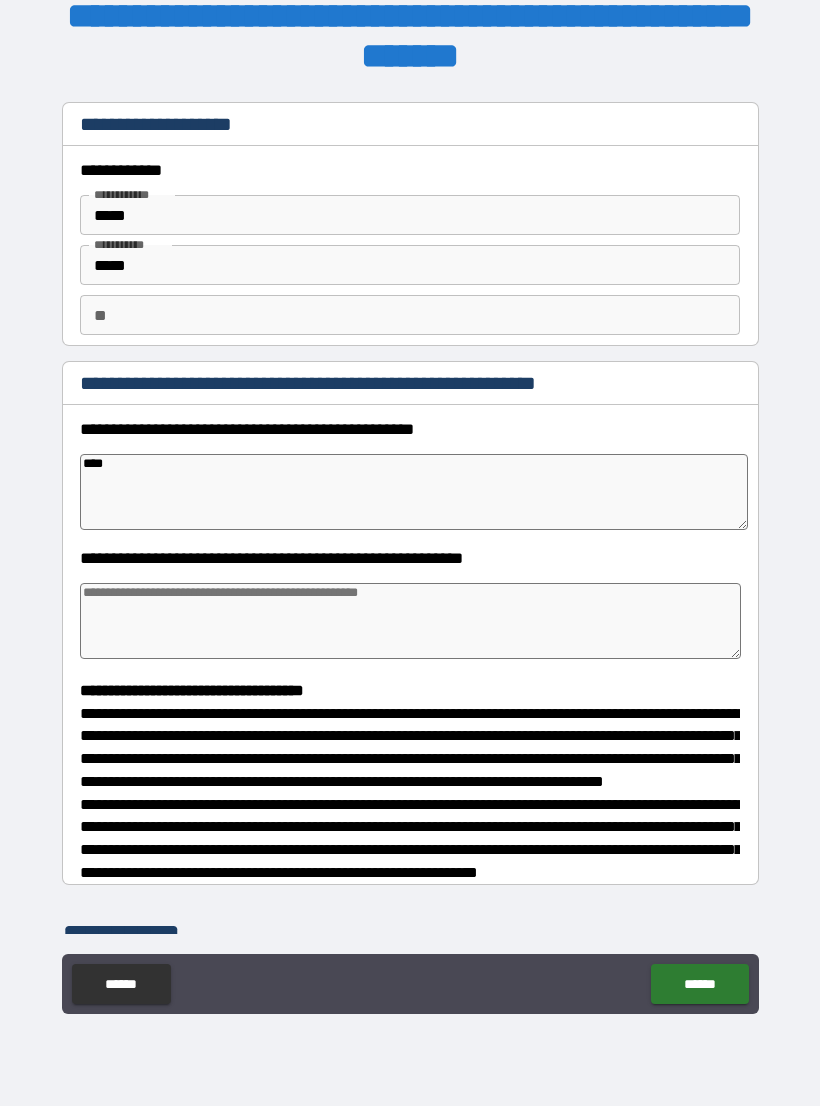 type on "****" 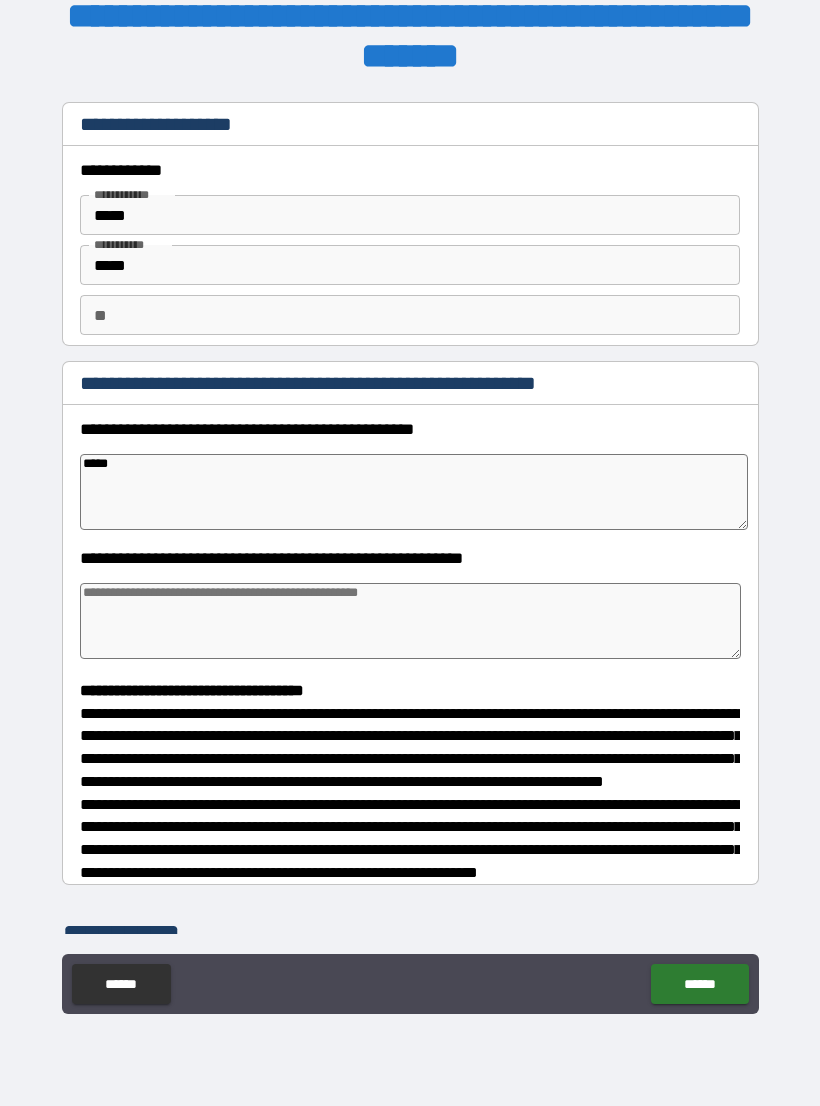 type on "*" 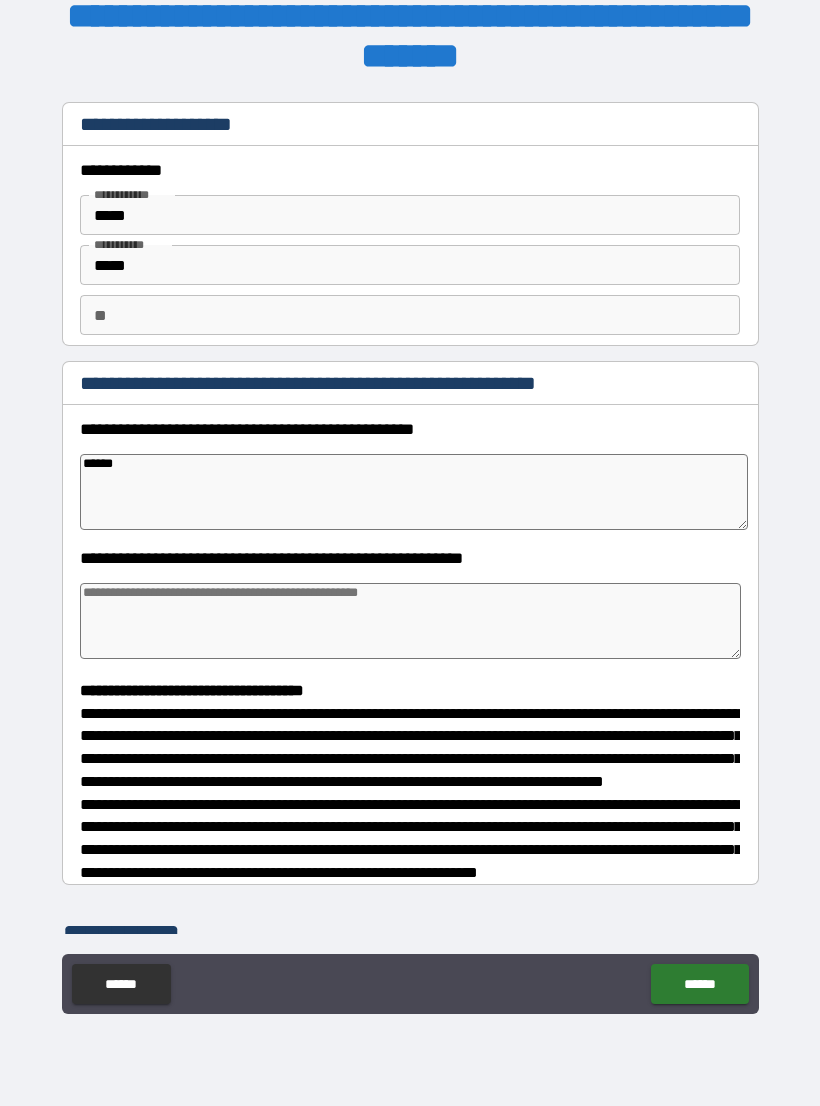 type on "*" 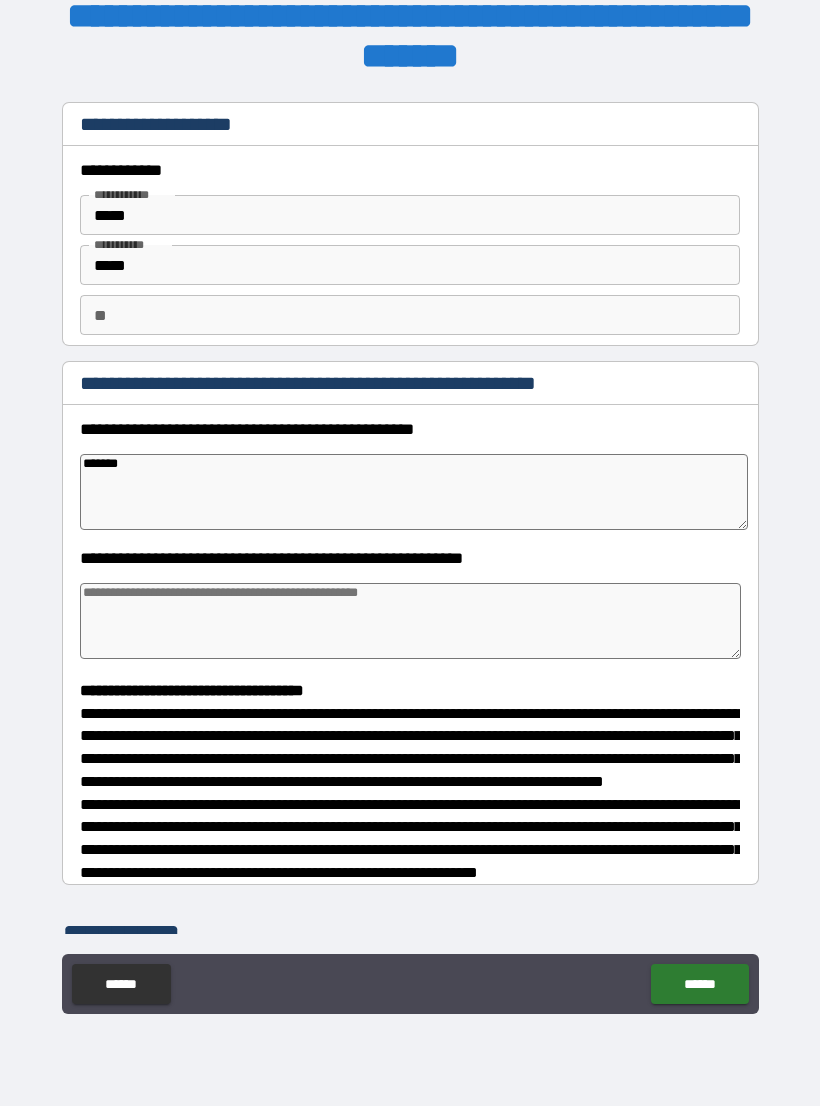 type on "*" 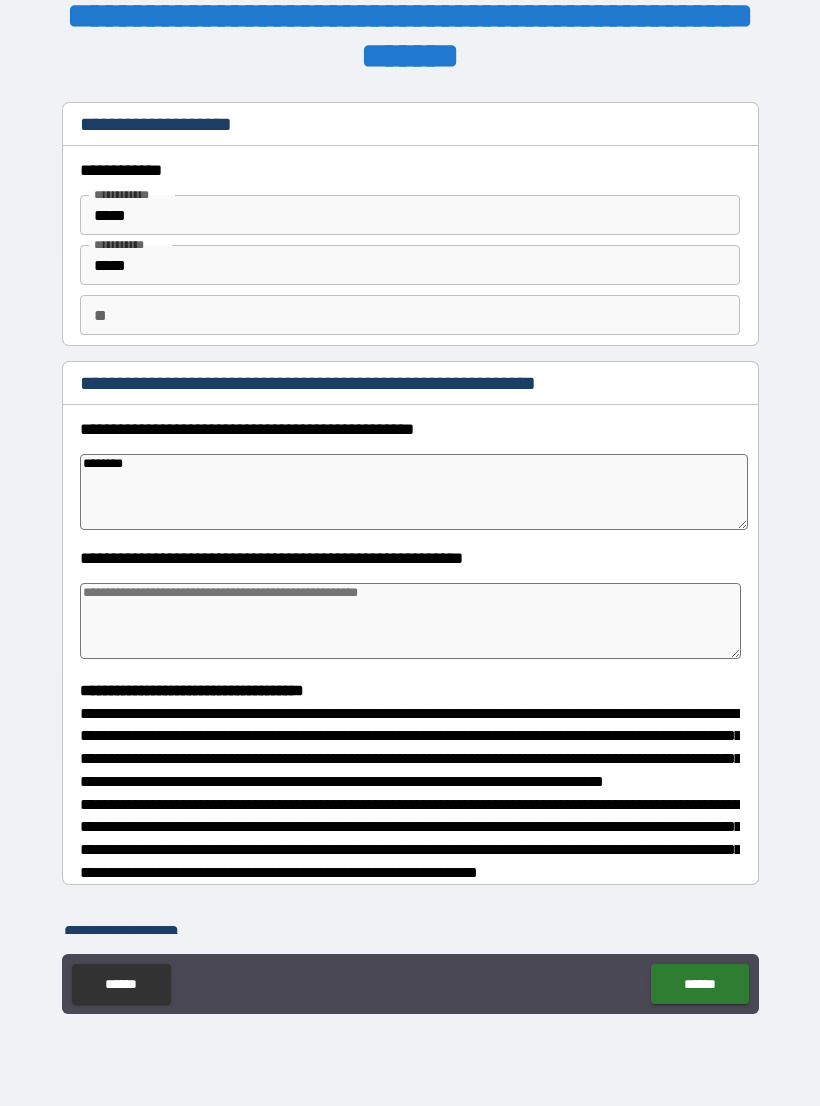 type on "*" 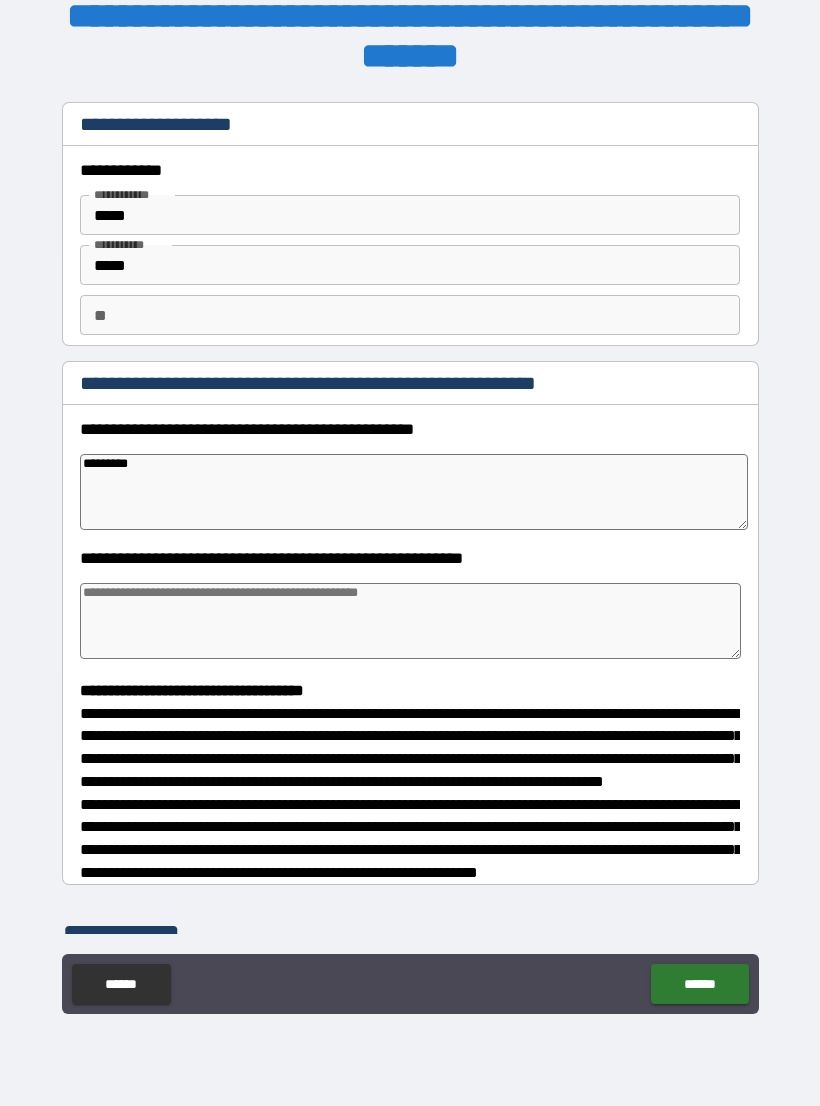 type on "*" 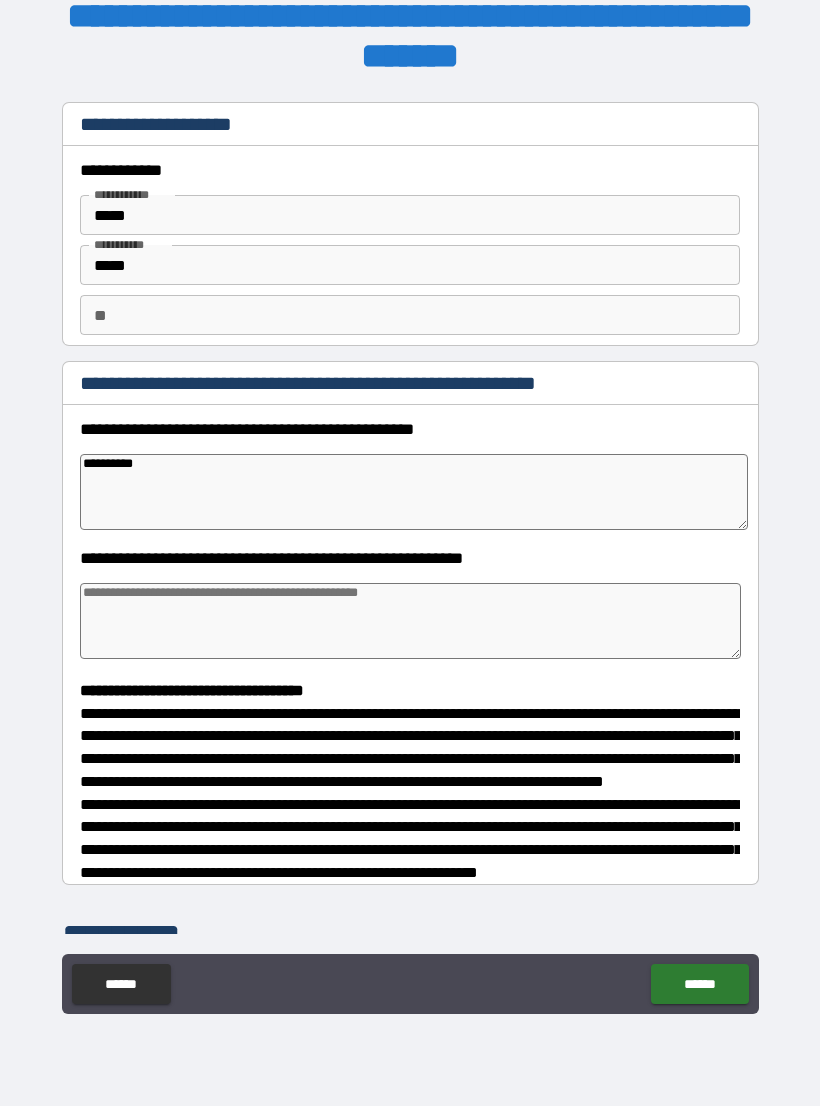 type on "*" 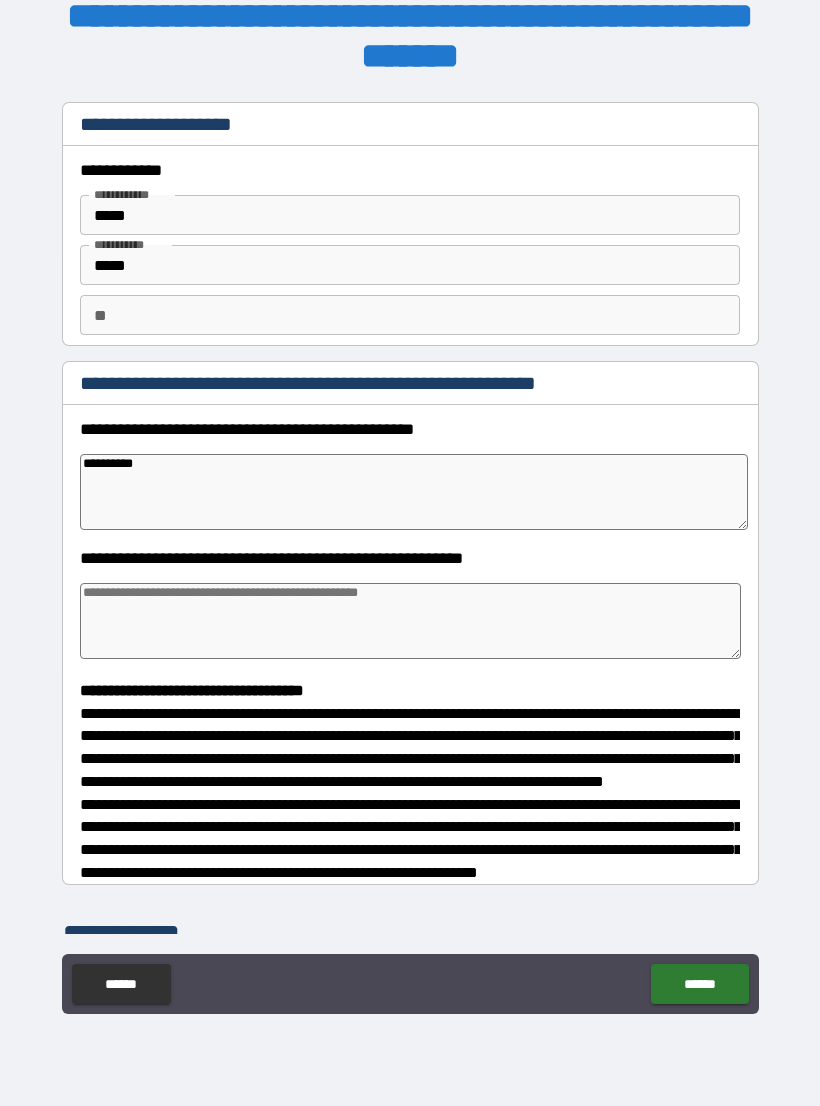 type on "**********" 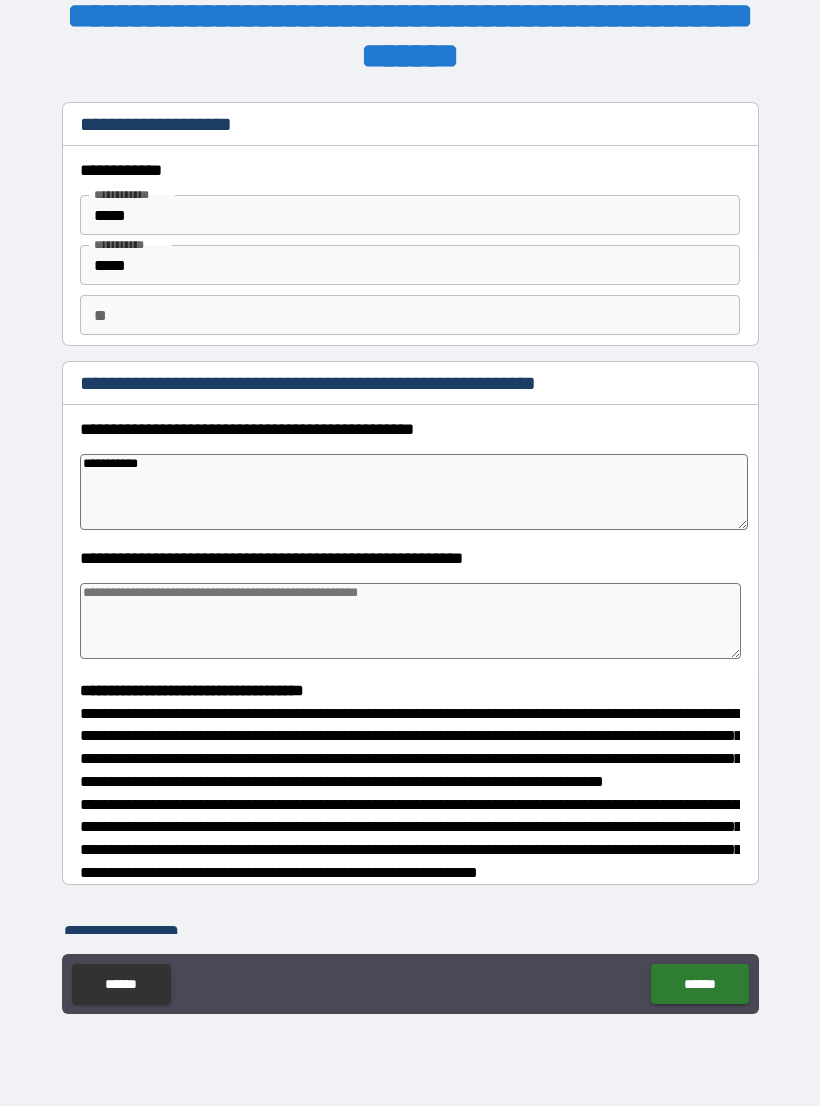 type on "*" 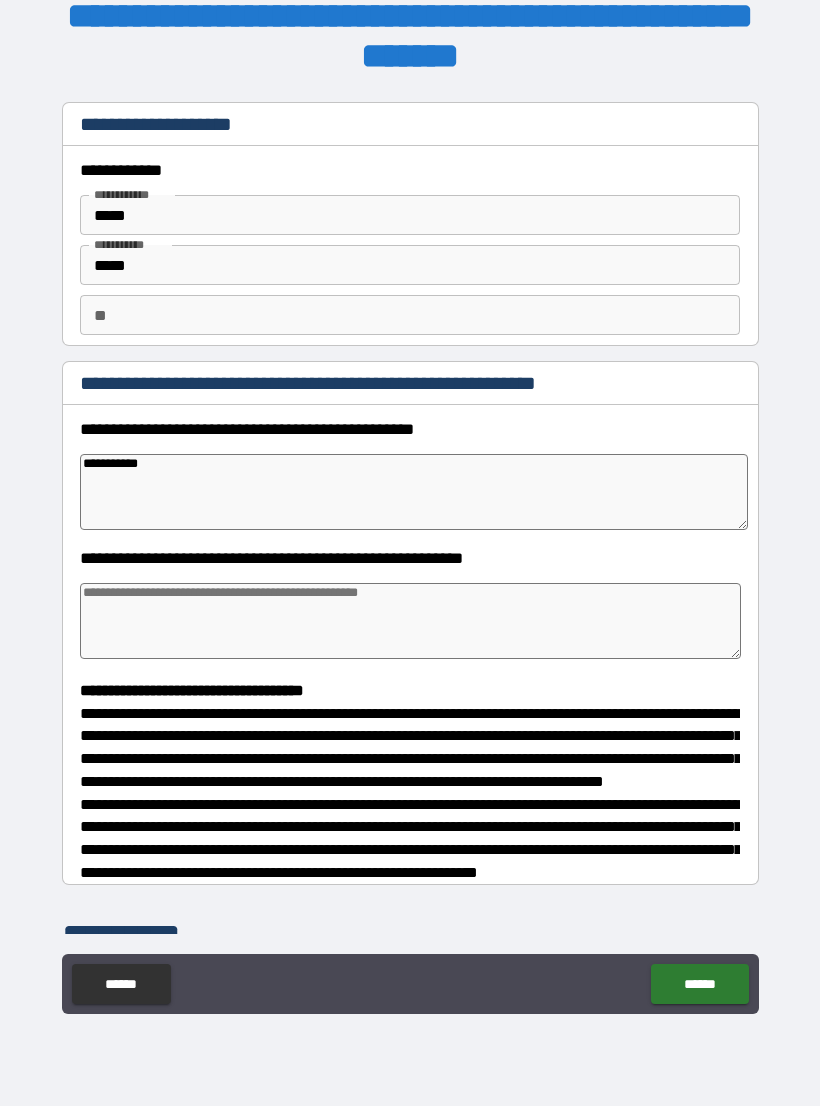 type on "**********" 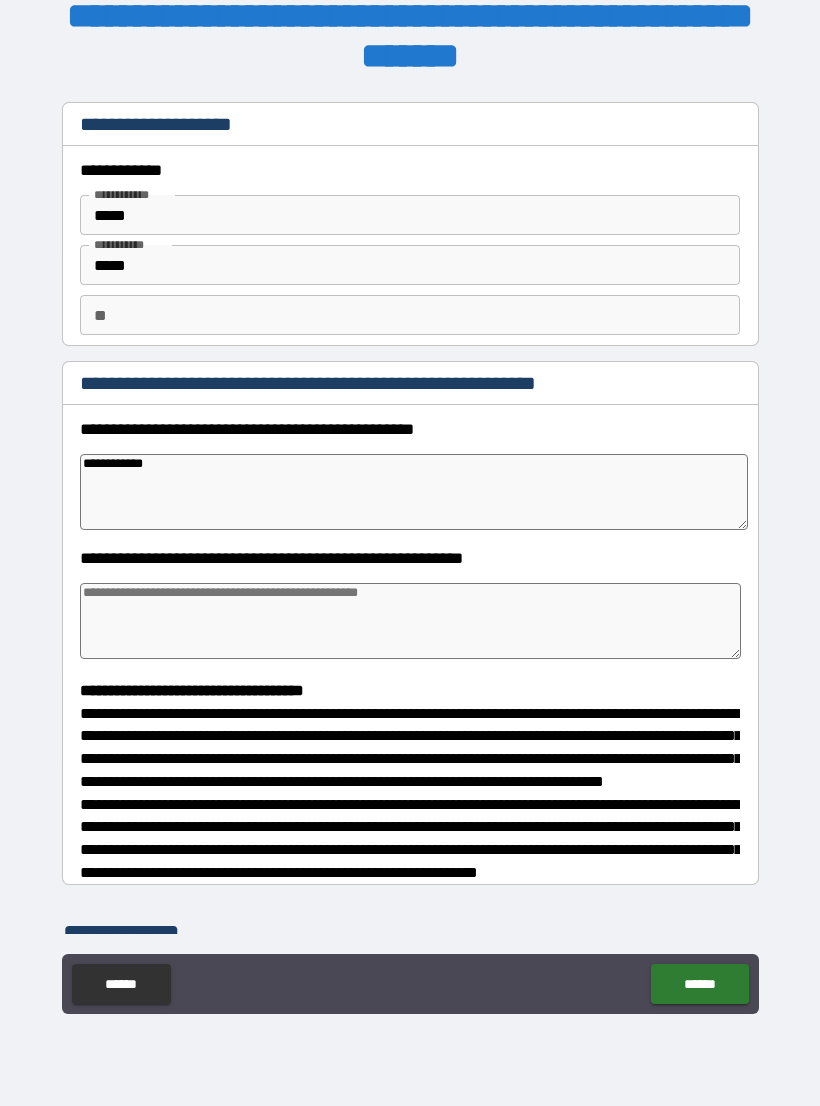 type on "*" 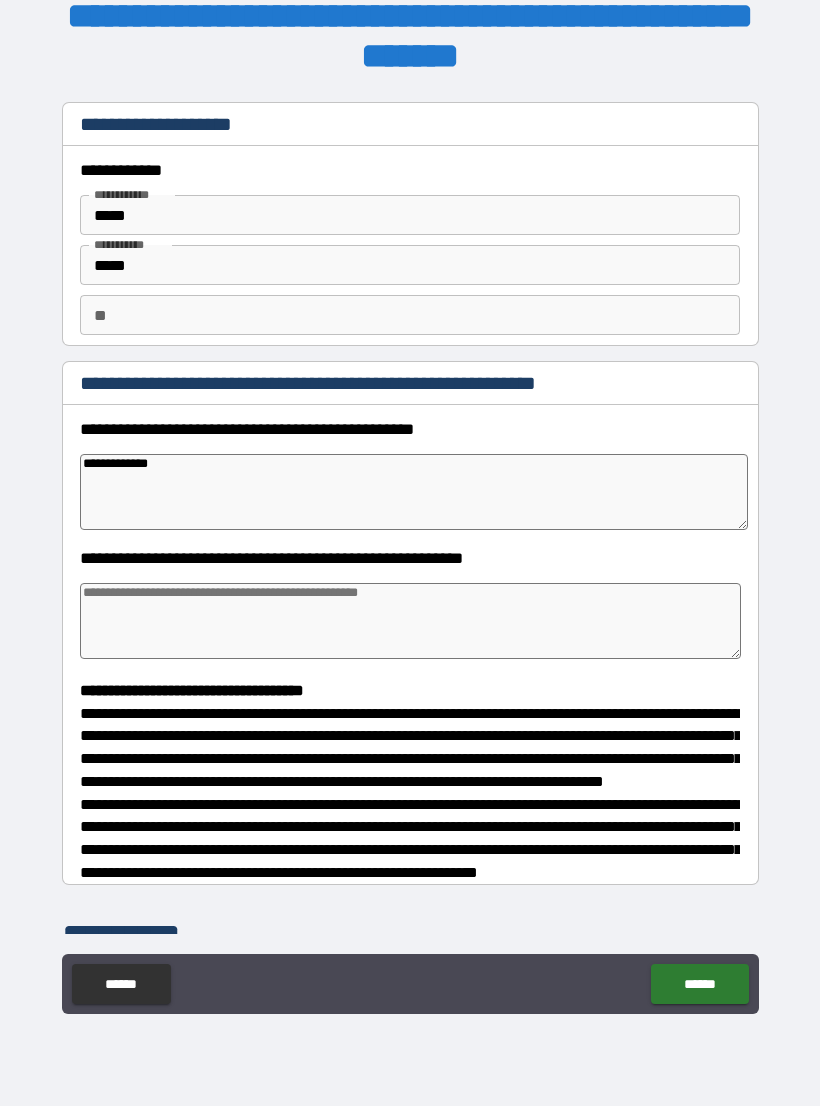 type on "*" 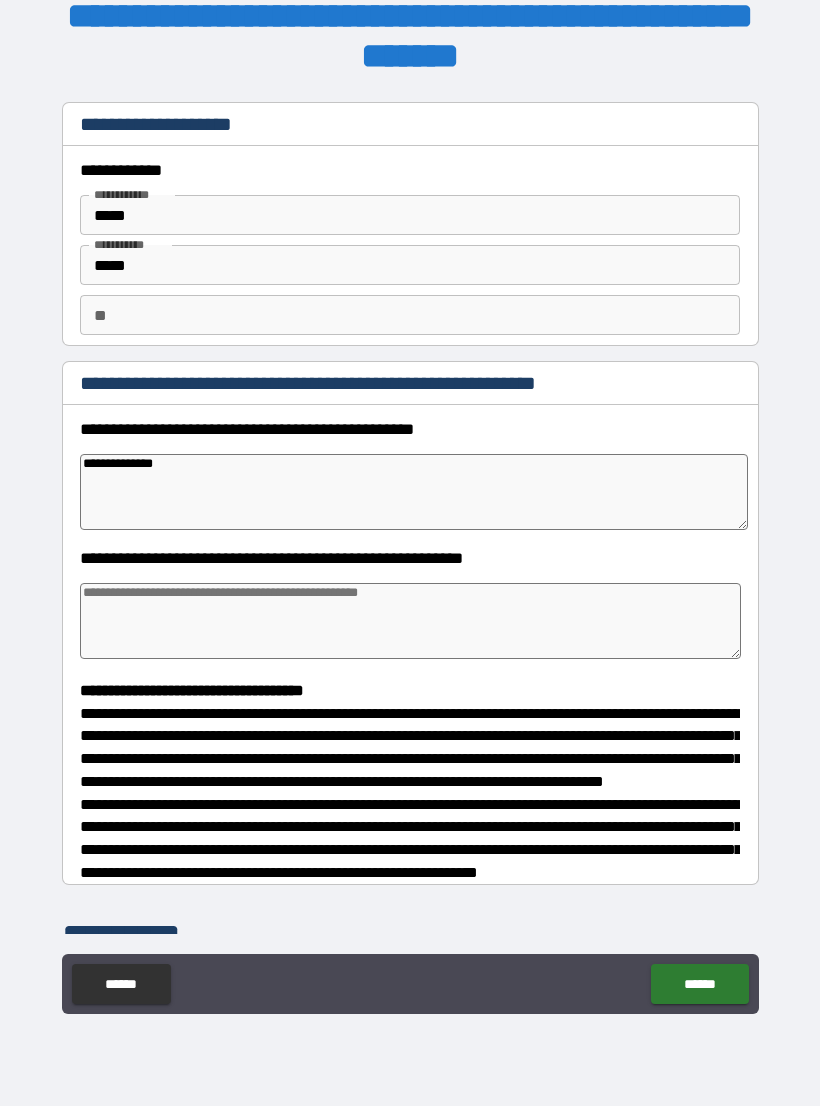 type on "*" 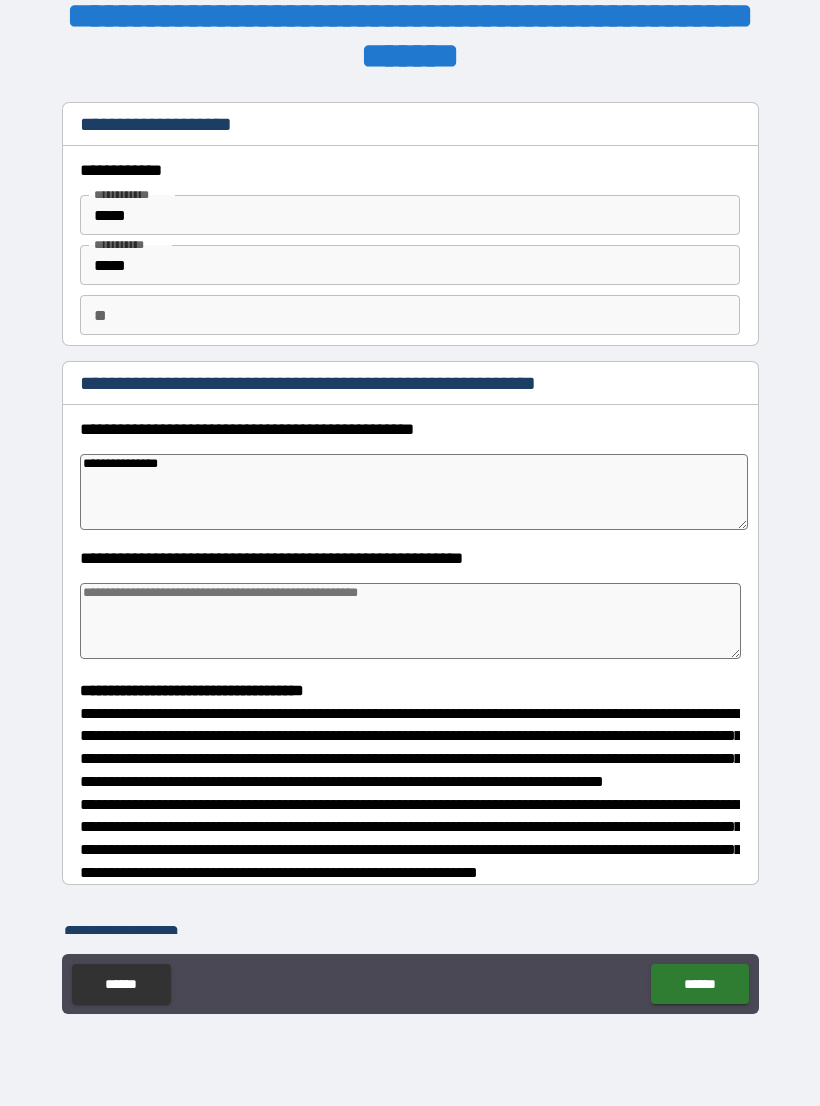 type on "*" 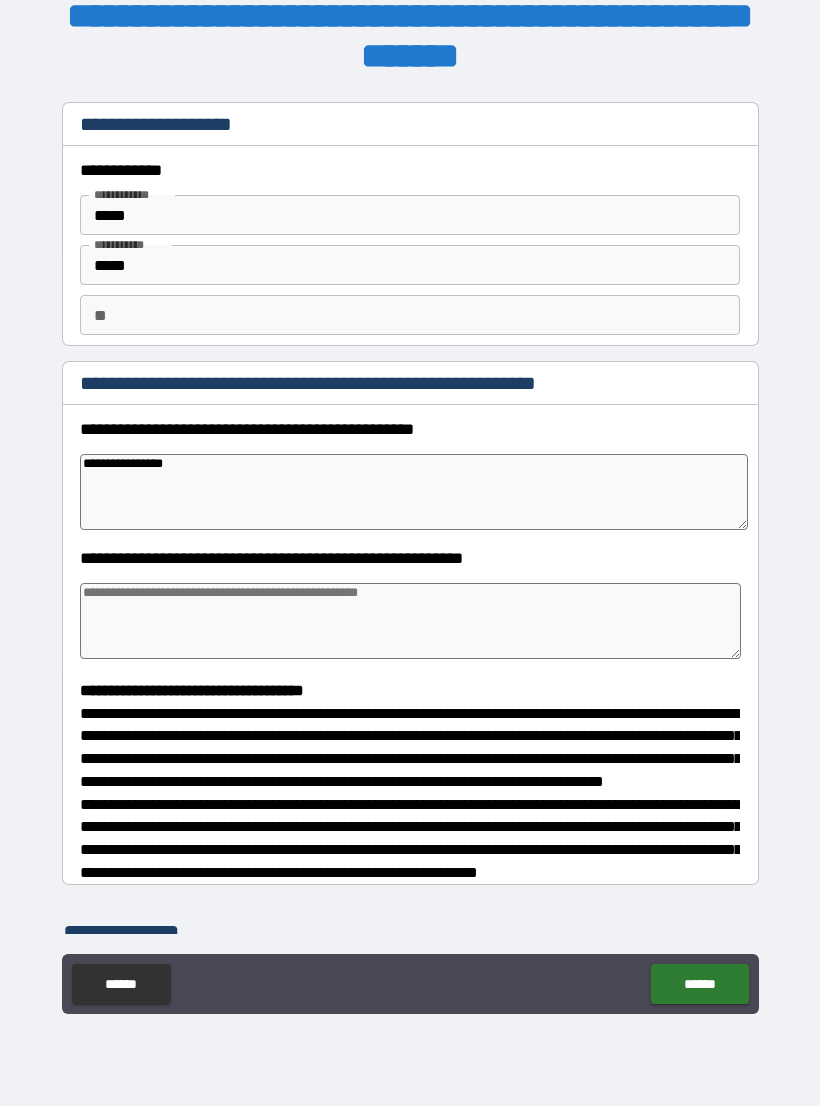type on "*" 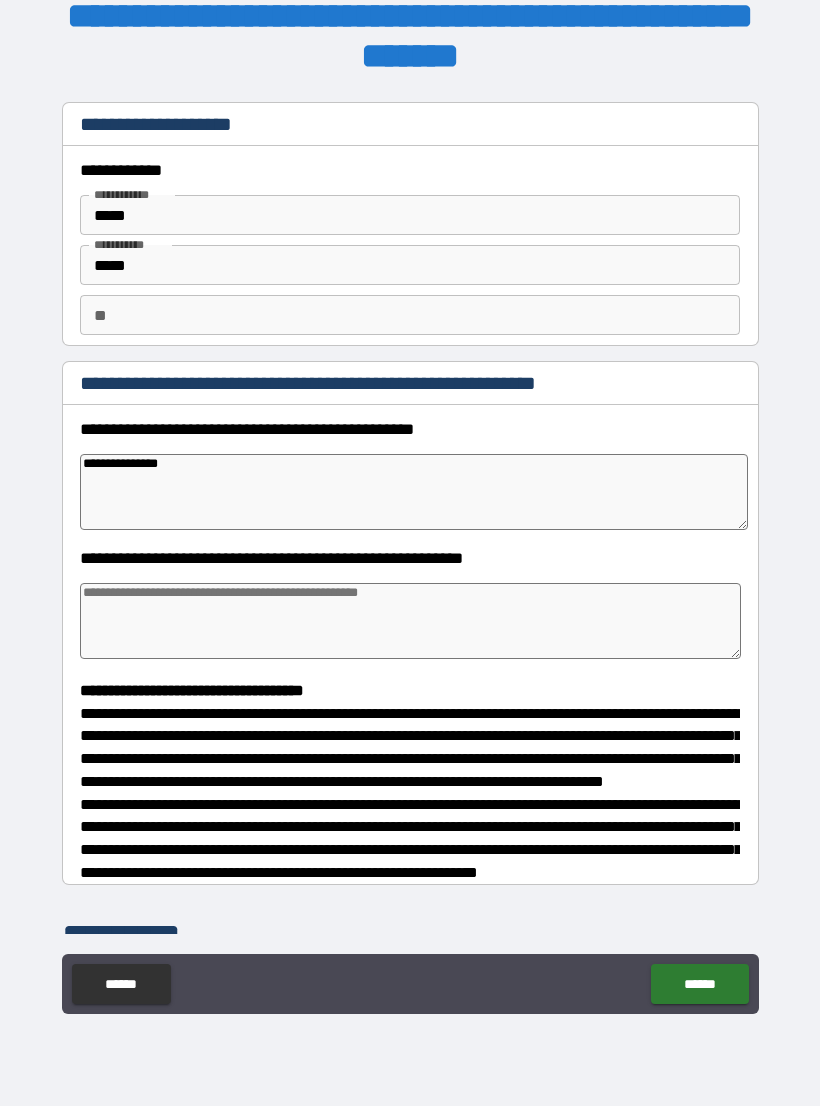 type on "*" 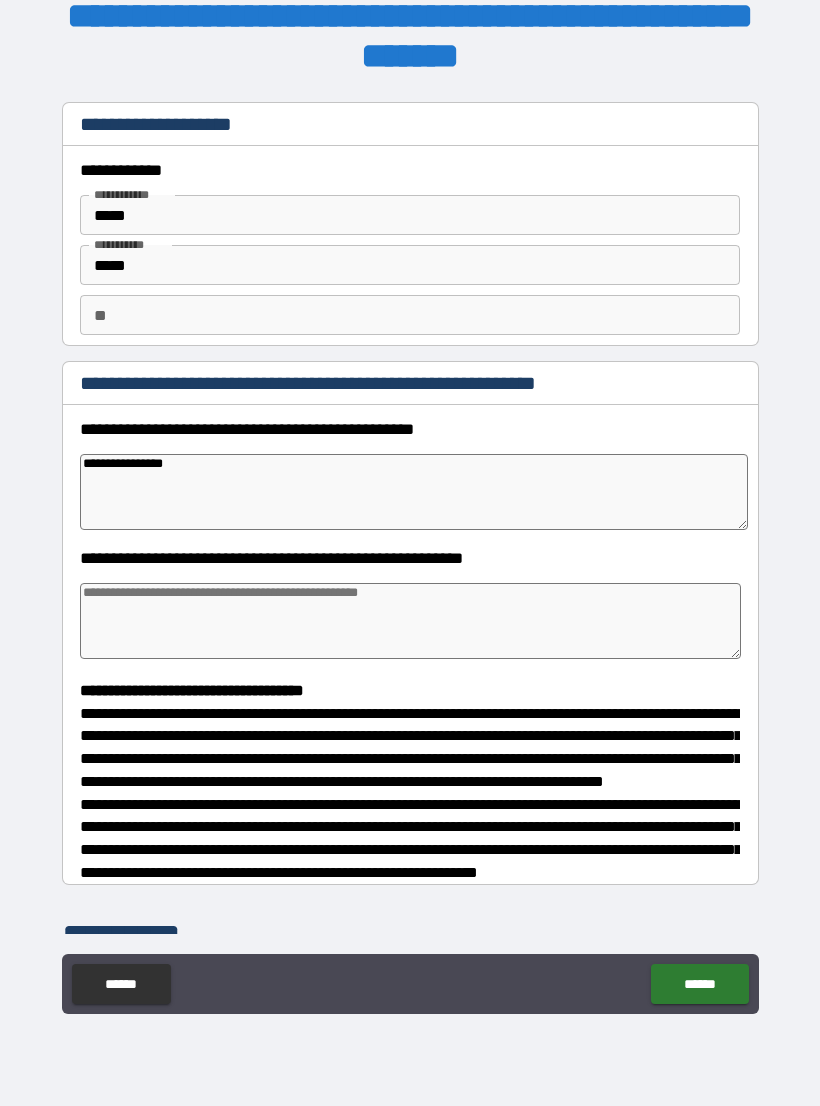 type on "*" 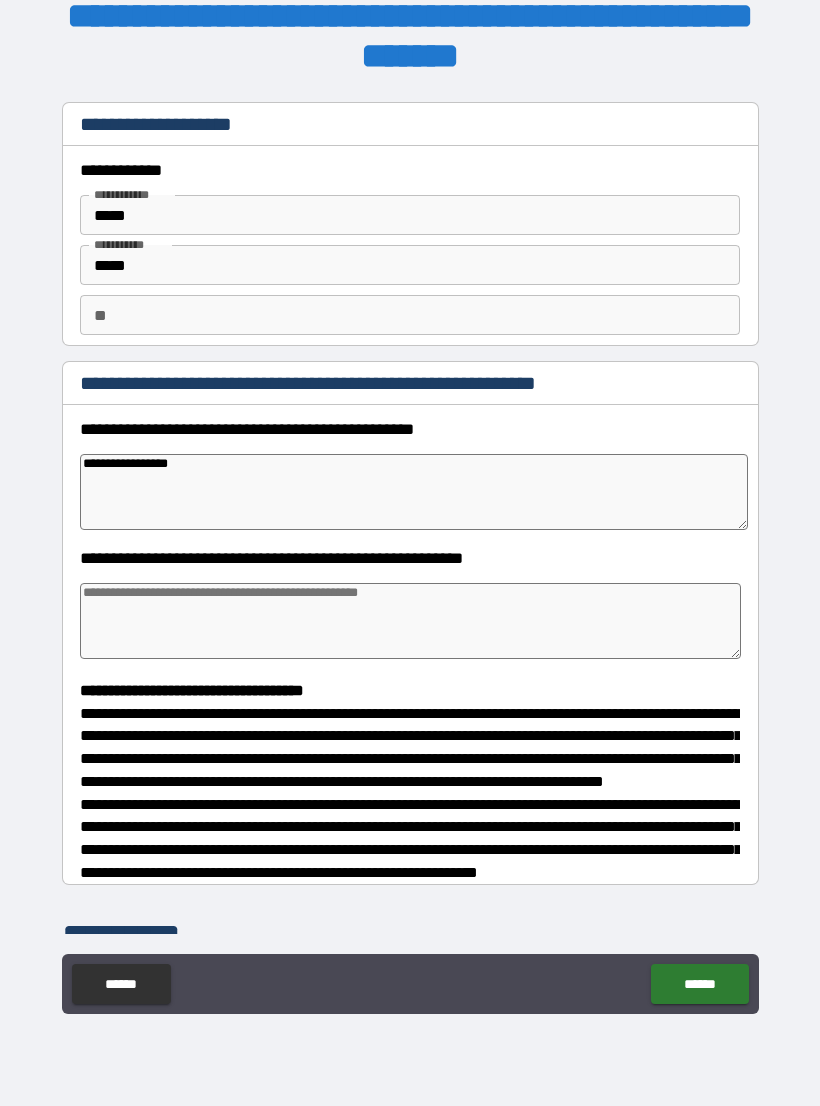 type on "*" 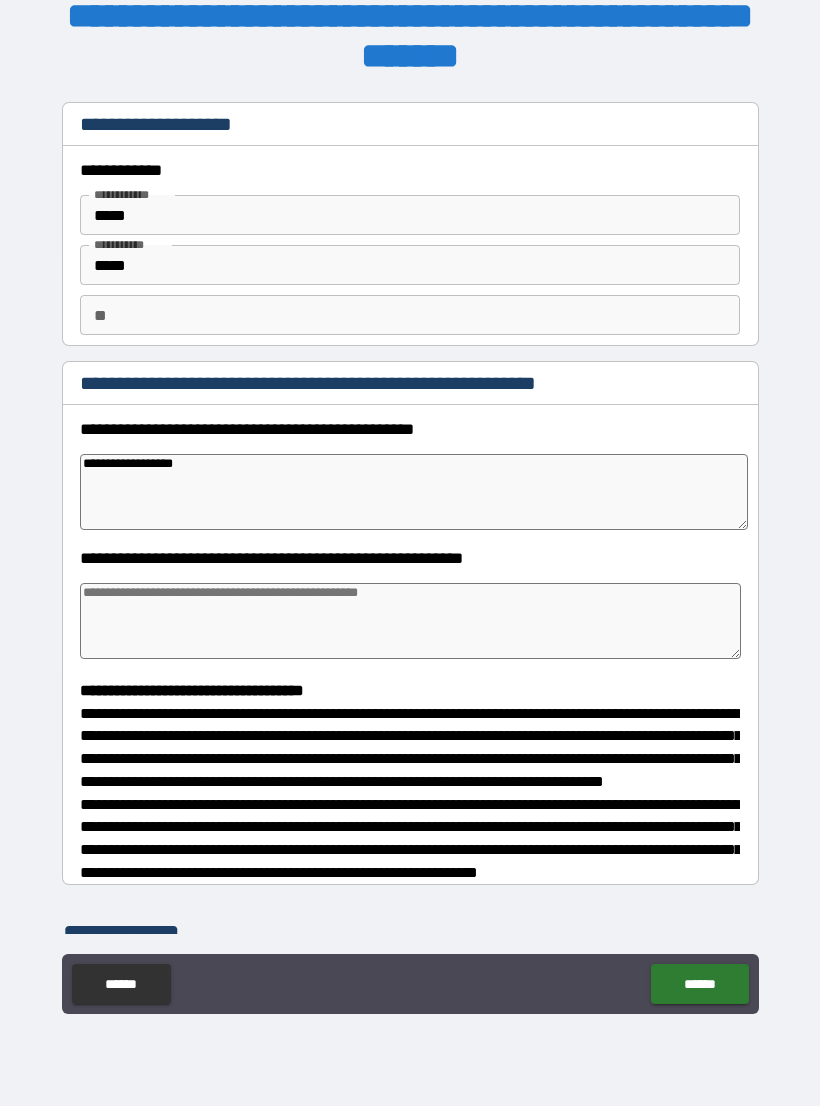 type on "*" 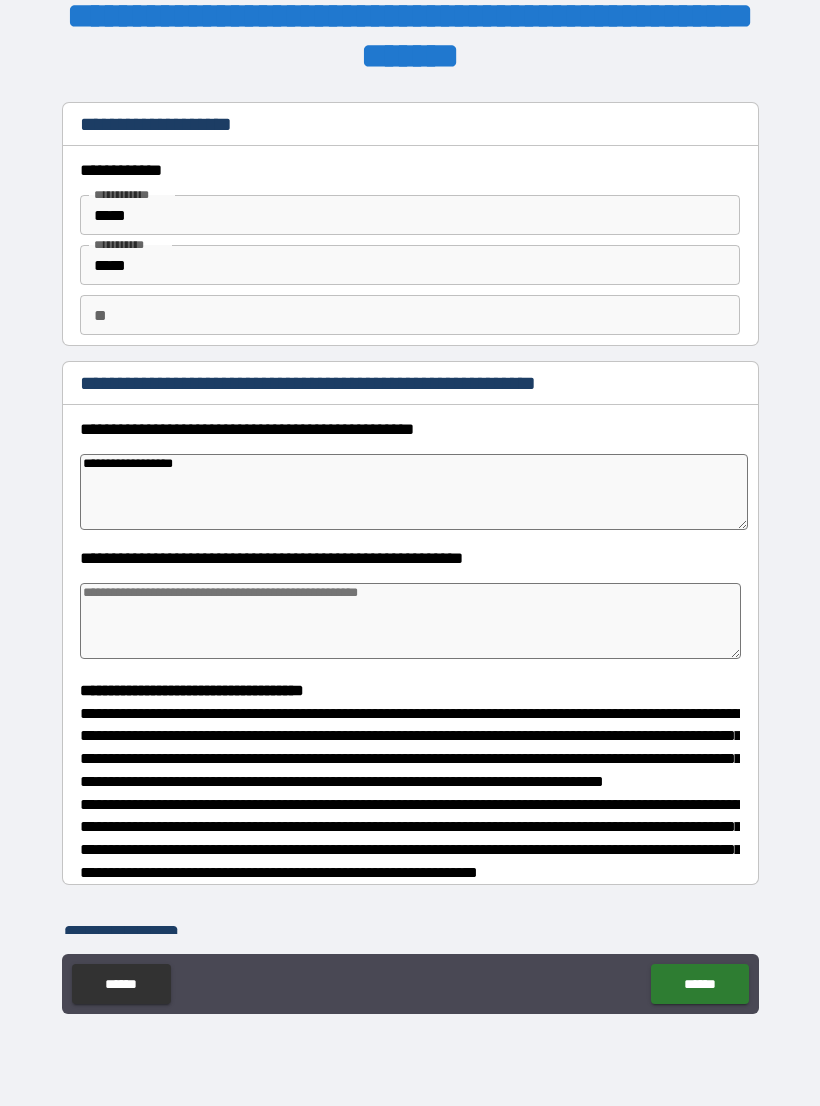 type on "**********" 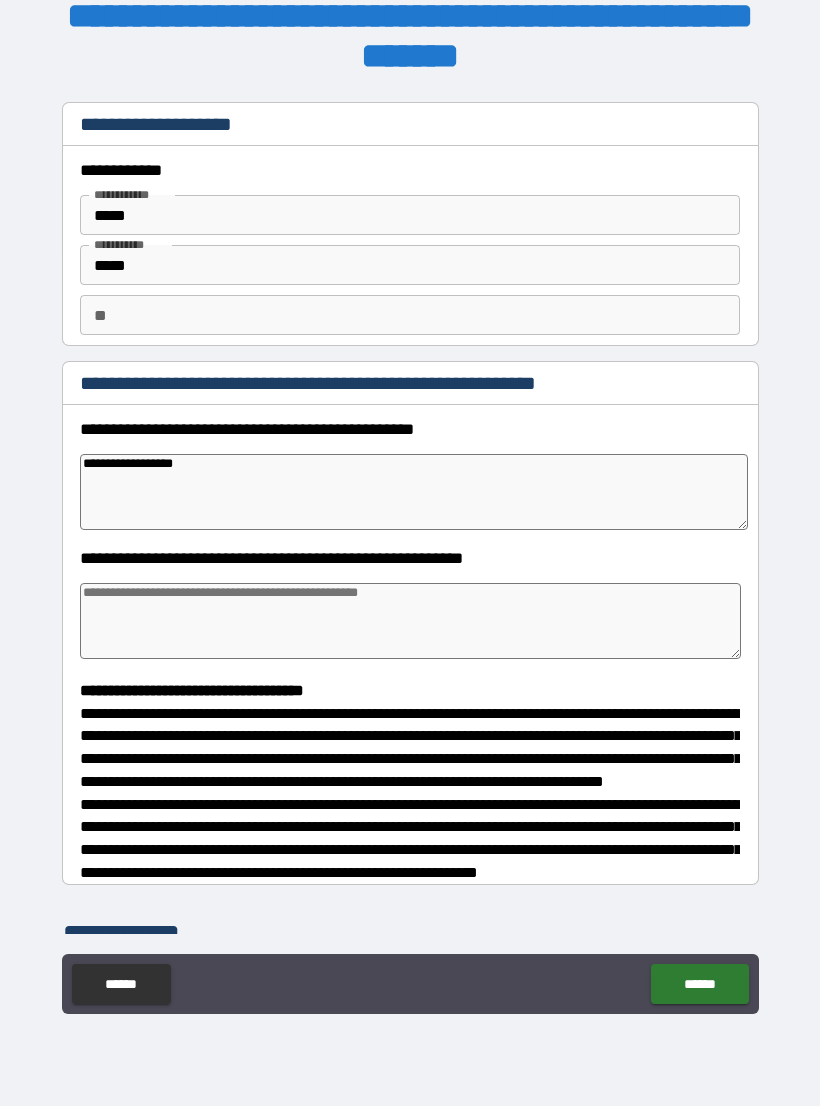 type on "*" 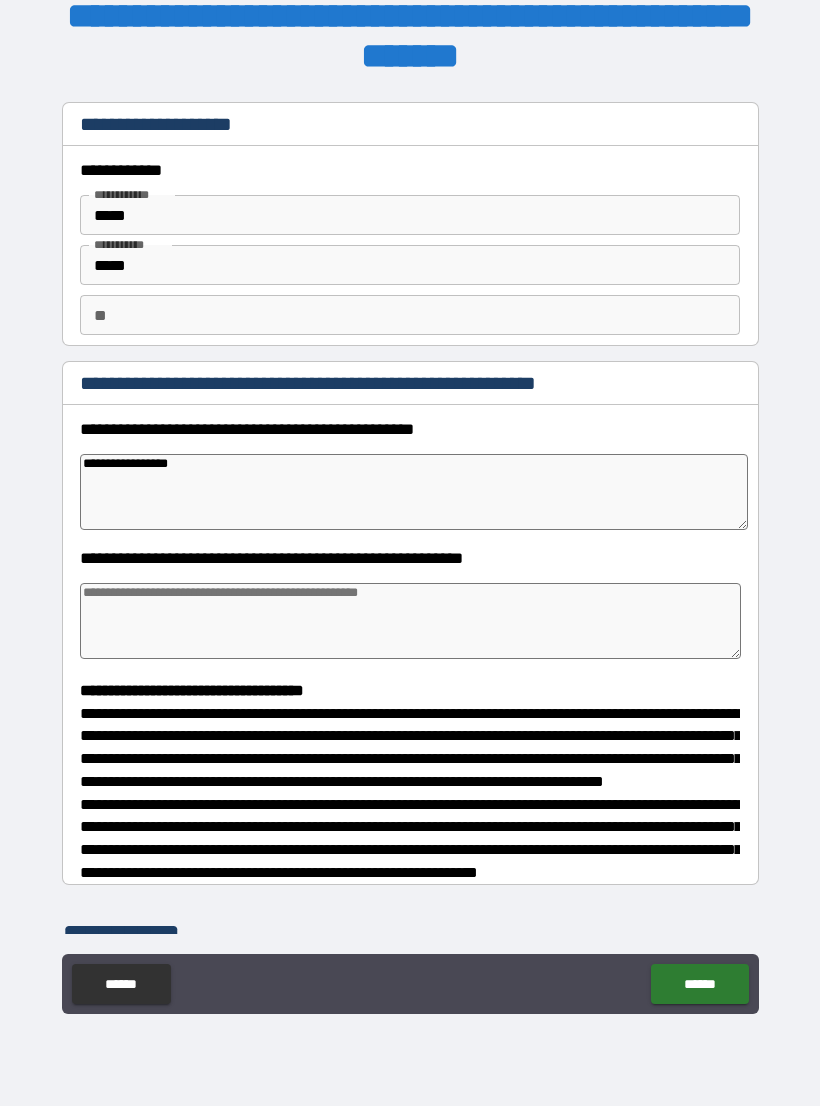 type on "**********" 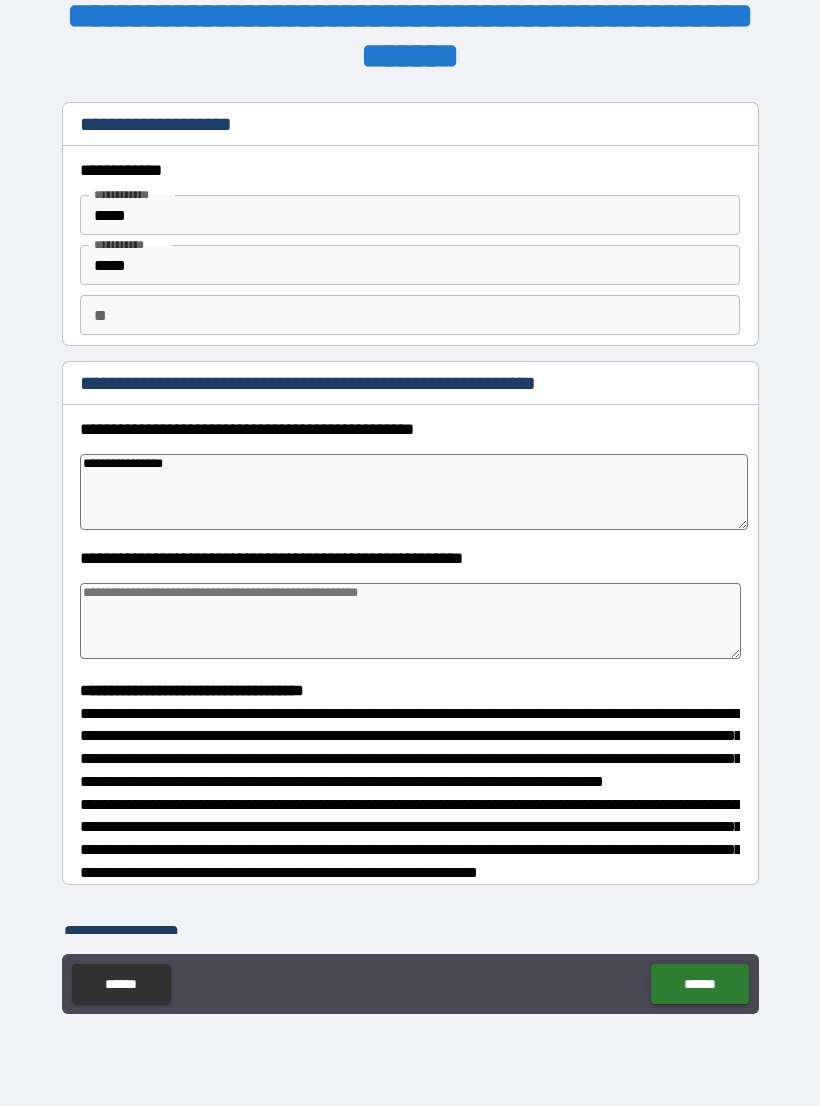 type on "**********" 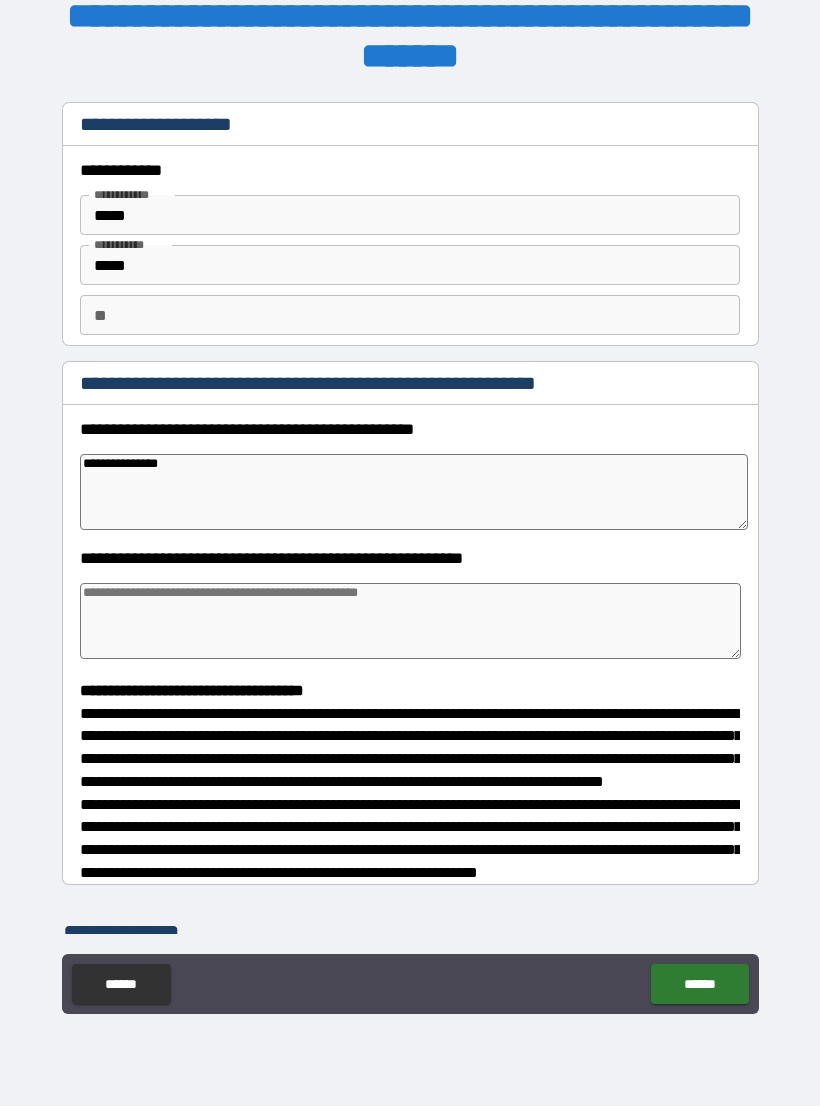 type on "*" 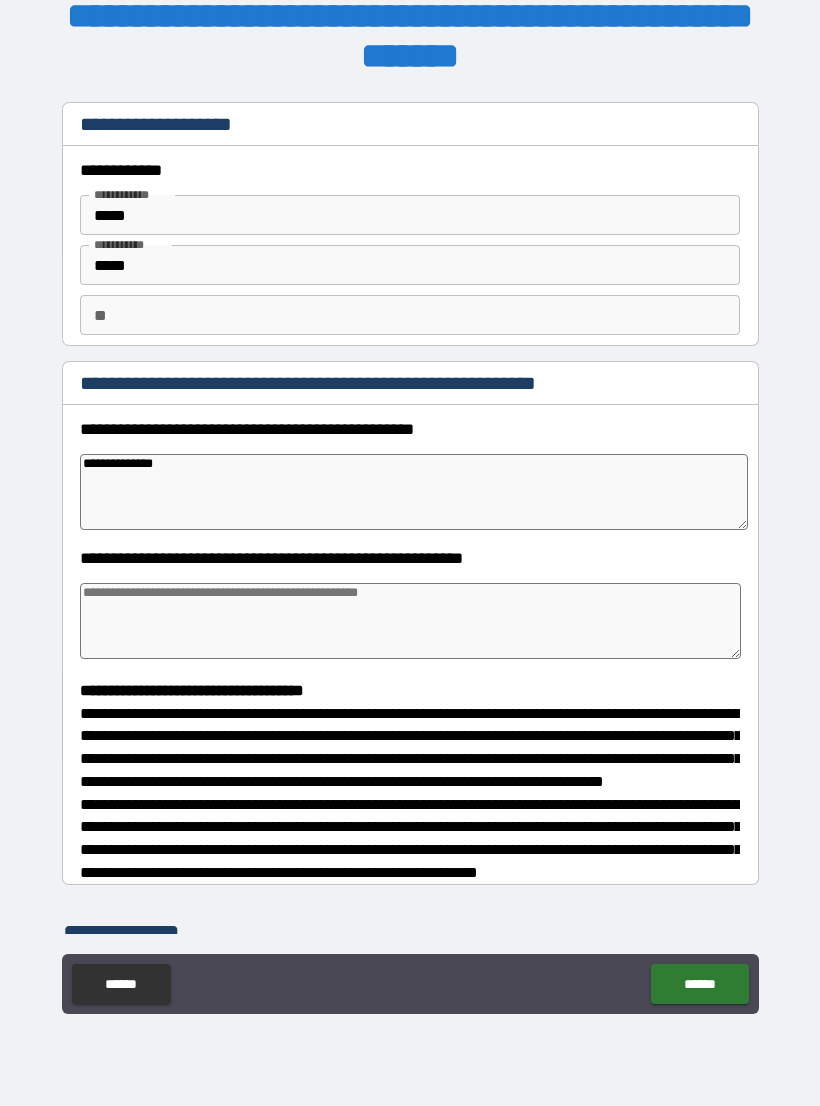 type on "**********" 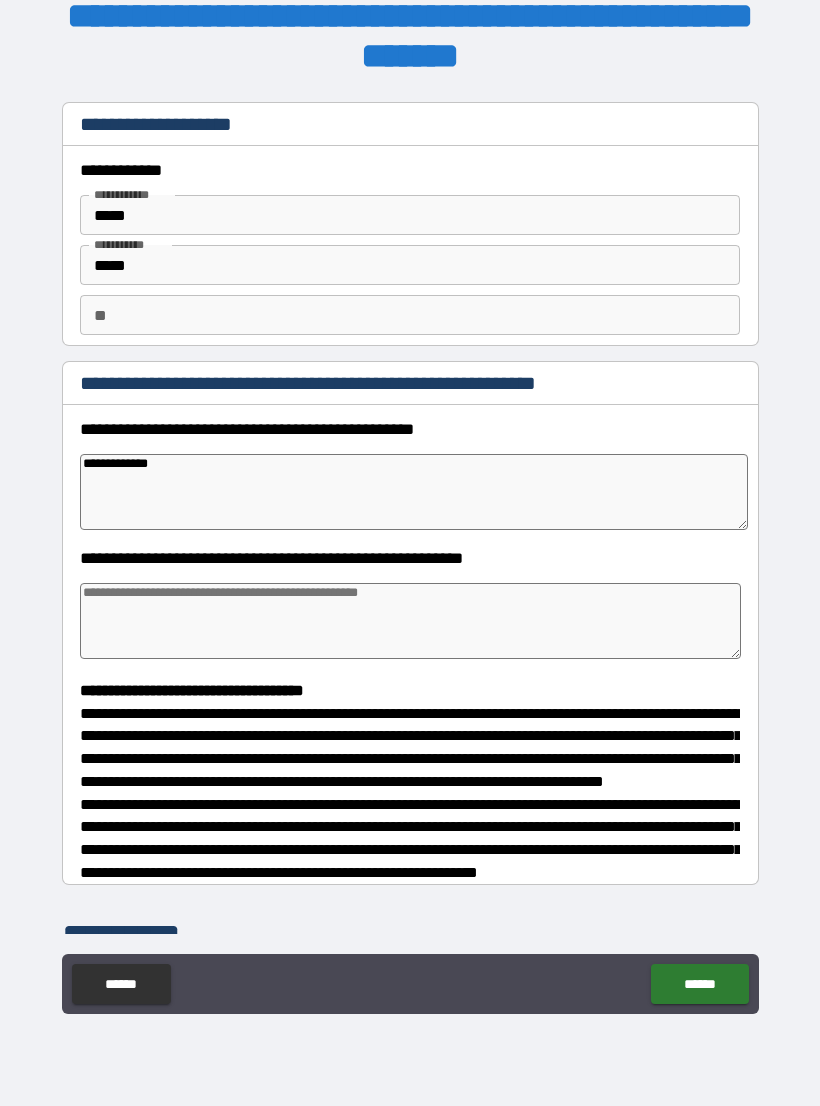 type on "*" 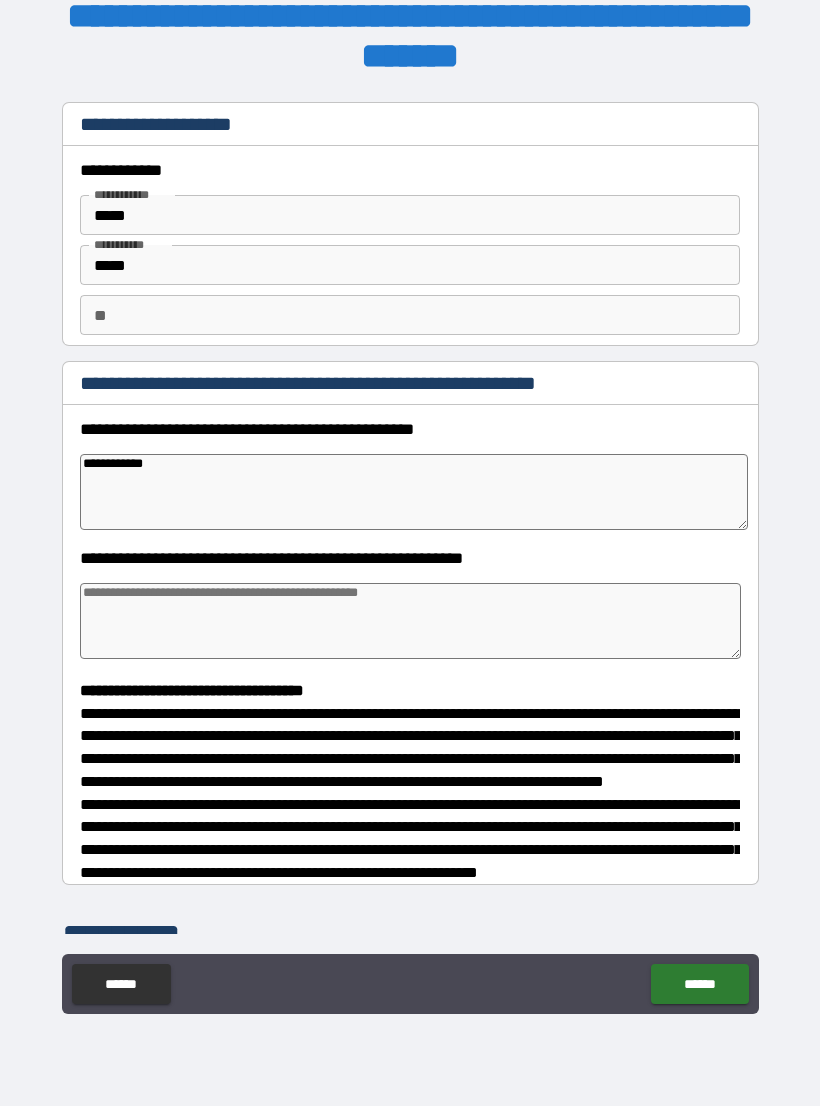 type on "*" 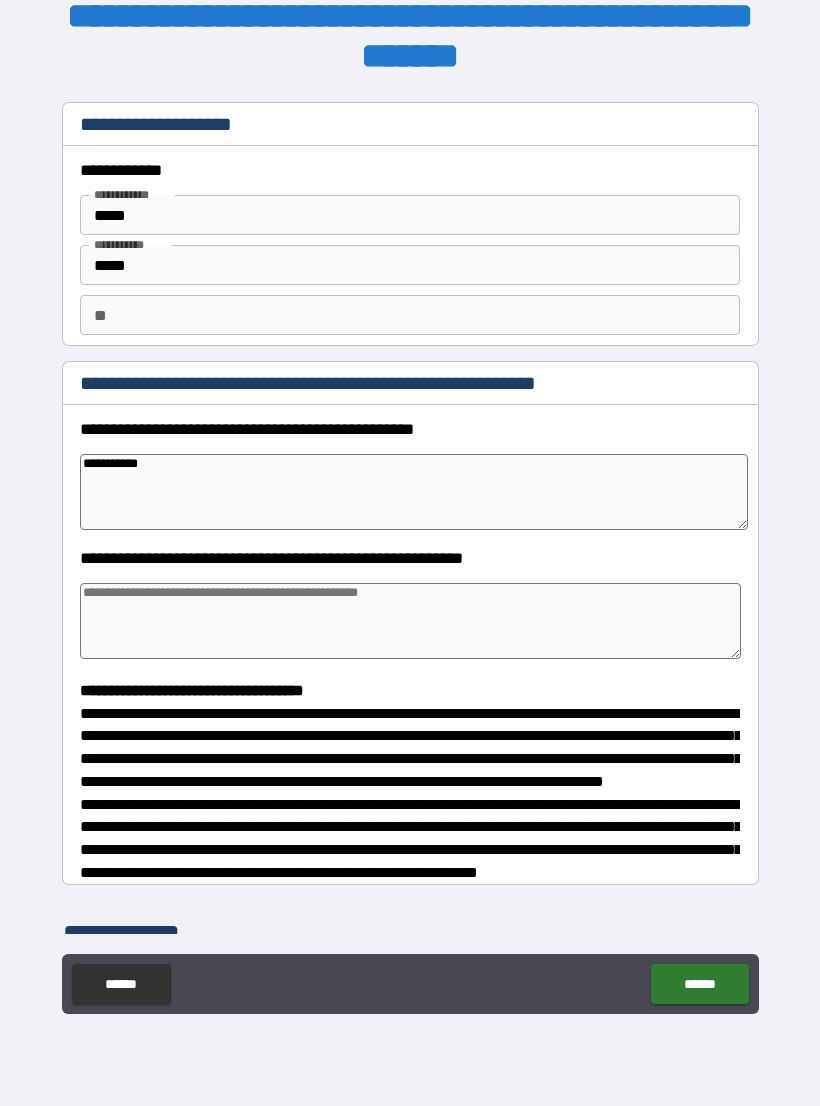 type on "*" 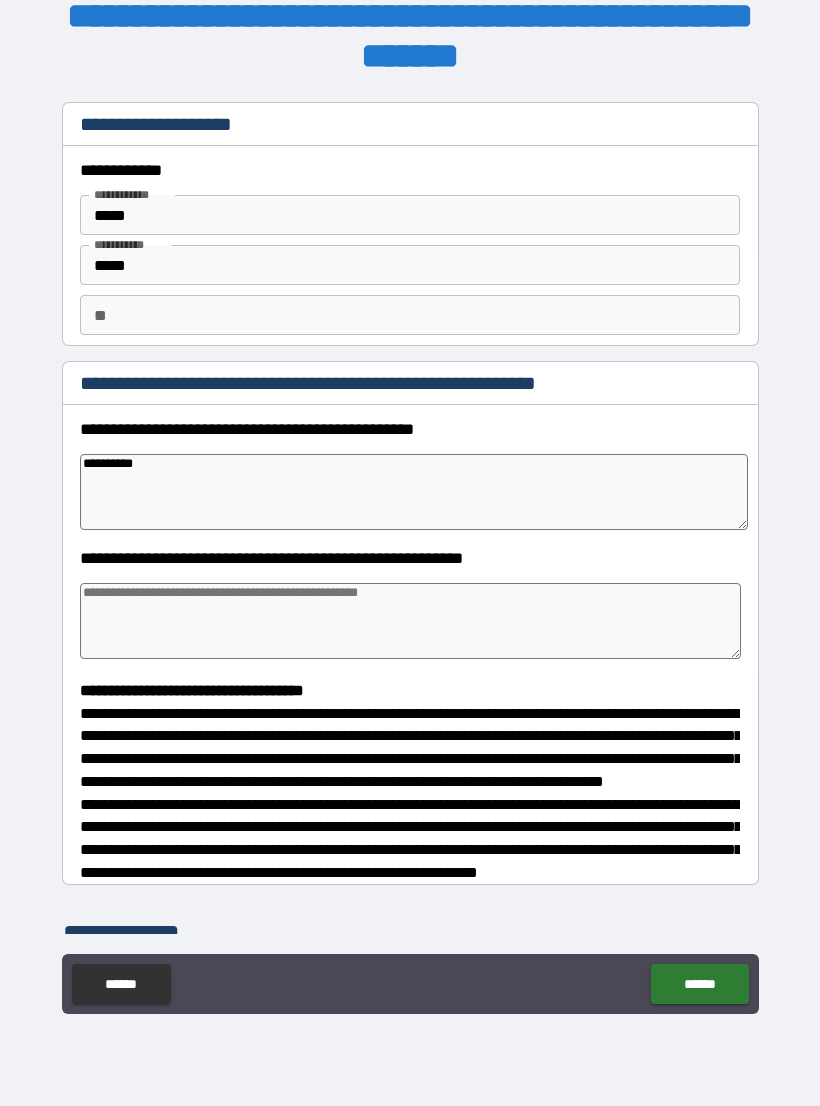 type on "*" 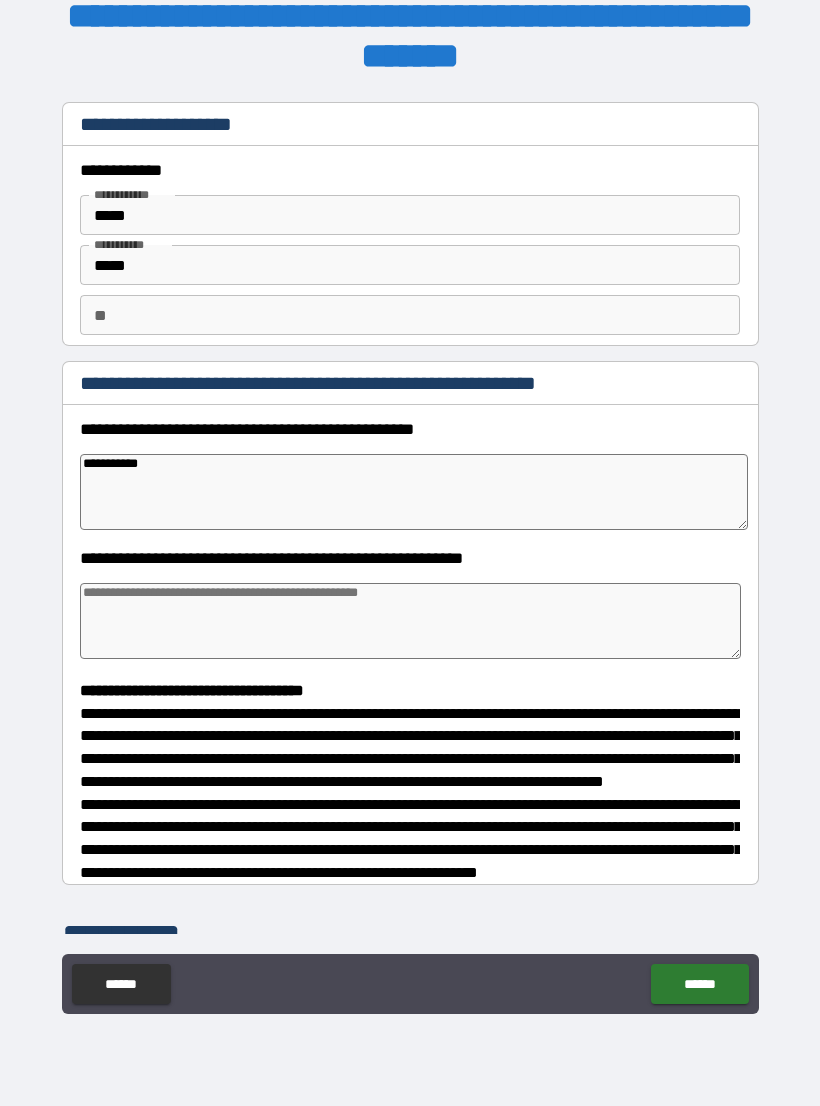 type on "*" 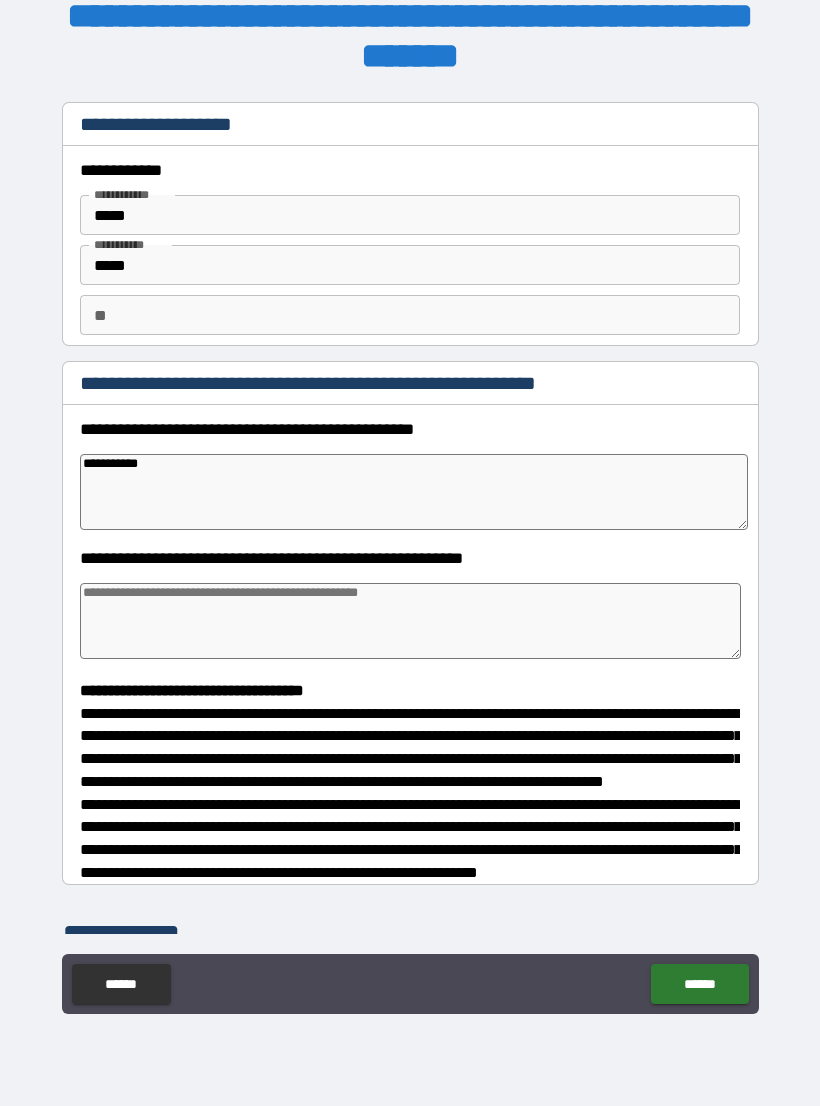type on "**********" 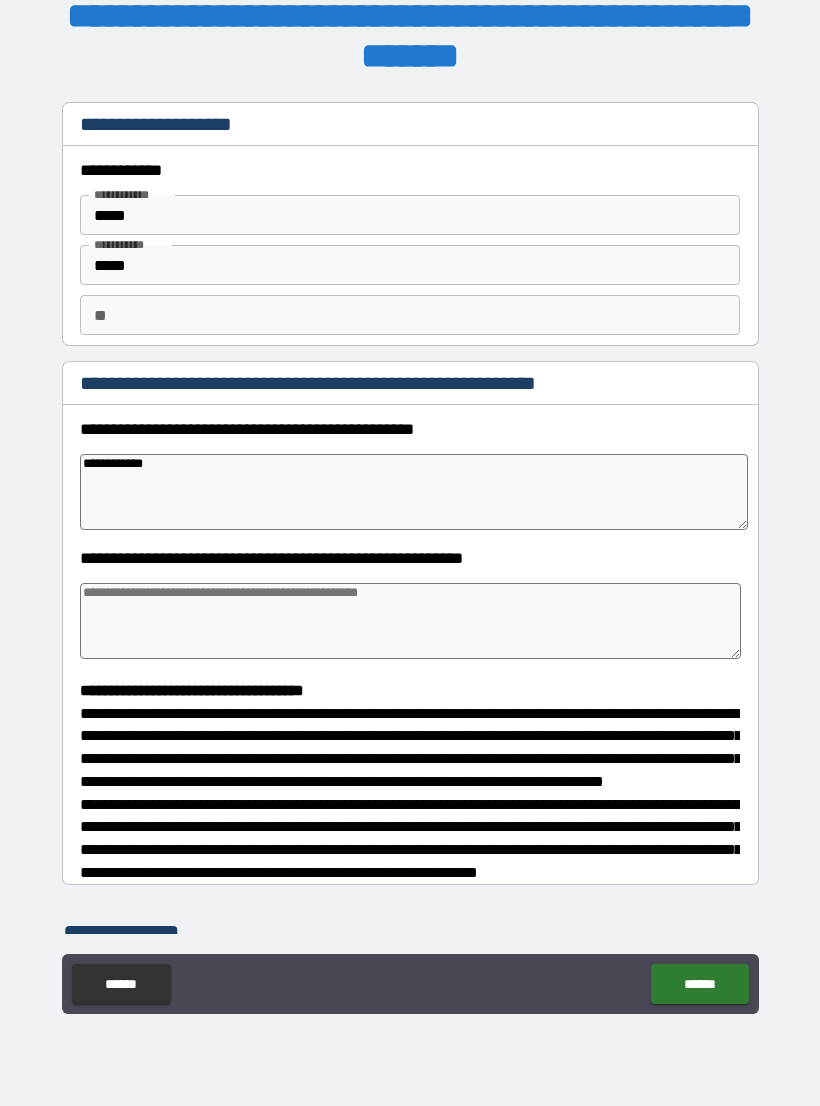type on "*" 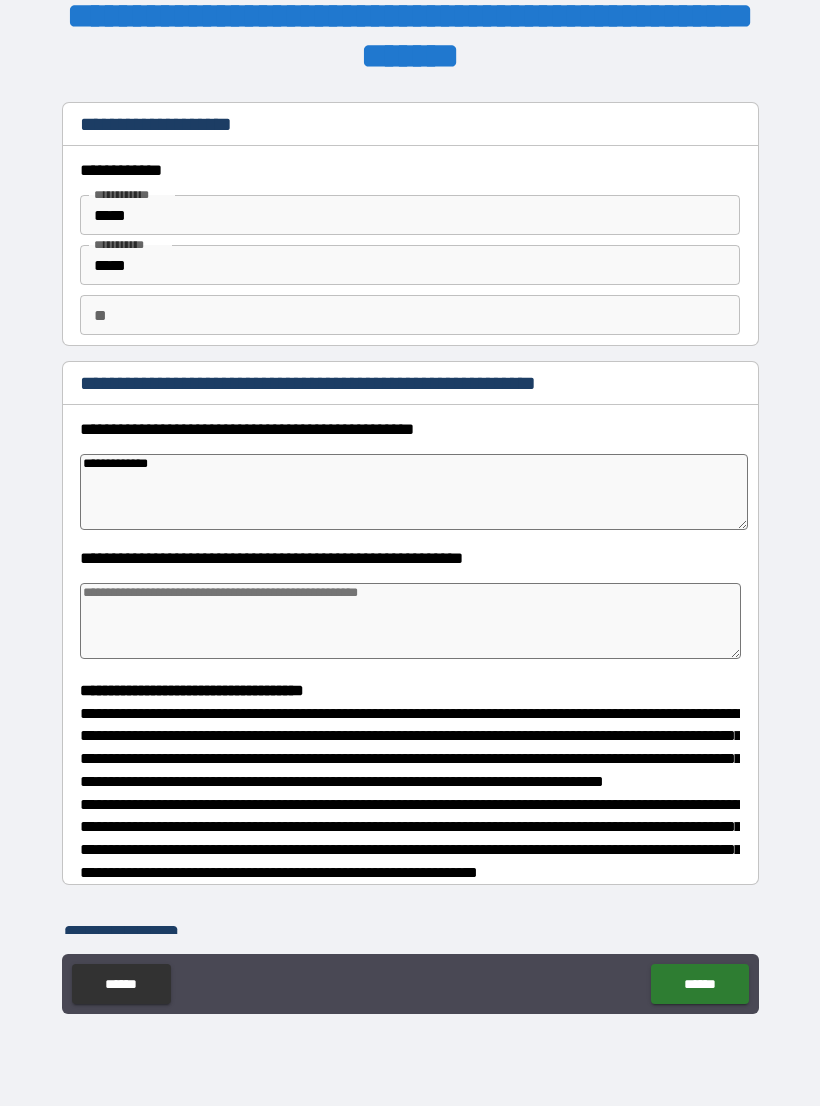type on "*" 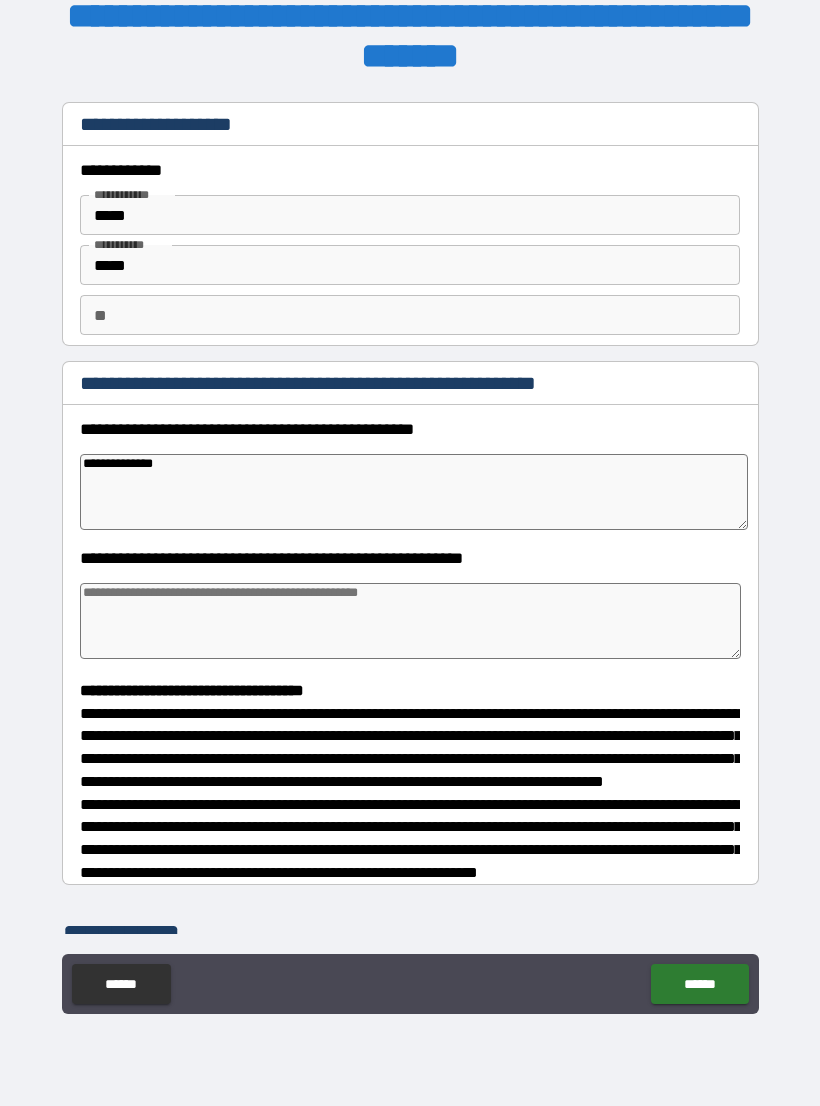 type on "*" 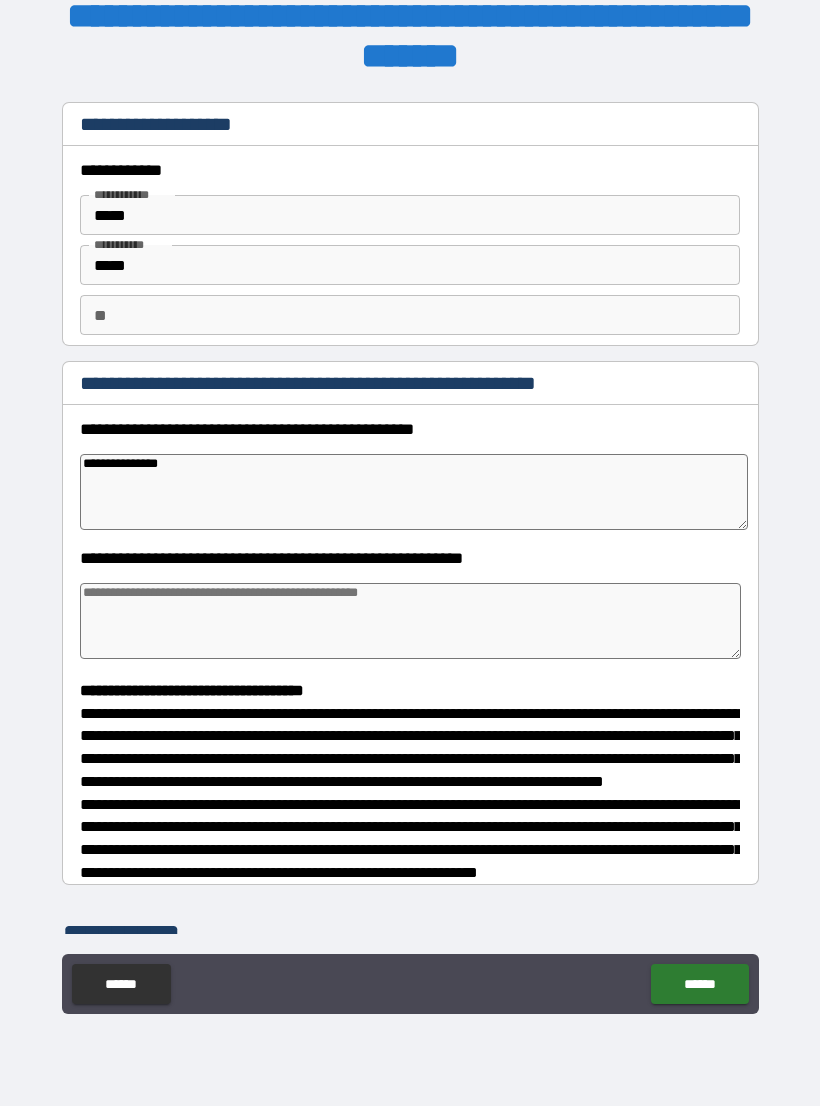 type on "*" 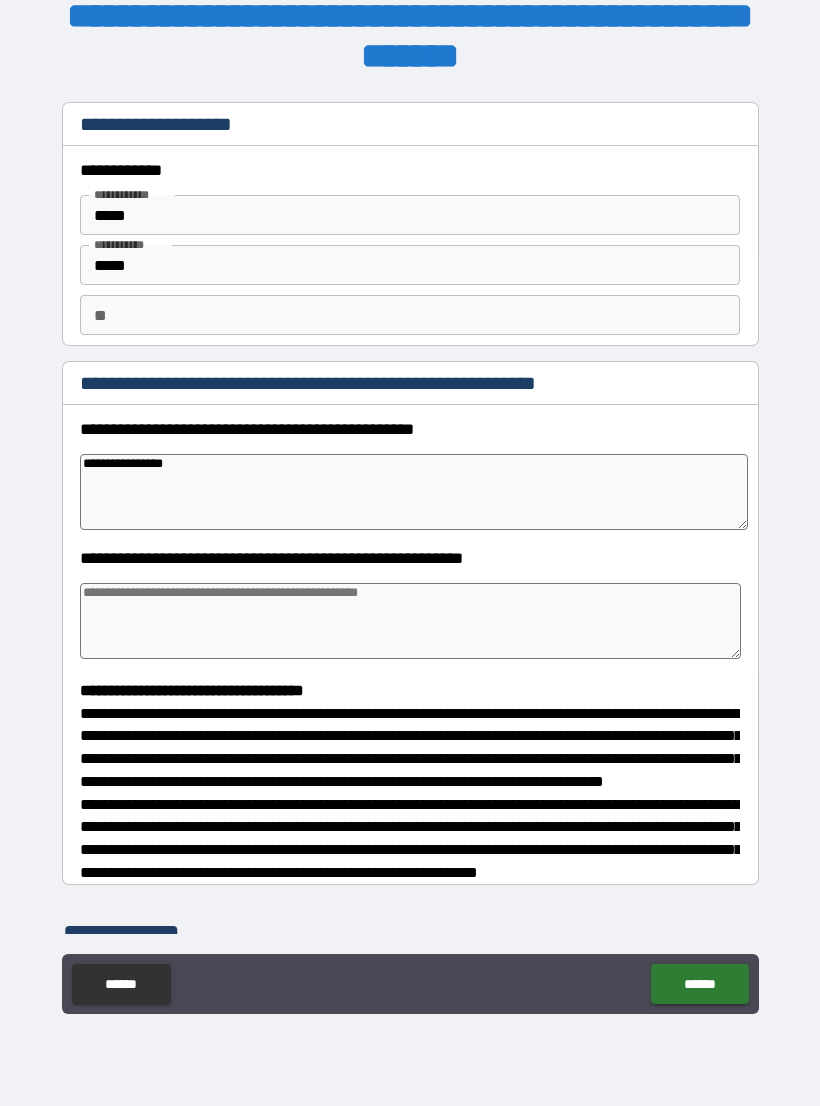type on "*" 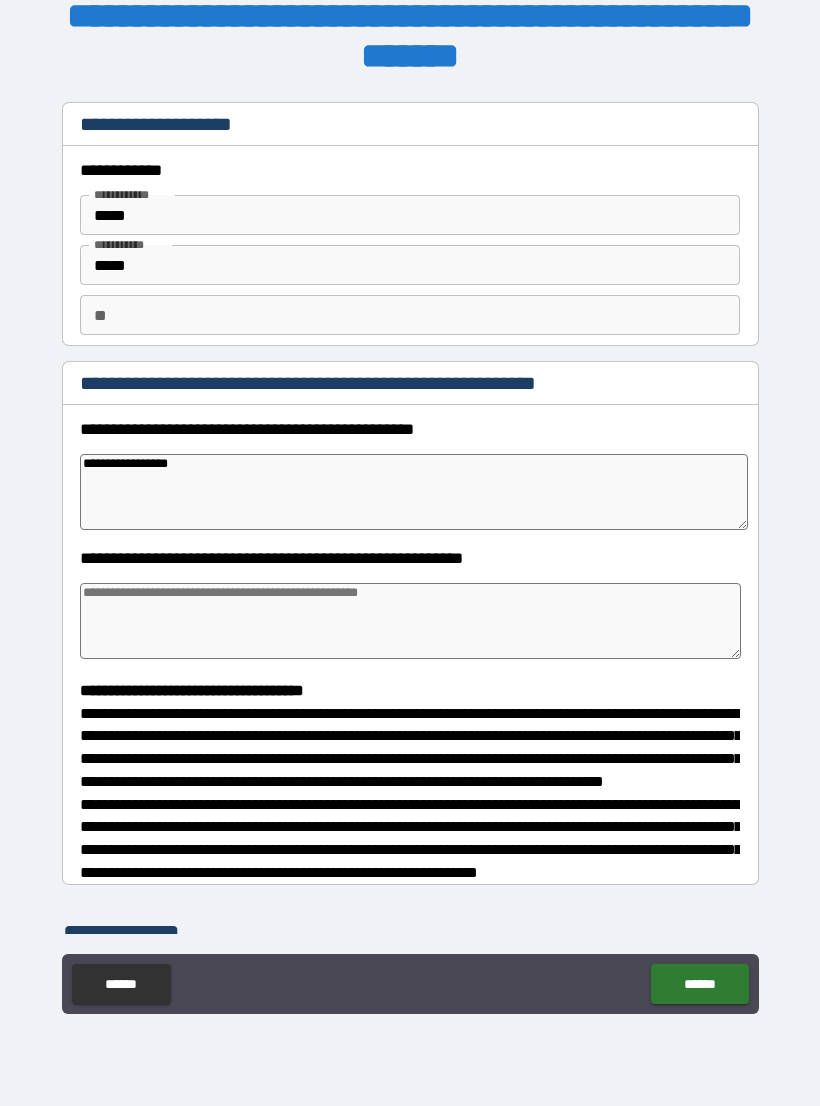 type on "*" 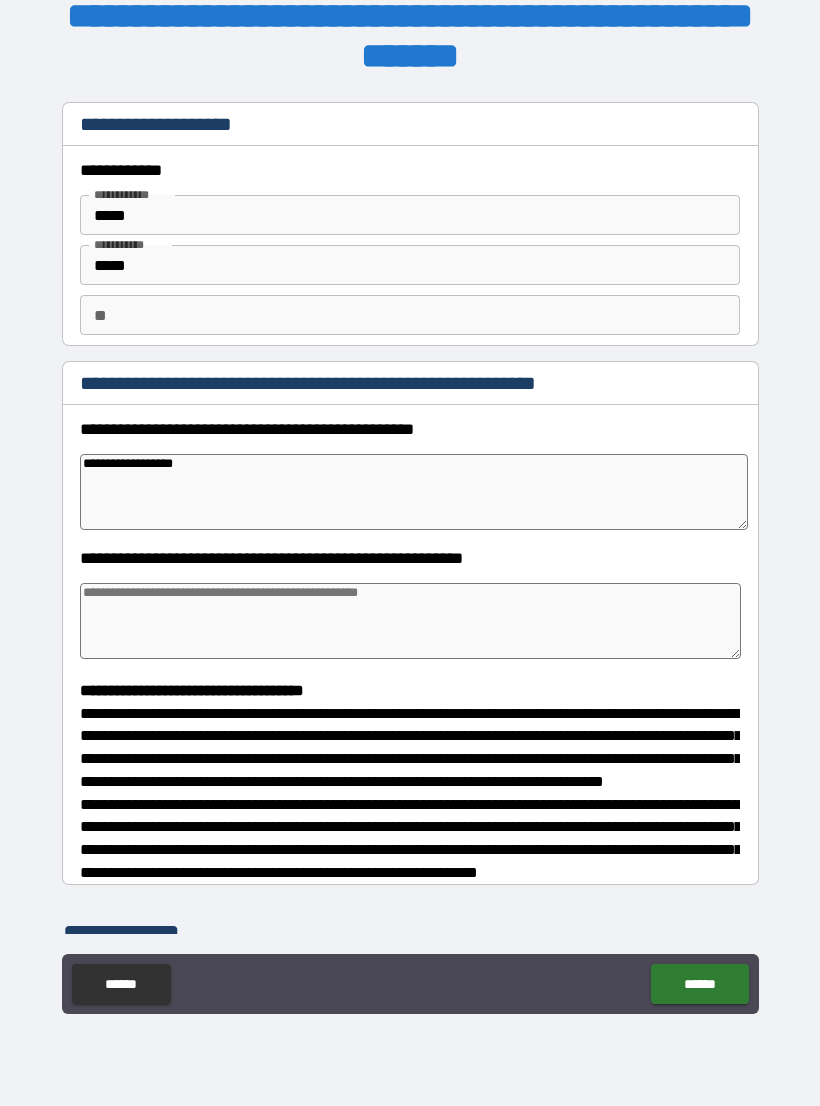 type on "*" 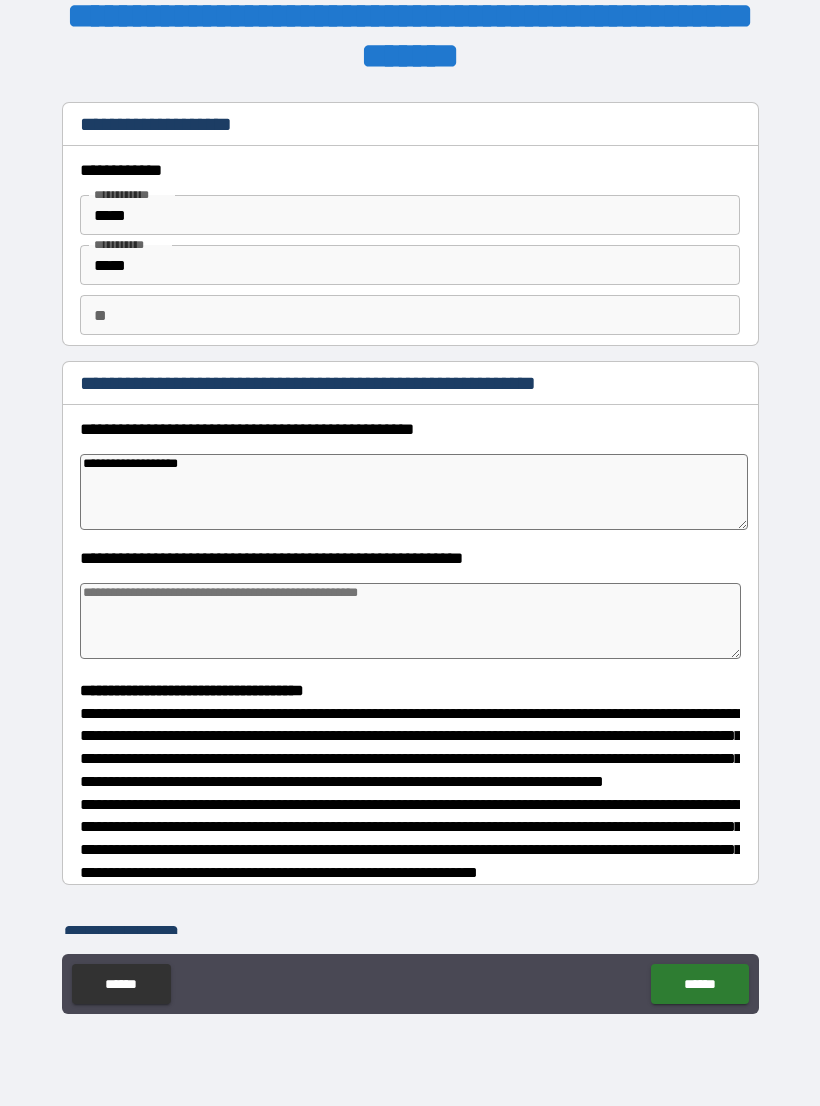 type on "*" 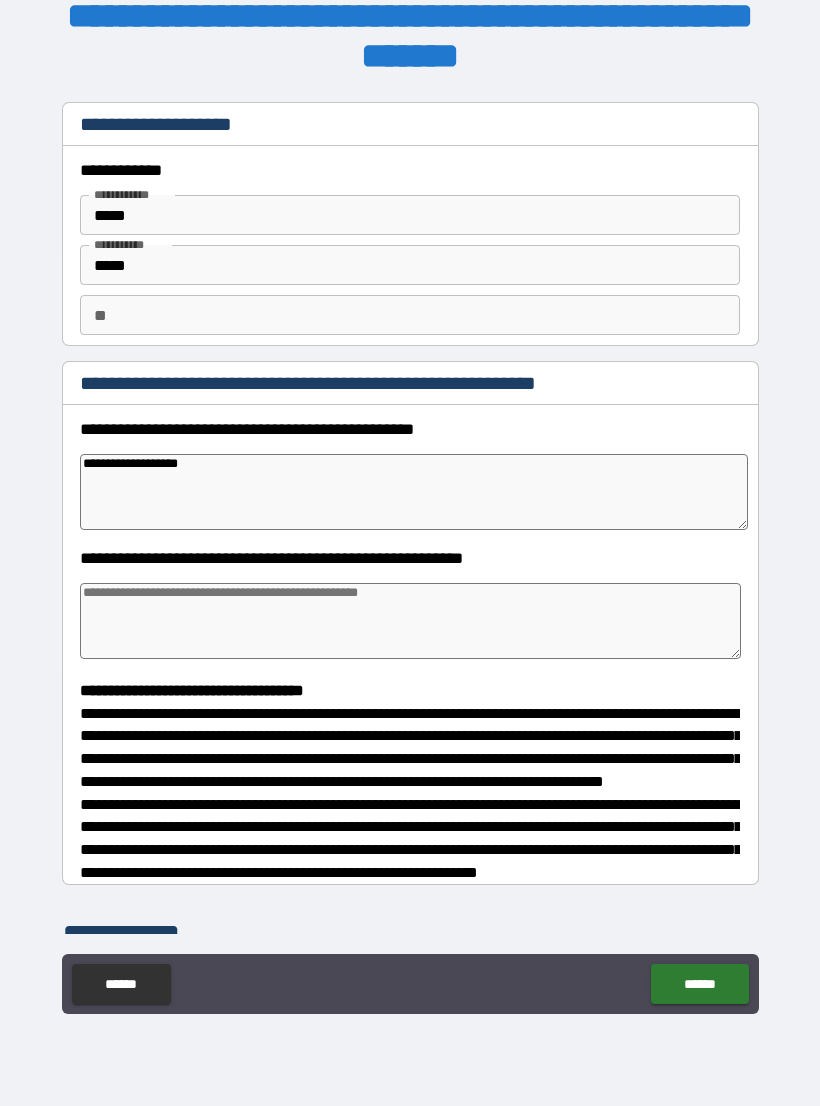 type on "**********" 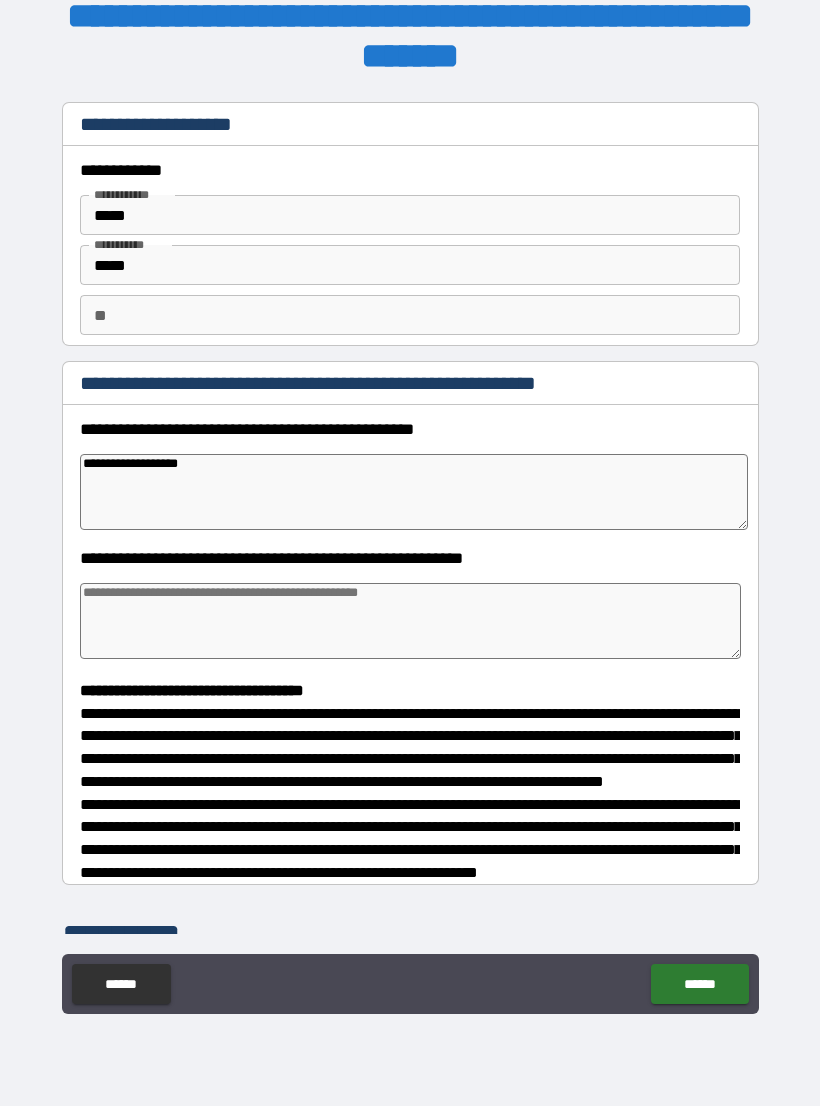 type on "*" 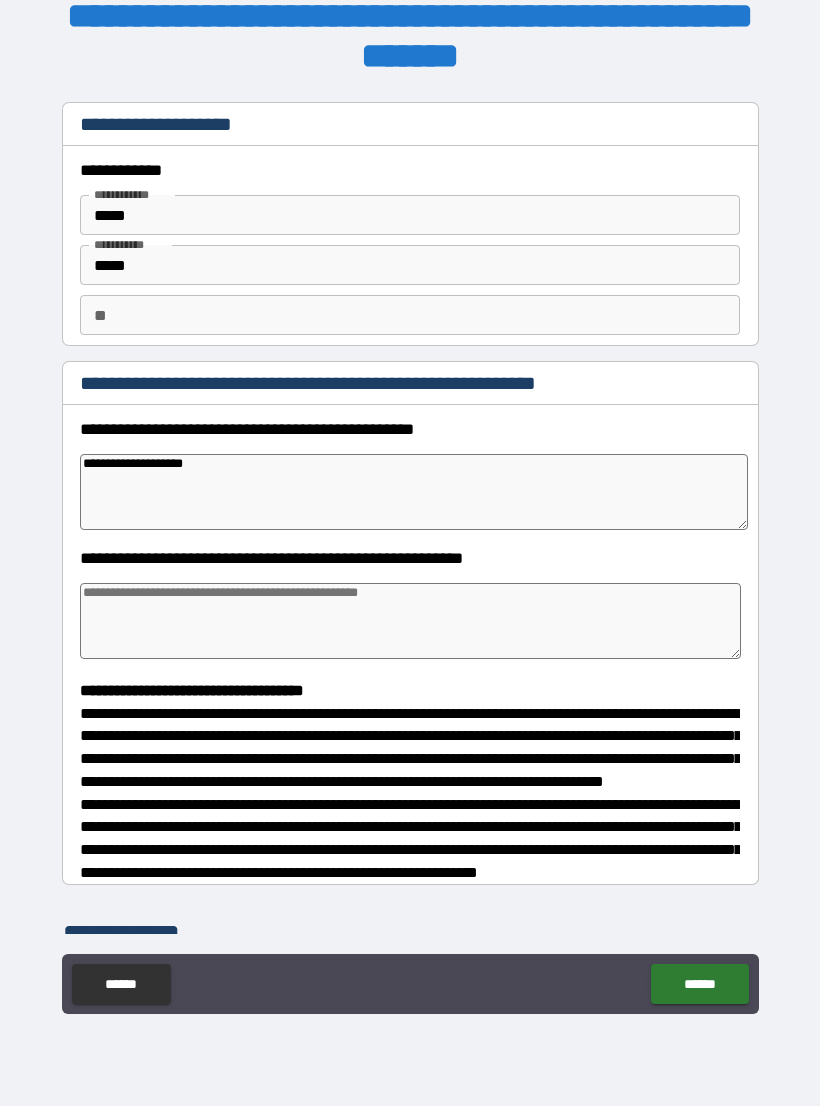 type on "*" 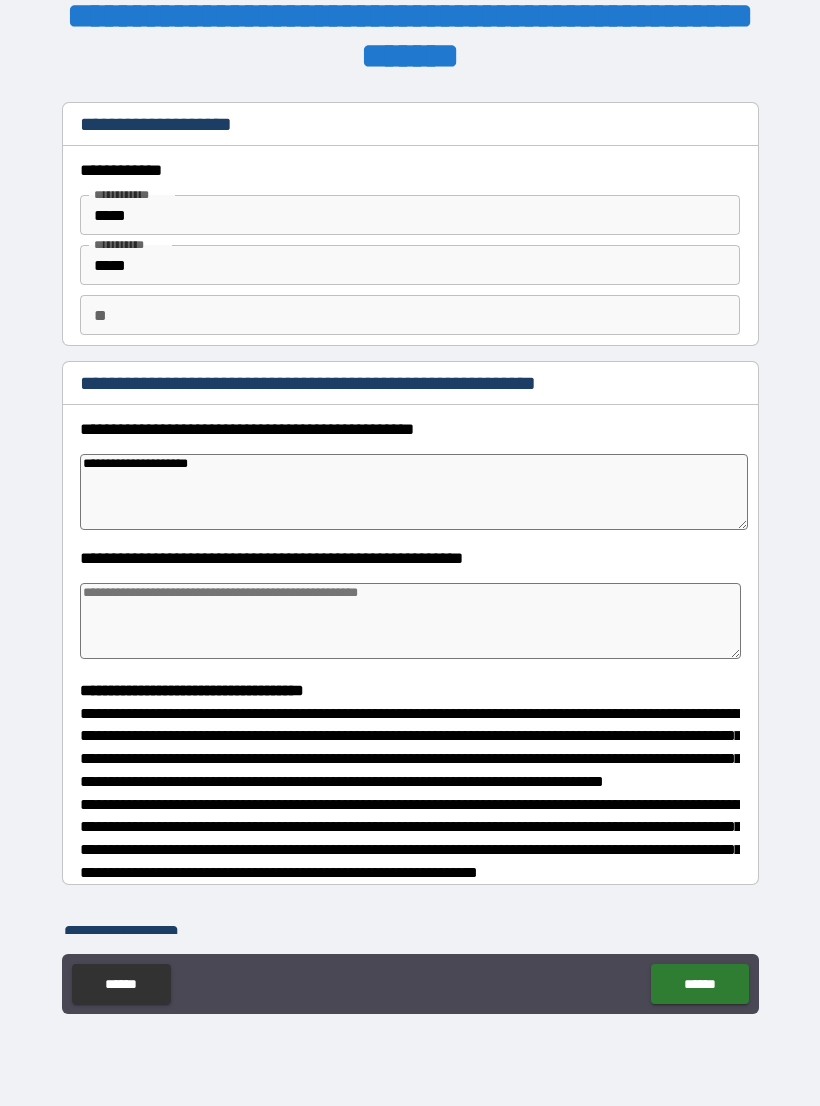 type on "*" 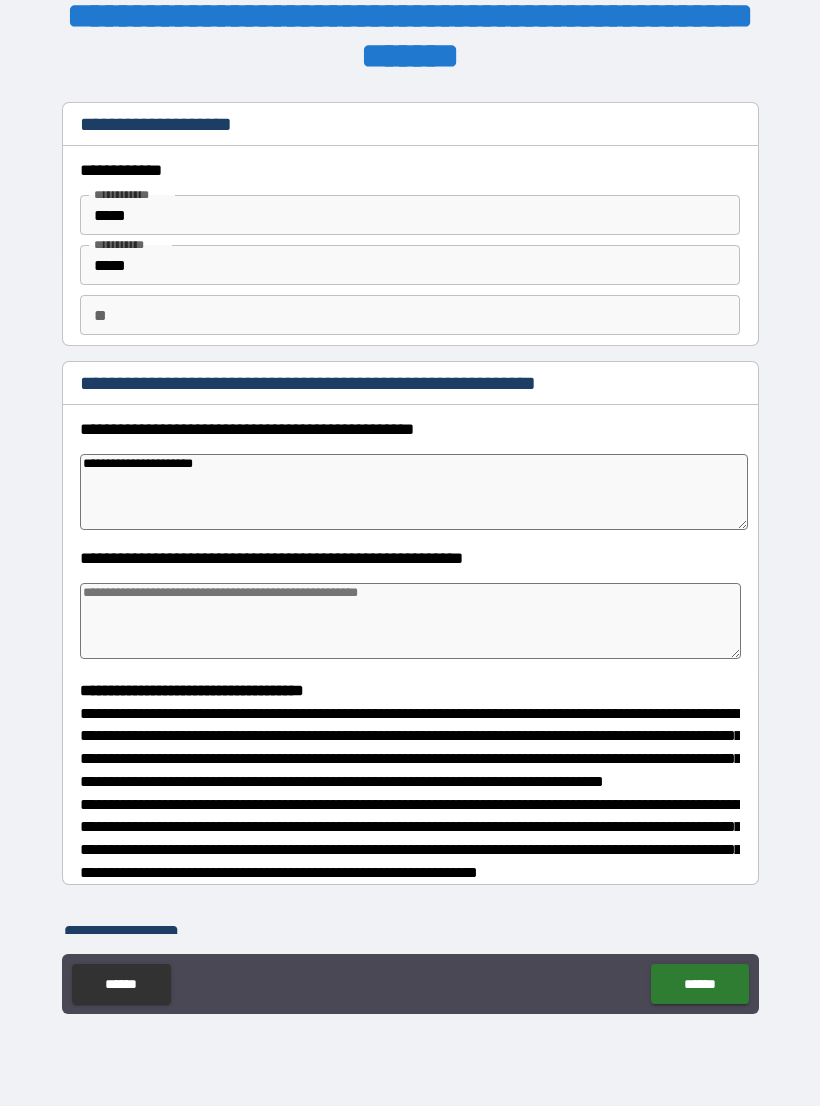 type on "*" 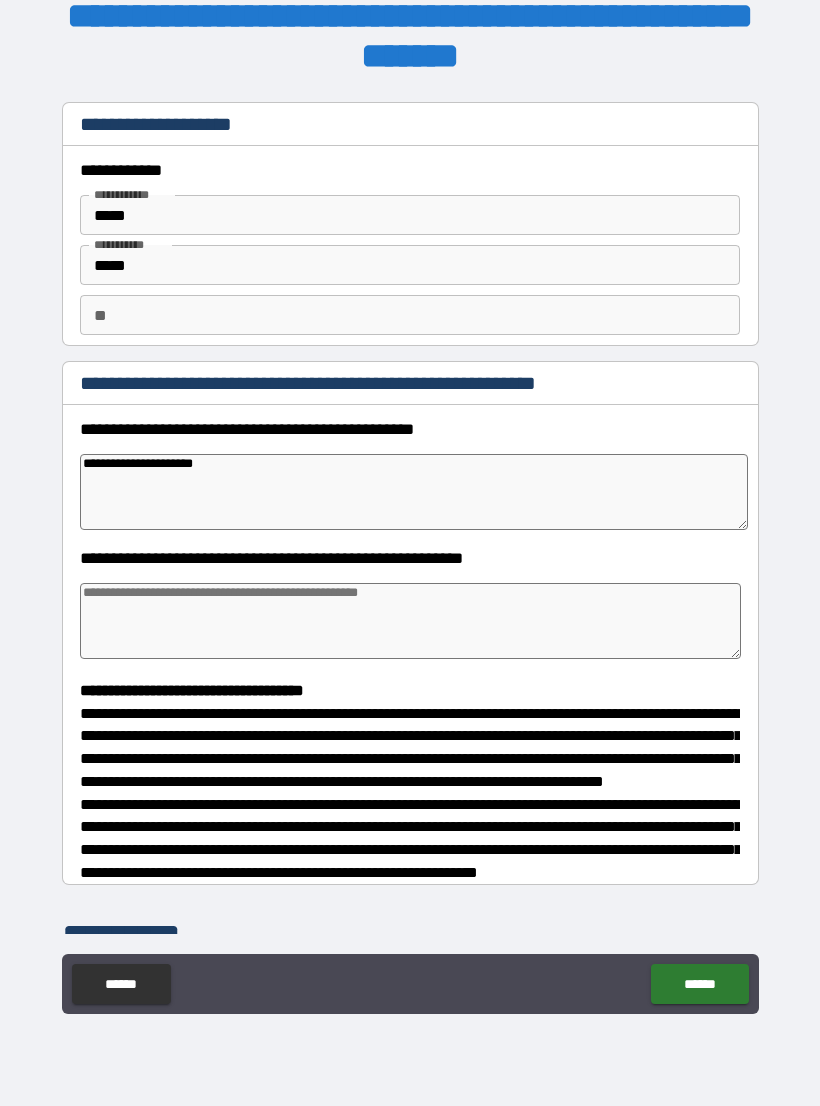 type on "**********" 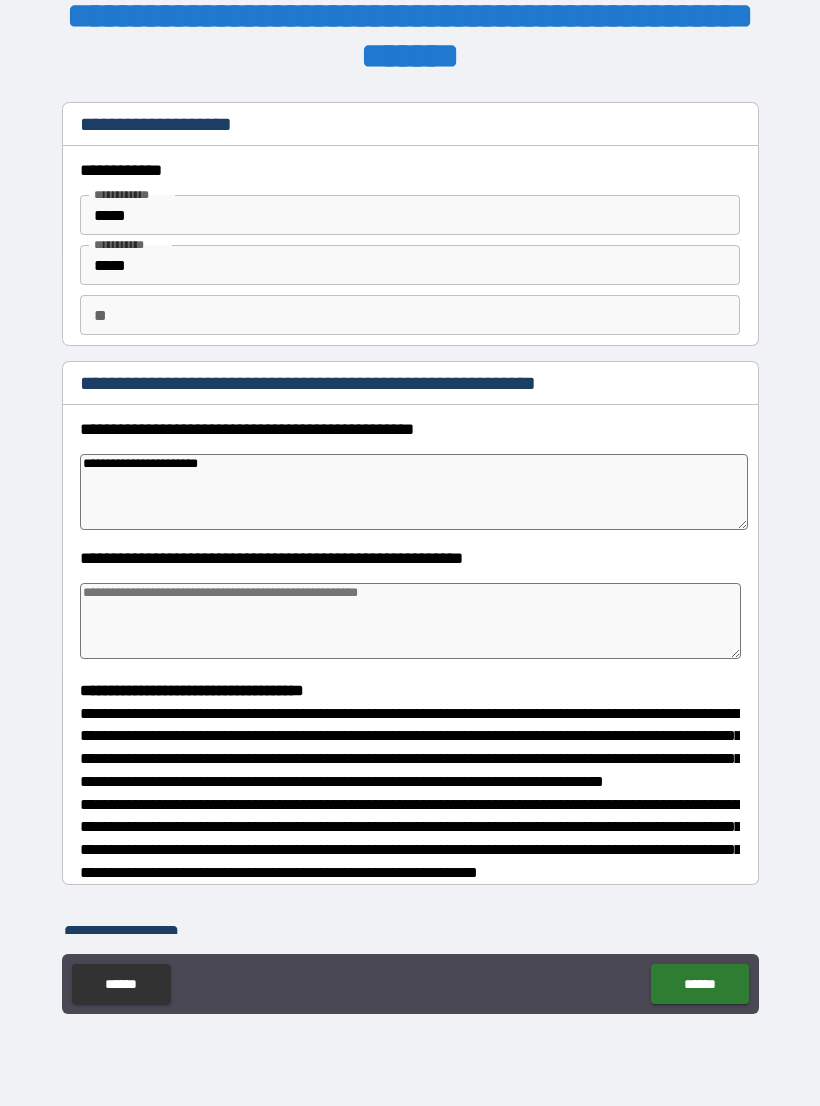 type on "*" 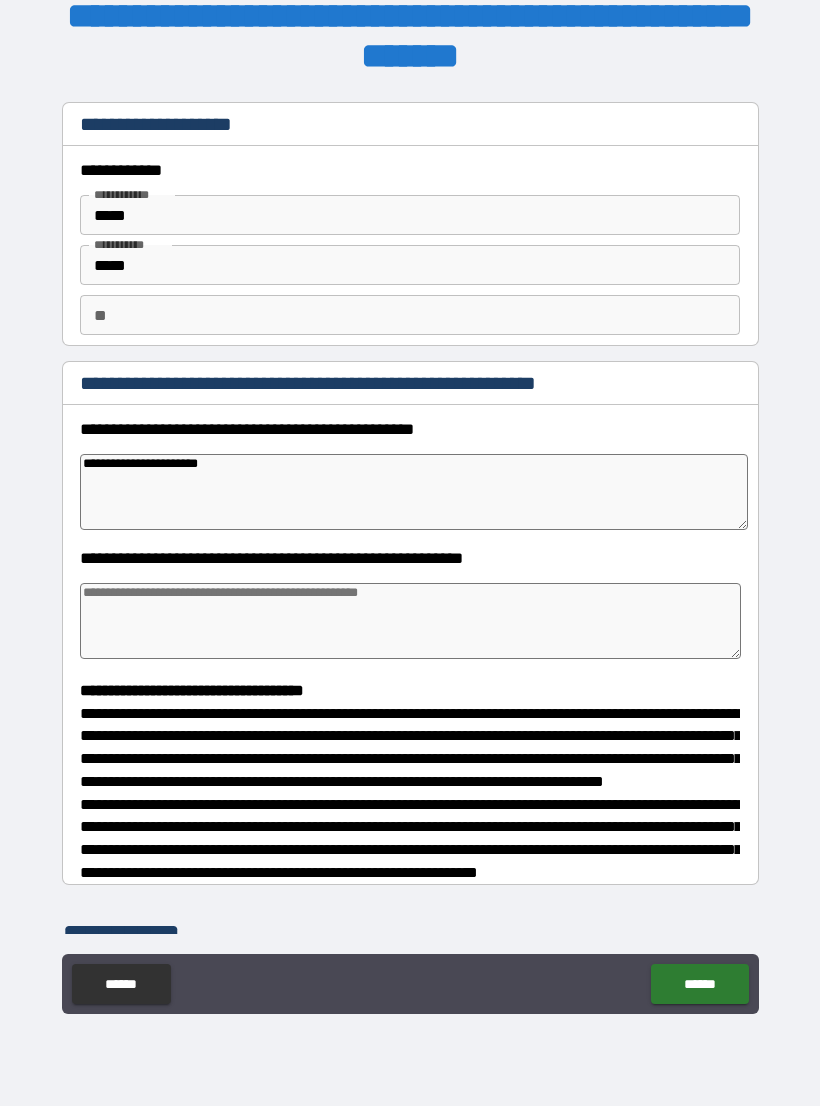 type on "**********" 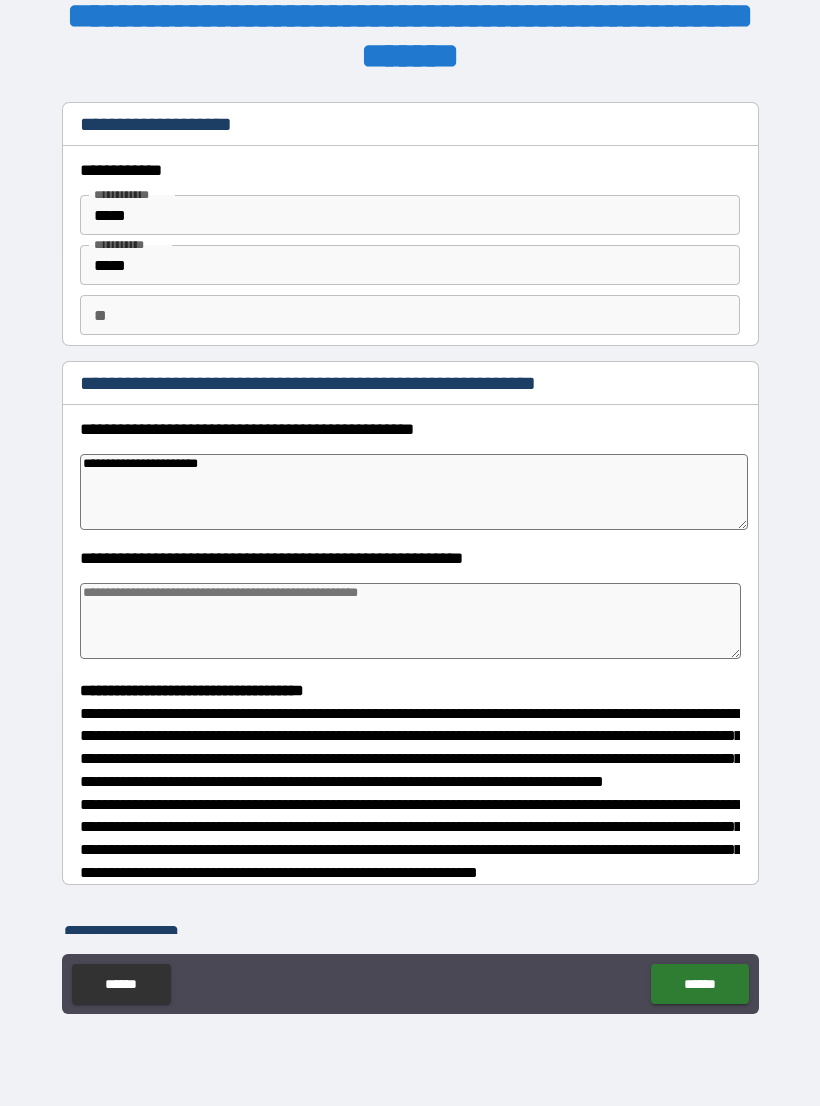 type on "*" 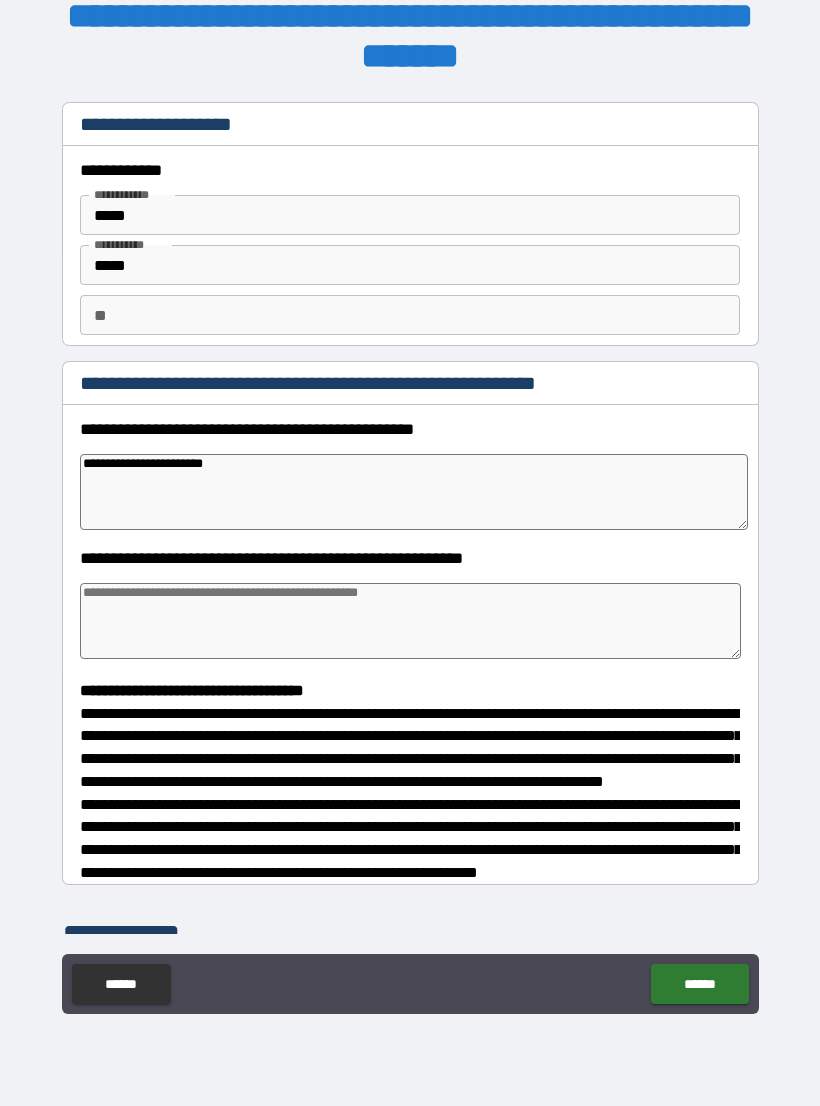 type on "*" 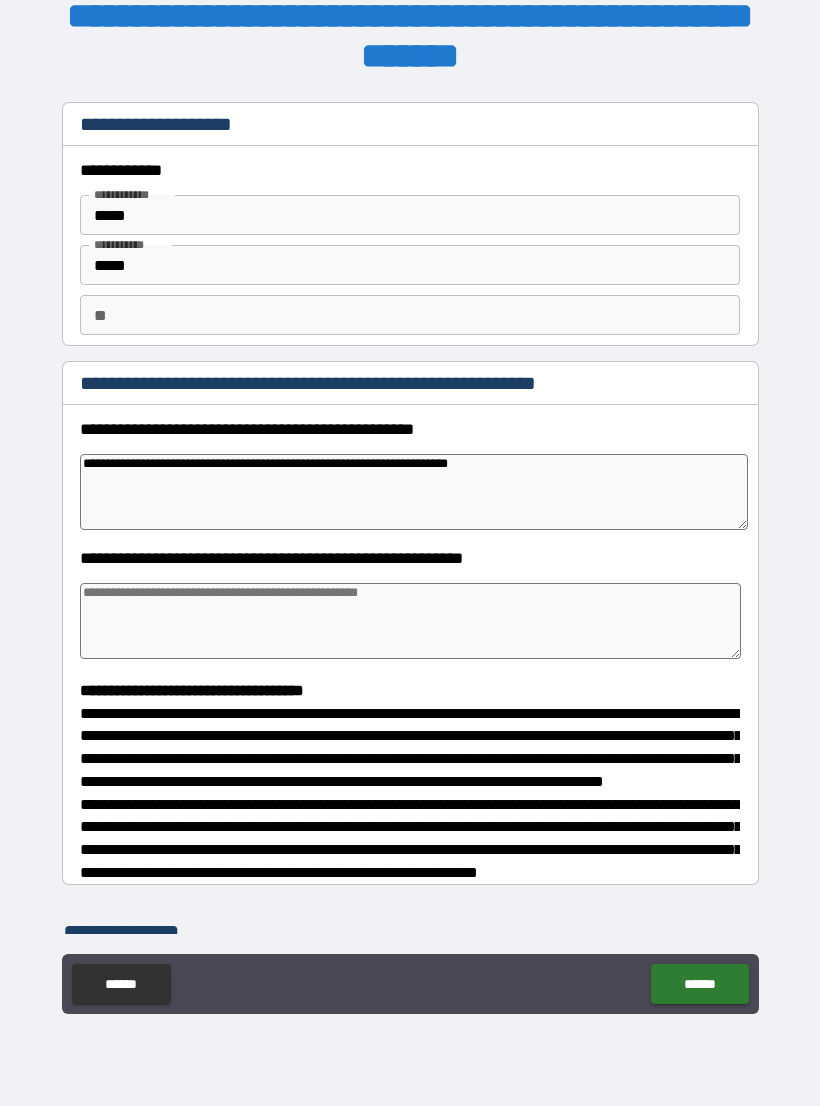 click at bounding box center [410, 621] 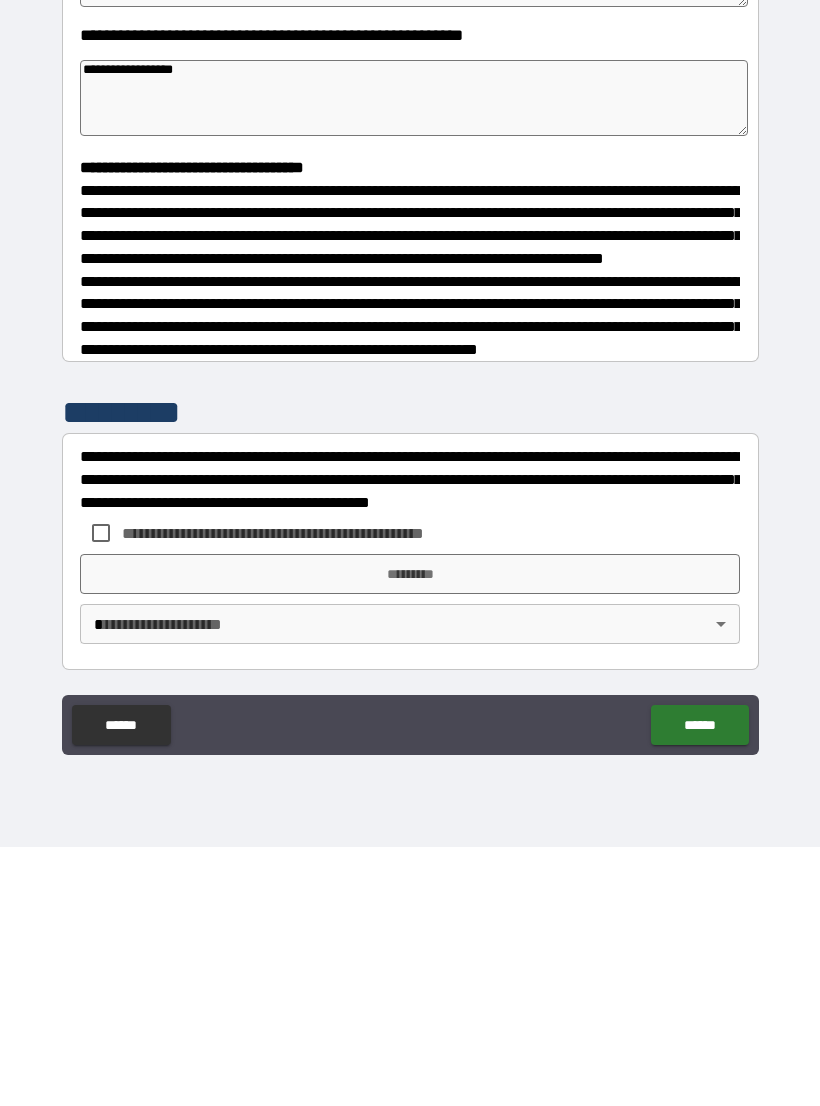 scroll, scrollTop: 302, scrollLeft: 0, axis: vertical 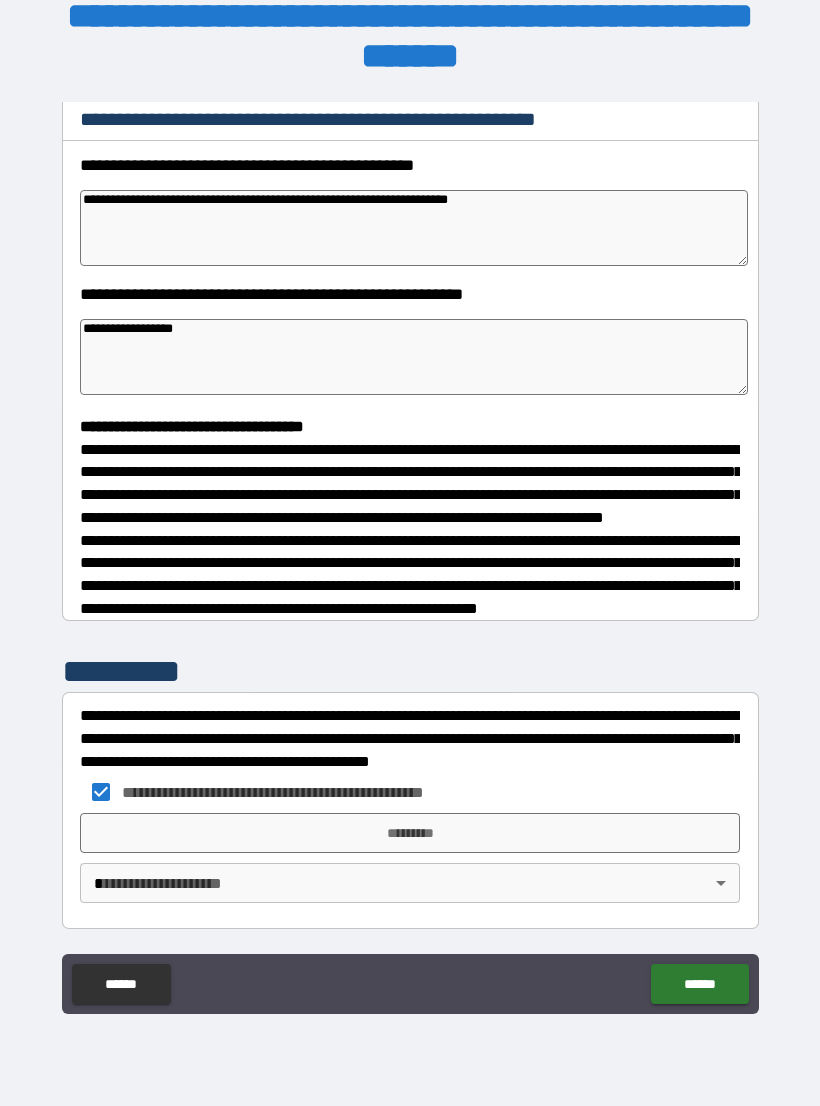 click on "*********" at bounding box center (410, 833) 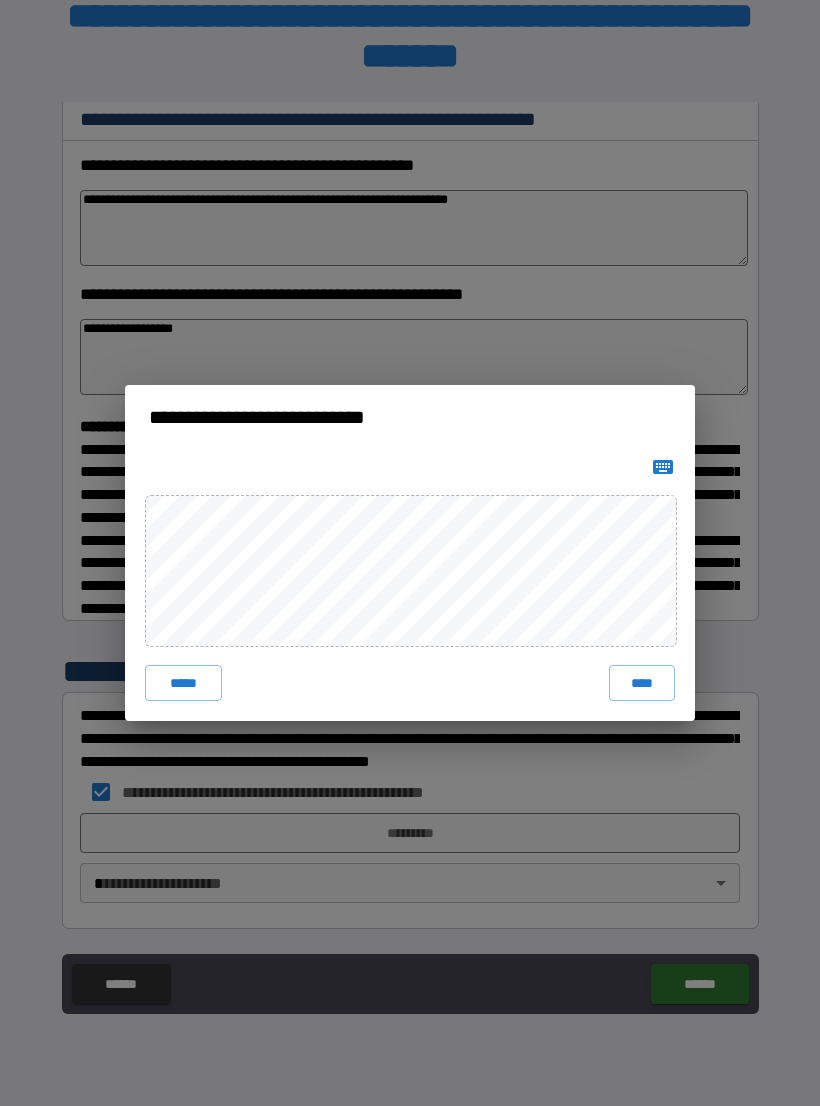 click on "****" at bounding box center (642, 683) 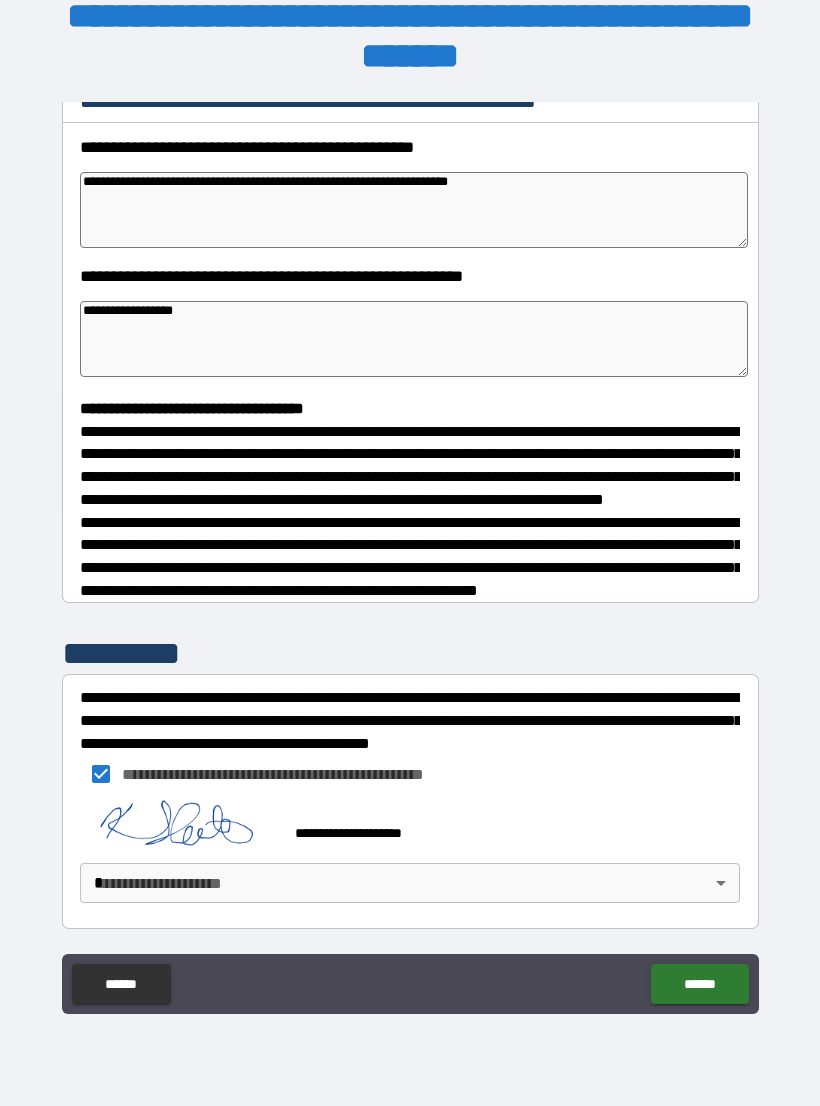 scroll, scrollTop: 319, scrollLeft: 0, axis: vertical 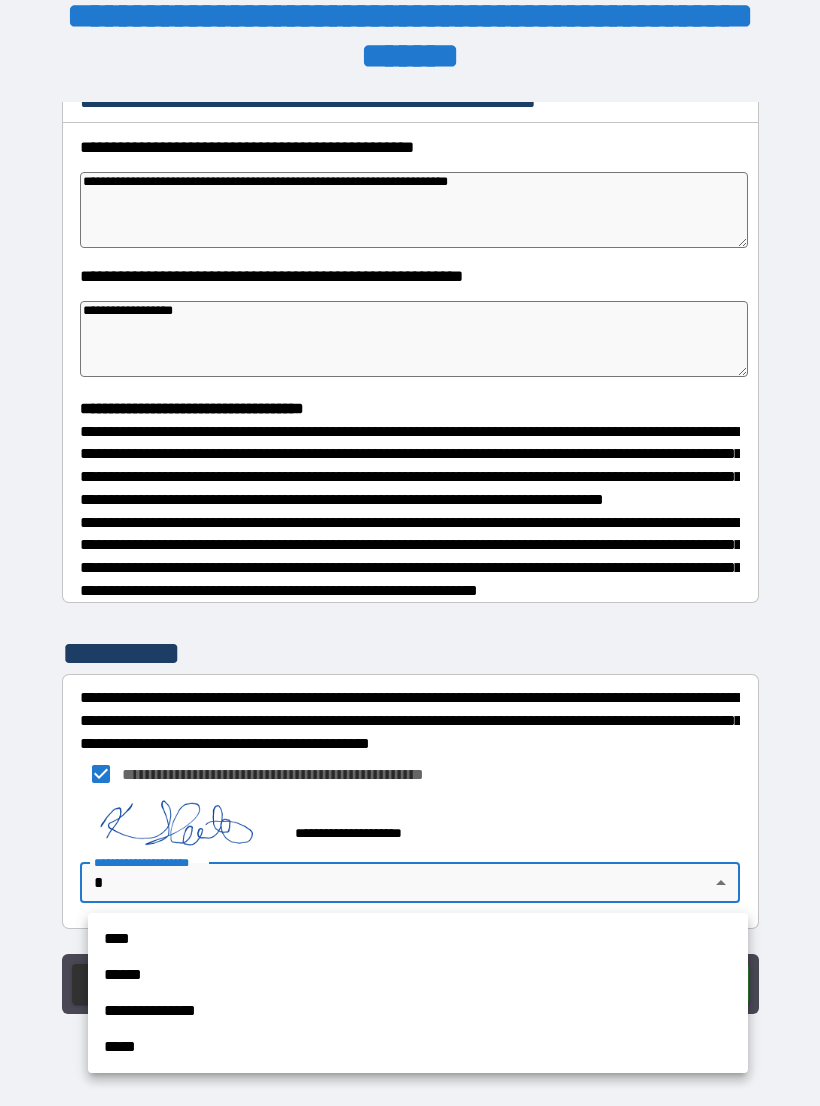 click on "****" at bounding box center [418, 939] 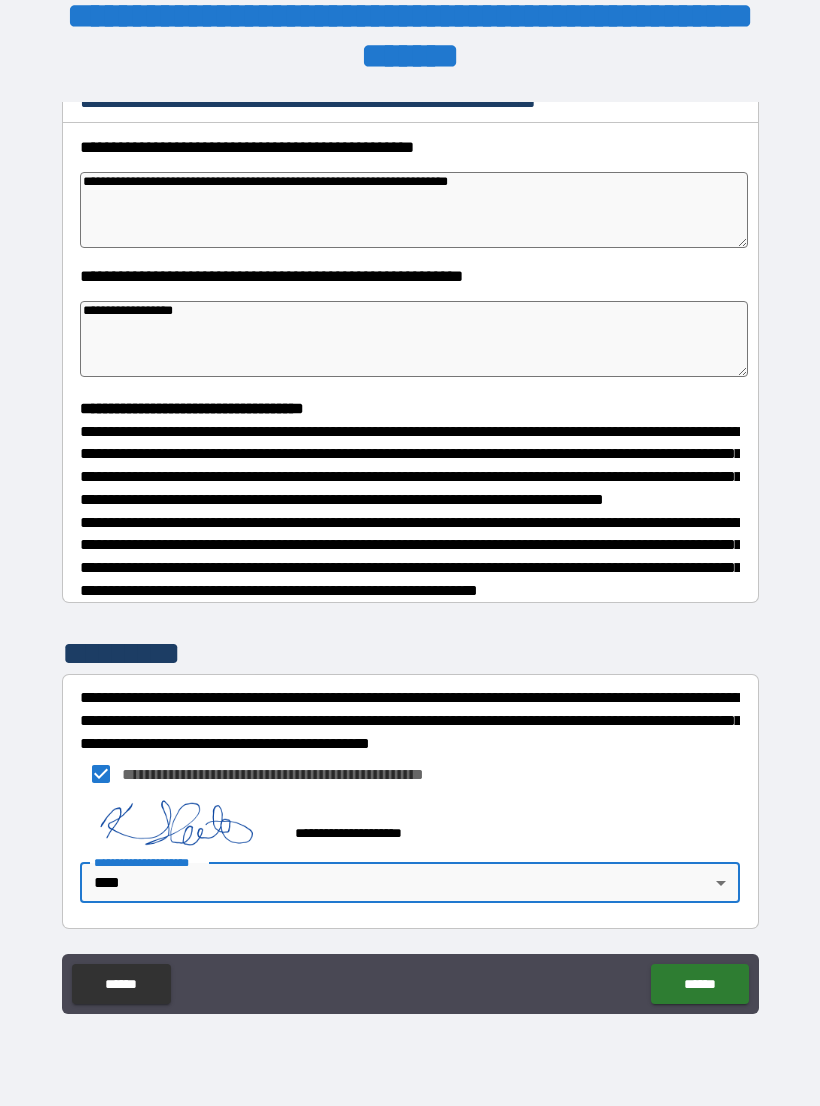 click on "******" at bounding box center [699, 984] 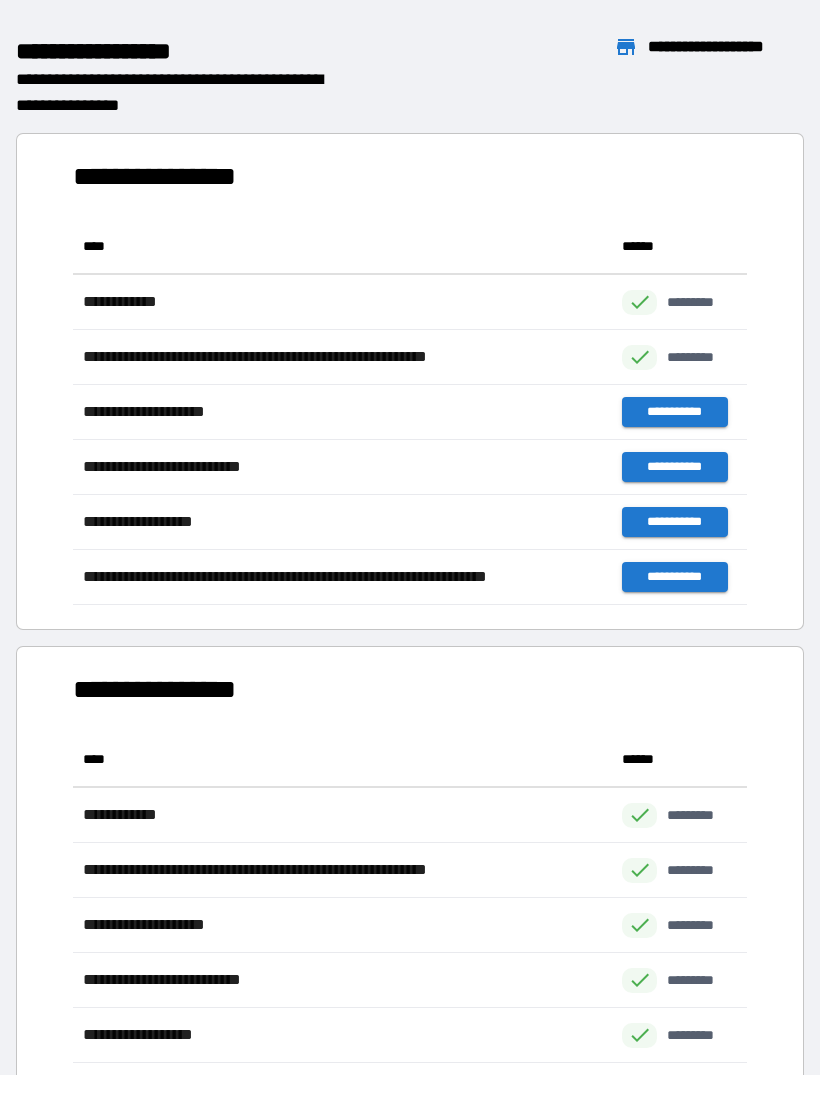 scroll, scrollTop: 1, scrollLeft: 1, axis: both 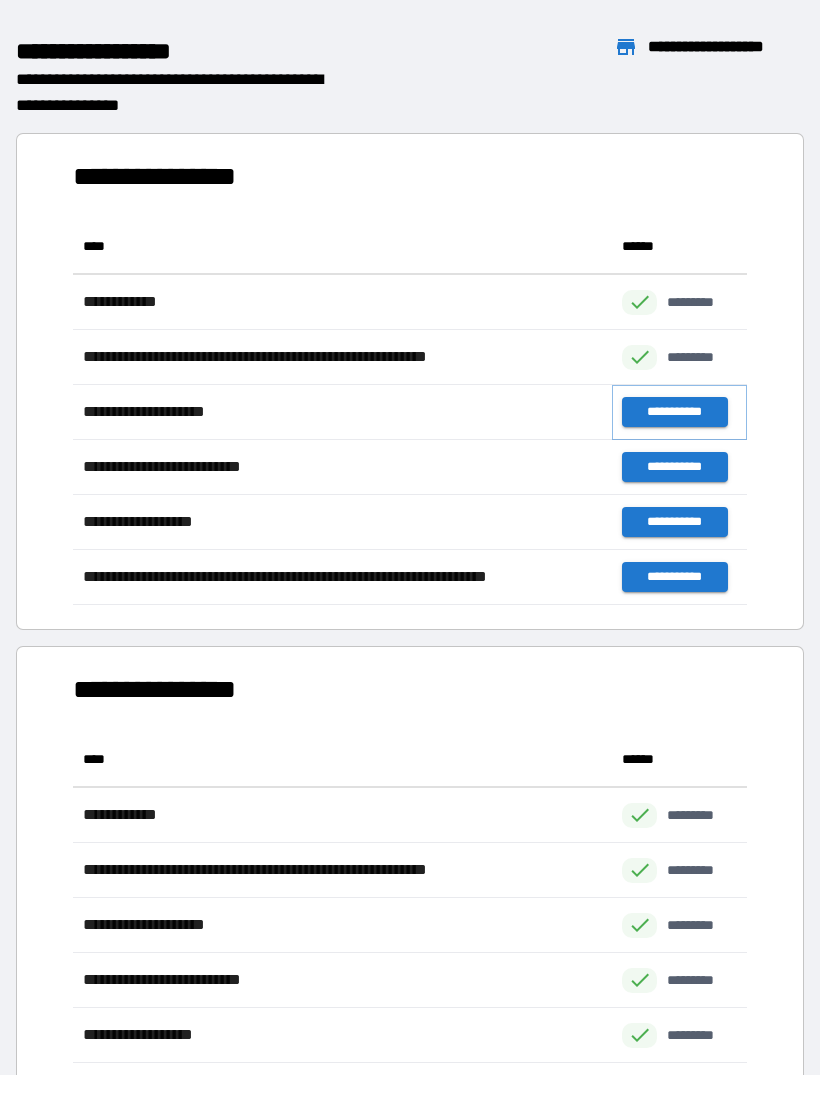 click on "**********" at bounding box center [674, 412] 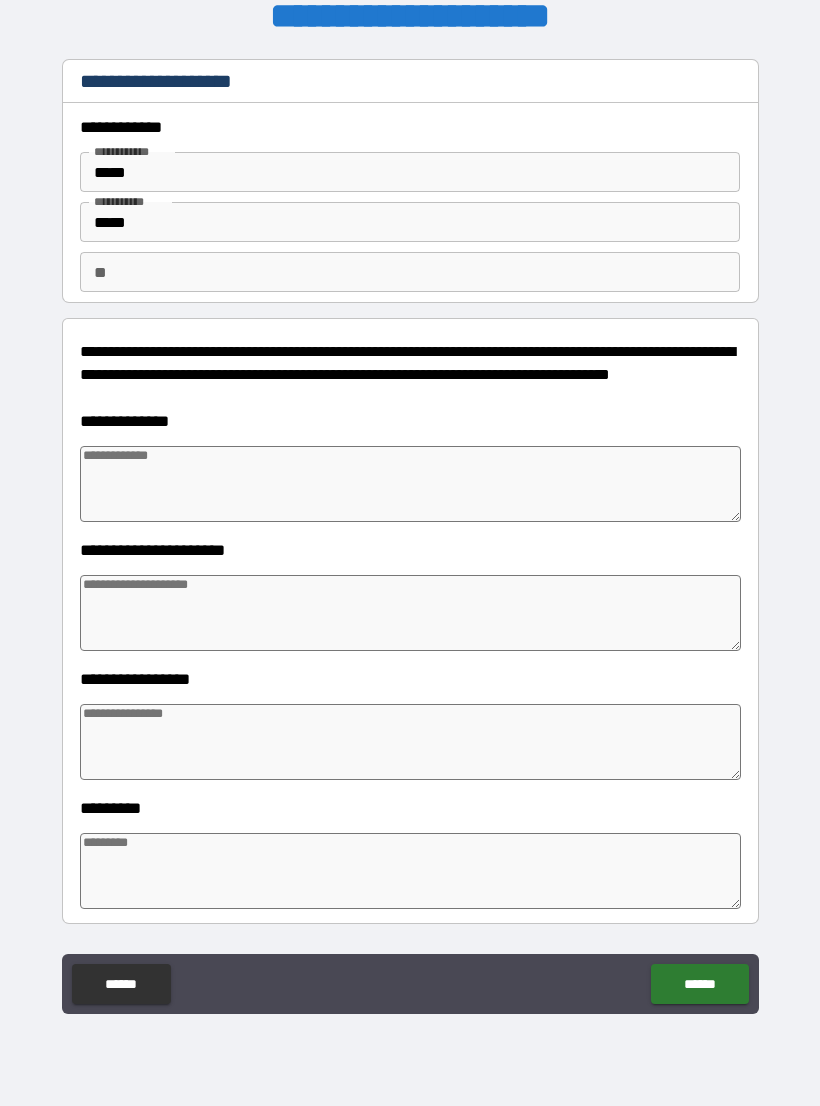 click at bounding box center (410, 484) 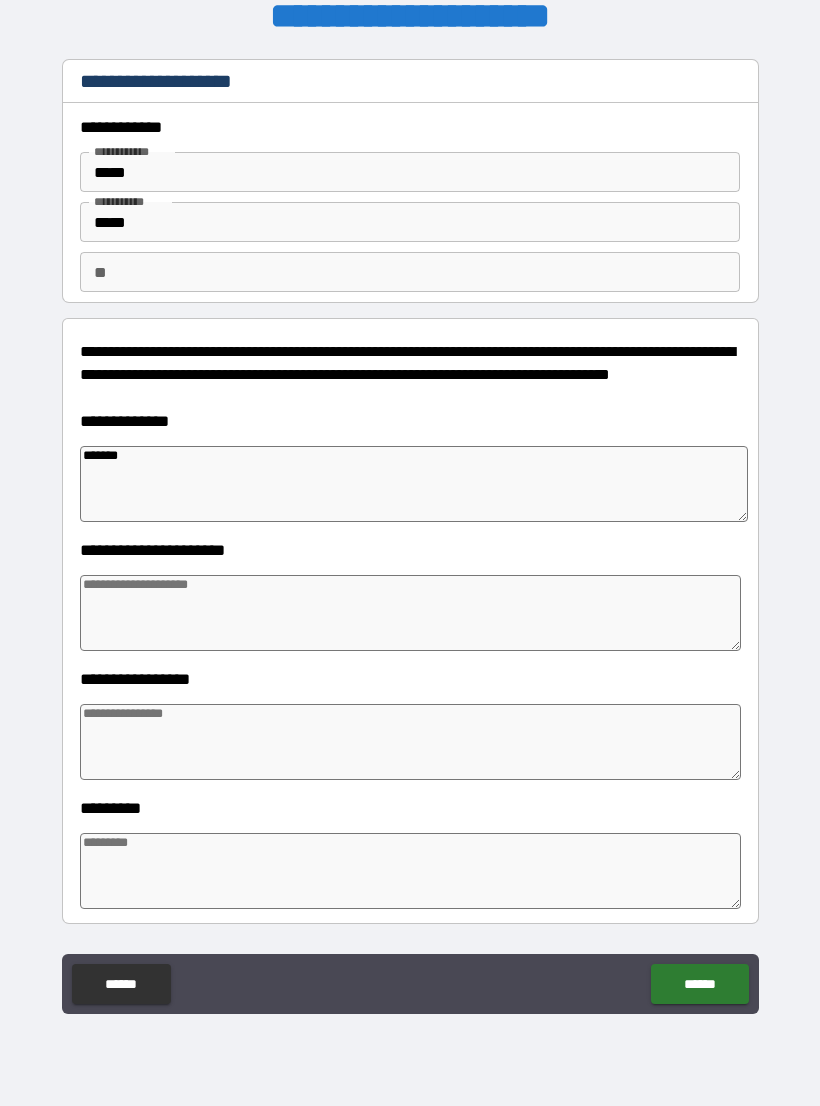 click at bounding box center (410, 613) 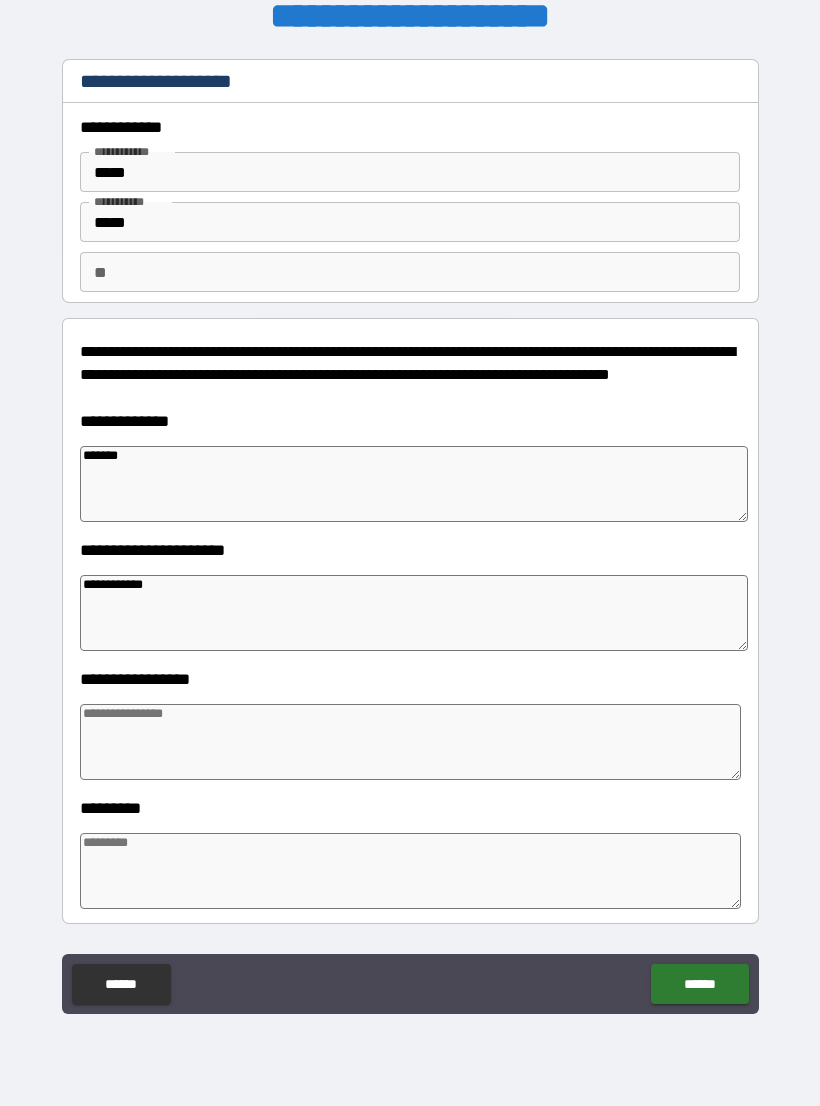 click at bounding box center (410, 742) 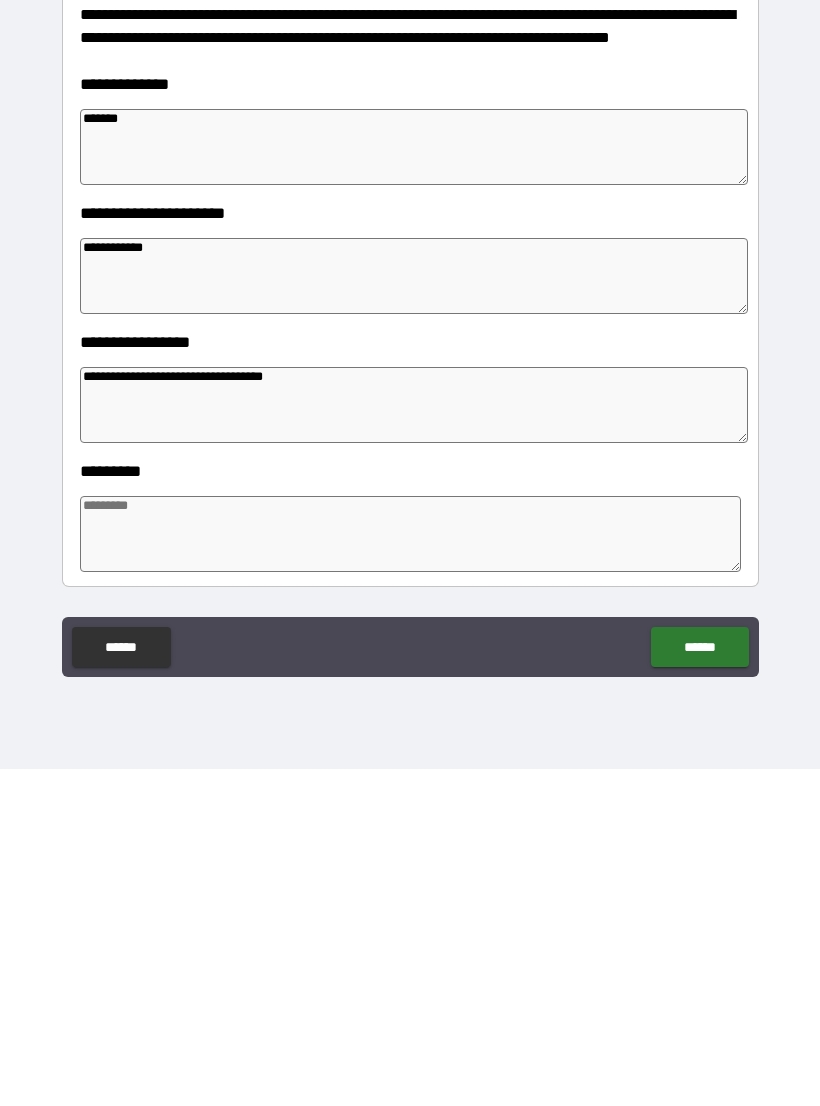 click at bounding box center [410, 871] 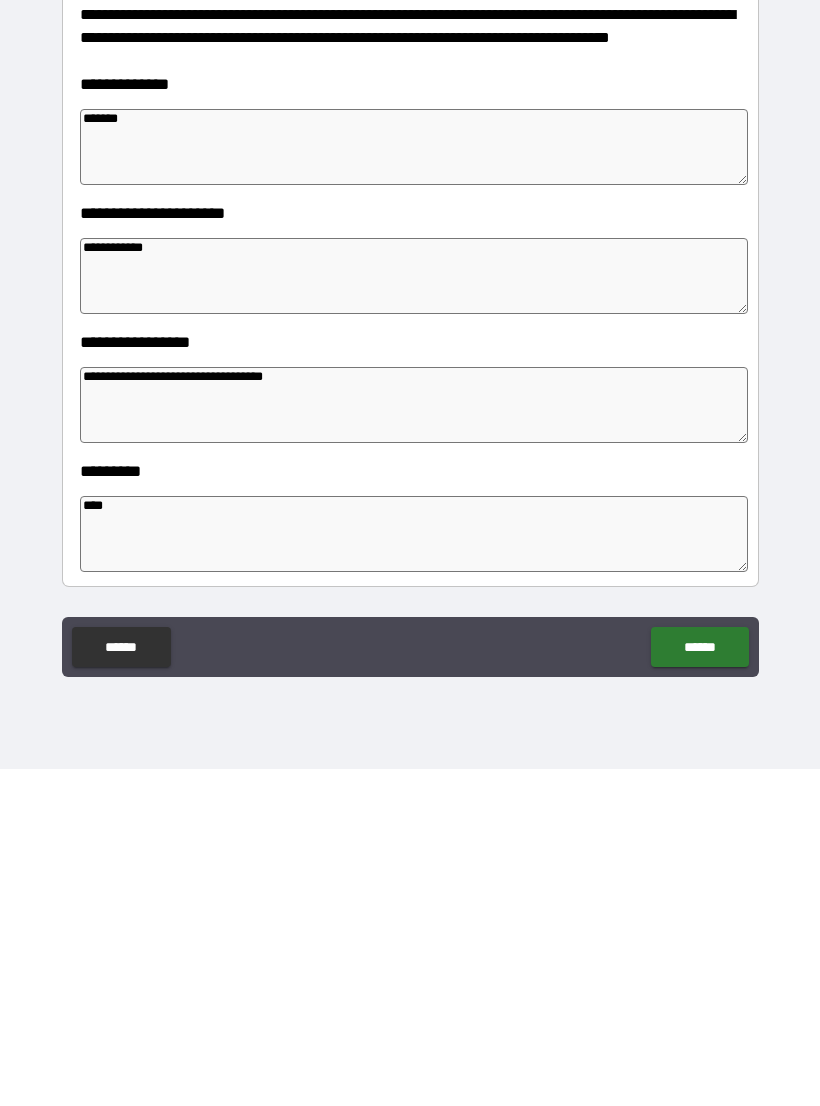 click on "******" at bounding box center [699, 984] 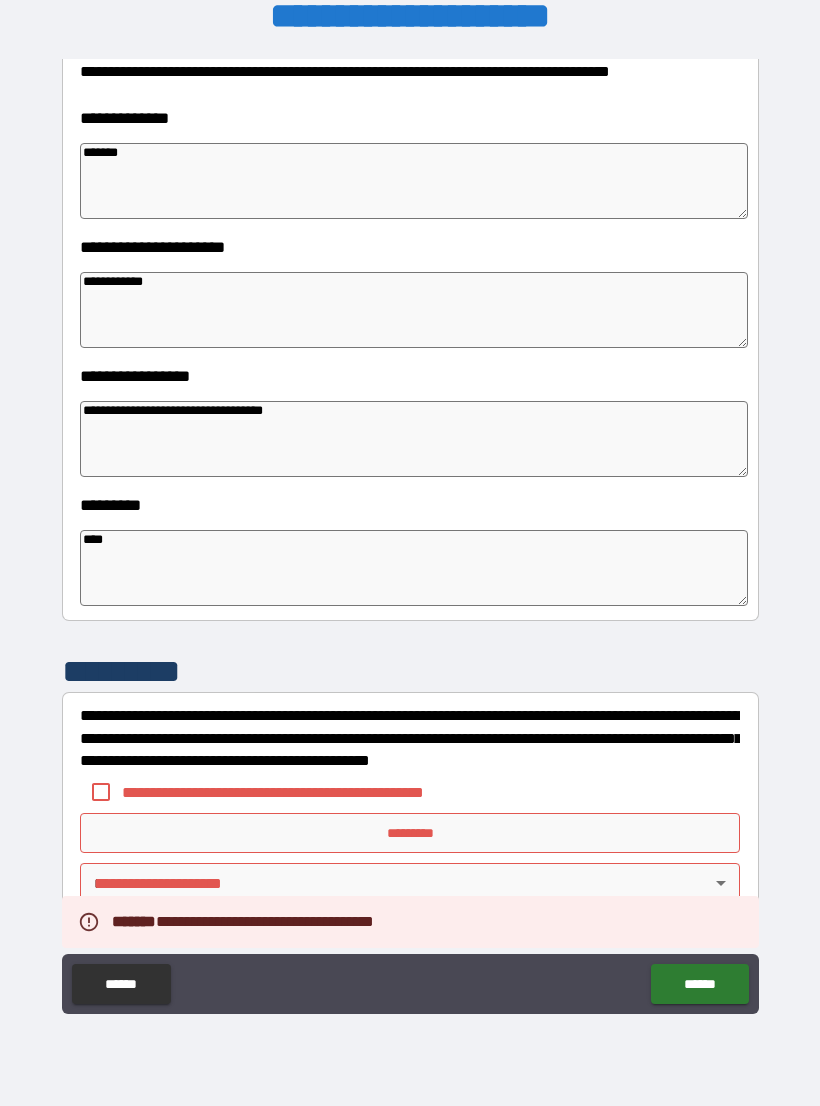 scroll, scrollTop: 303, scrollLeft: 0, axis: vertical 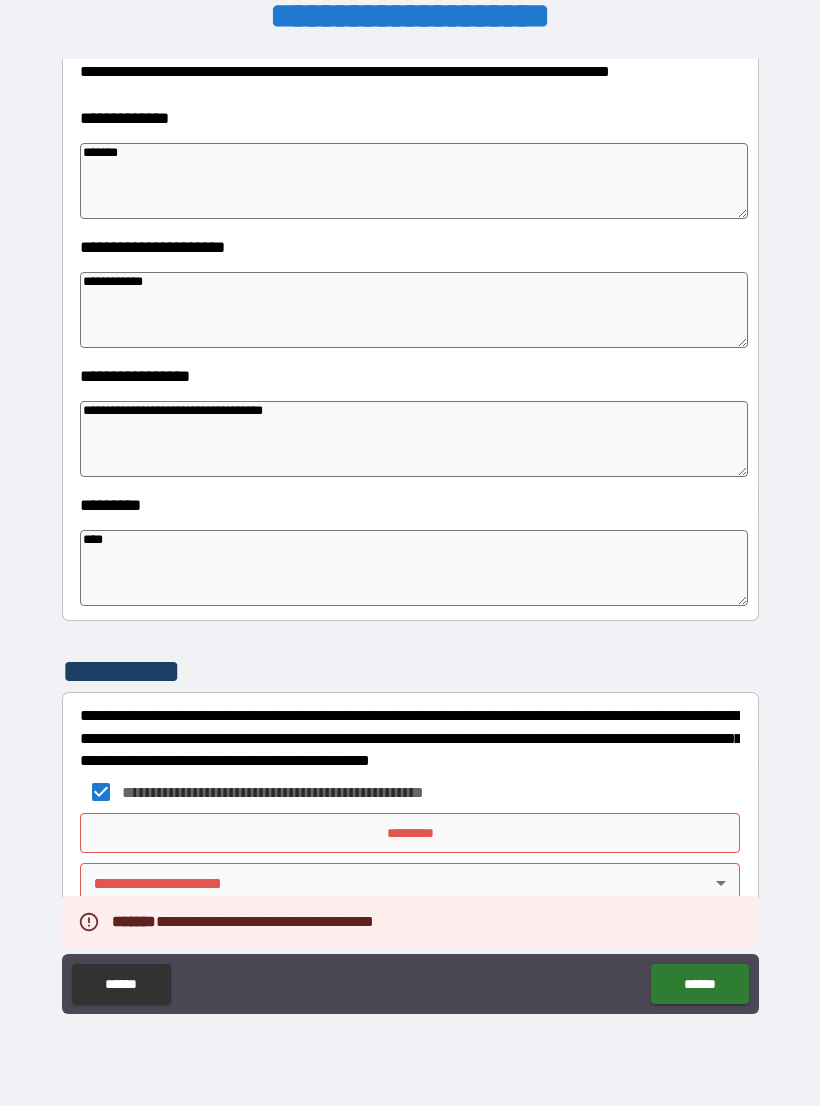 click on "**********" at bounding box center [285, 792] 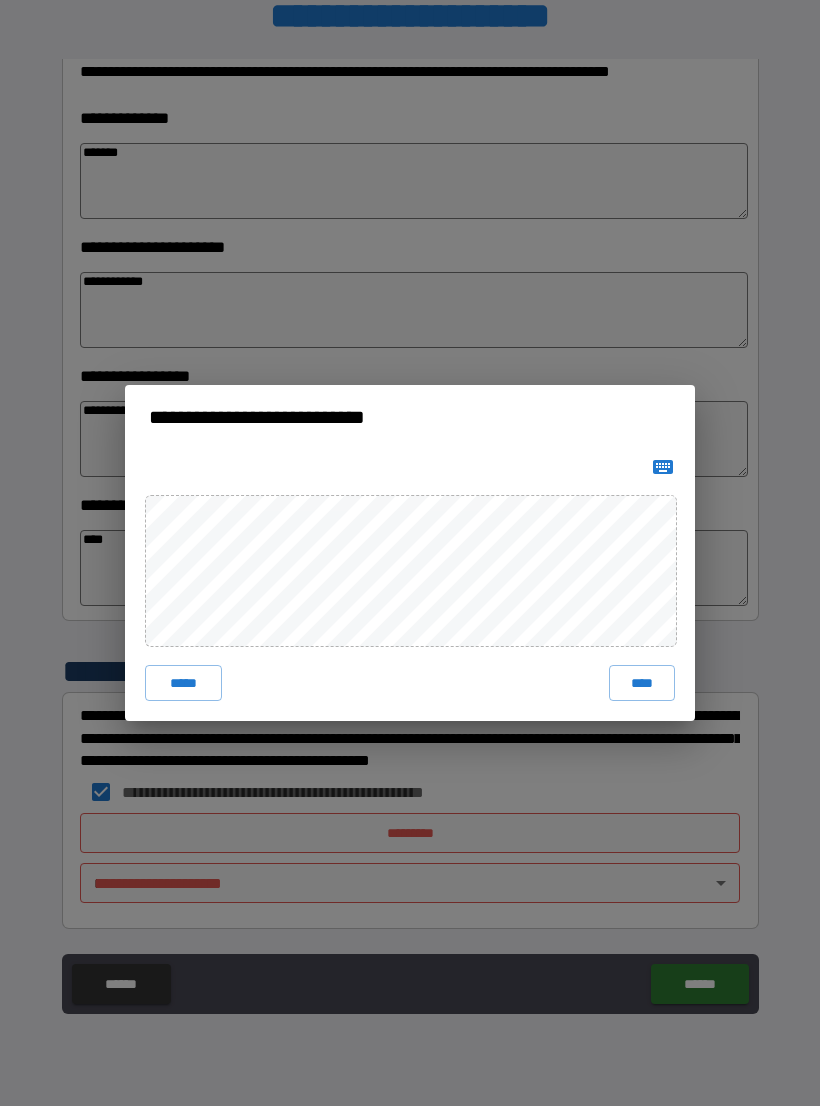 click on "****" at bounding box center [642, 683] 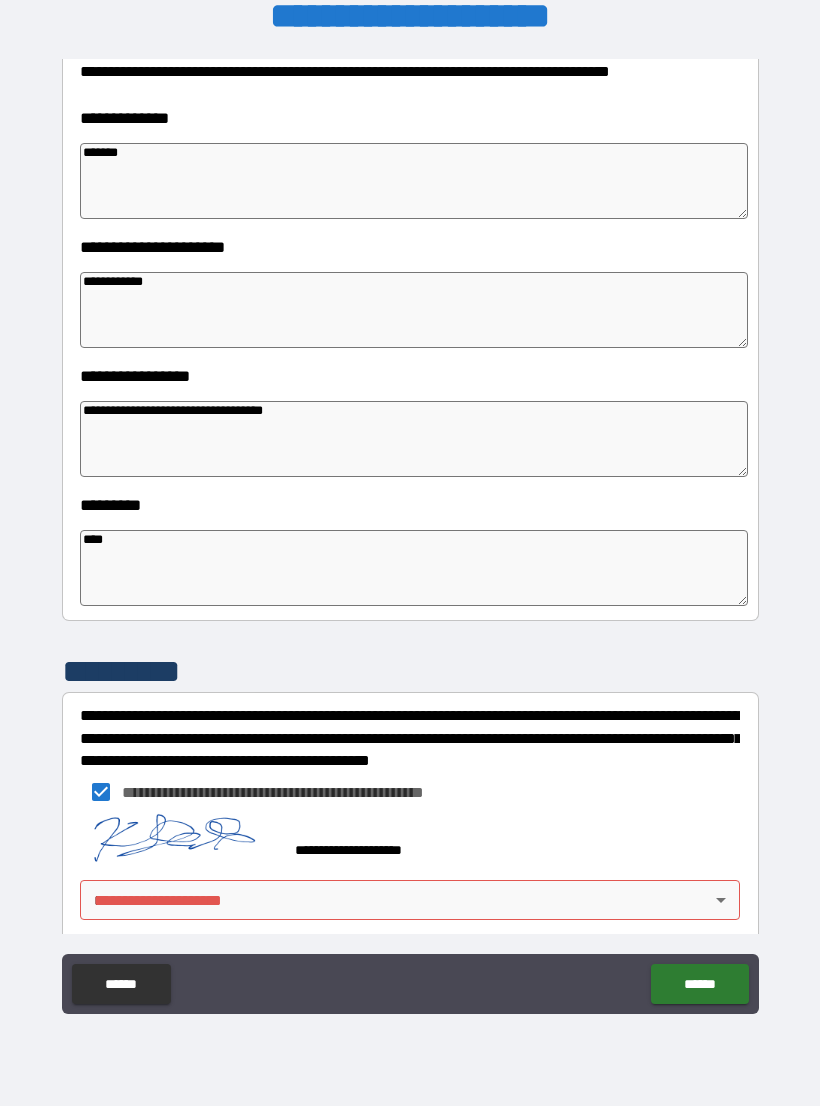 scroll, scrollTop: 293, scrollLeft: 0, axis: vertical 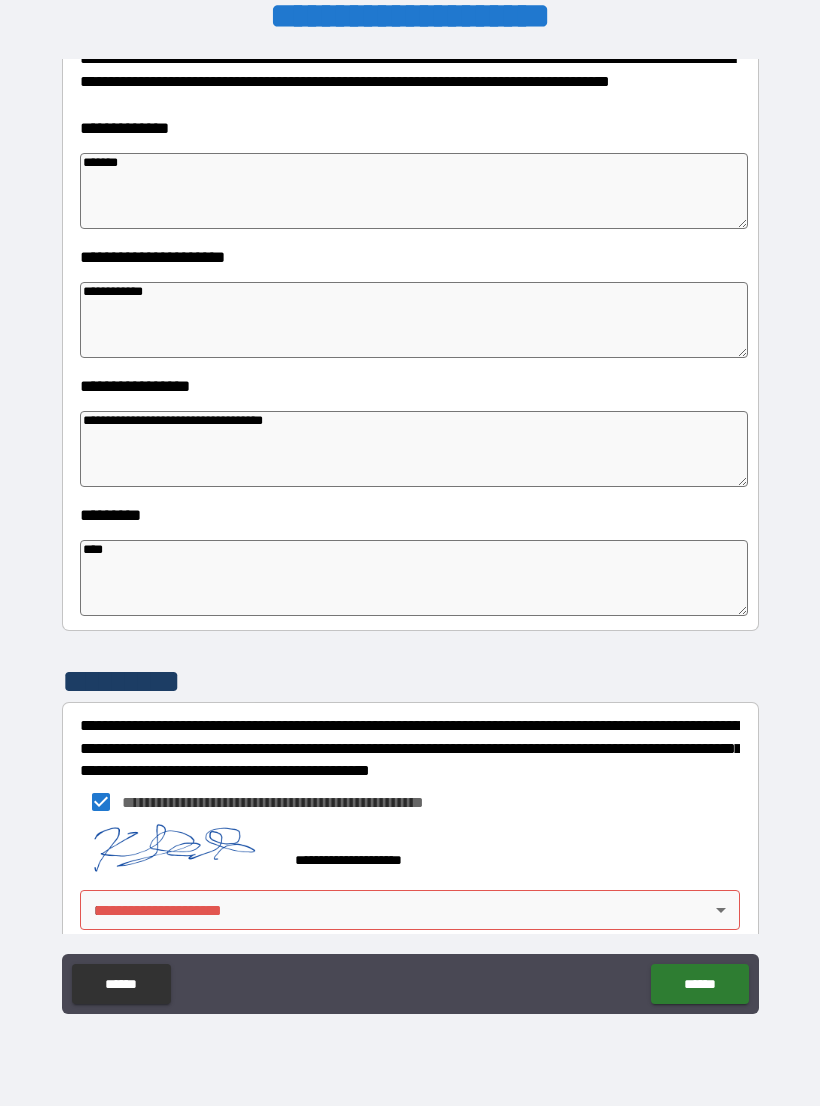 click on "**********" at bounding box center (410, 537) 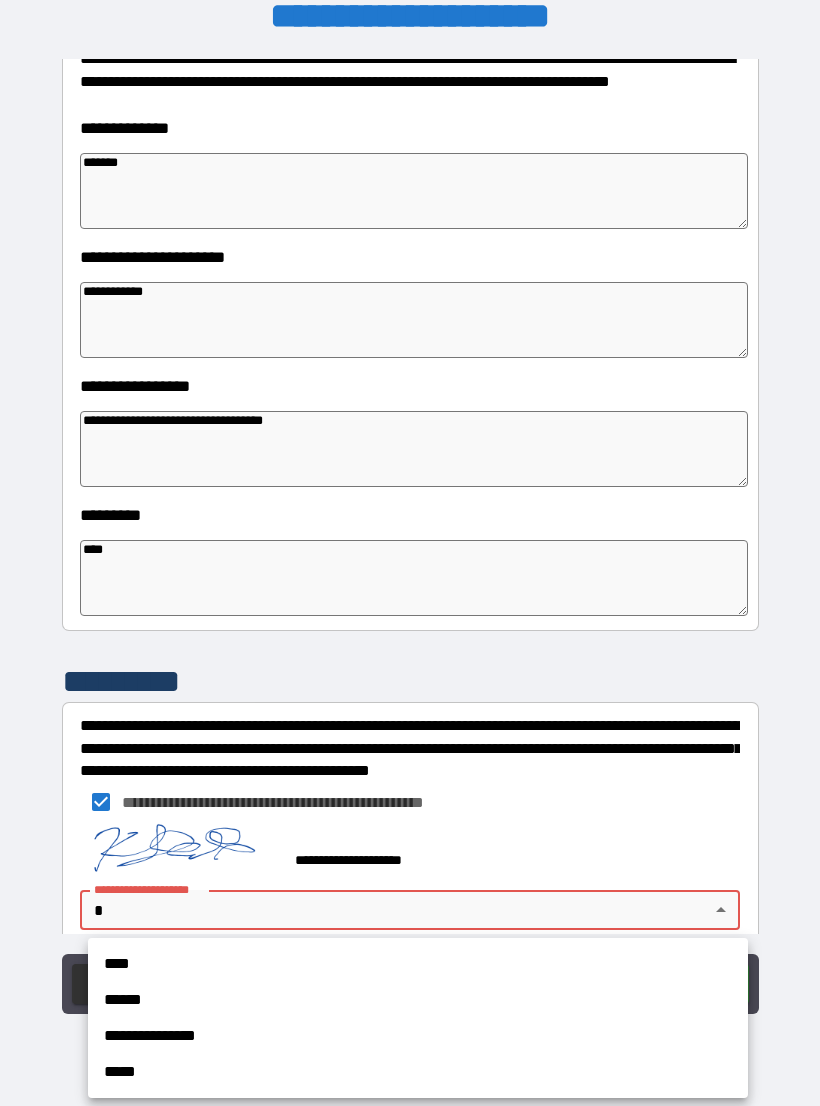 click on "****" at bounding box center (418, 964) 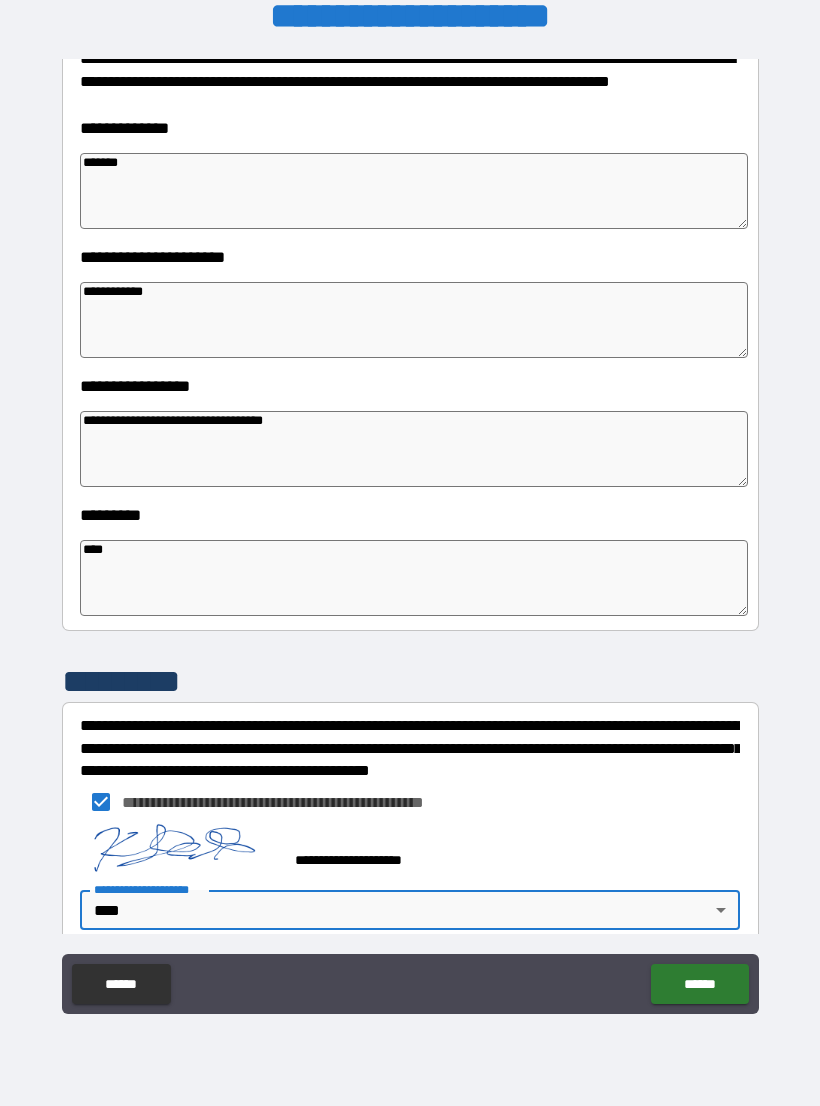 click on "******" at bounding box center [699, 984] 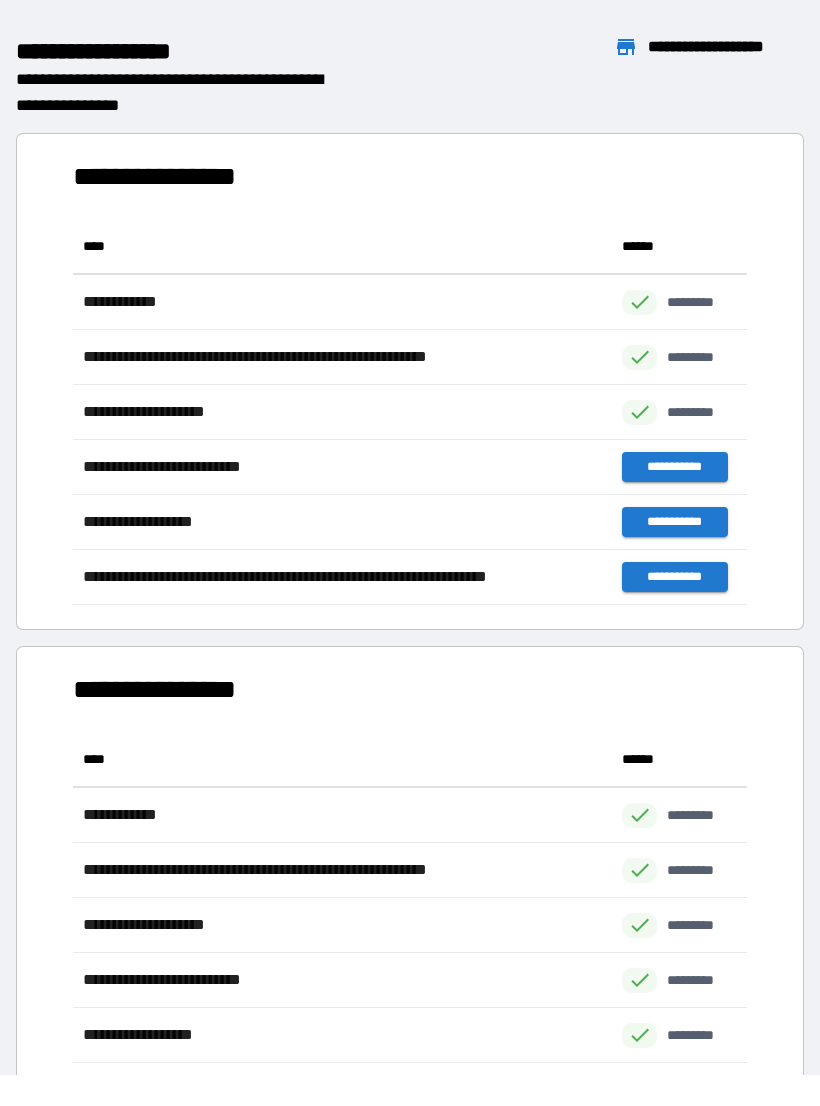 scroll, scrollTop: 1, scrollLeft: 1, axis: both 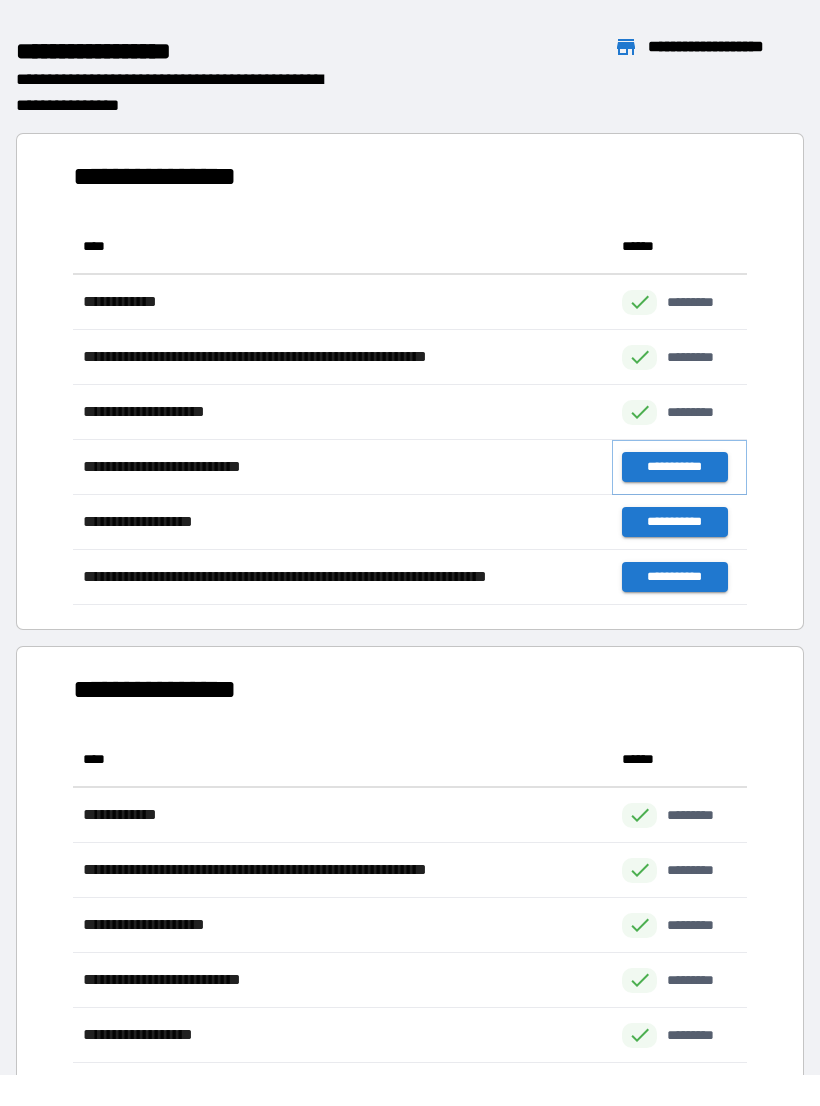 click on "**********" at bounding box center [674, 467] 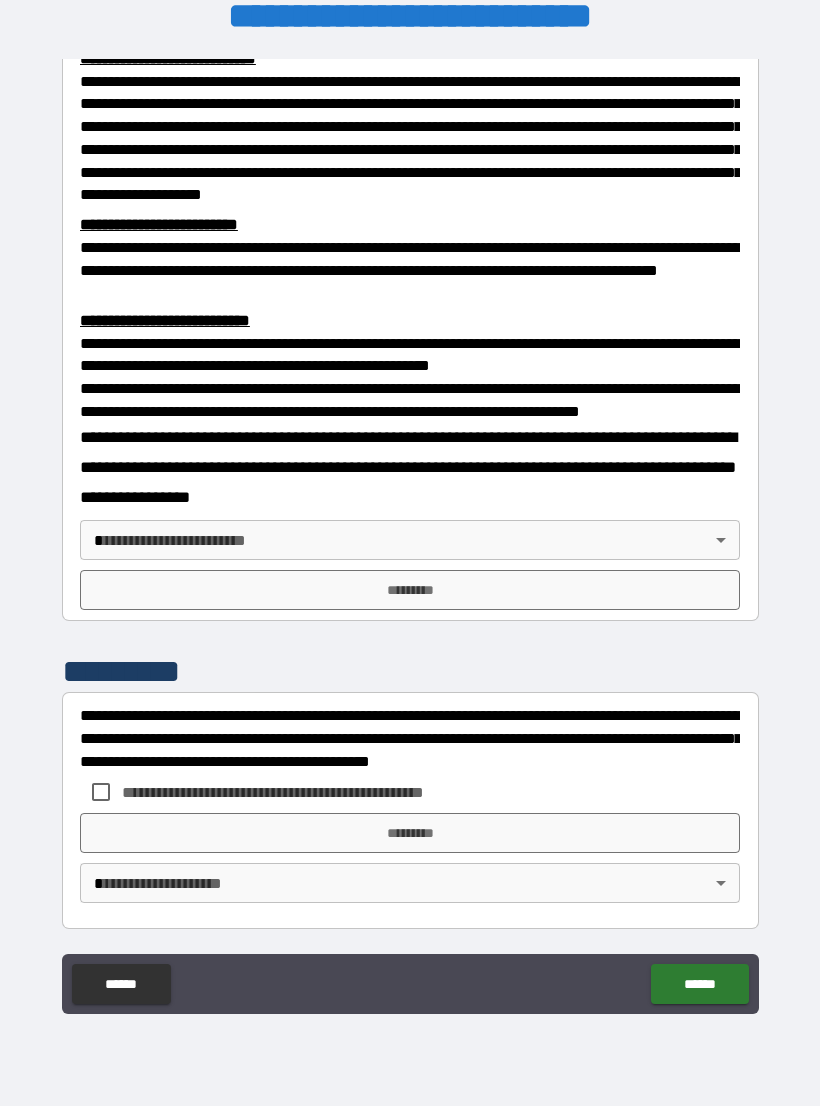 scroll, scrollTop: 549, scrollLeft: 0, axis: vertical 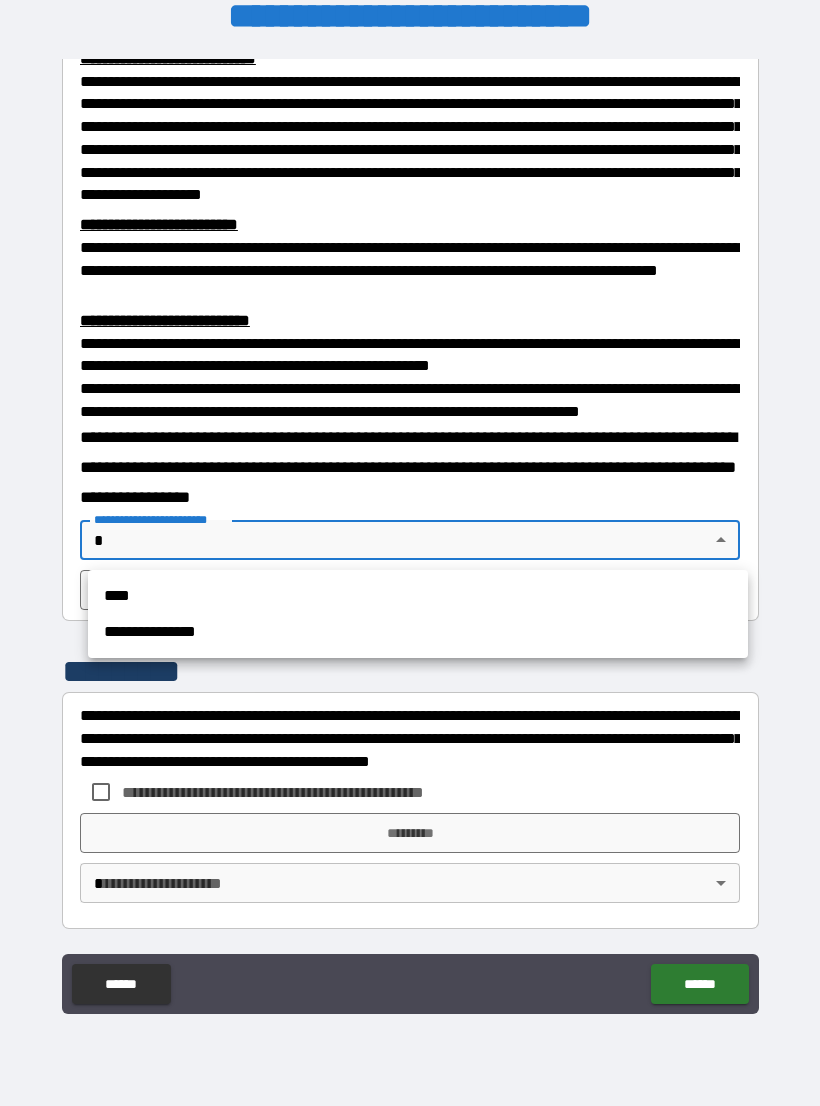click on "****" at bounding box center [418, 596] 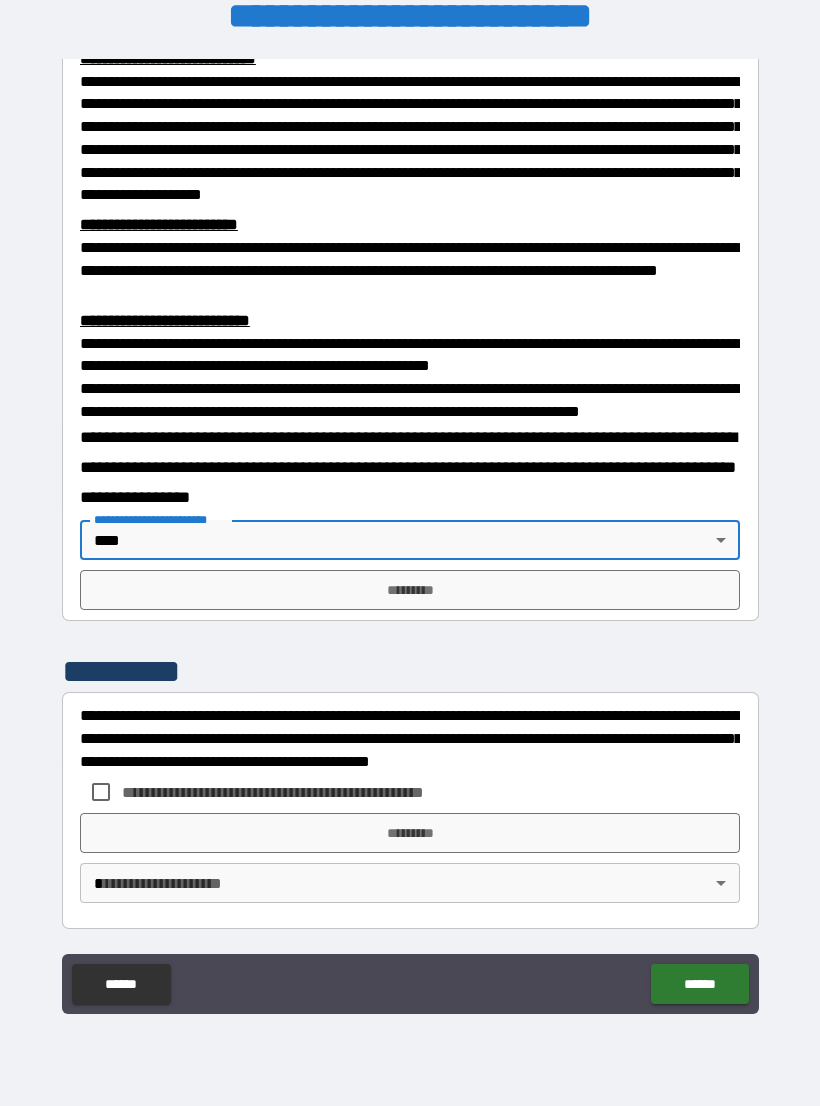click on "*********" at bounding box center (410, 590) 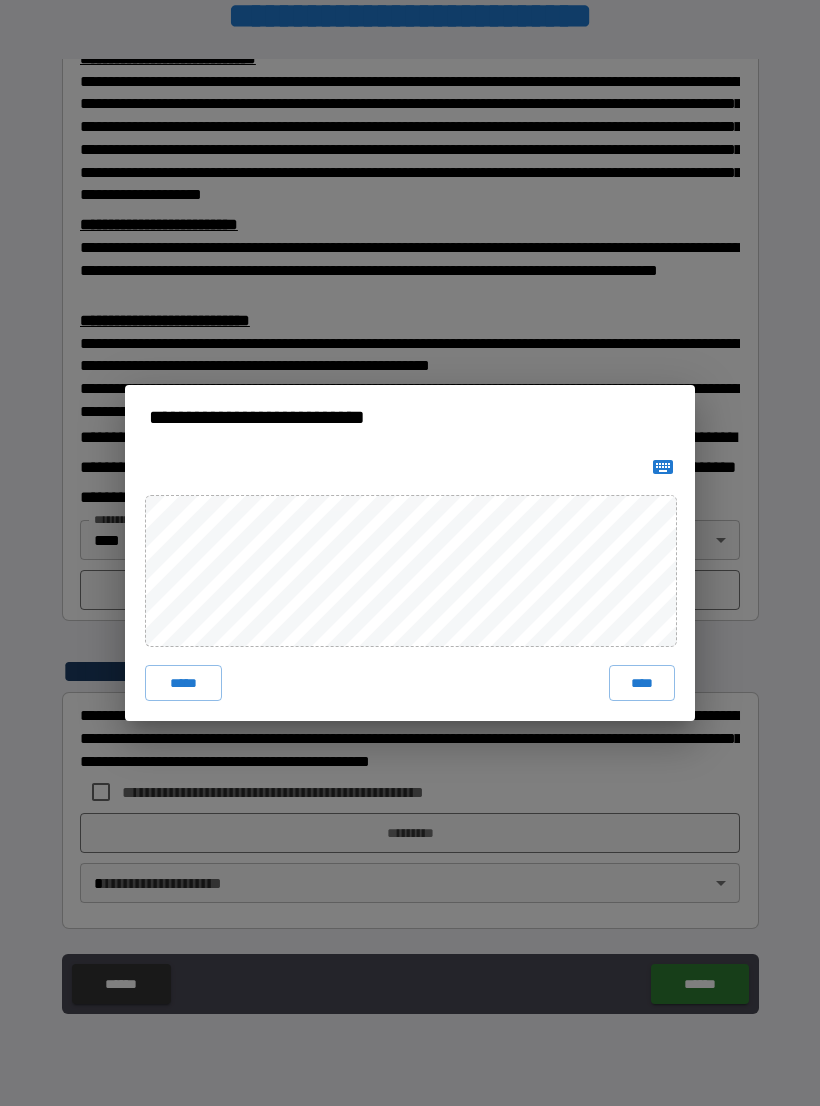 click on "****" at bounding box center [642, 683] 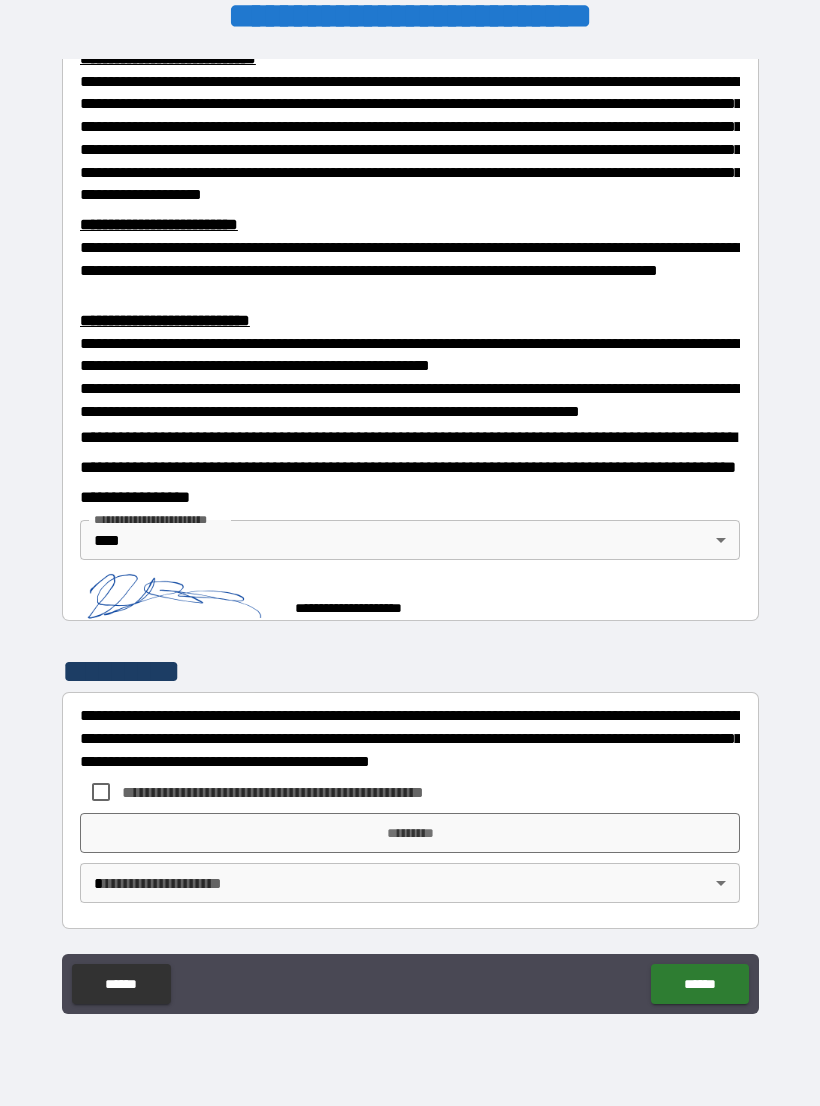 scroll, scrollTop: 539, scrollLeft: 0, axis: vertical 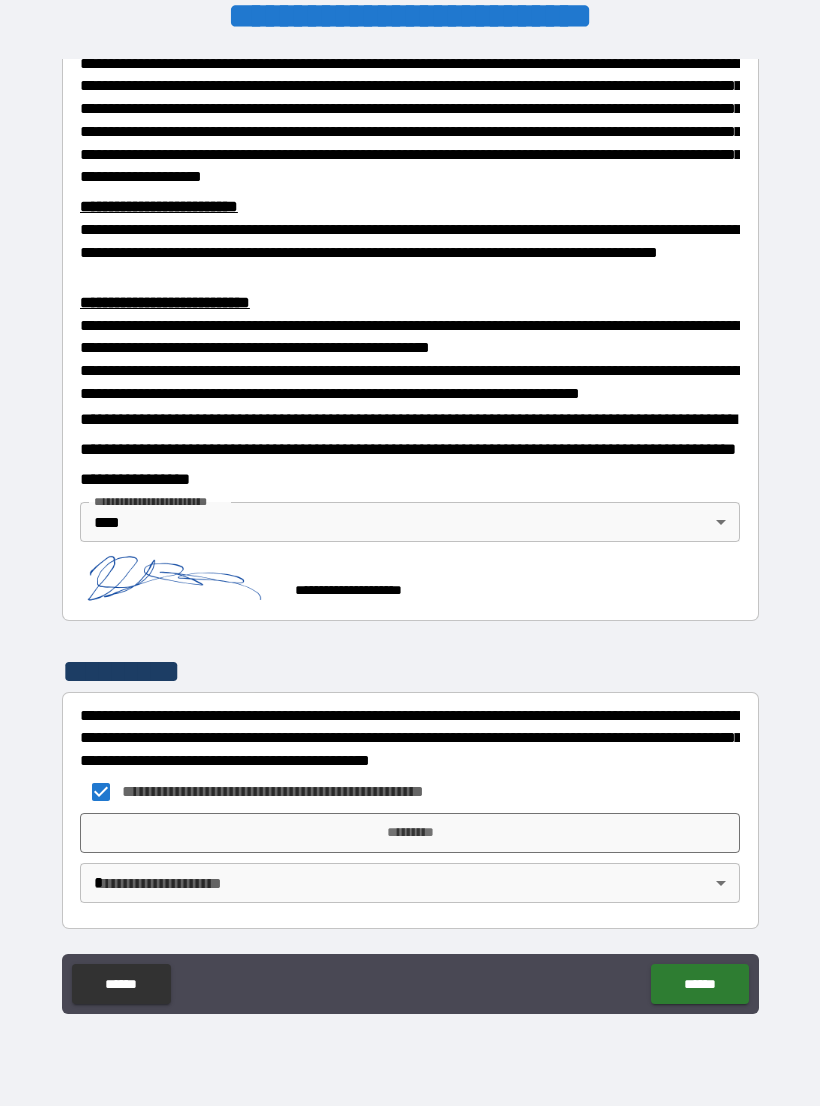 click on "*********" at bounding box center (410, 833) 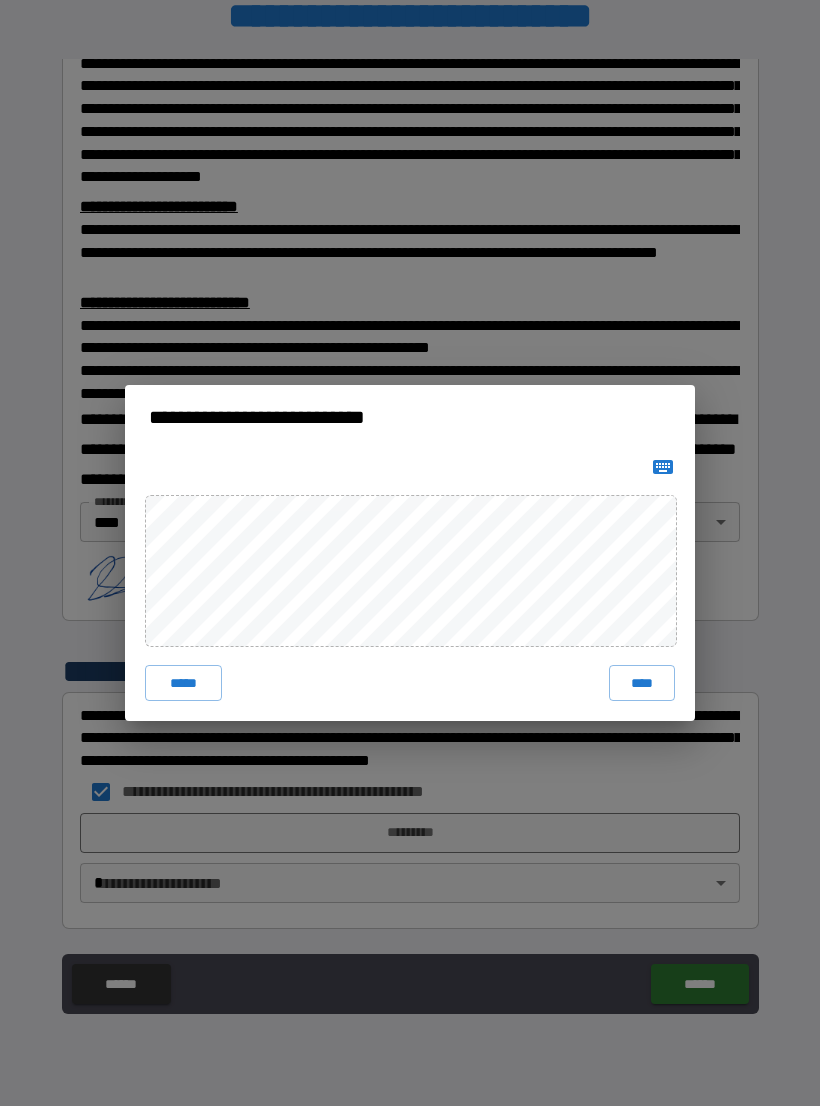 click on "****" at bounding box center (642, 683) 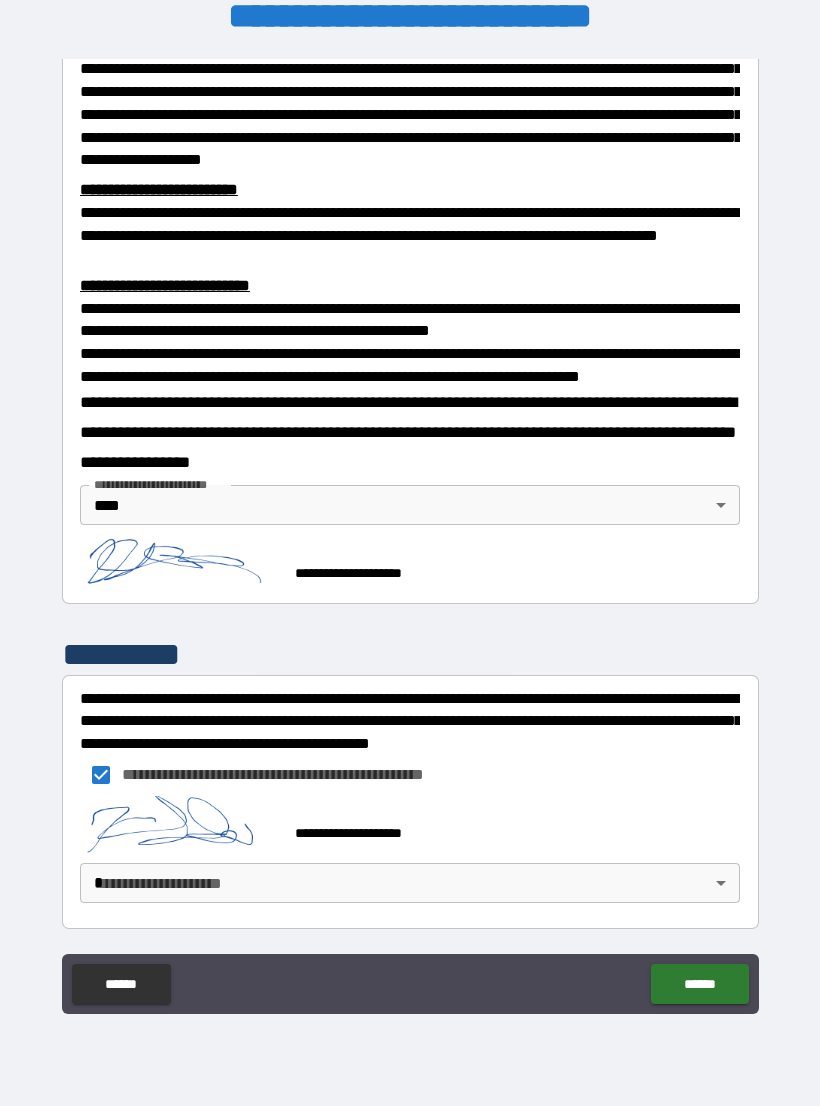 scroll, scrollTop: 583, scrollLeft: 0, axis: vertical 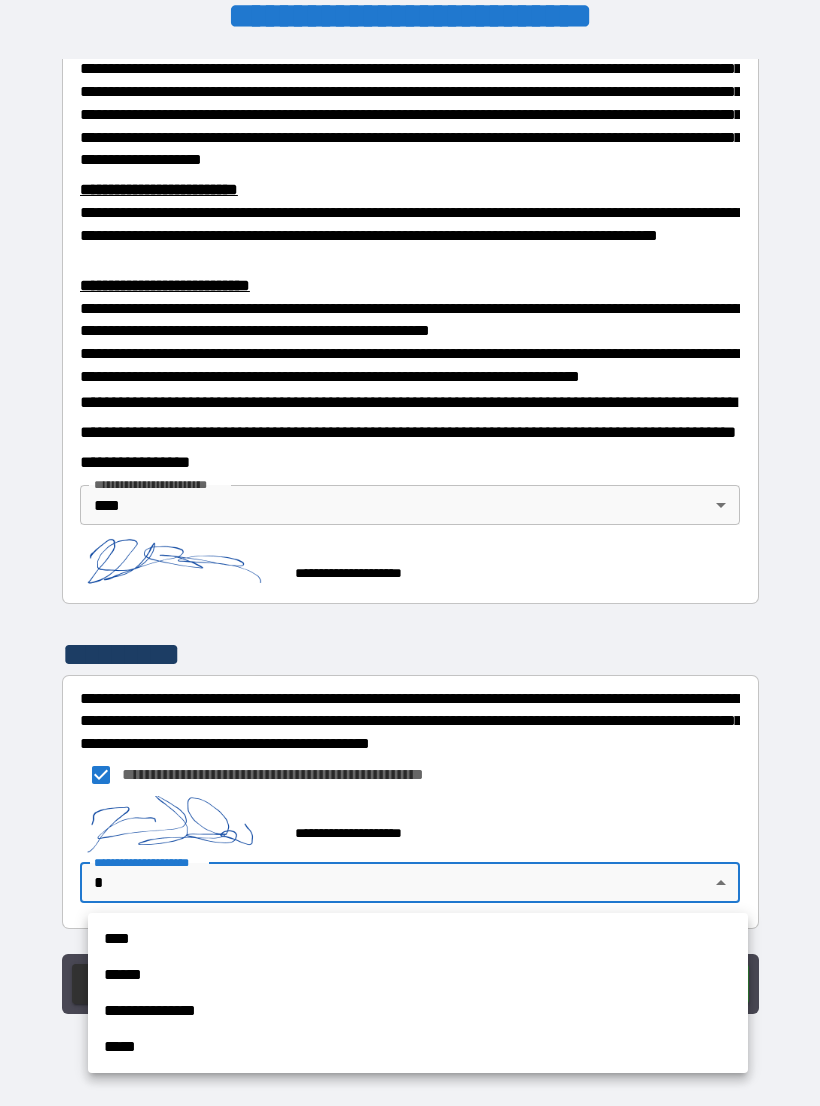 click on "****" at bounding box center (418, 939) 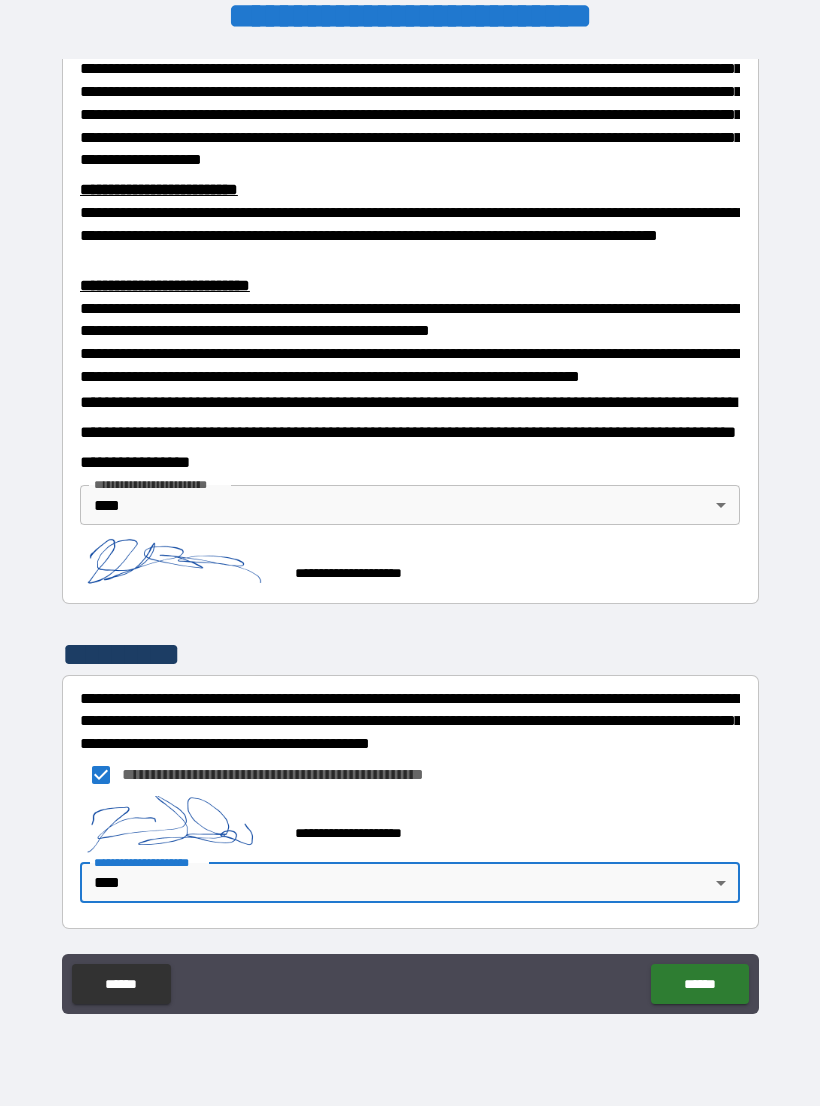 click on "******" at bounding box center (699, 984) 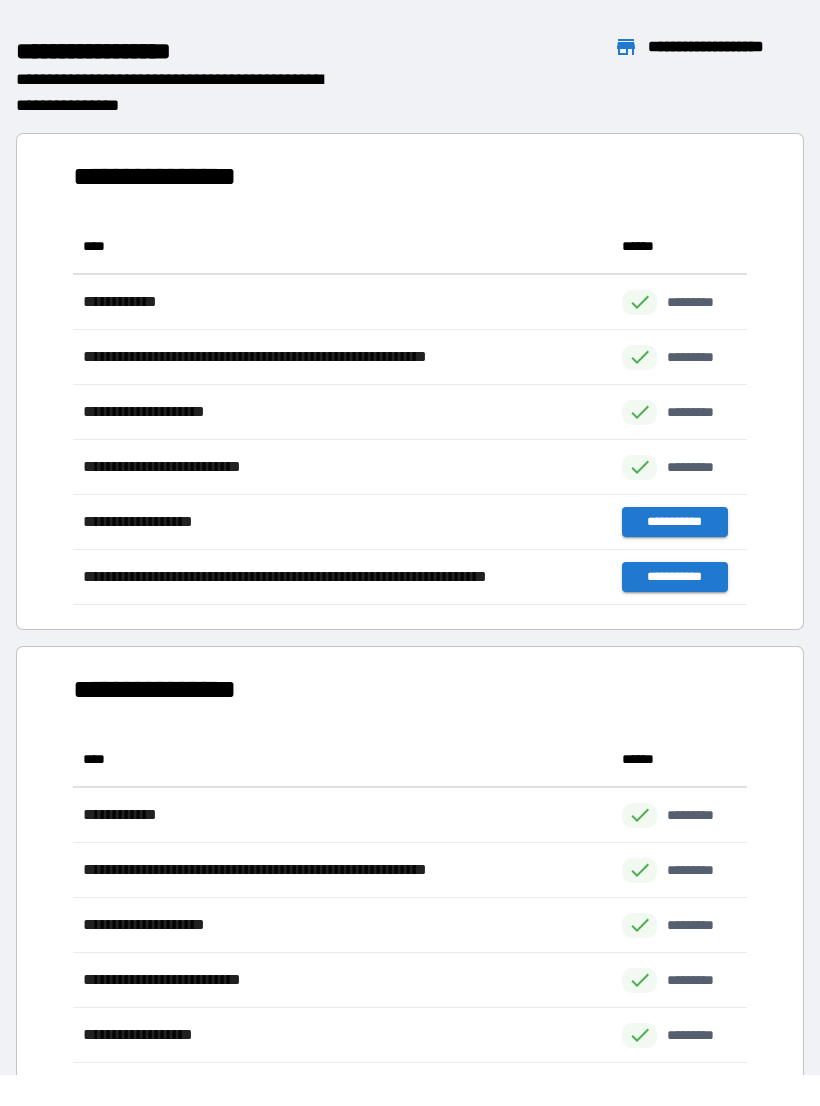 scroll, scrollTop: 1, scrollLeft: 1, axis: both 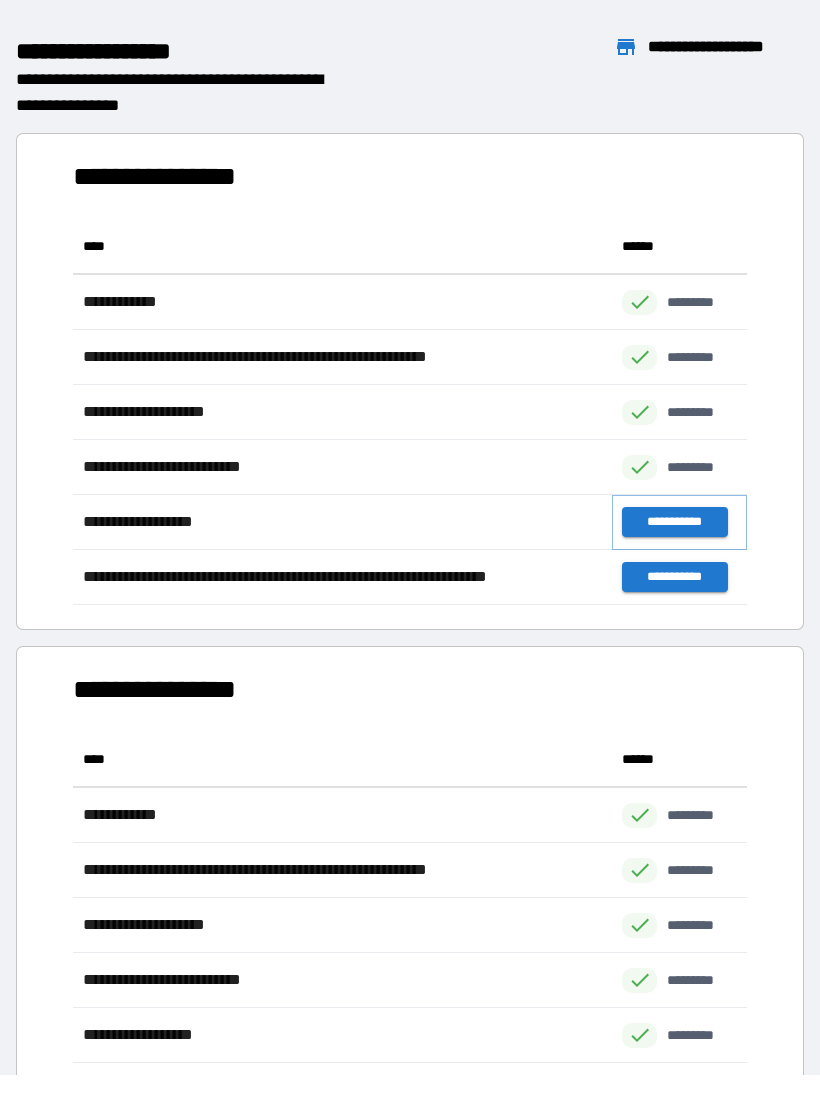 click on "**********" at bounding box center (674, 522) 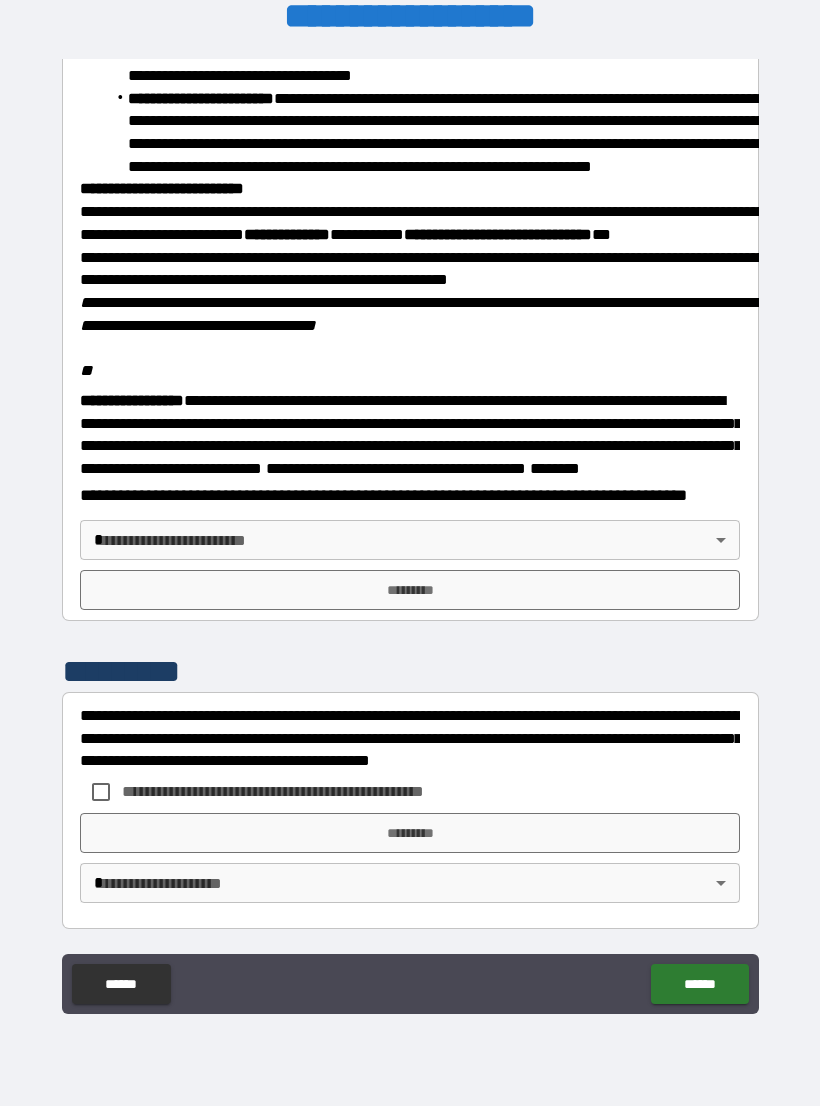 scroll, scrollTop: 2234, scrollLeft: 0, axis: vertical 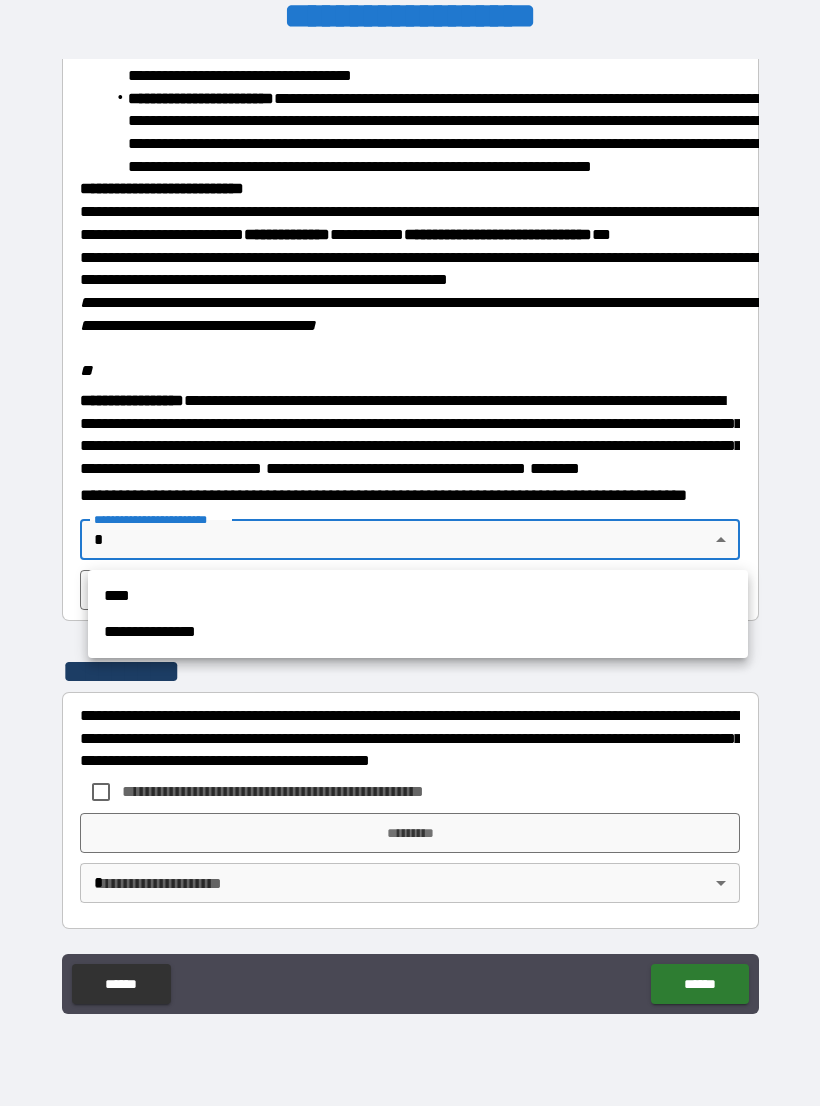 click on "****" at bounding box center (418, 596) 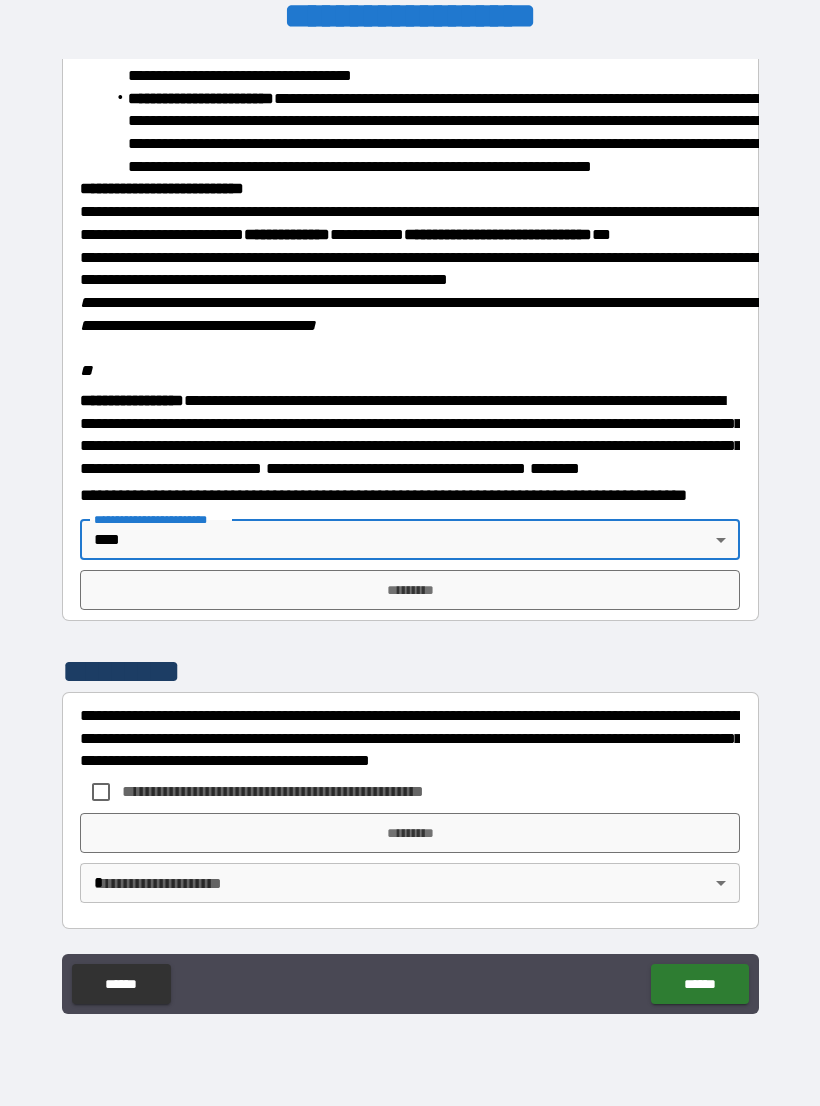 click on "*********" at bounding box center (410, 590) 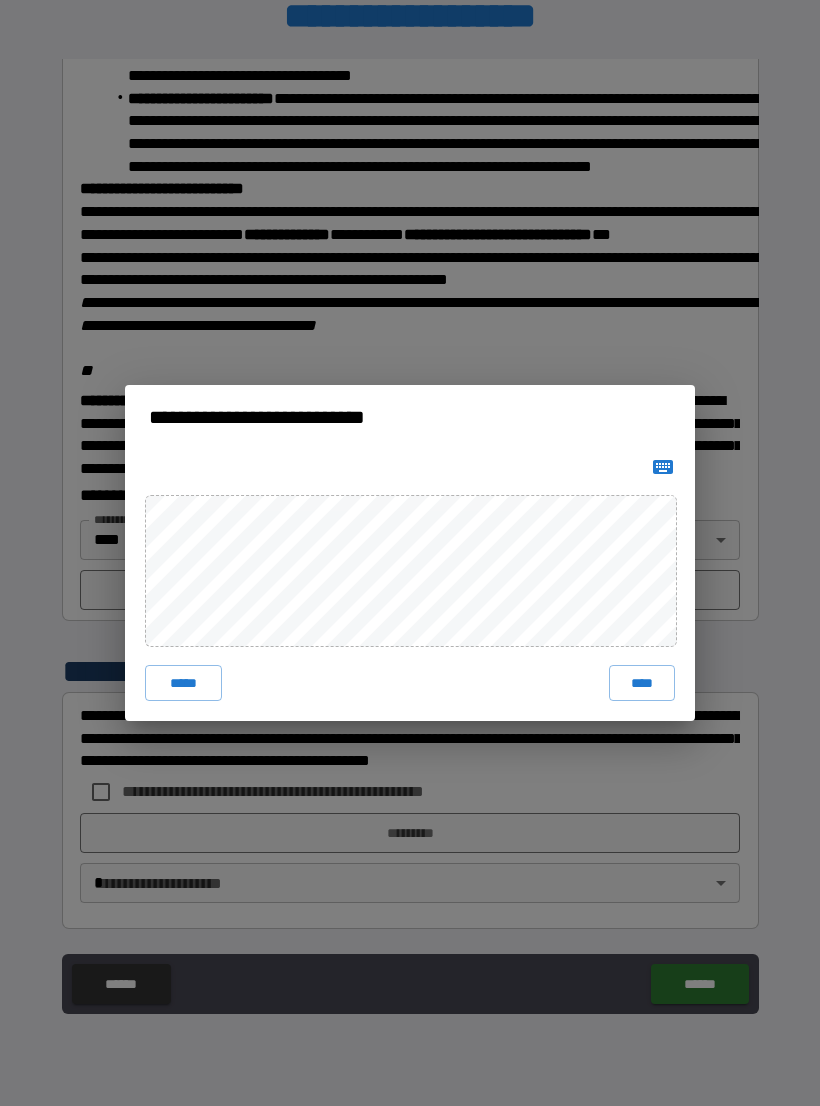 click on "****" at bounding box center (642, 683) 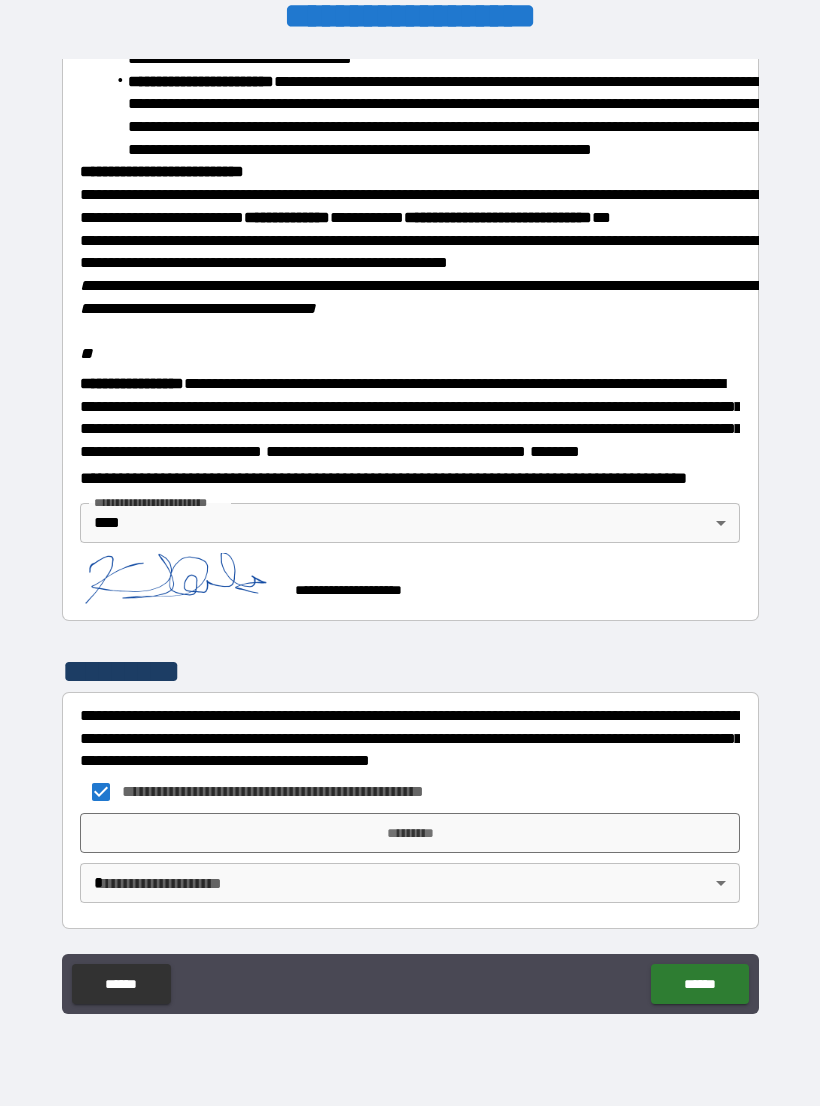 click on "*********" at bounding box center (410, 833) 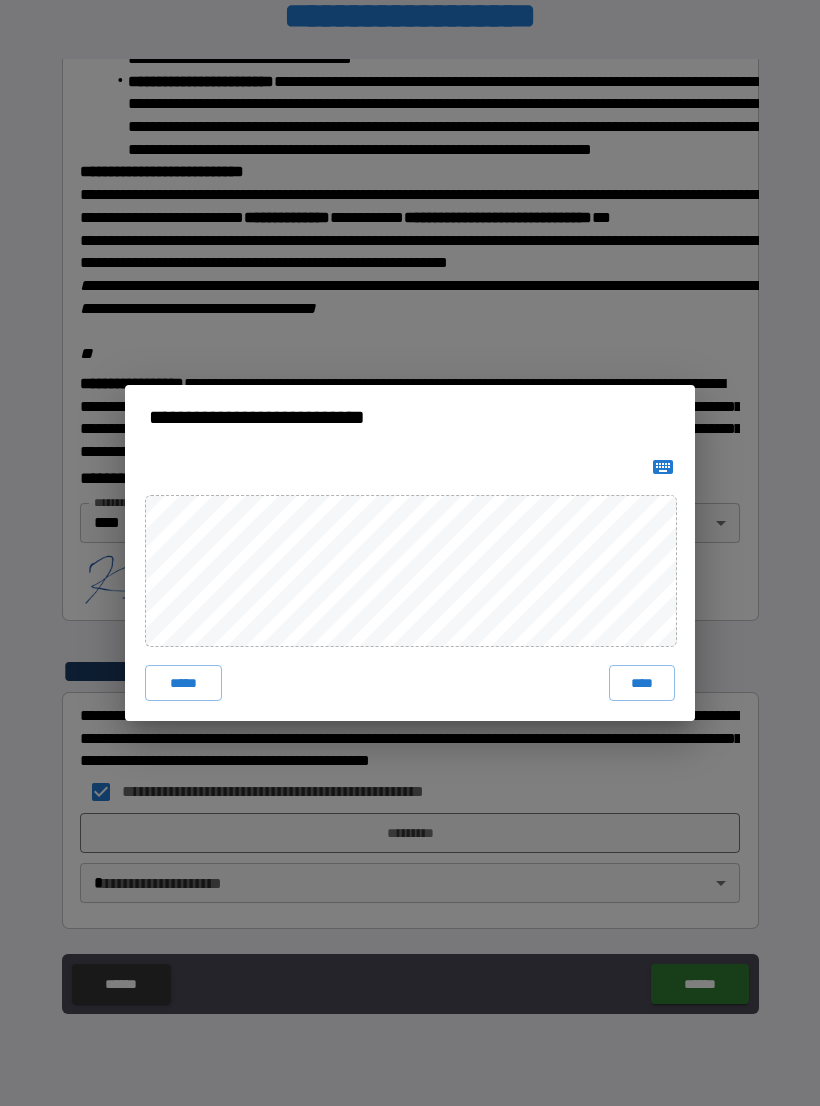 click on "****" at bounding box center (642, 683) 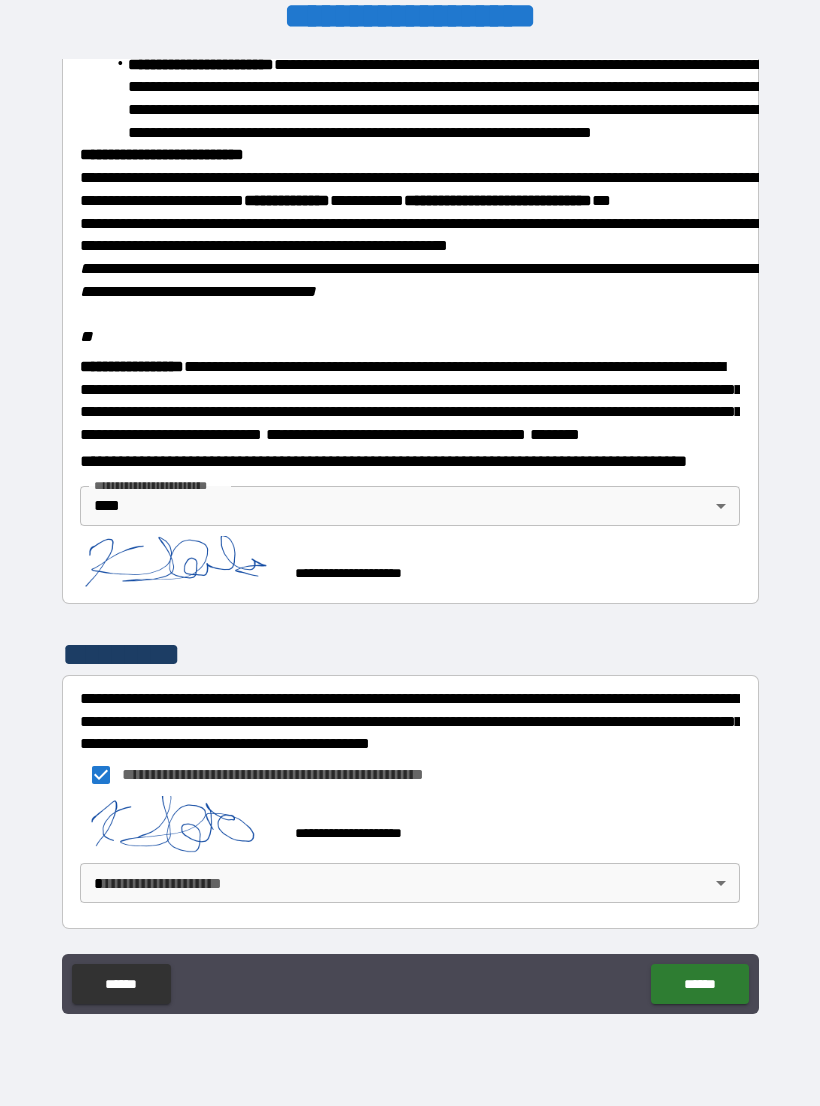 scroll, scrollTop: 2268, scrollLeft: 0, axis: vertical 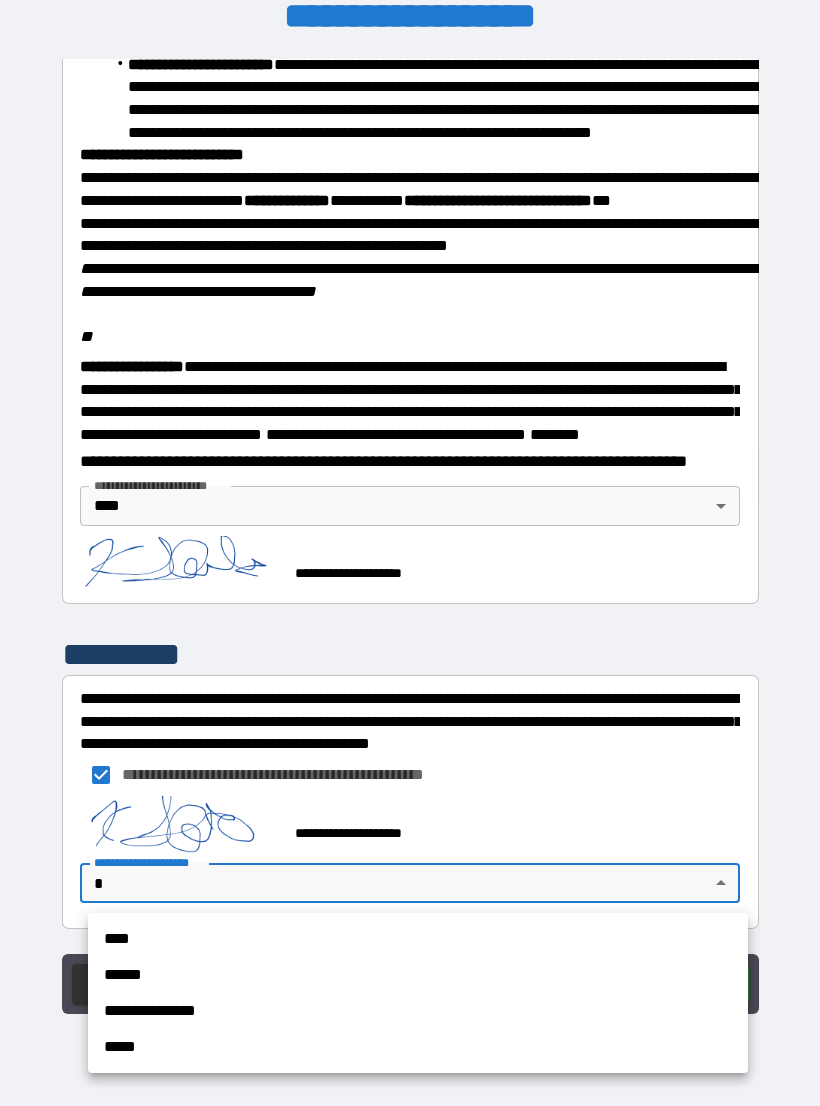click on "****" at bounding box center (418, 939) 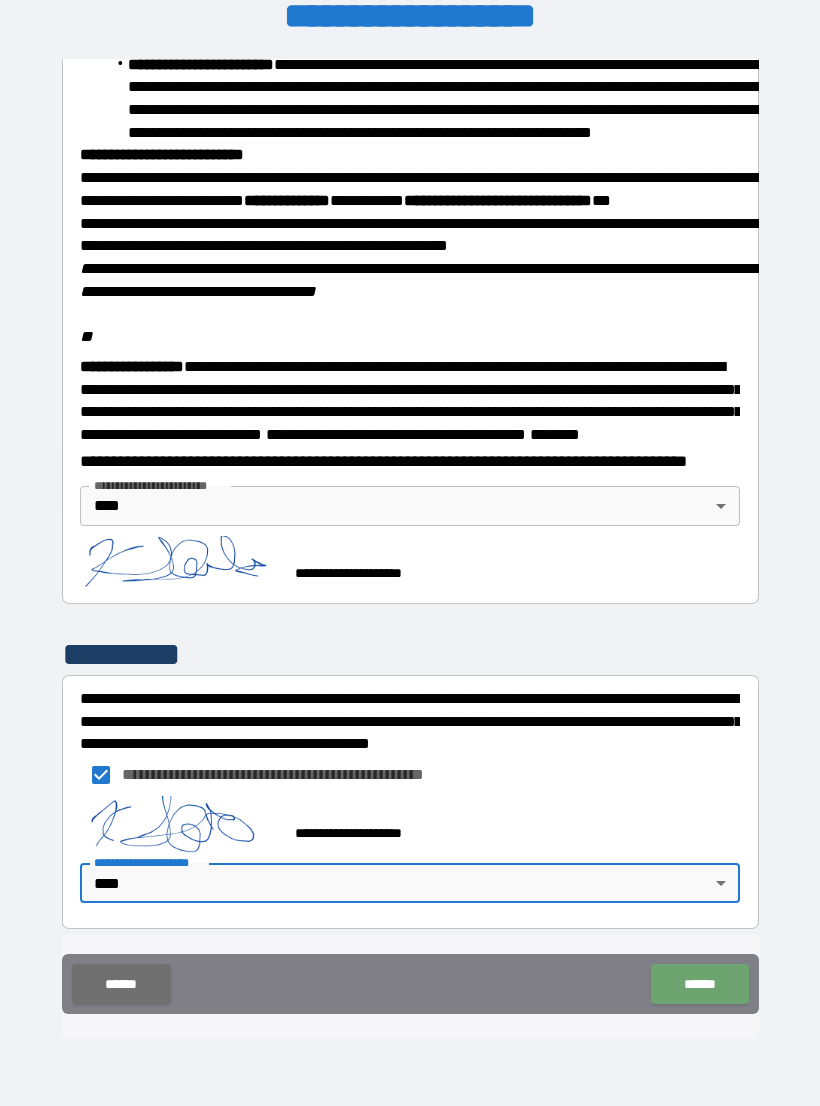 click on "******" at bounding box center (699, 984) 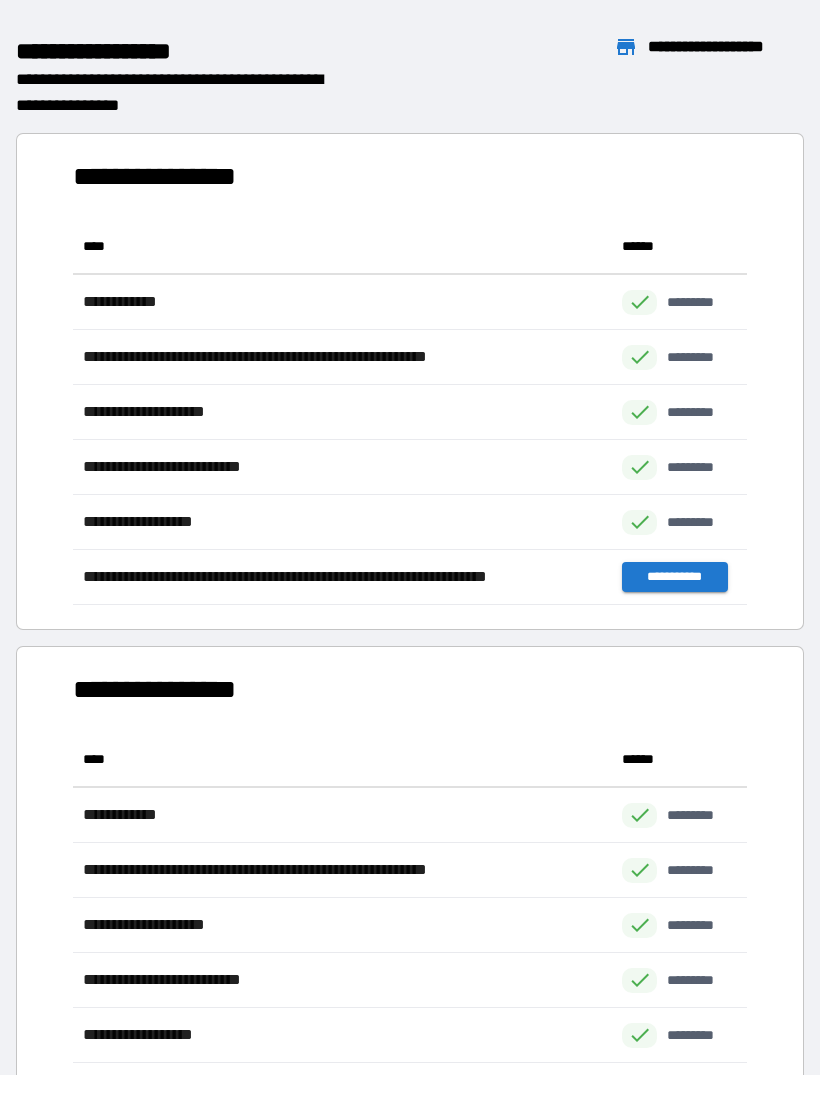 scroll, scrollTop: 1, scrollLeft: 1, axis: both 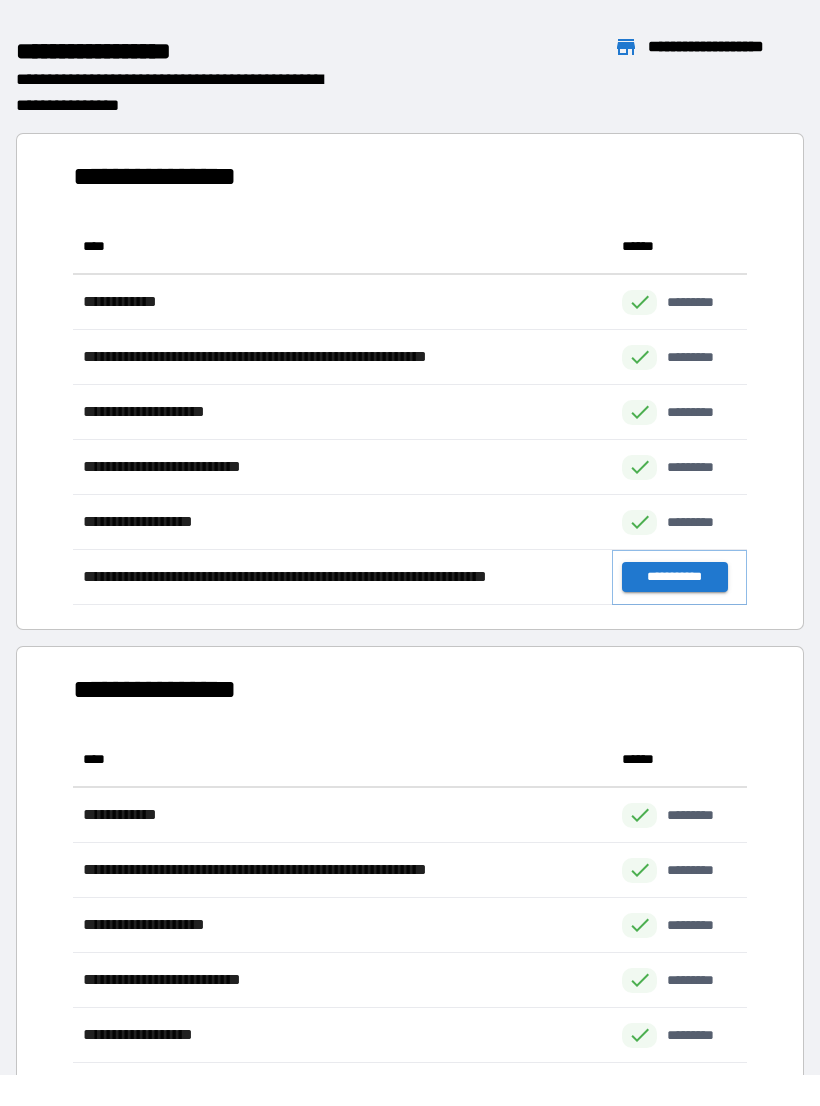 click on "**********" at bounding box center (674, 577) 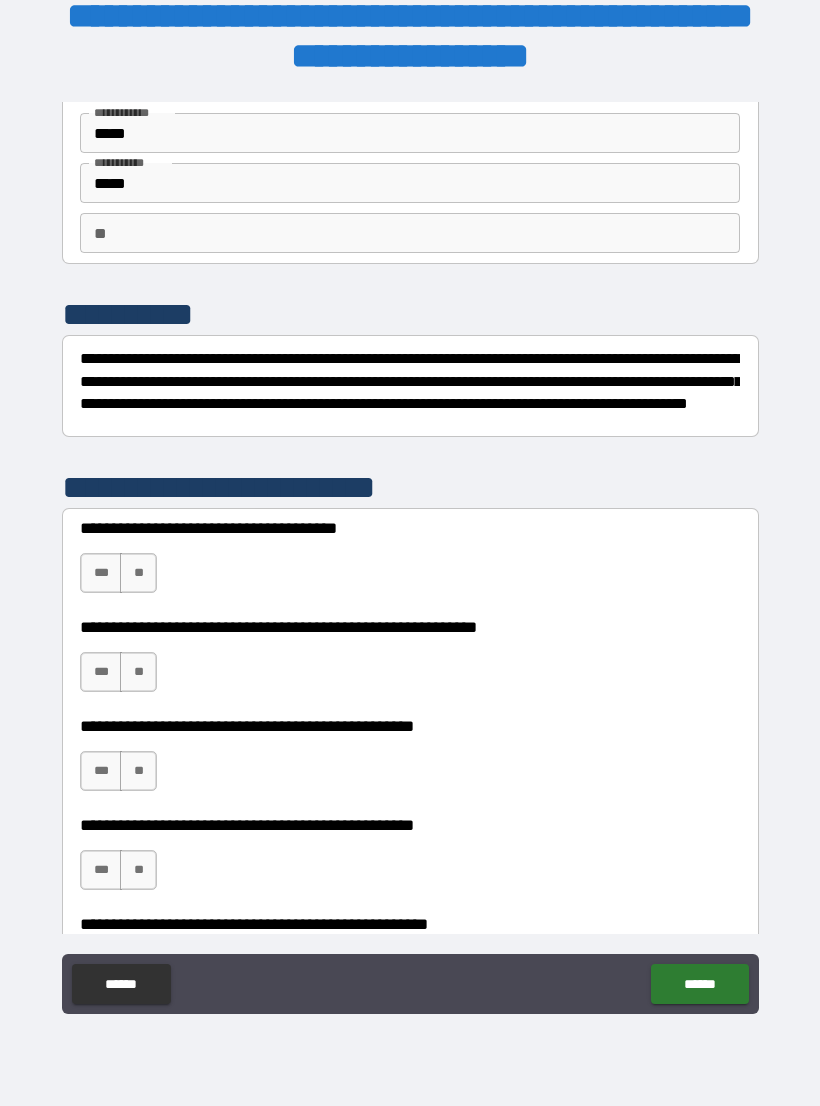 scroll, scrollTop: 83, scrollLeft: 0, axis: vertical 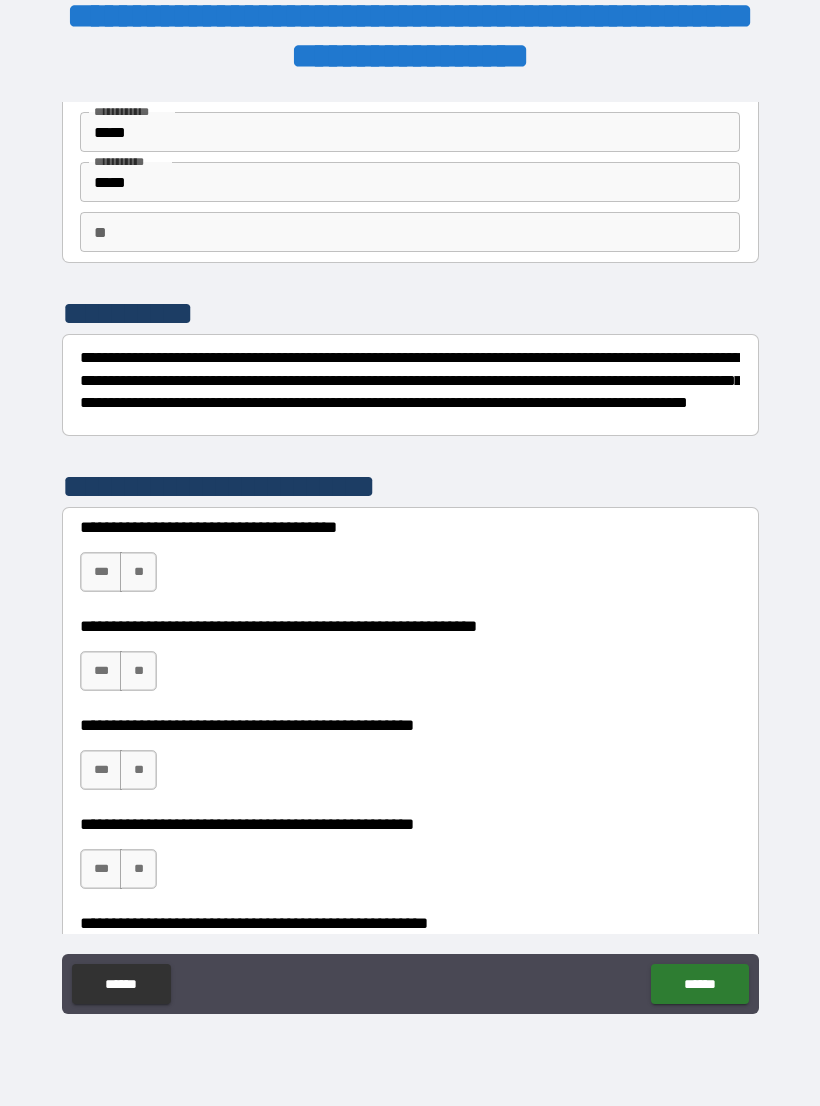 click on "***" at bounding box center [101, 572] 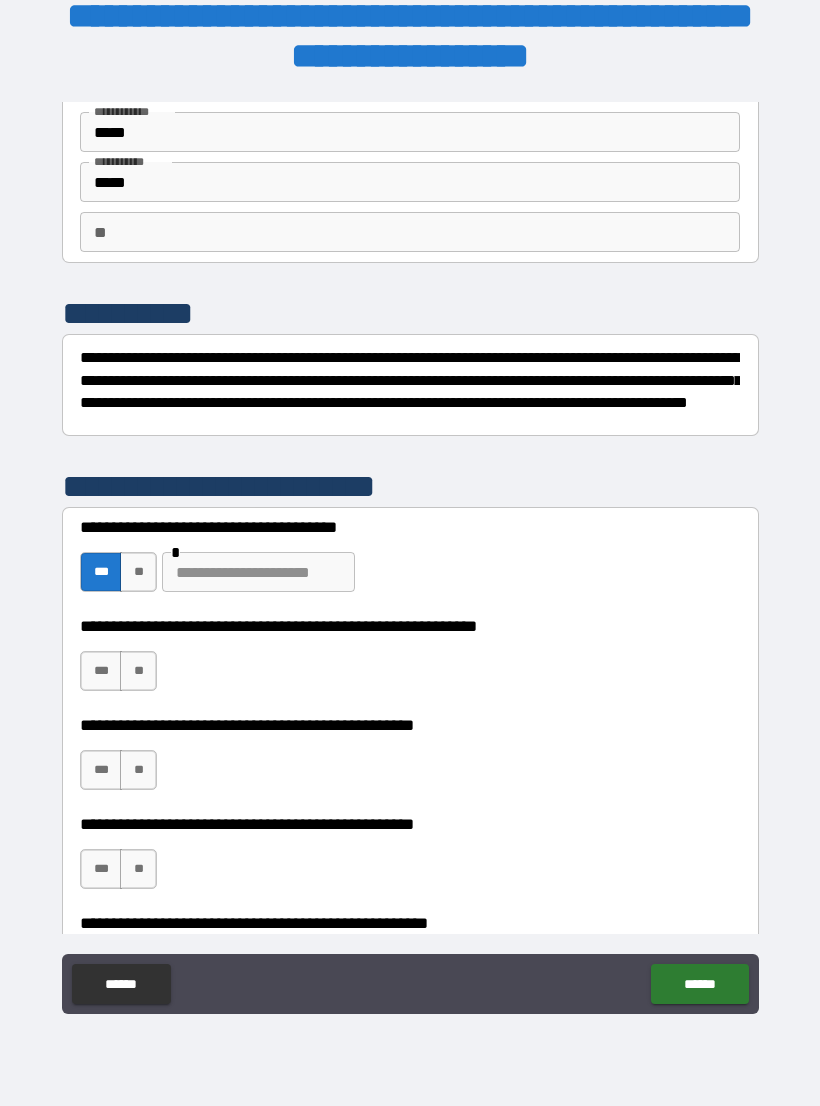 click at bounding box center (258, 572) 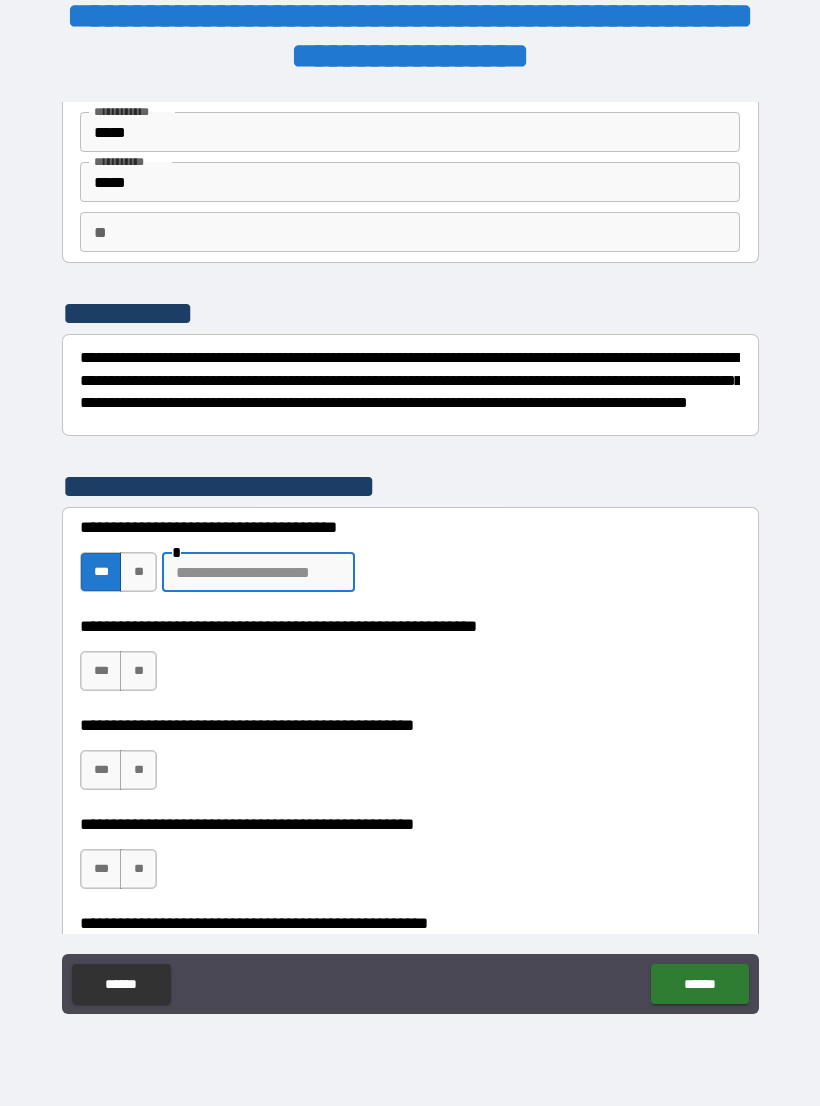 click on "**" at bounding box center (138, 572) 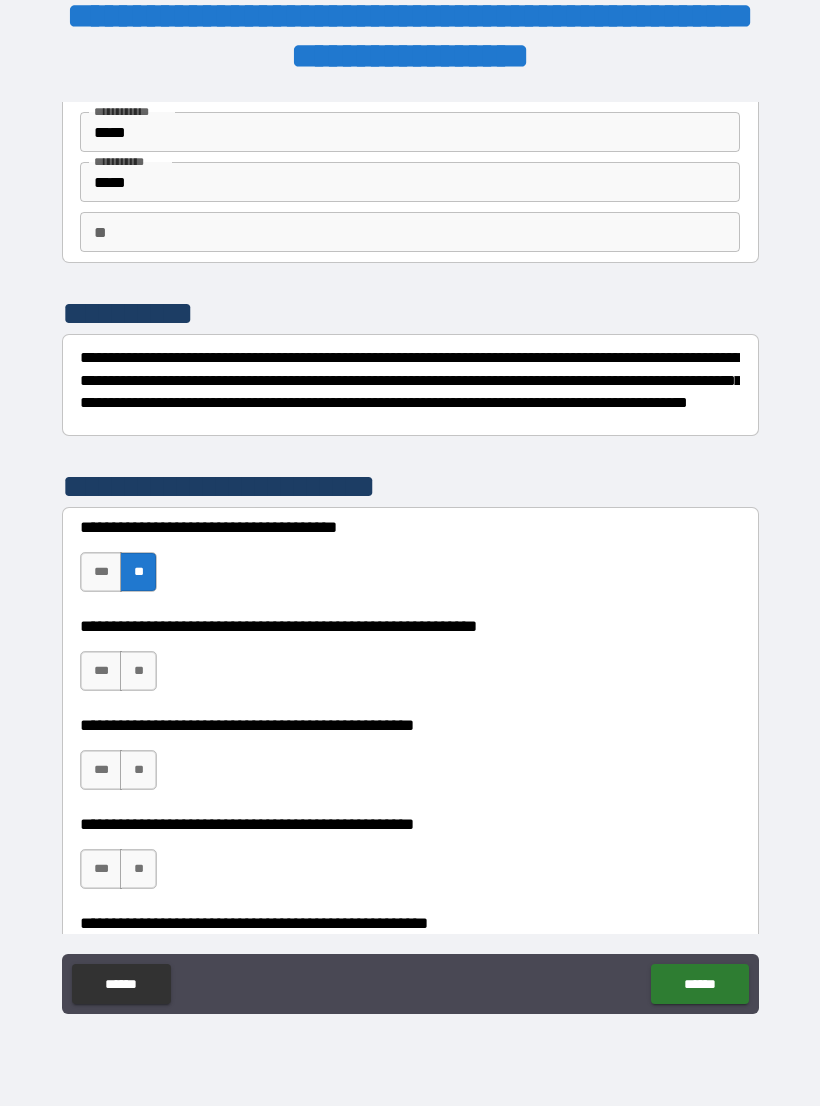 click on "***" at bounding box center (101, 572) 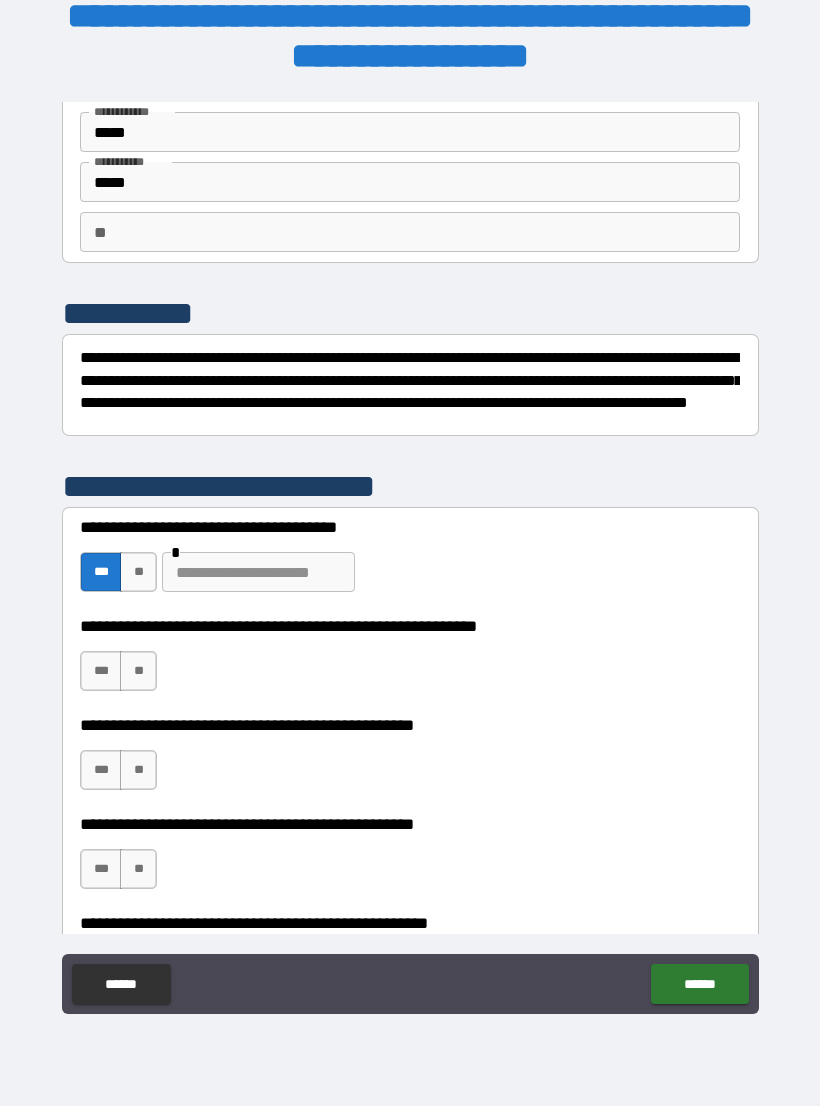 click at bounding box center (258, 572) 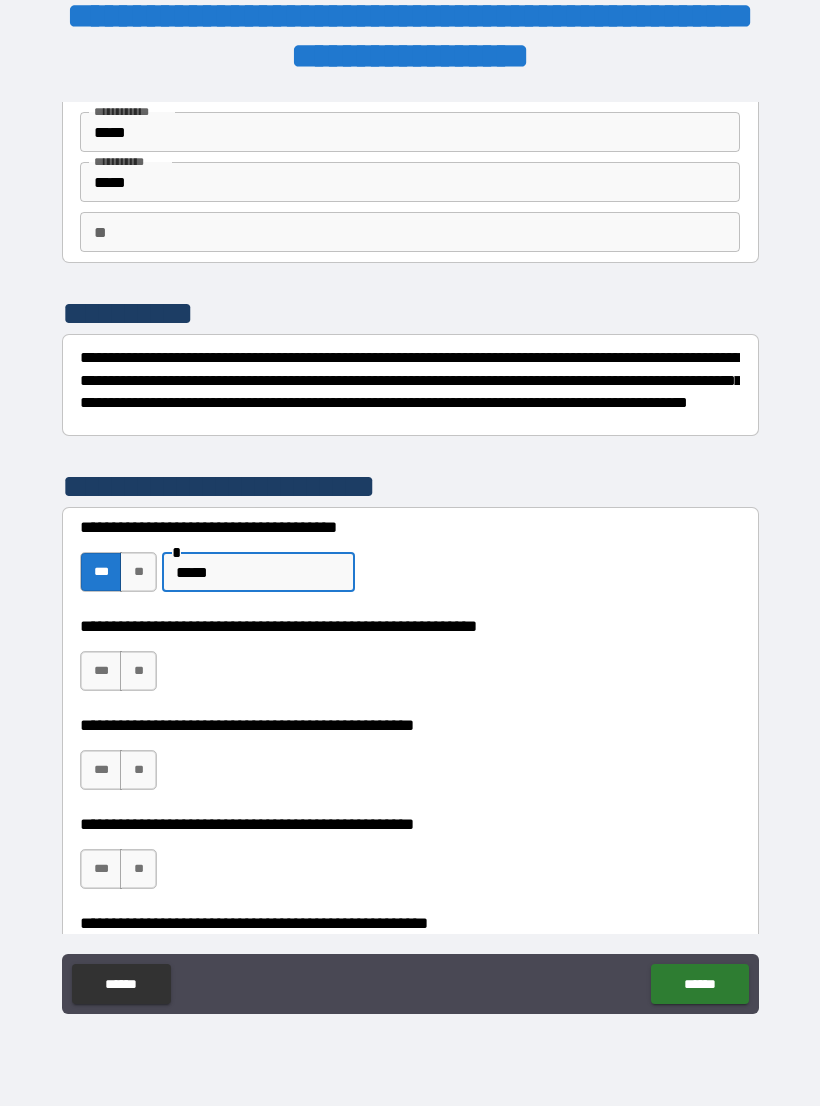 click on "**" at bounding box center (138, 671) 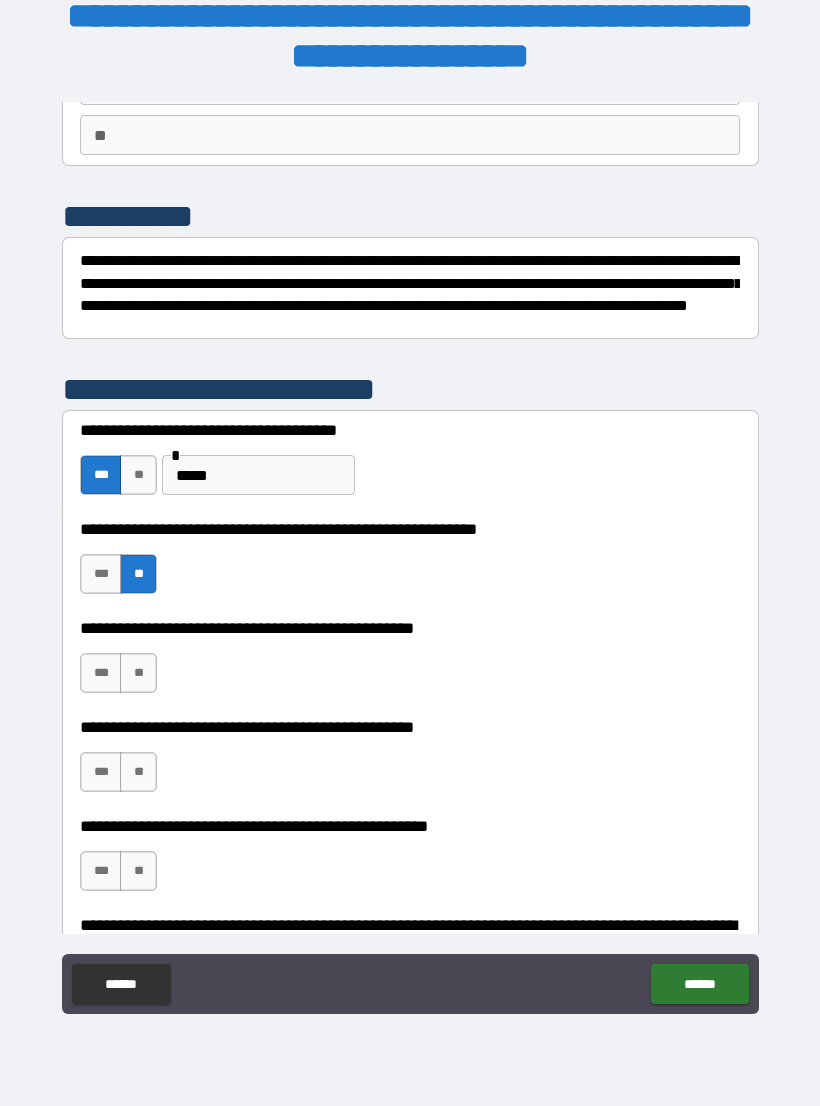 scroll, scrollTop: 178, scrollLeft: 0, axis: vertical 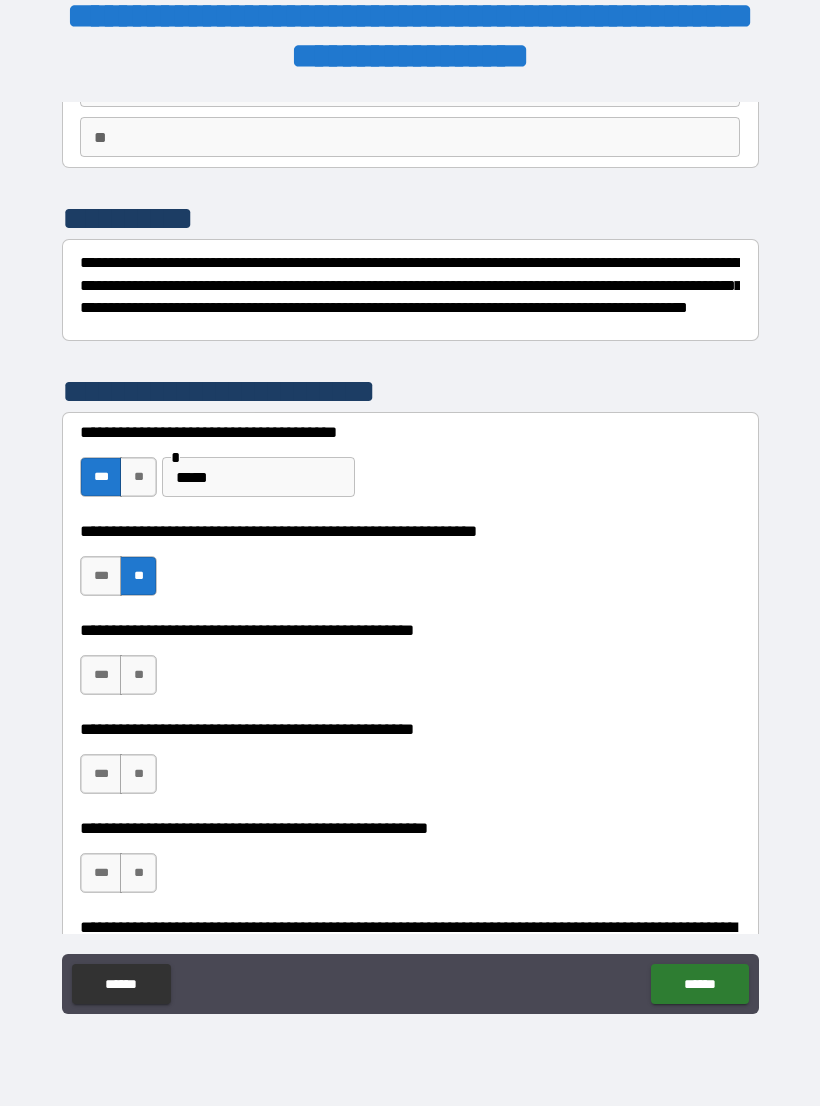 click on "***" at bounding box center (101, 675) 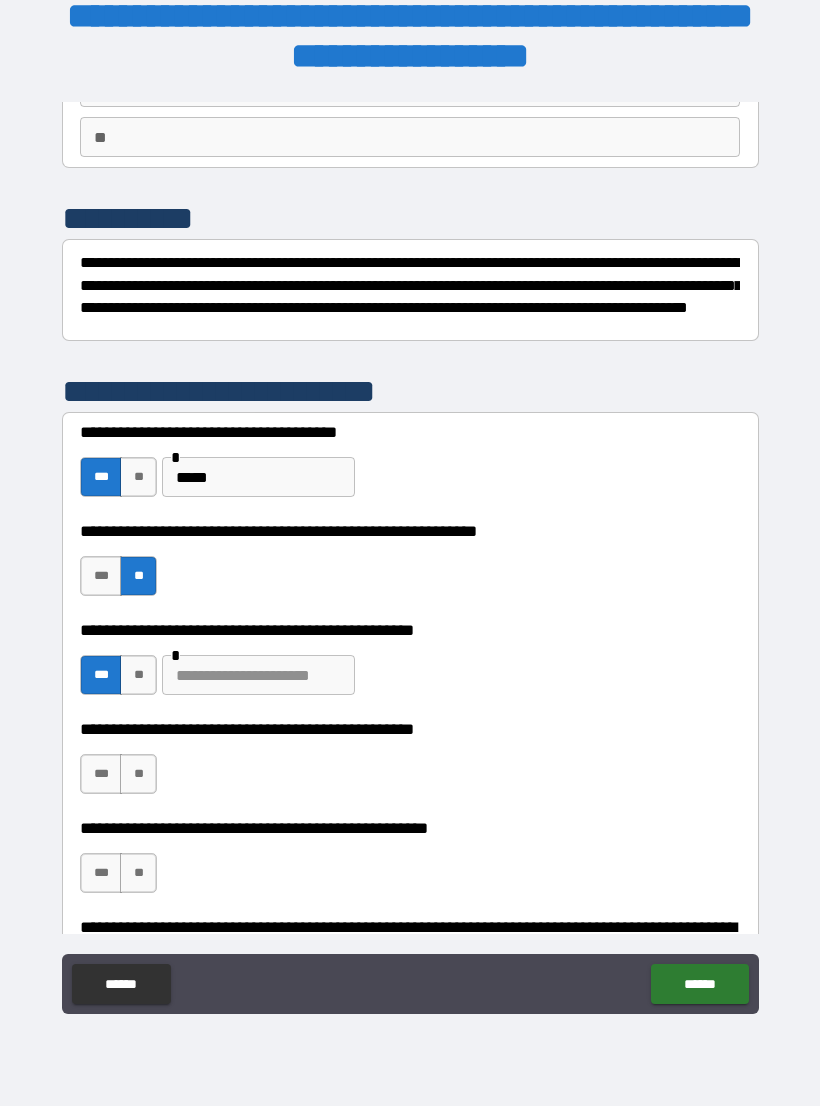 click at bounding box center (258, 675) 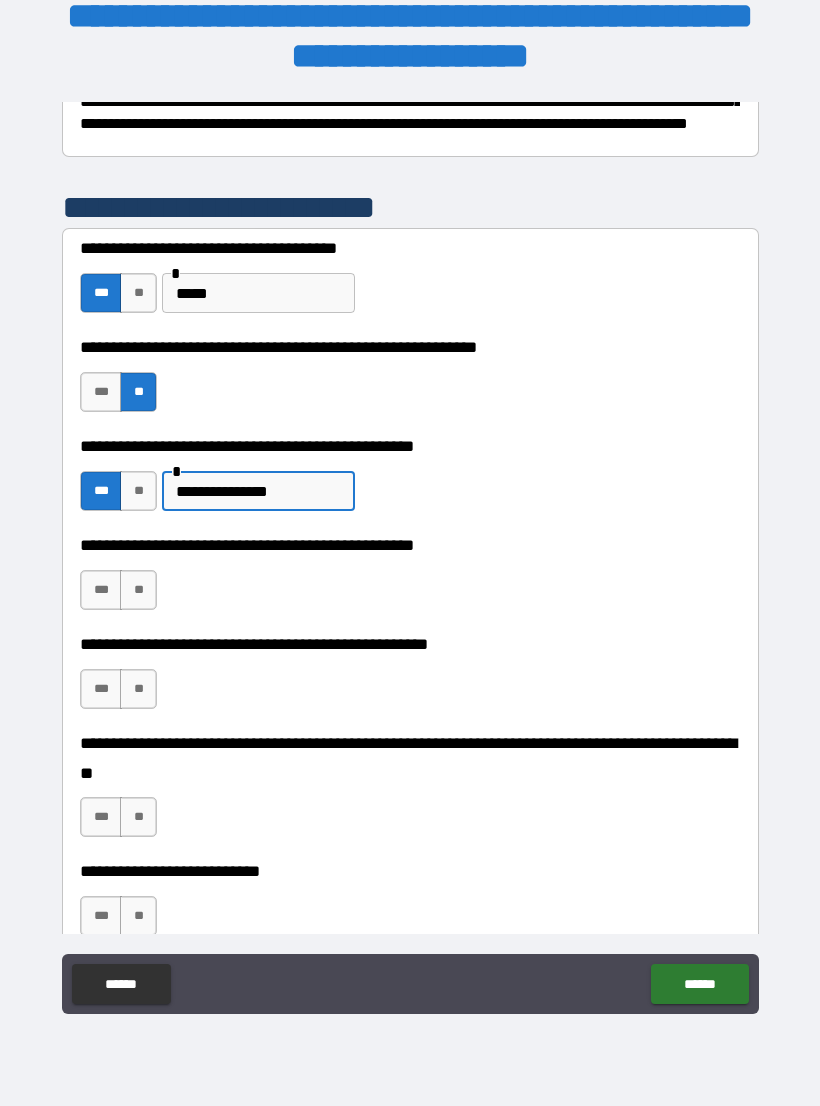 scroll, scrollTop: 367, scrollLeft: 0, axis: vertical 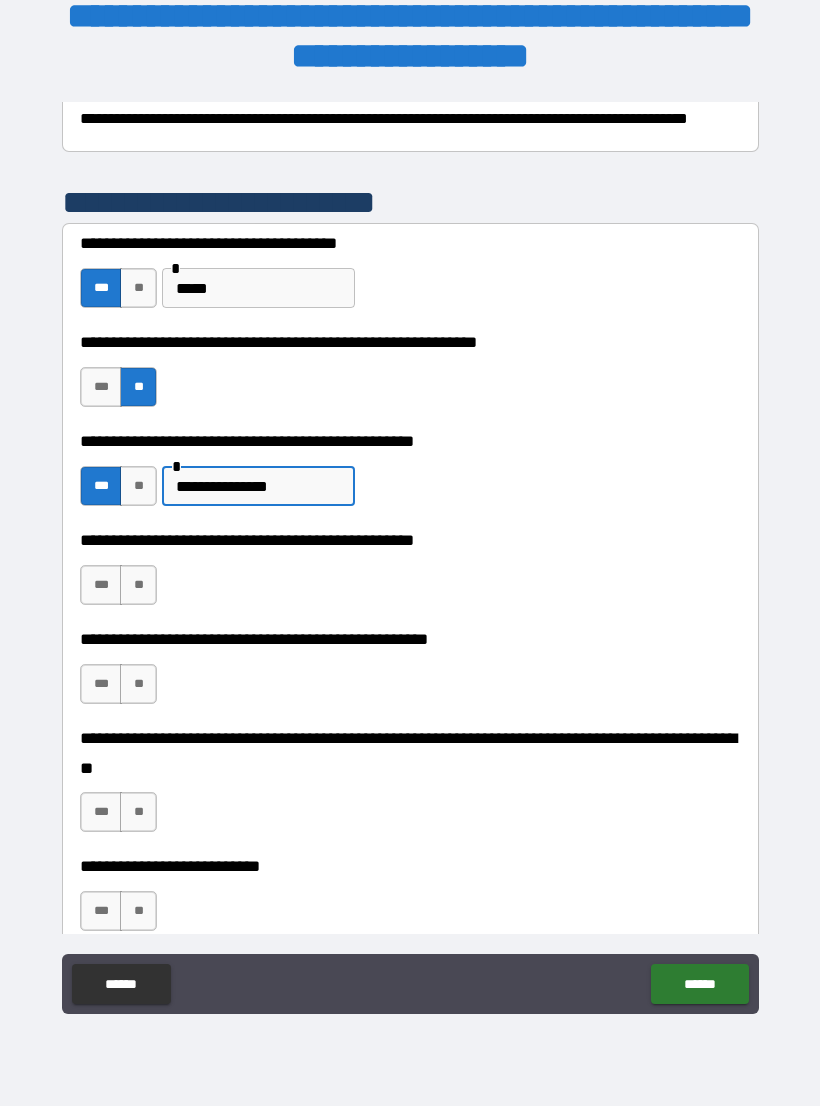 click on "***" at bounding box center [101, 585] 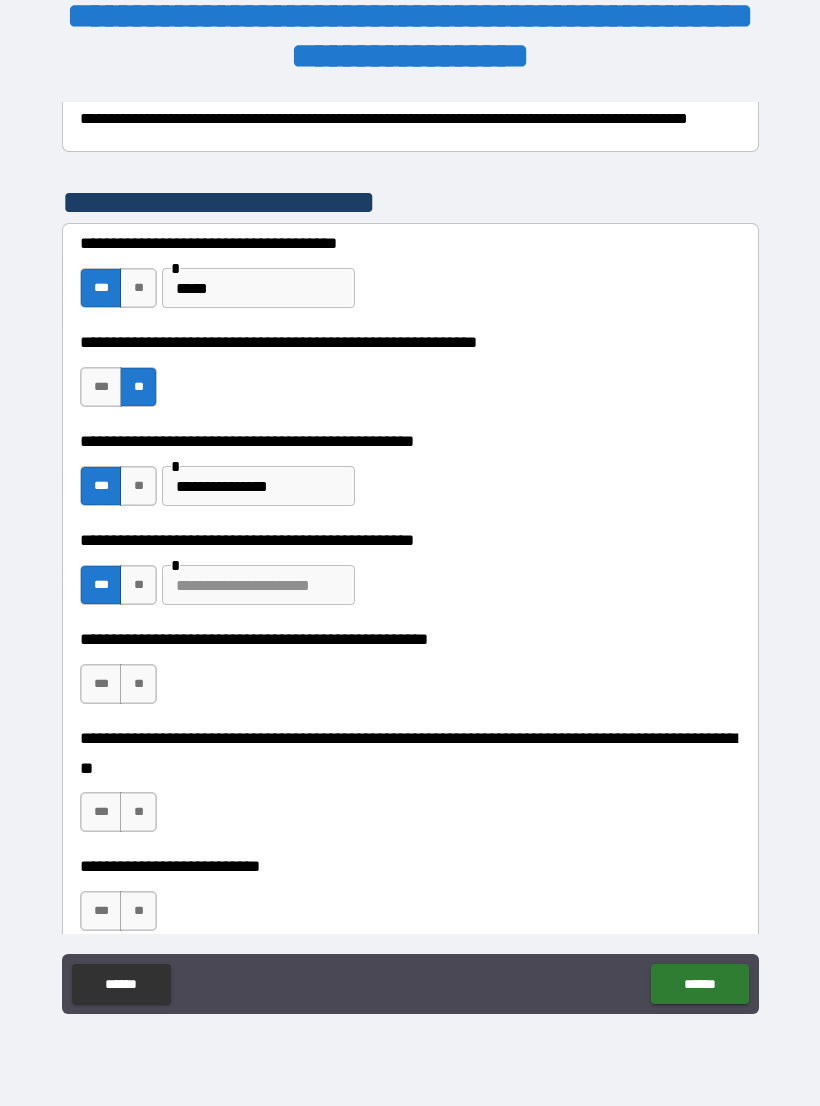 click at bounding box center (258, 585) 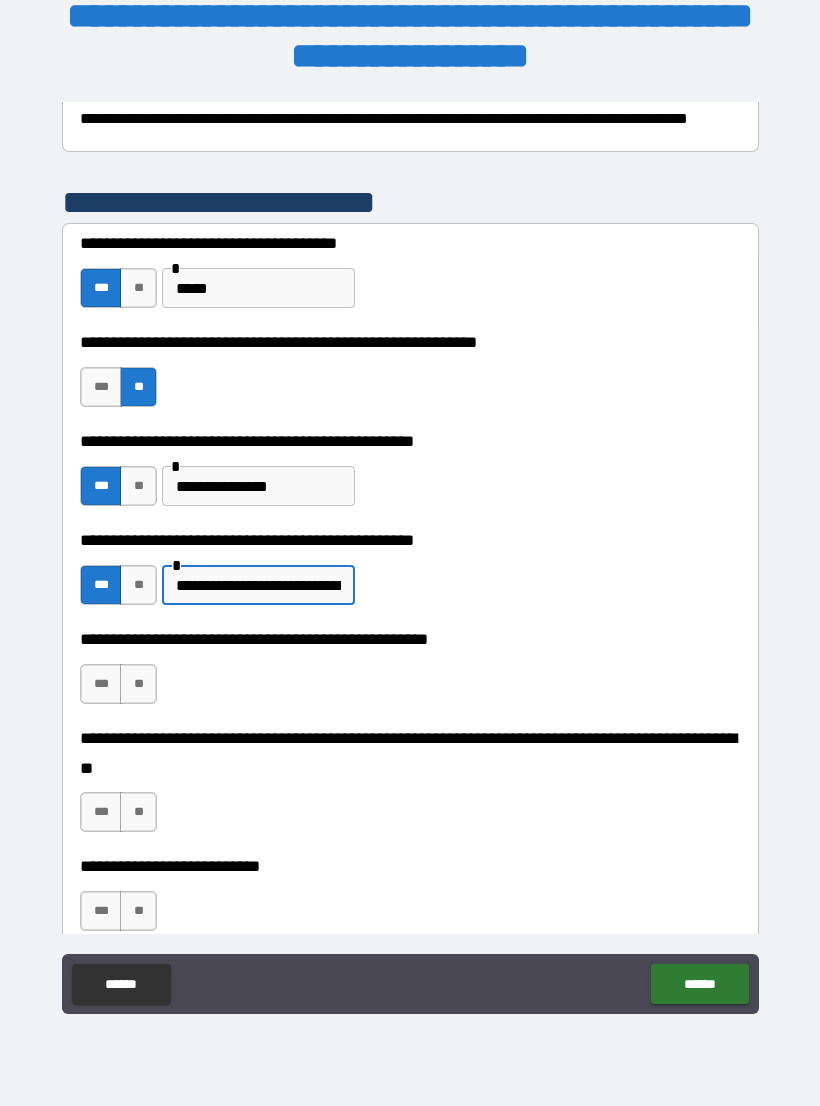 click on "**" at bounding box center [138, 684] 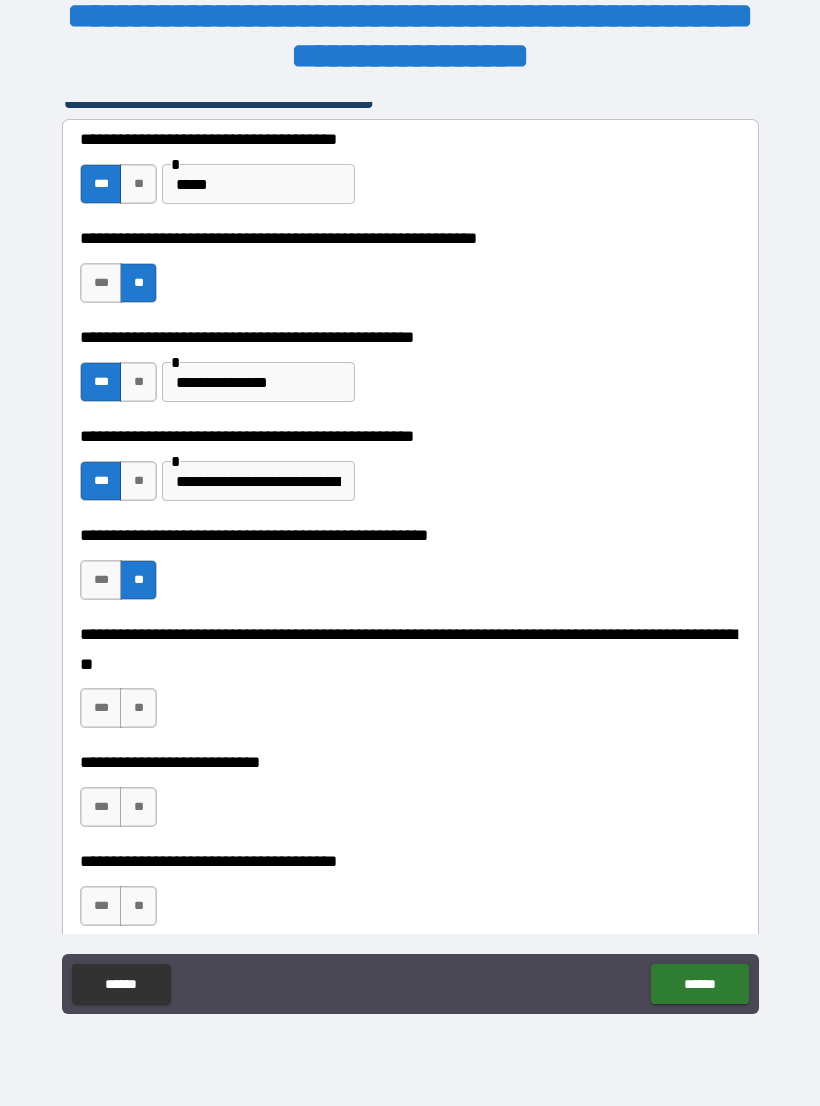 scroll, scrollTop: 476, scrollLeft: 0, axis: vertical 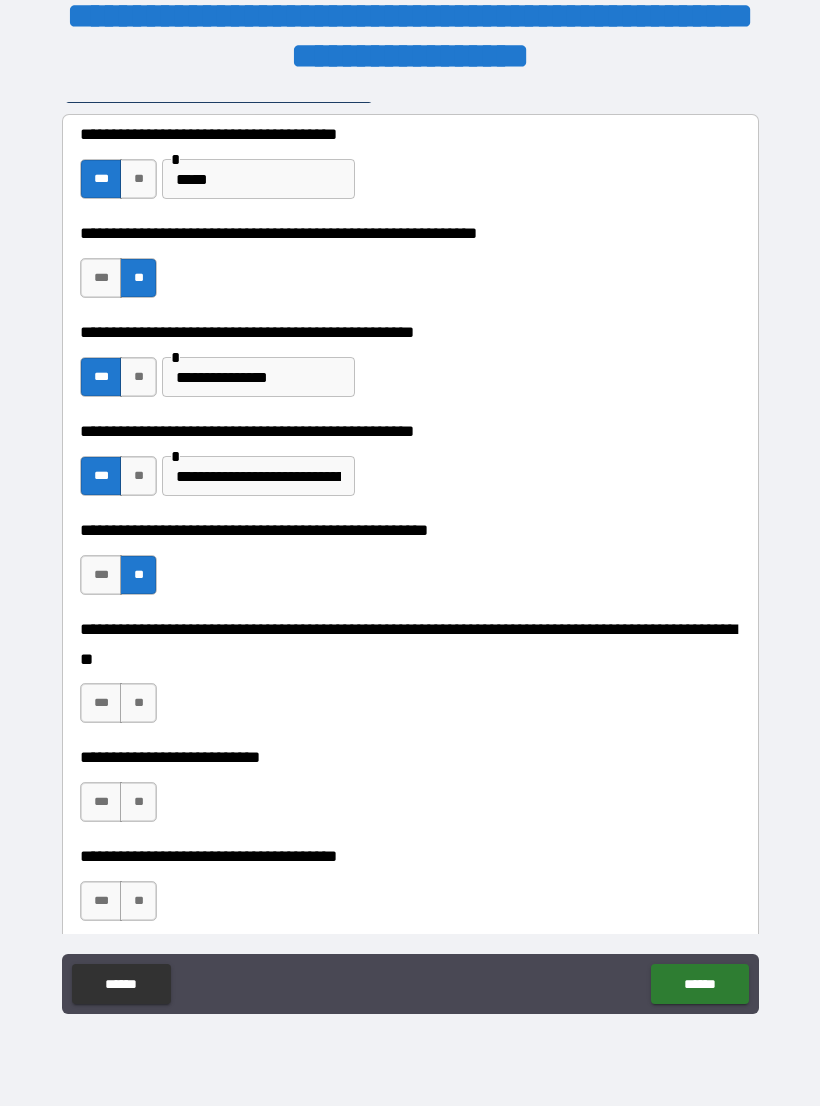 click on "**" at bounding box center [138, 703] 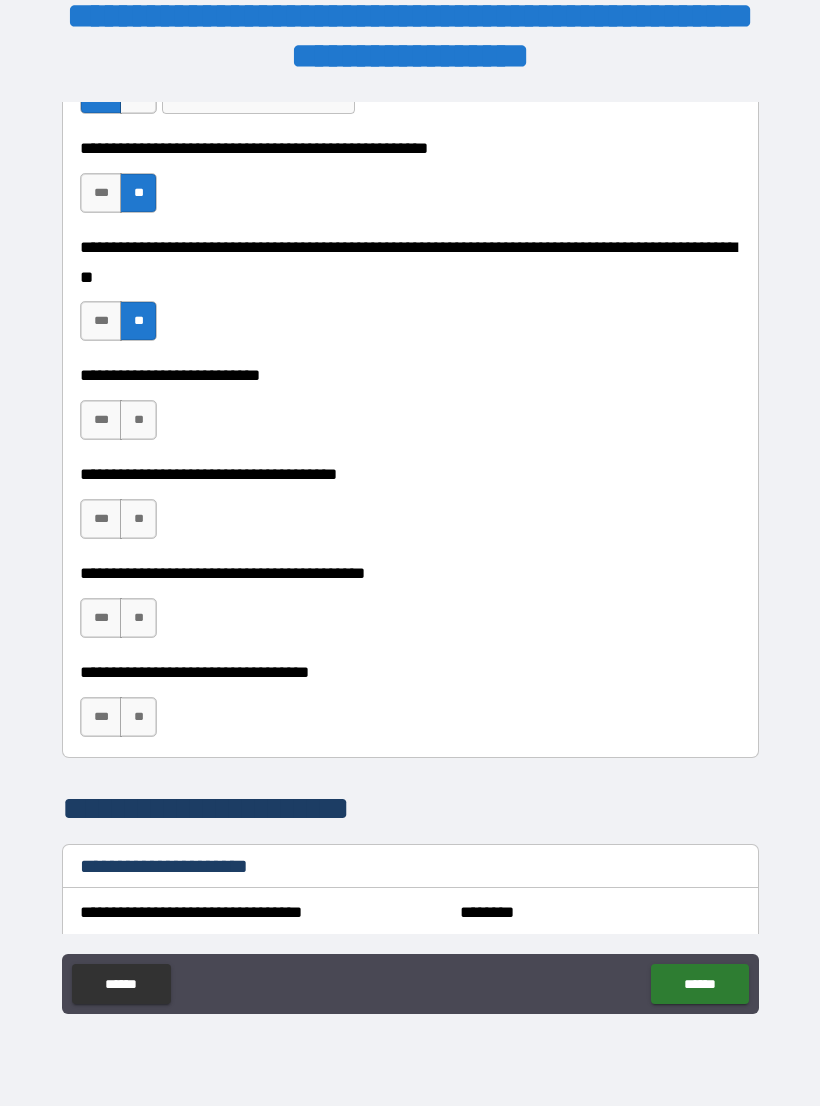 scroll, scrollTop: 864, scrollLeft: 0, axis: vertical 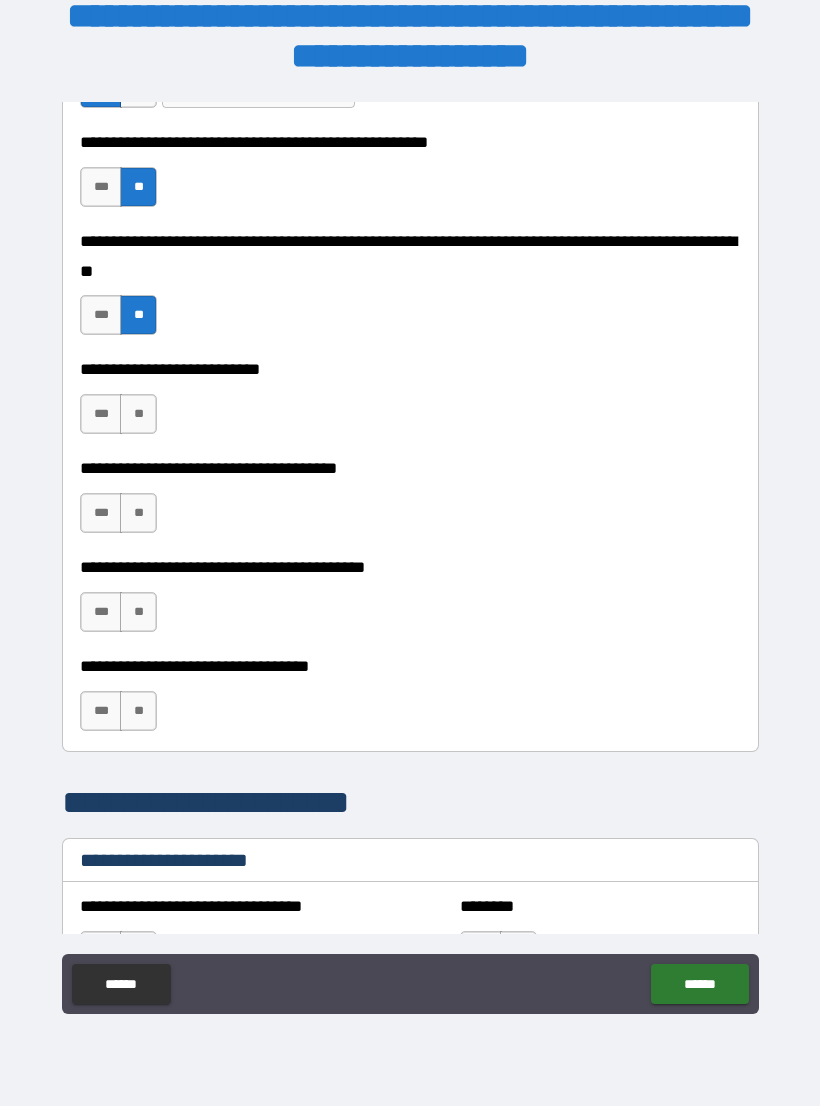 click on "**" at bounding box center (138, 414) 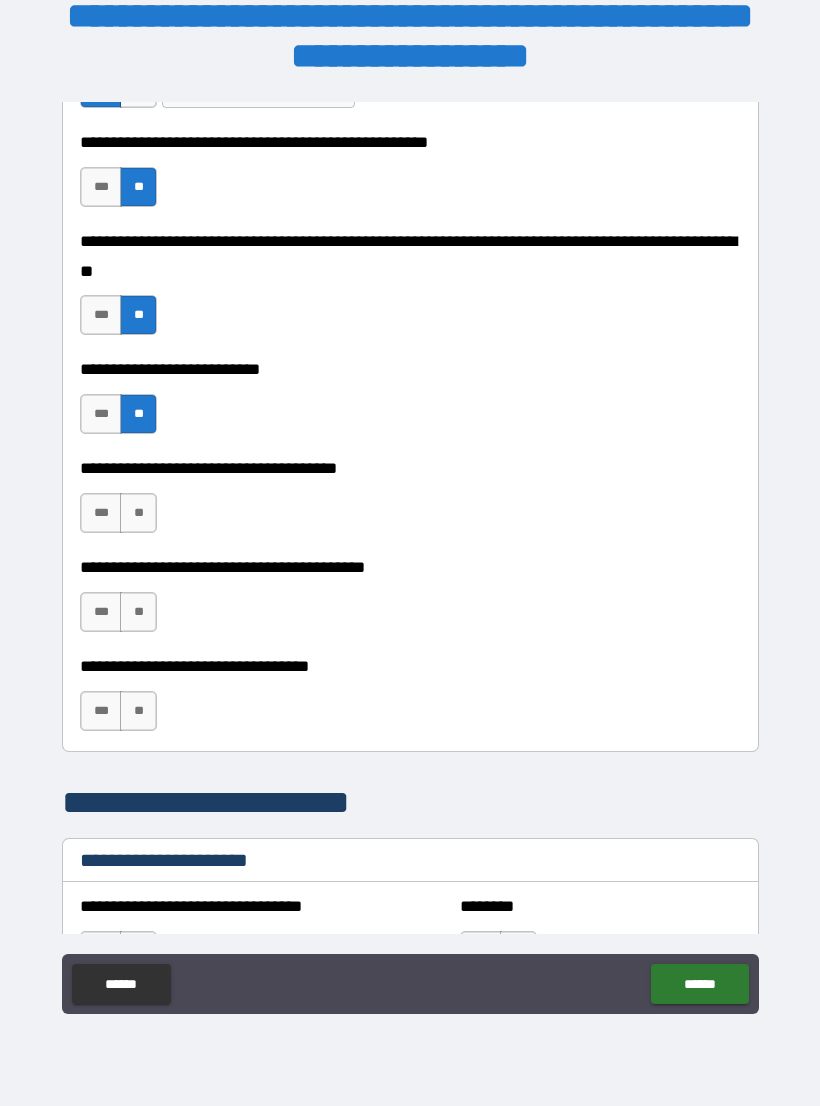 click on "**" at bounding box center (138, 513) 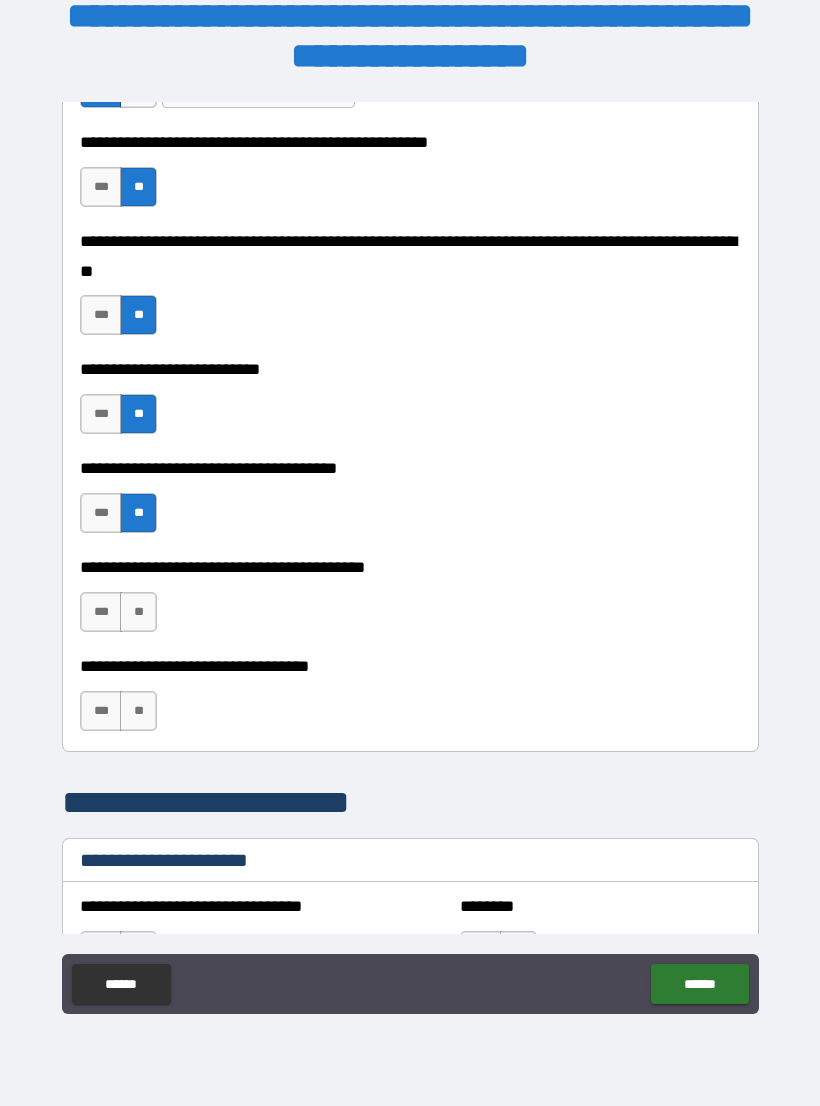 click on "**" at bounding box center (138, 612) 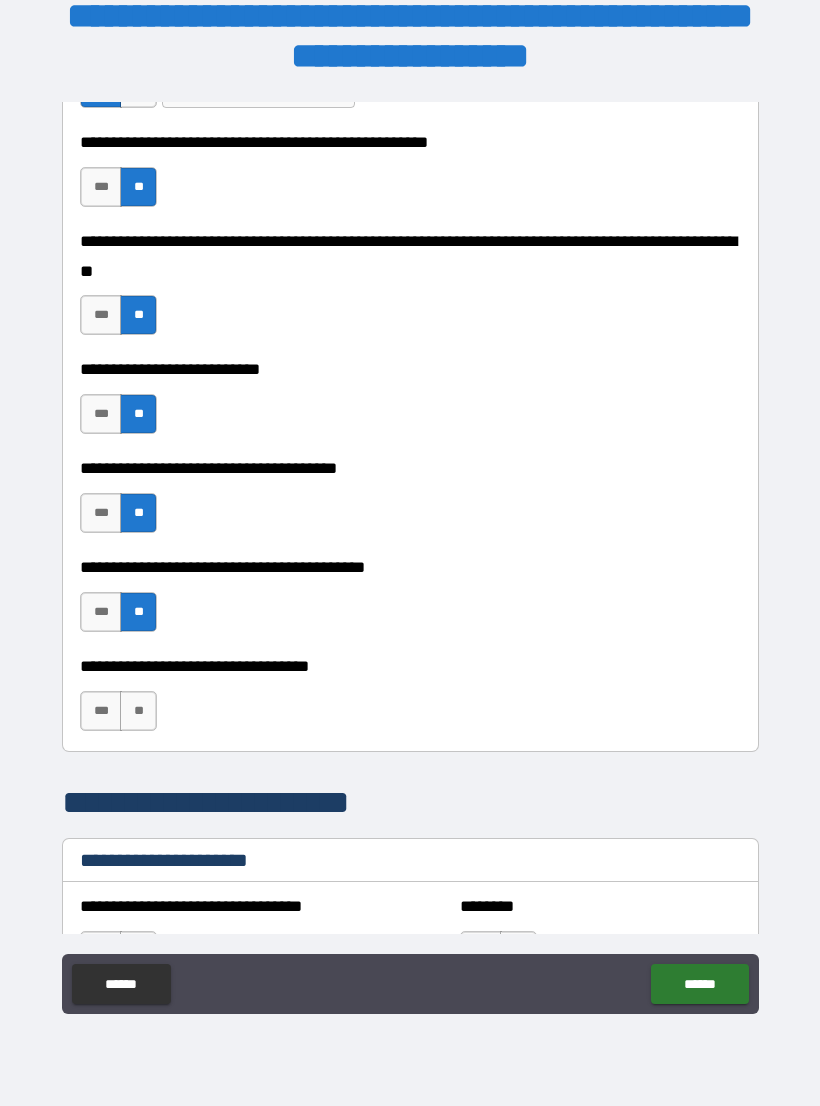 click on "***" at bounding box center [101, 711] 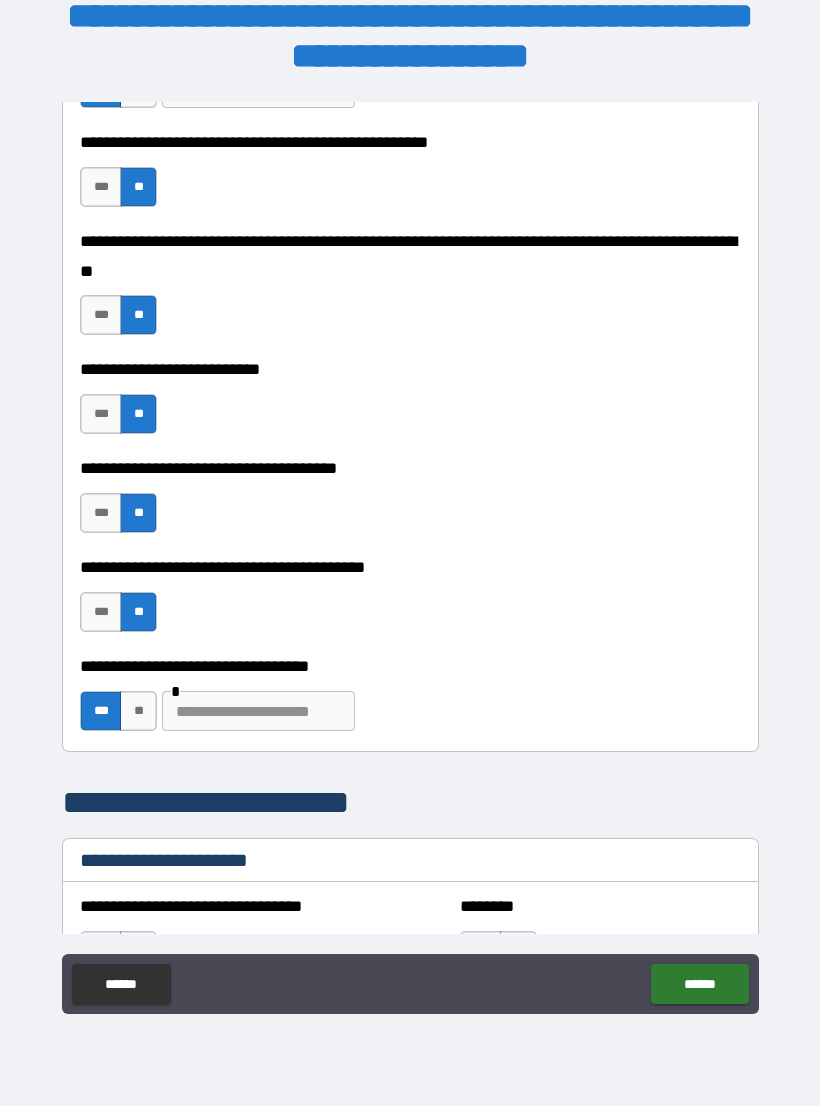 click at bounding box center (258, 711) 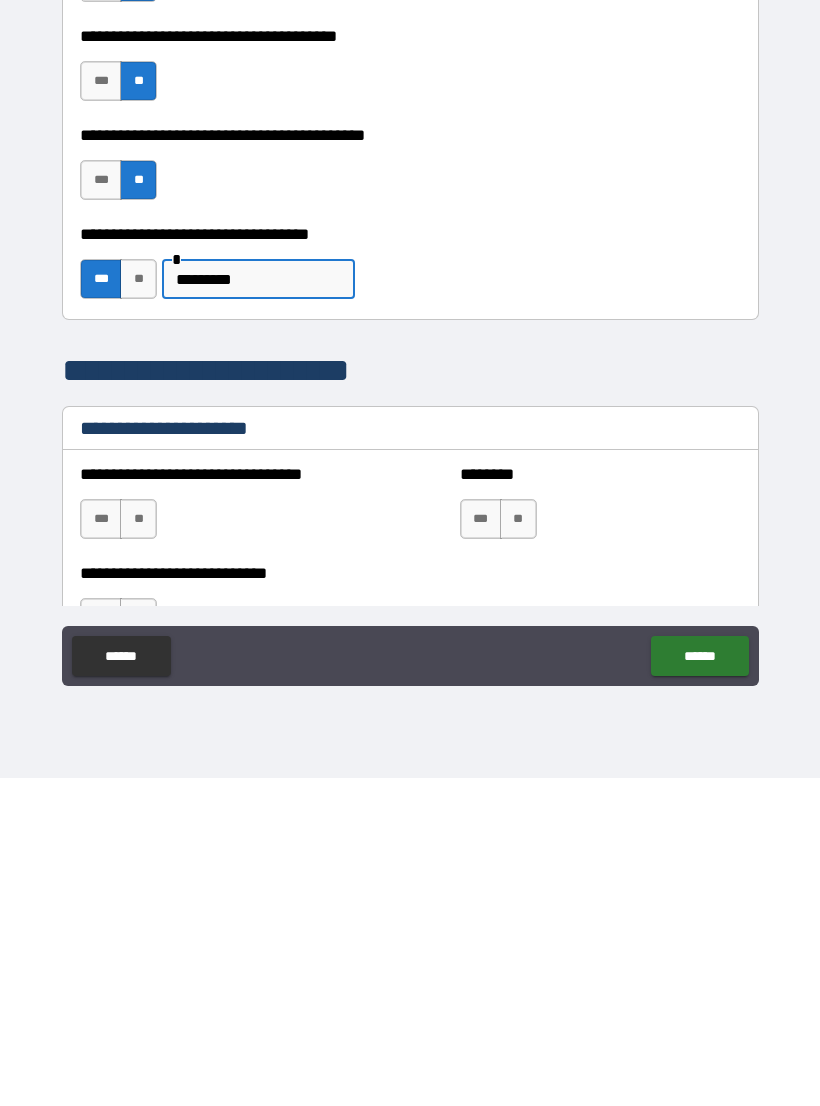 scroll, scrollTop: 993, scrollLeft: 0, axis: vertical 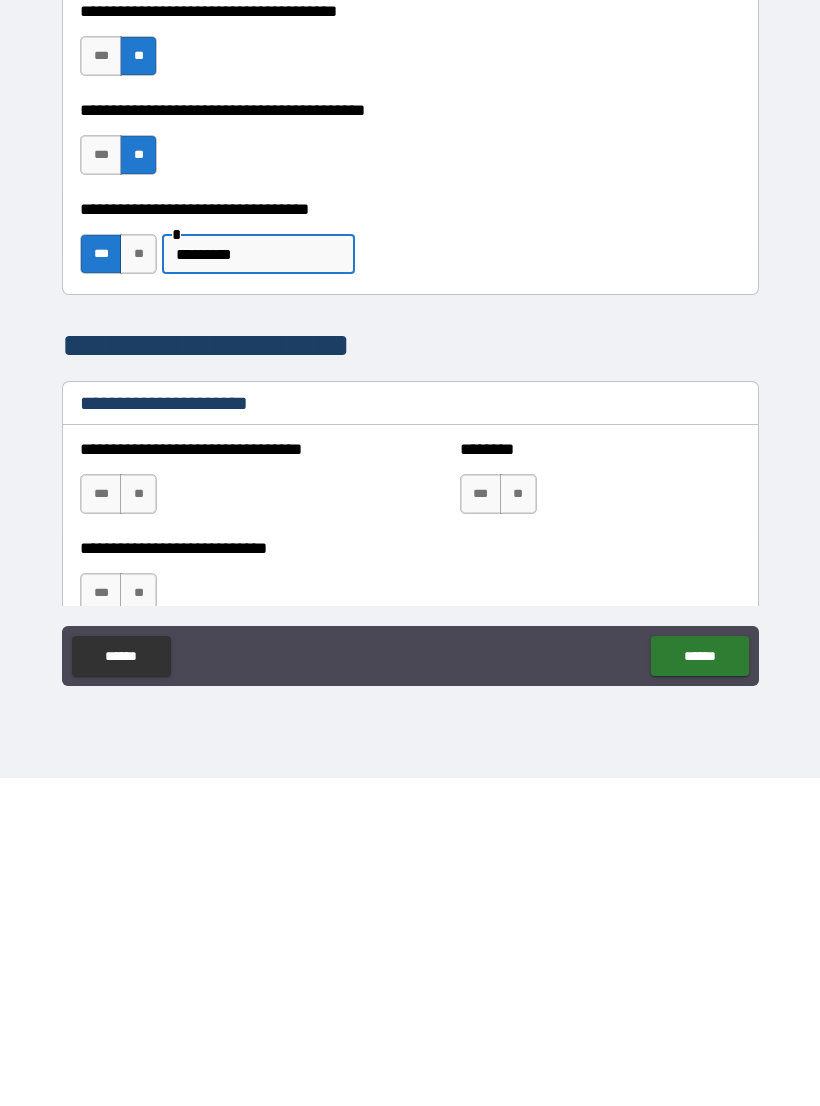 click on "**" at bounding box center [138, 822] 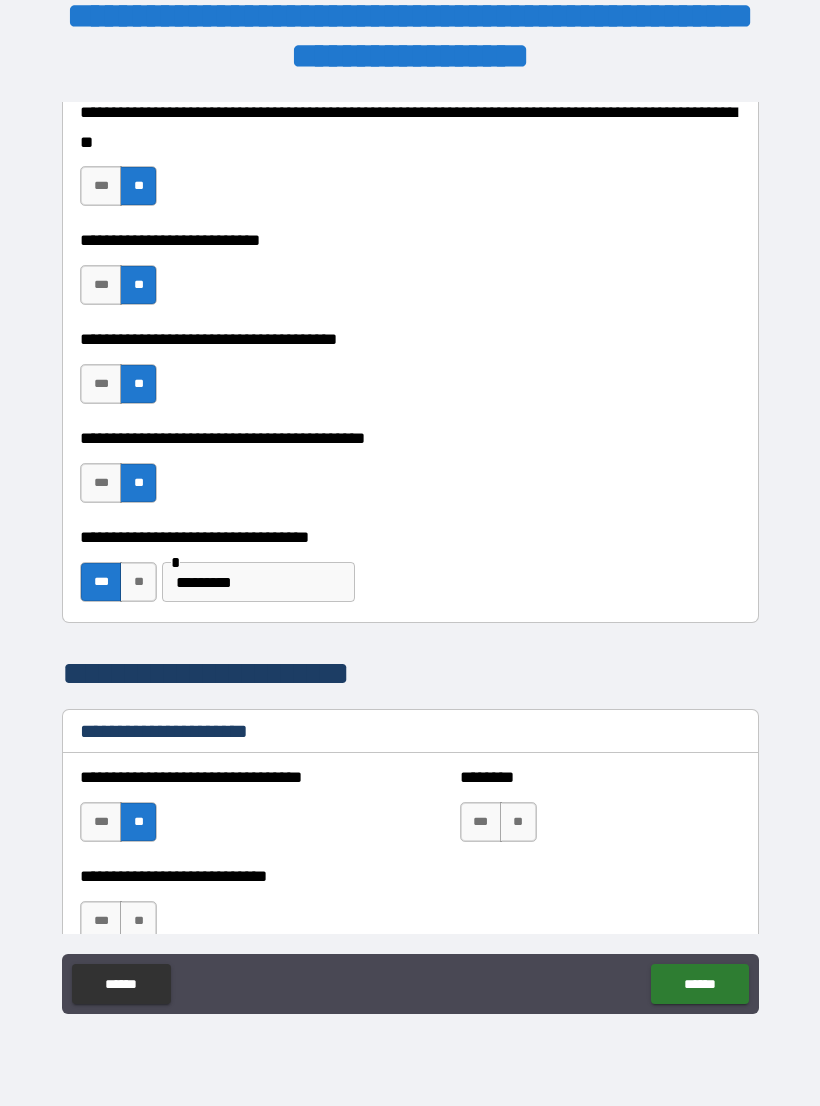 click on "**" at bounding box center (518, 822) 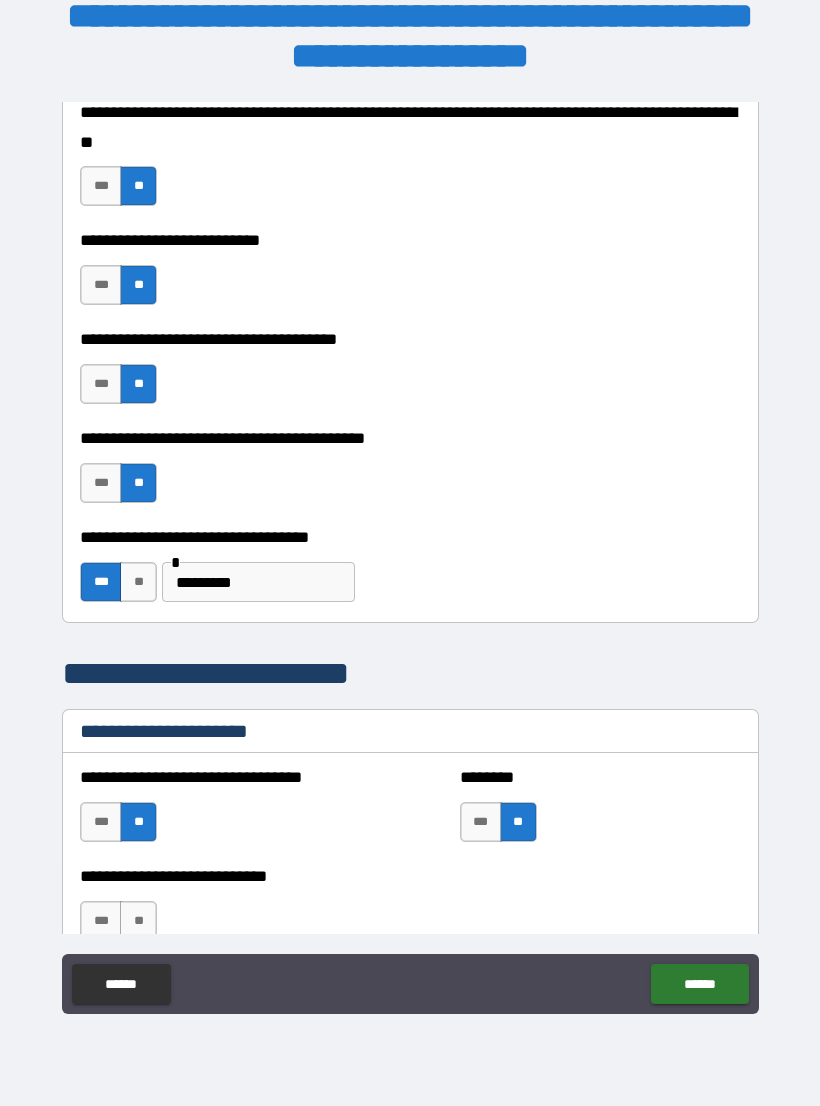 click on "**" at bounding box center [138, 921] 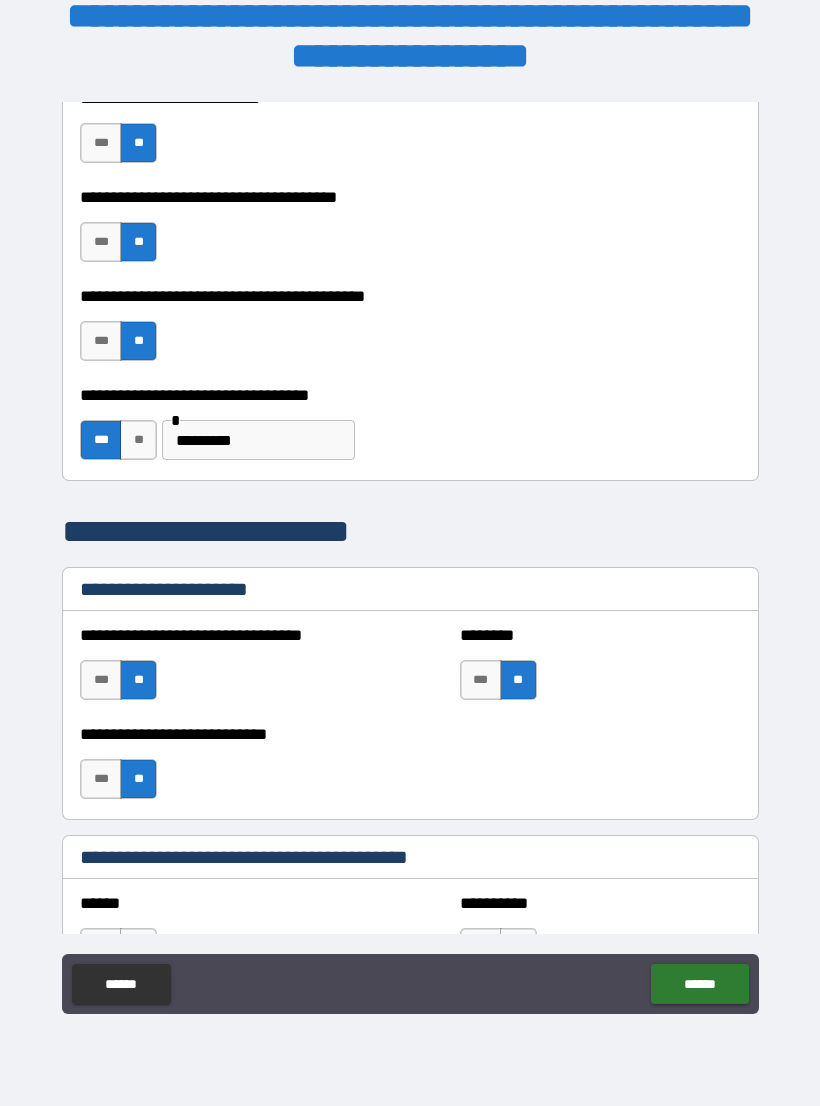 scroll, scrollTop: 1132, scrollLeft: 0, axis: vertical 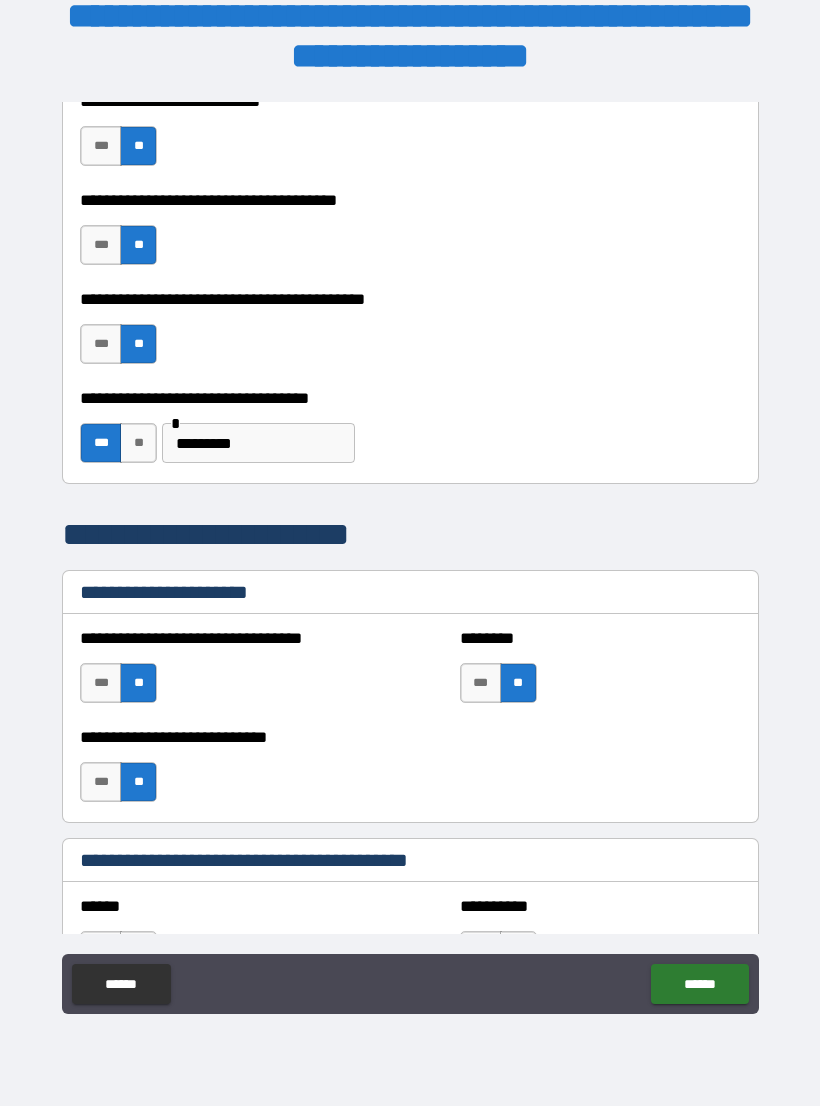 click on "***" at bounding box center (101, 782) 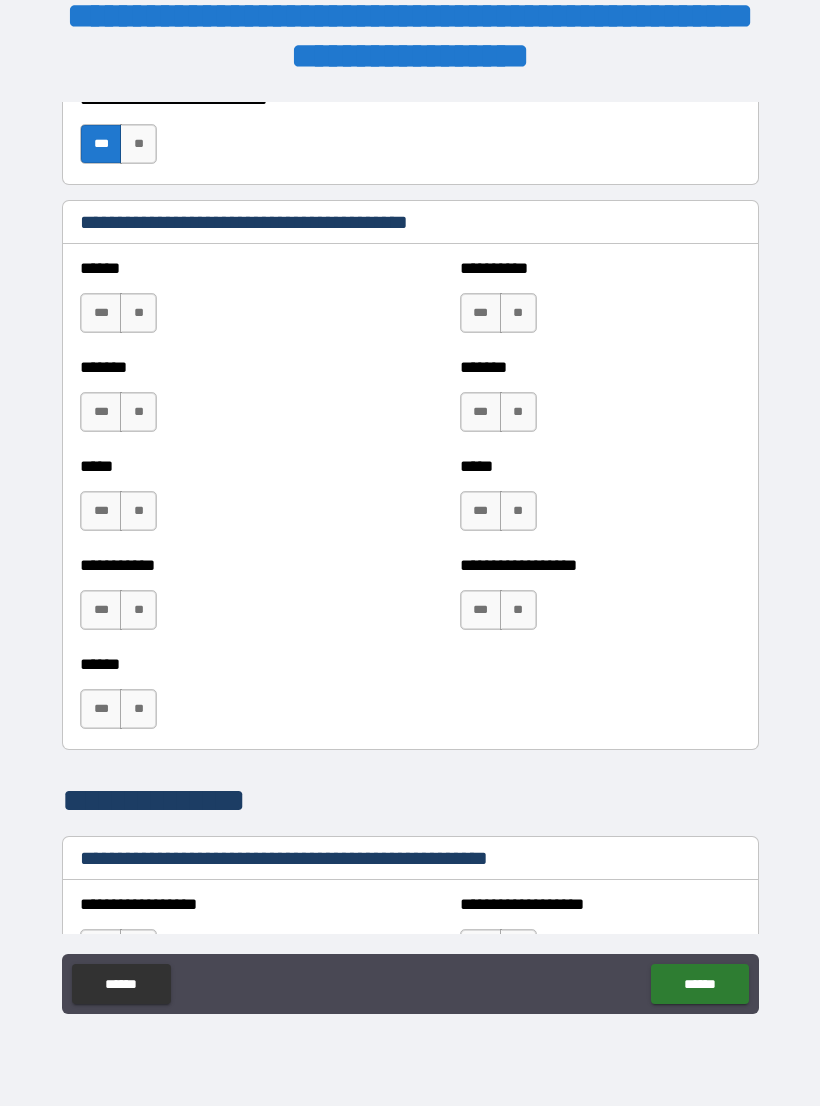 scroll, scrollTop: 1771, scrollLeft: 0, axis: vertical 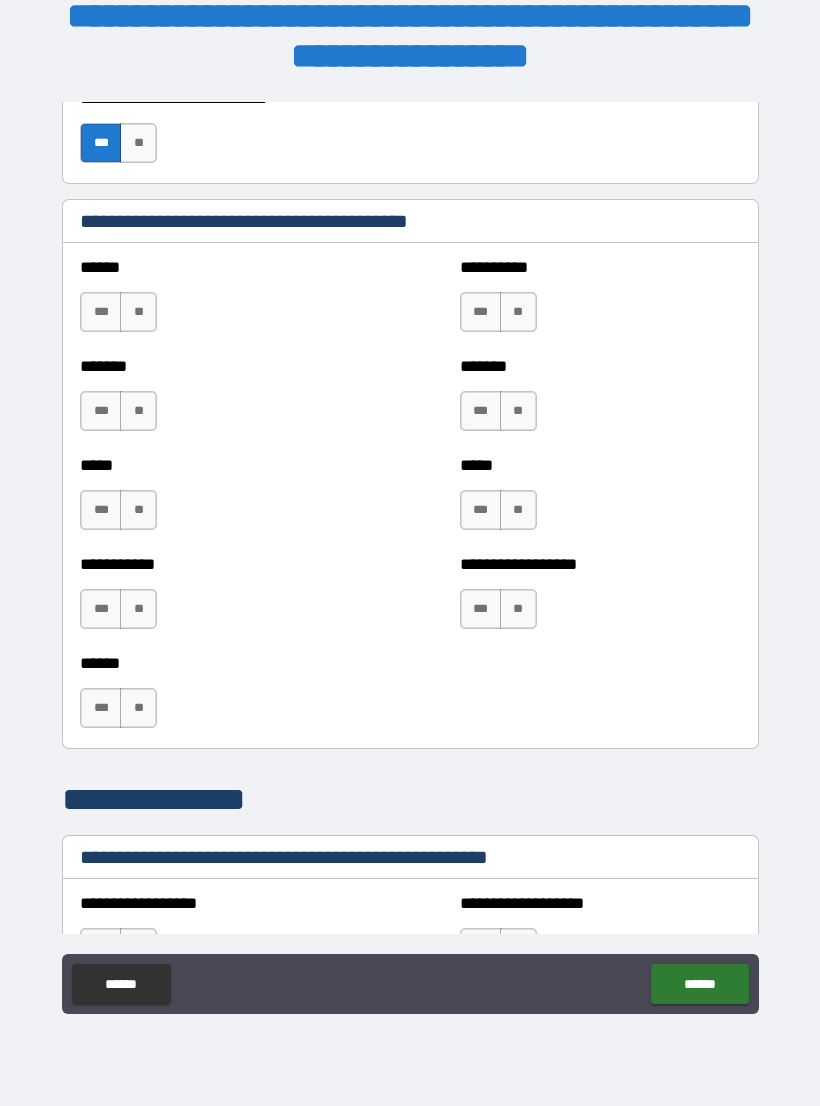 click on "**" at bounding box center (138, 312) 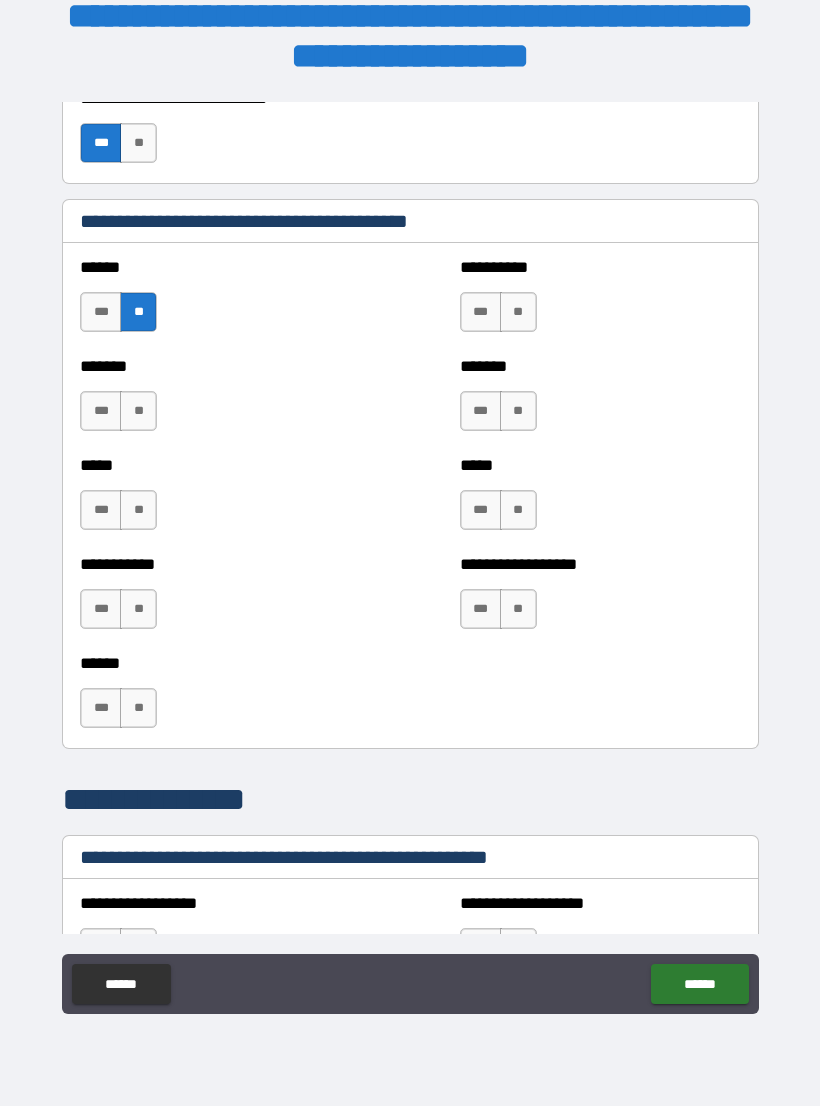 click on "**" at bounding box center (138, 411) 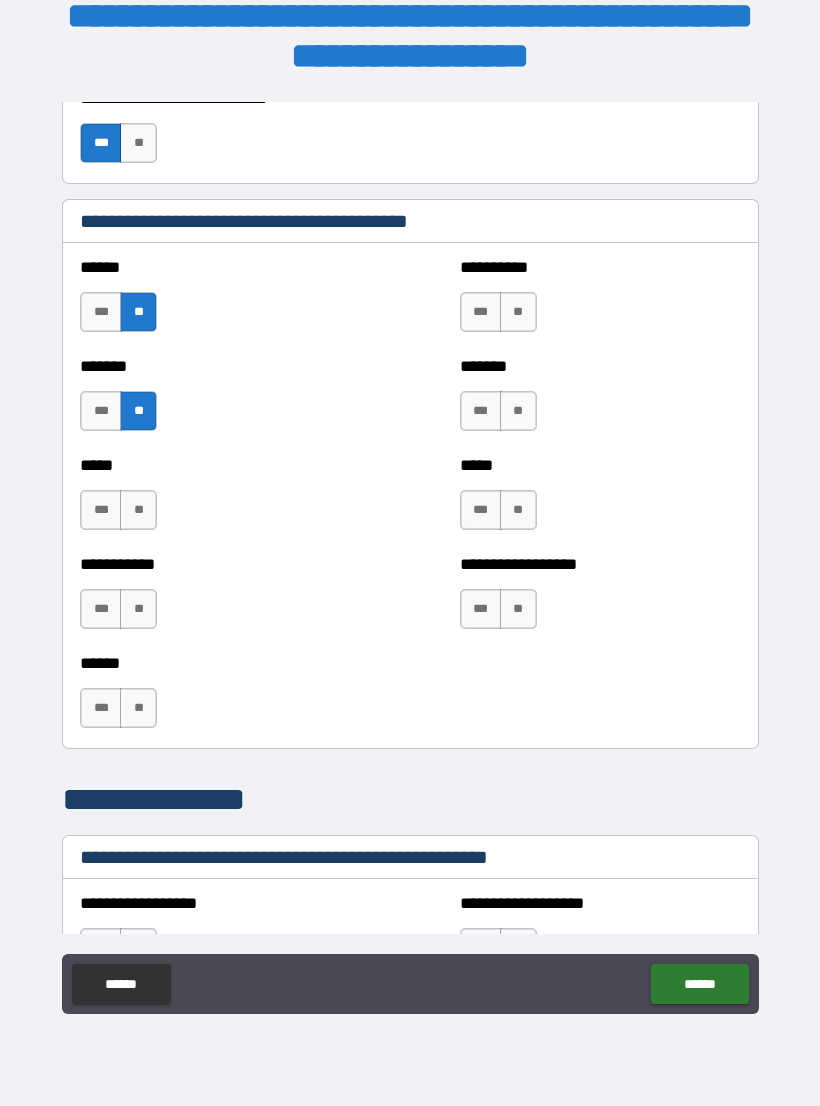 click on "**" at bounding box center [138, 510] 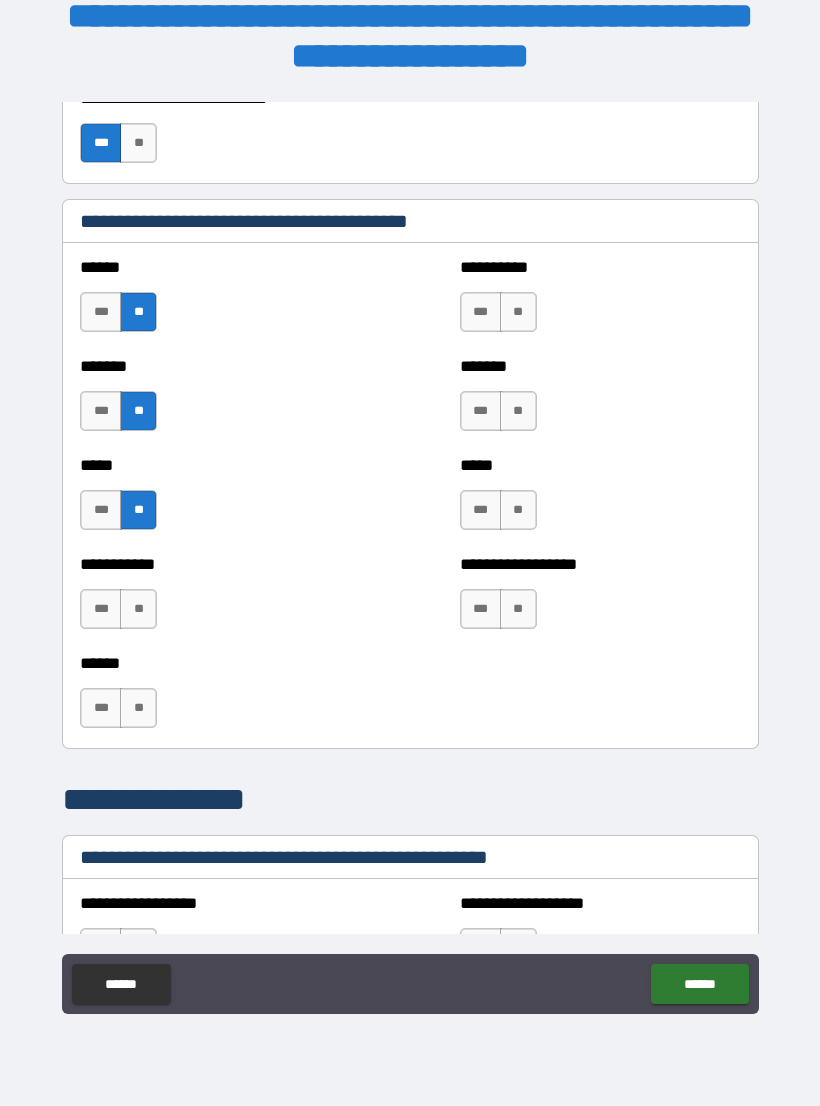 click on "**" at bounding box center [138, 609] 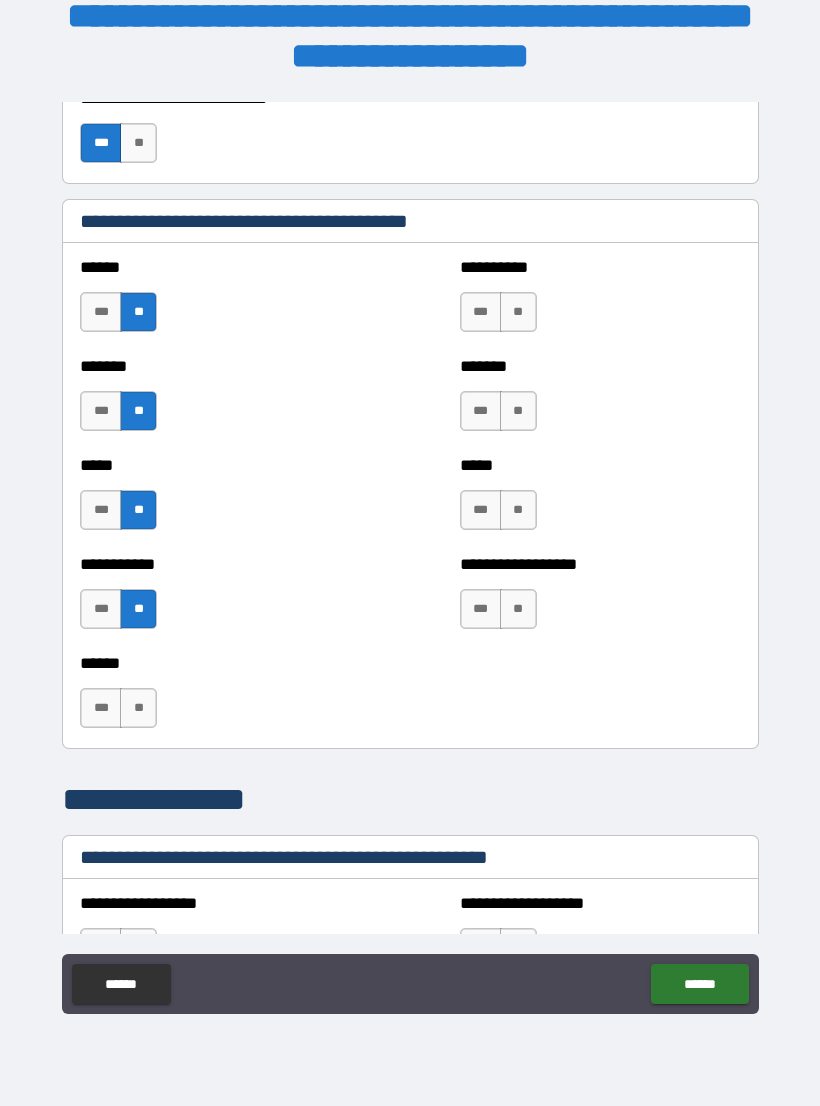 click on "**" at bounding box center [138, 708] 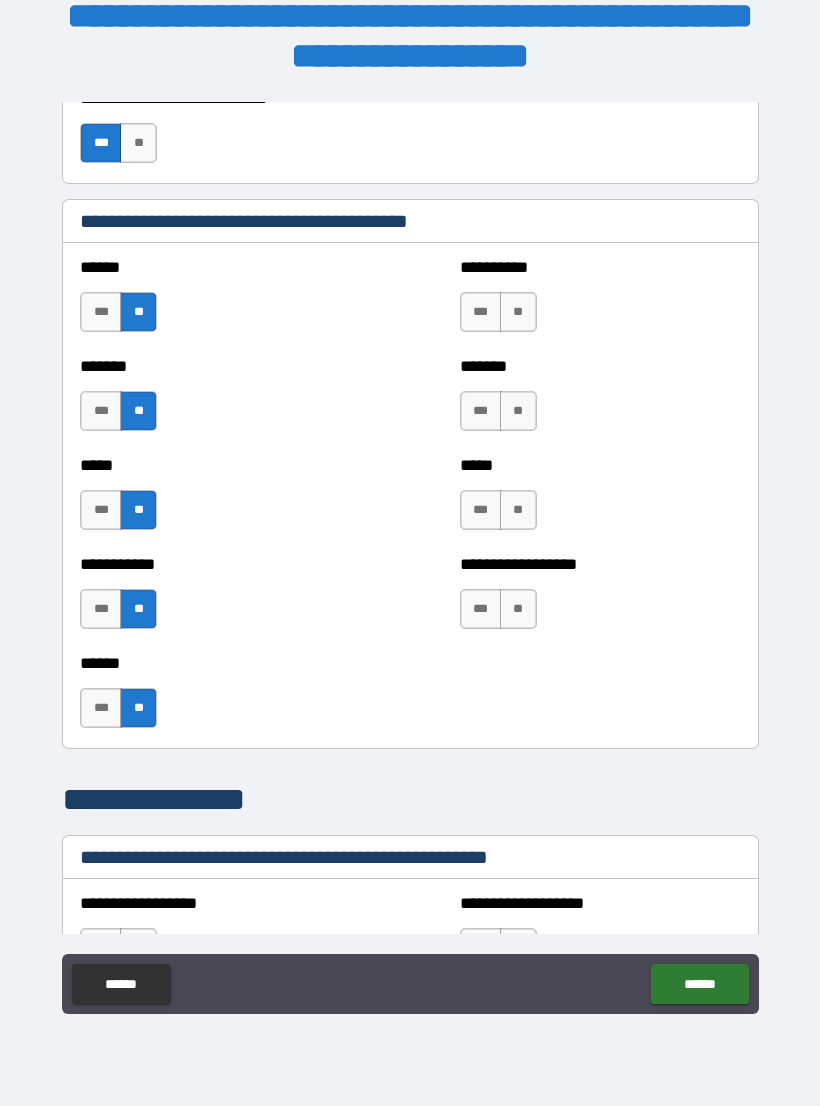 click on "**" at bounding box center (518, 609) 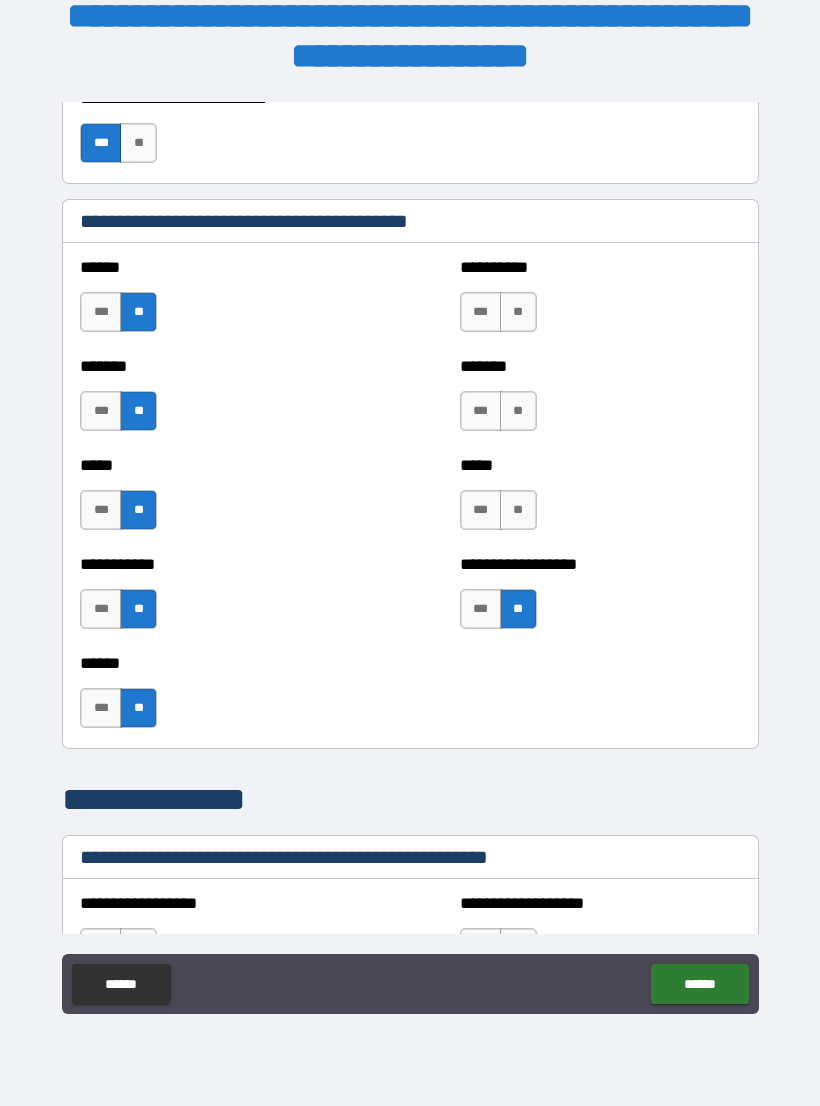 click on "**" at bounding box center [518, 510] 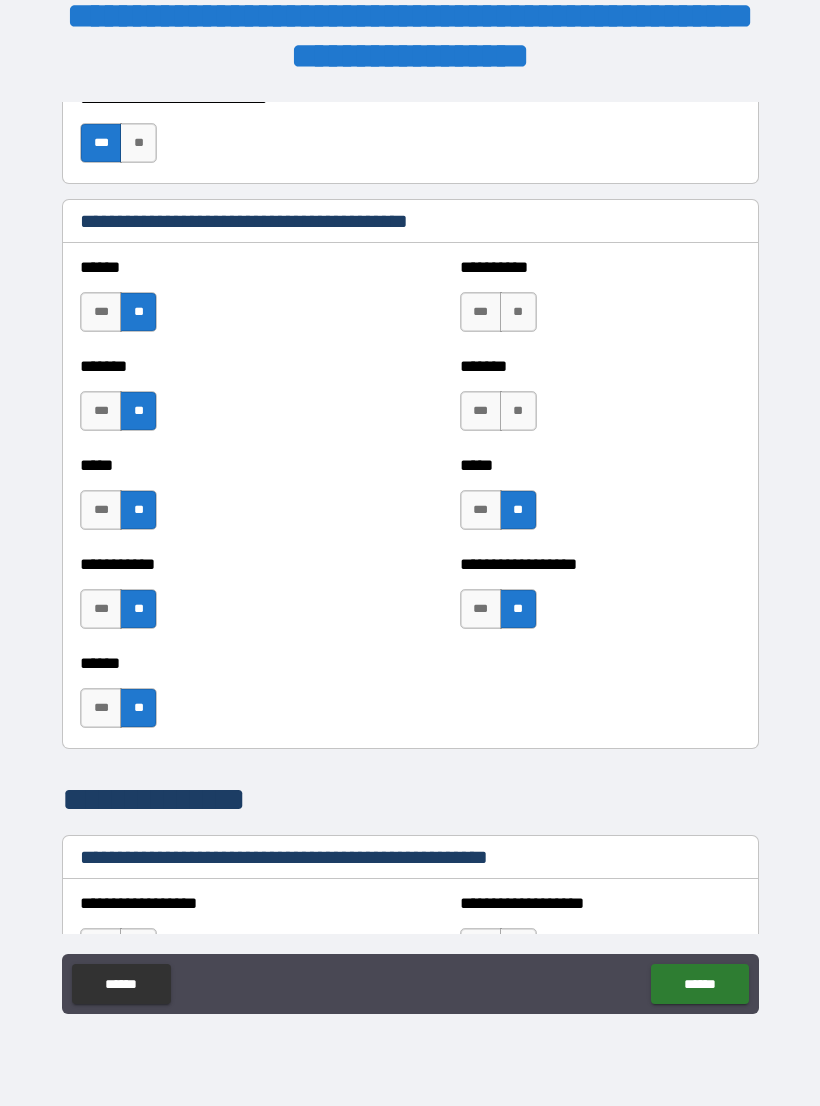 click on "**" at bounding box center (518, 411) 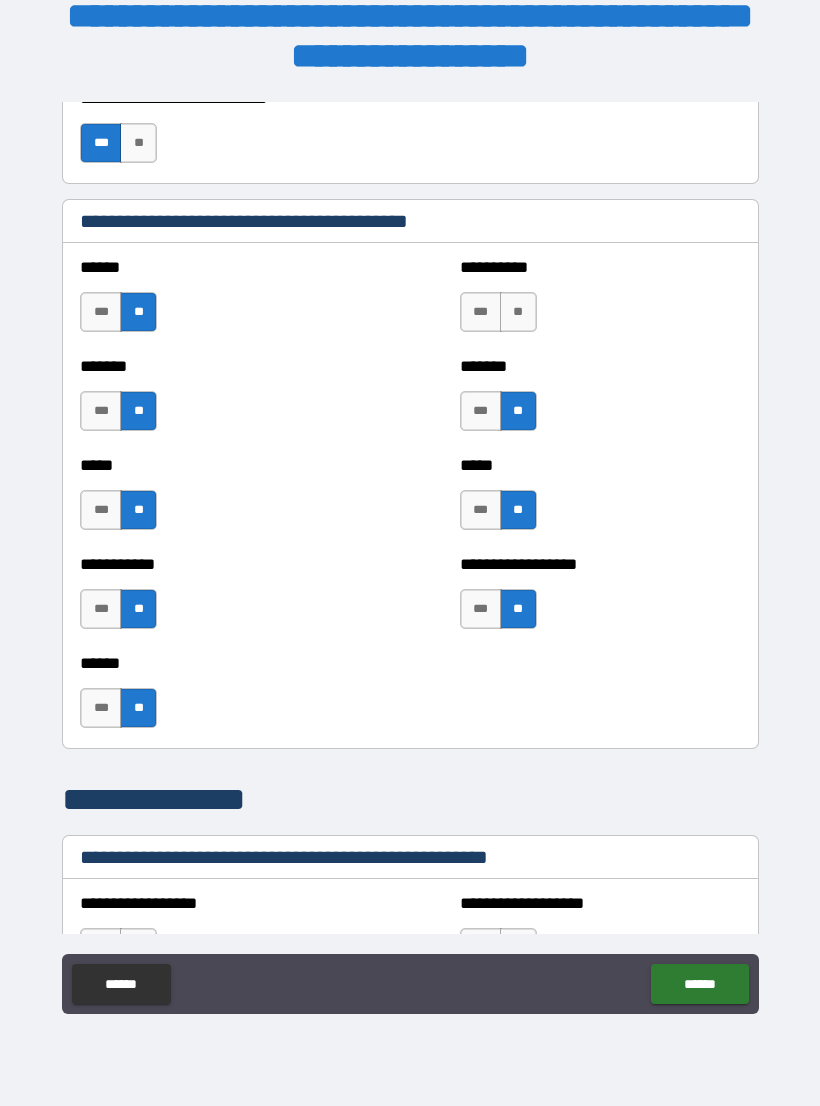 click on "**" at bounding box center [518, 312] 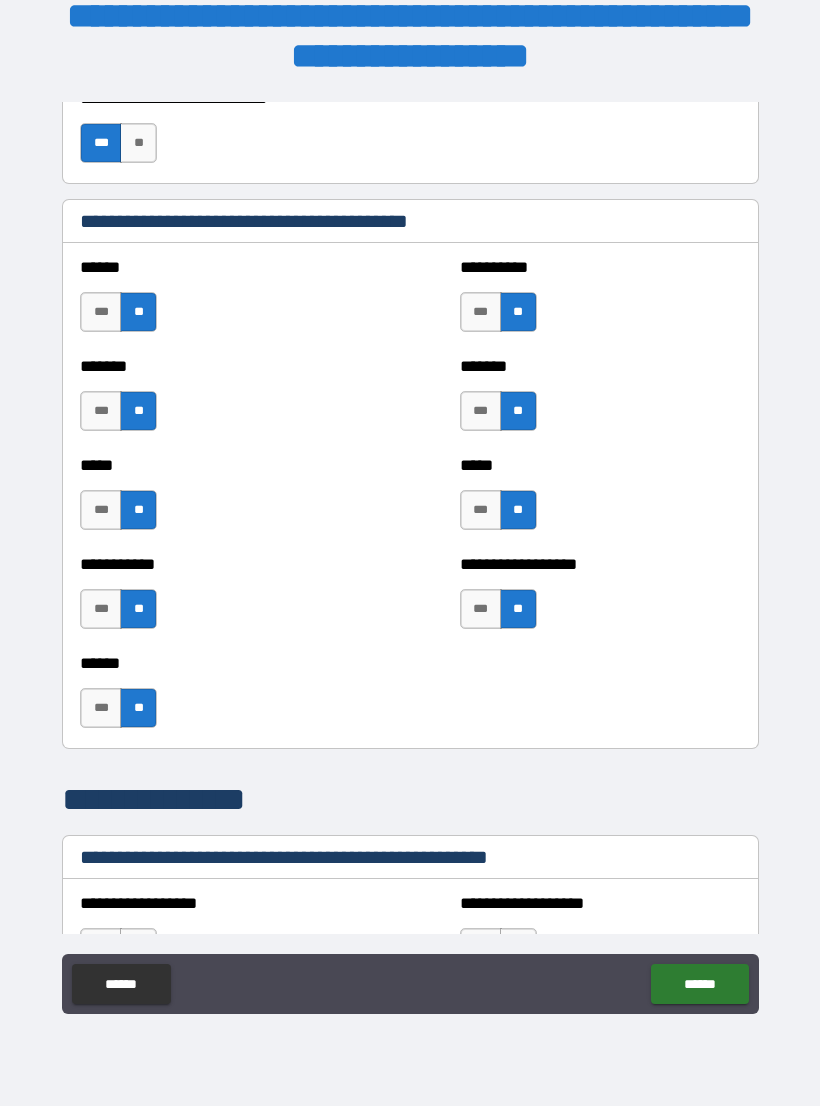 click on "***" at bounding box center [481, 510] 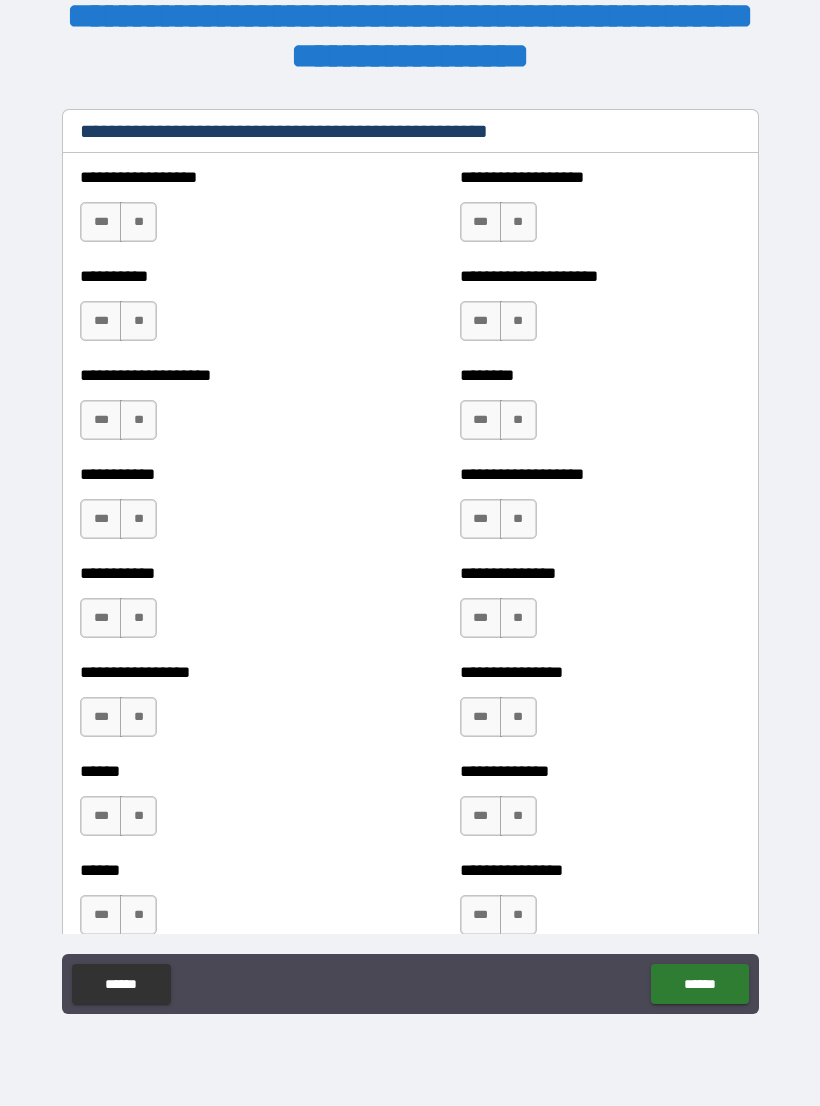 scroll, scrollTop: 2494, scrollLeft: 0, axis: vertical 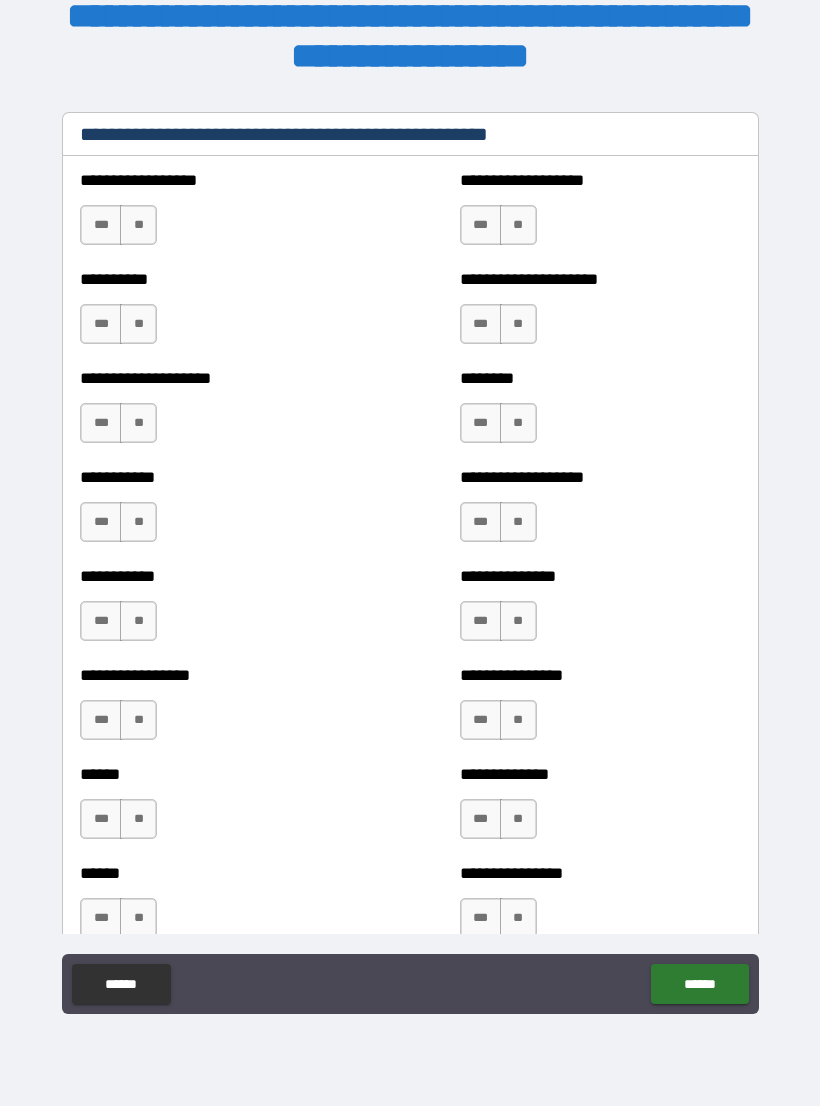 click on "**" at bounding box center (138, 225) 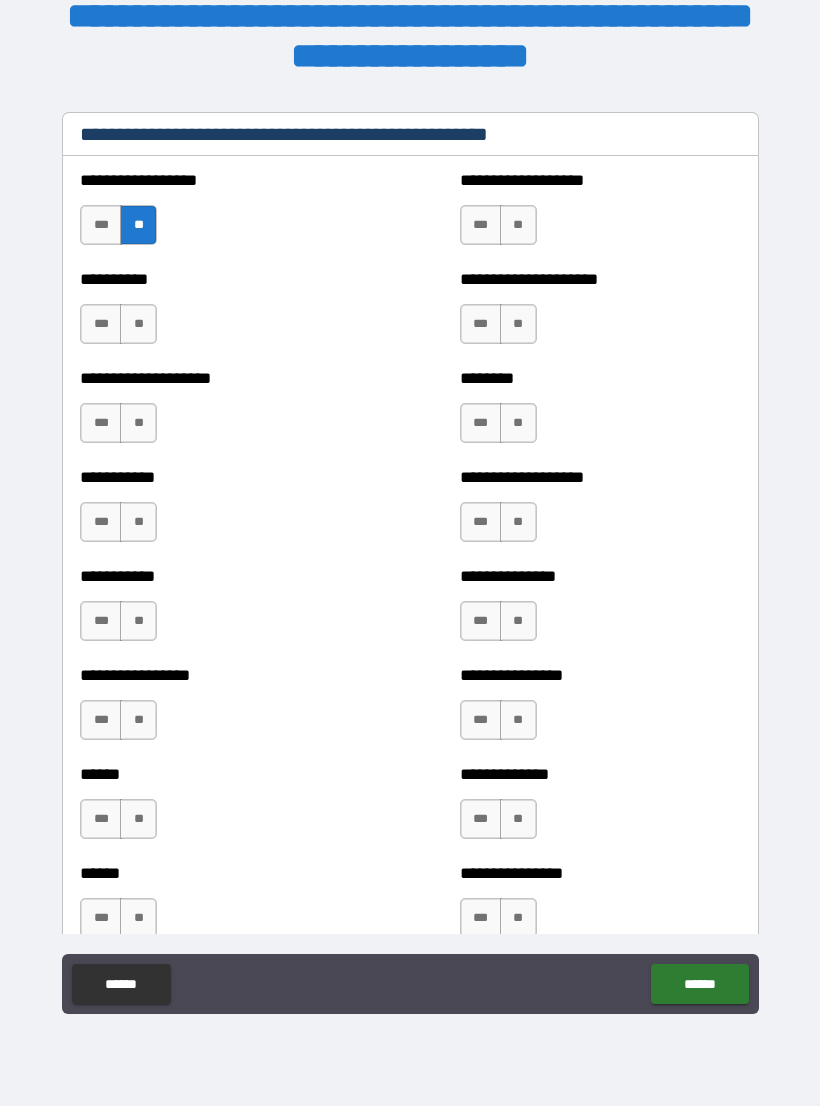 click on "**" at bounding box center (138, 324) 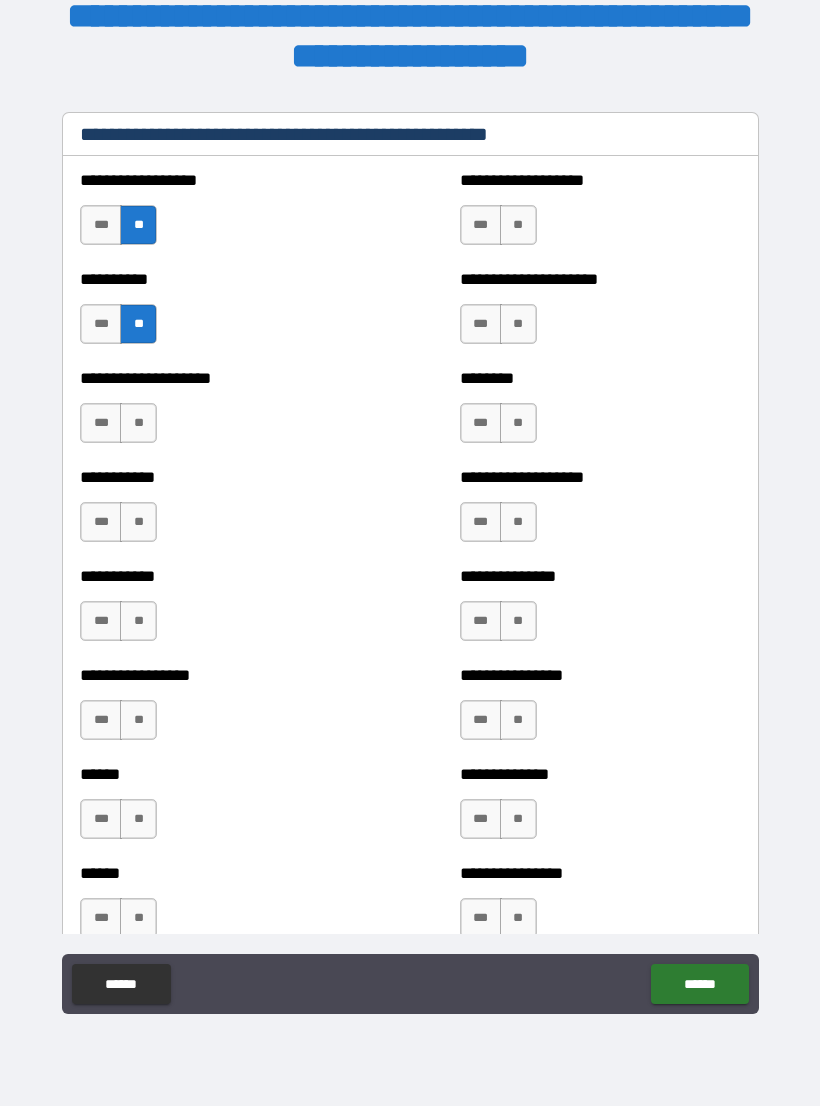 click on "**" at bounding box center (138, 423) 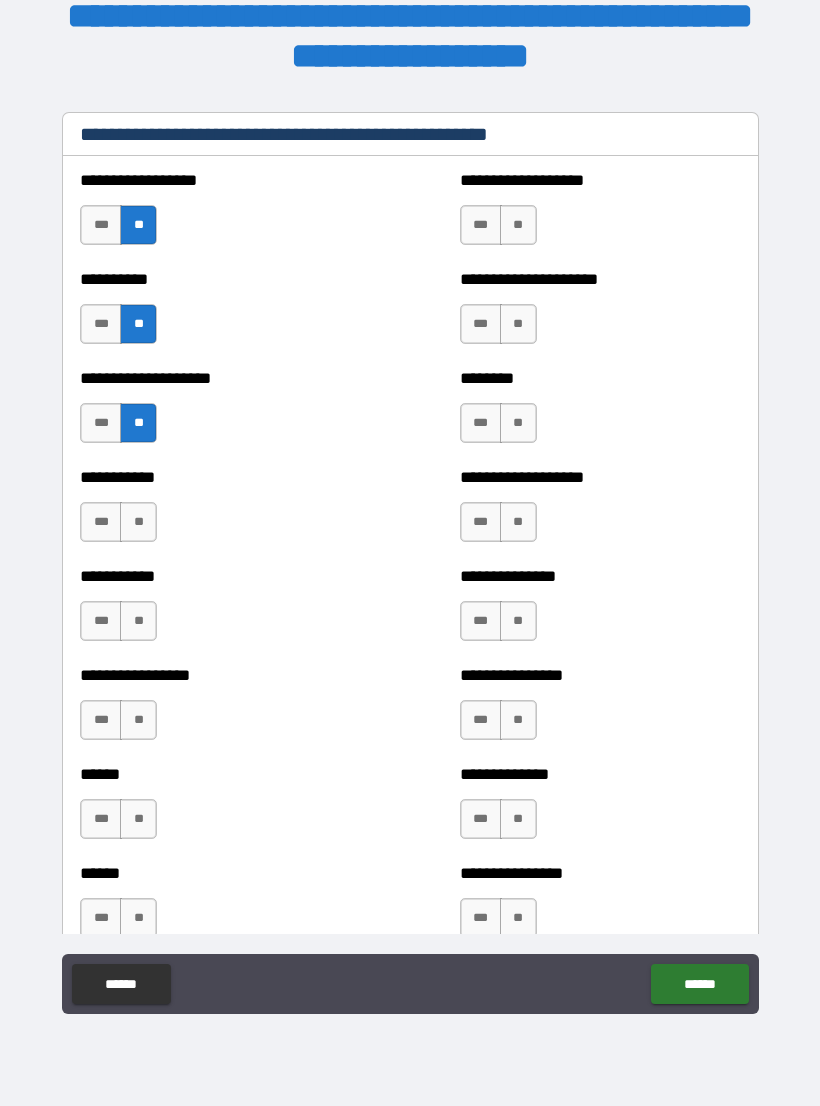 click on "**" at bounding box center [138, 522] 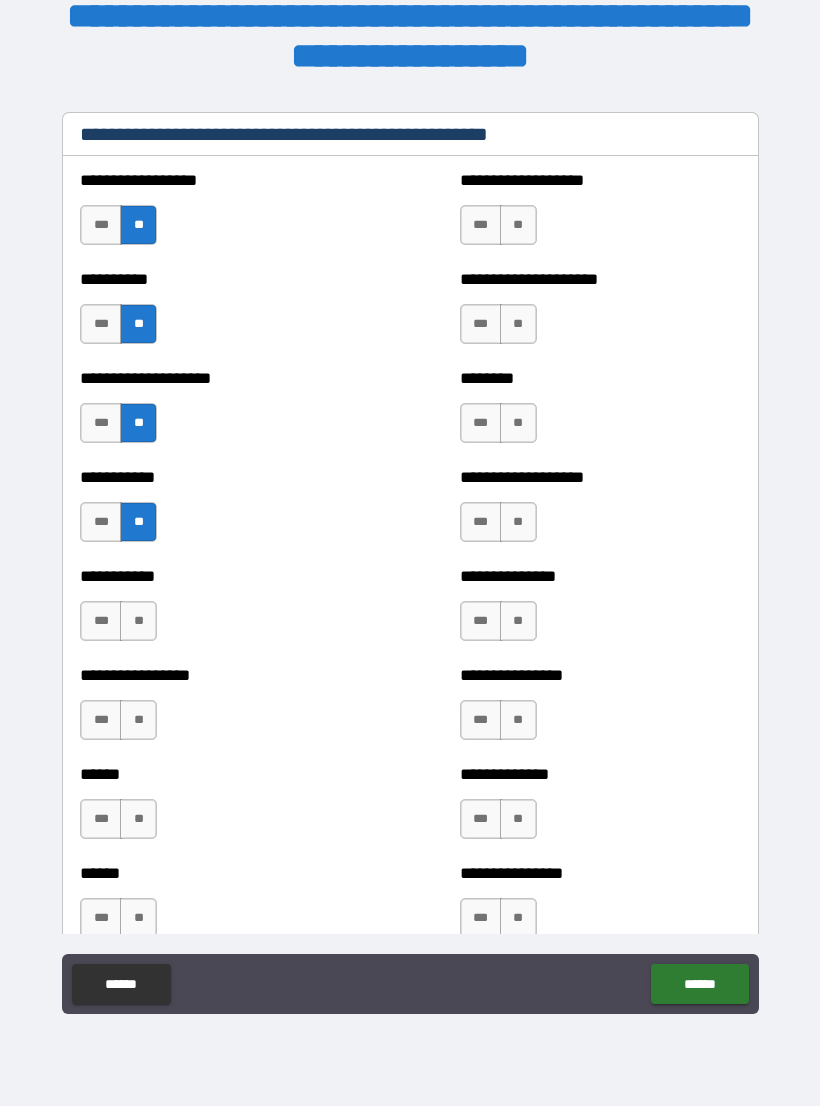click on "**" at bounding box center (138, 621) 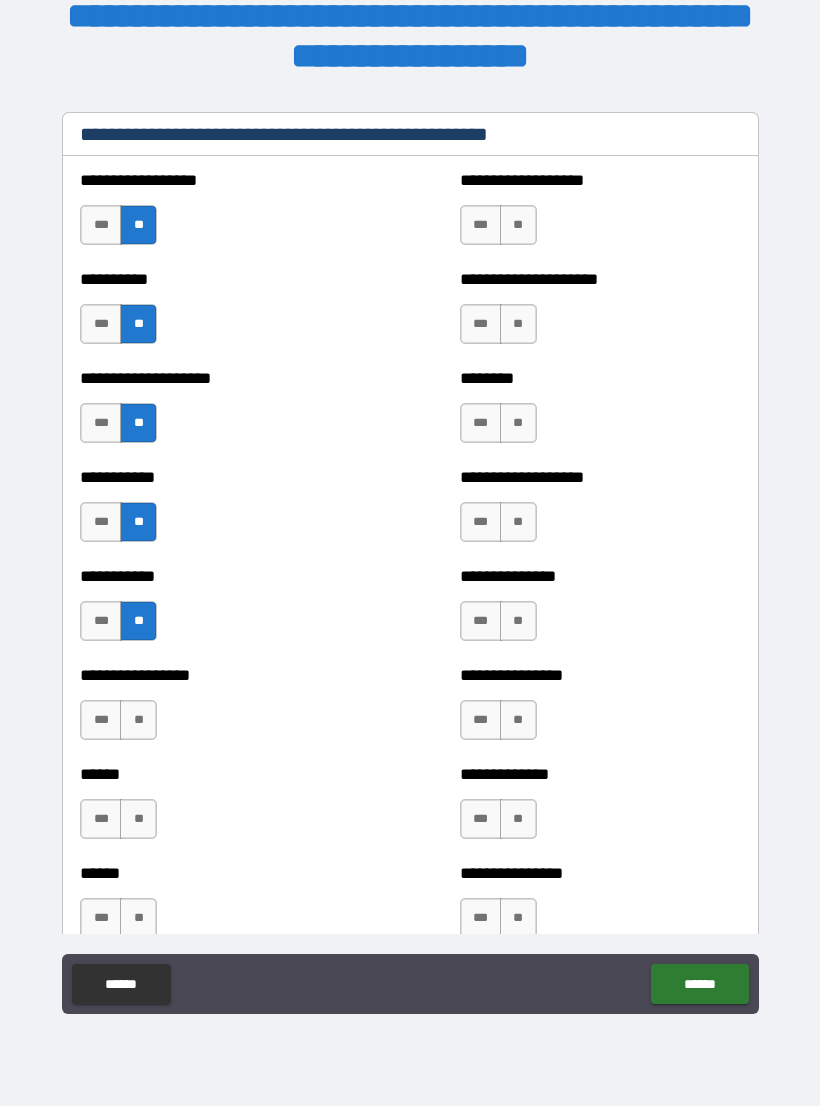 click on "**" at bounding box center (138, 720) 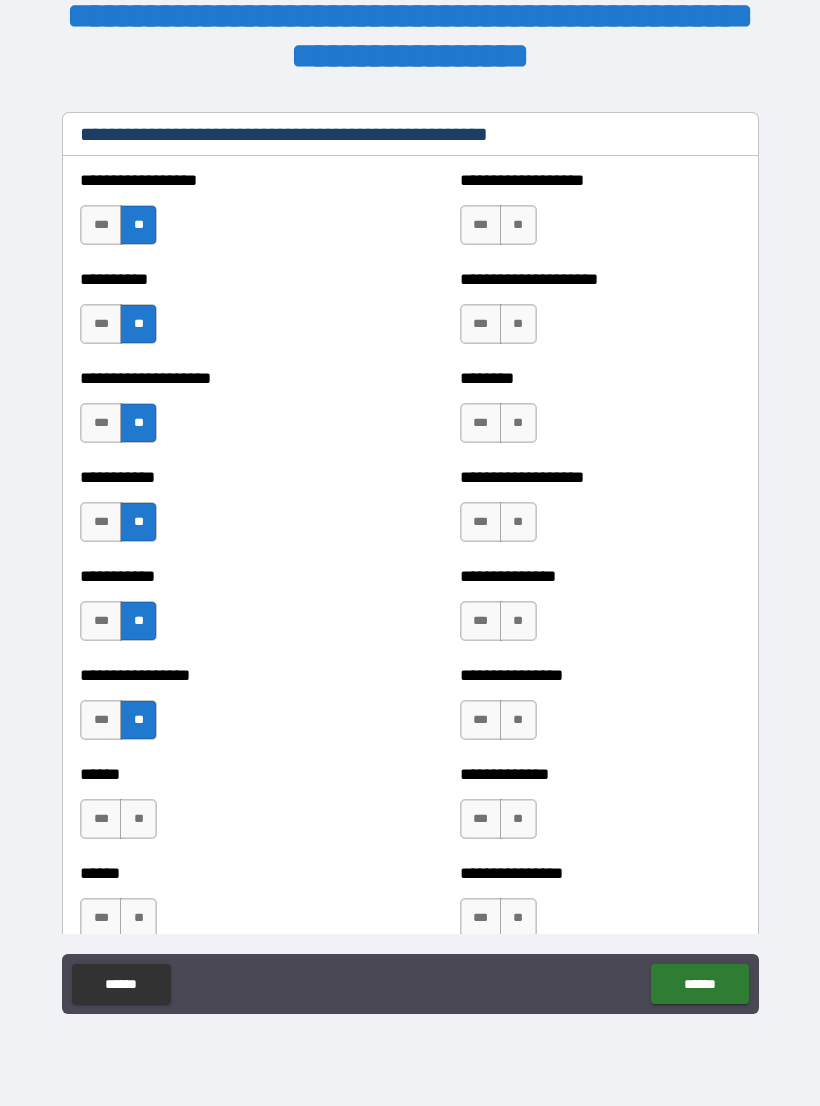 click on "**" at bounding box center [138, 819] 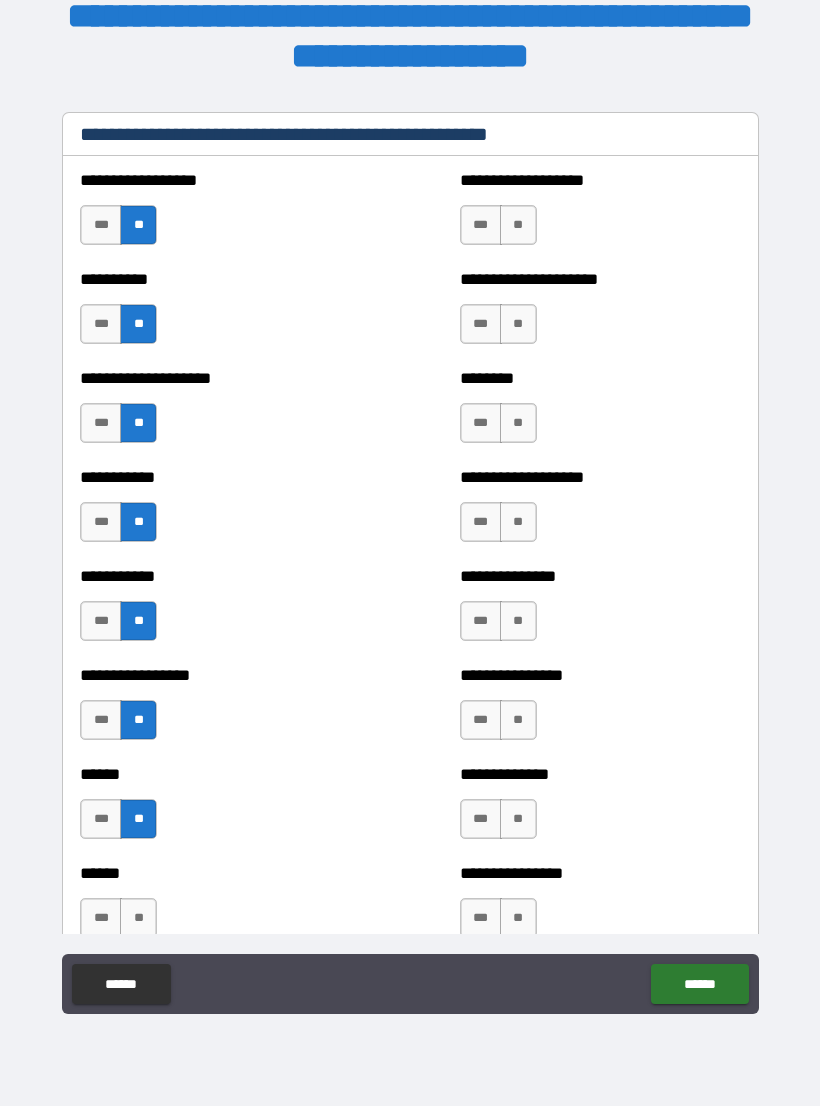 click on "**" at bounding box center [138, 918] 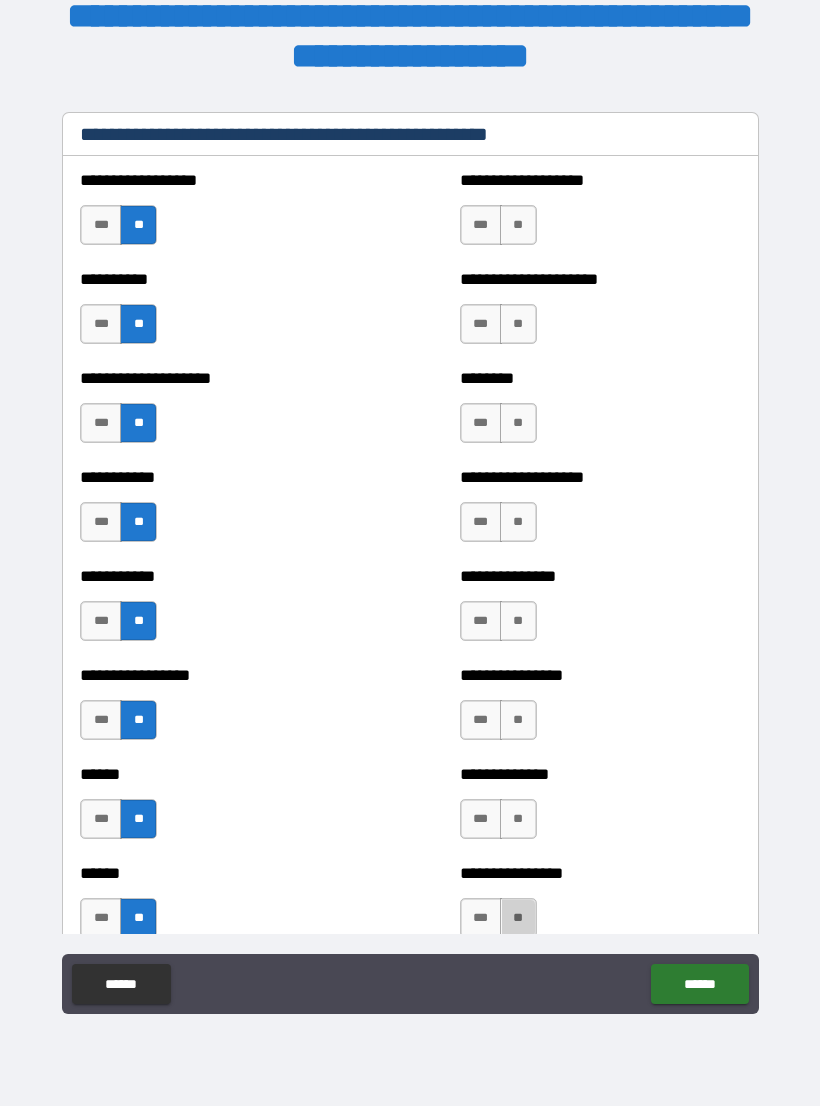 click on "**" at bounding box center (518, 918) 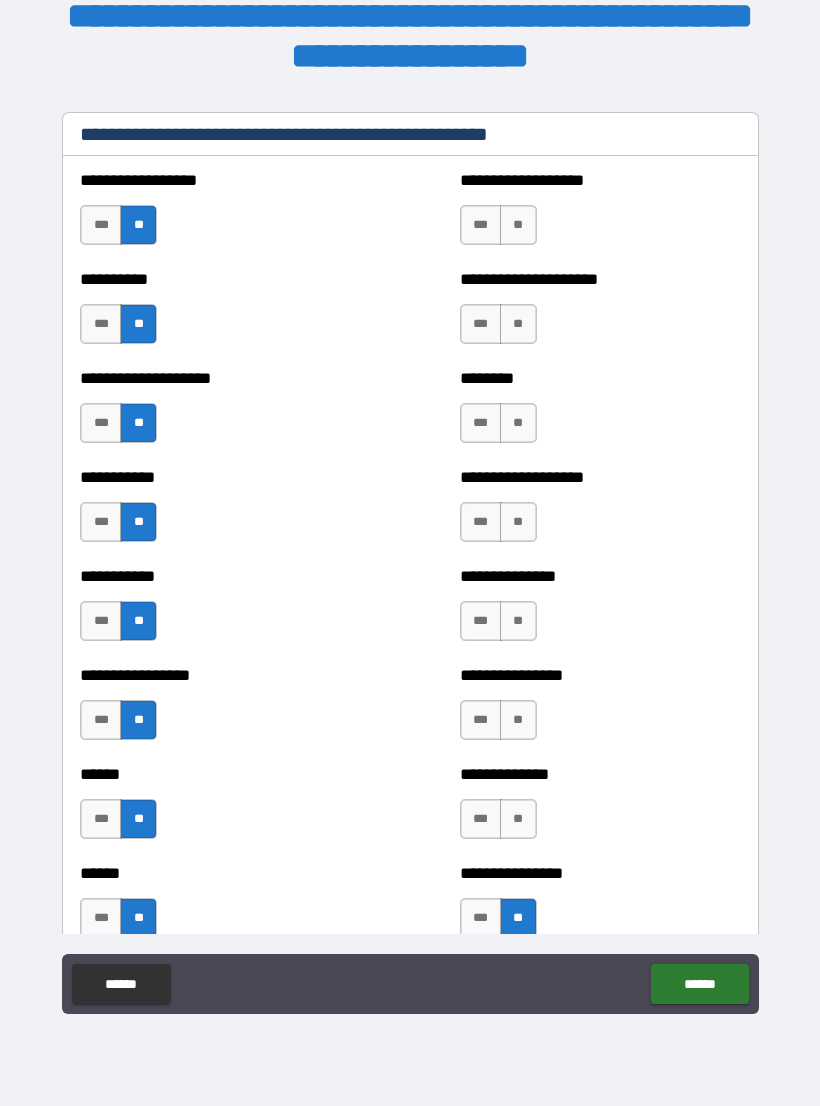 click on "**" at bounding box center (518, 819) 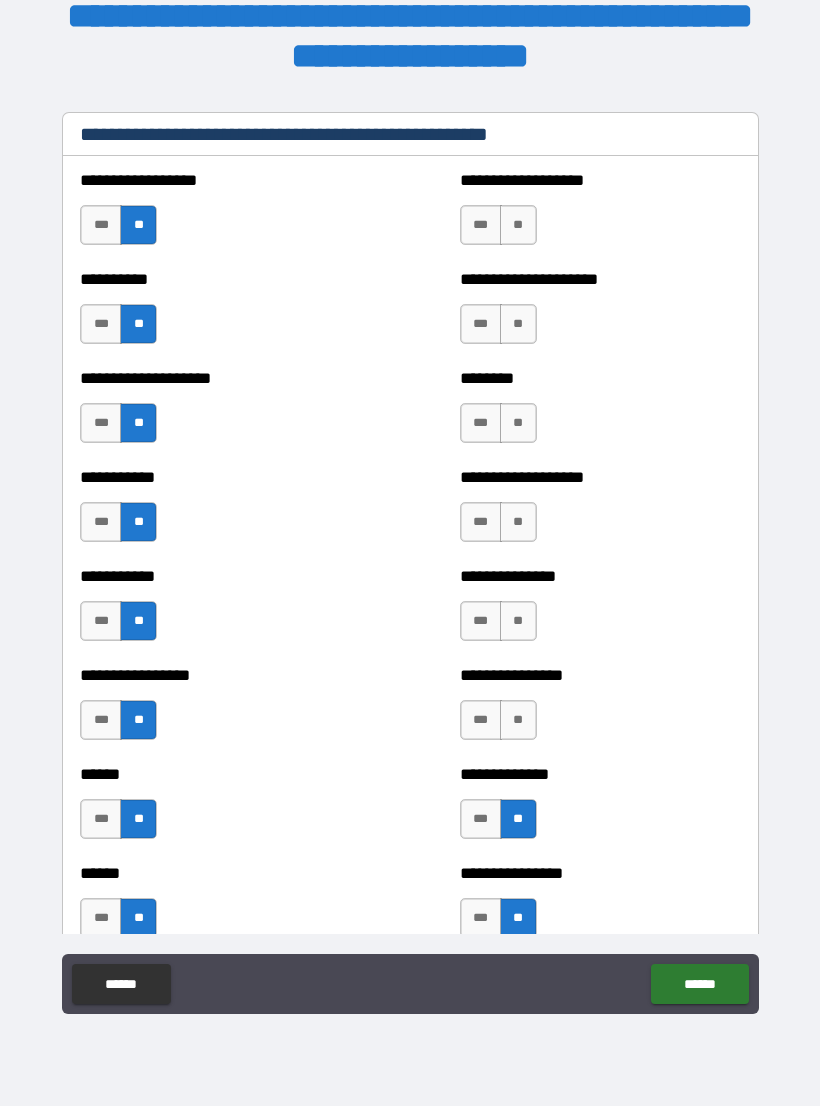 click on "**" at bounding box center (518, 720) 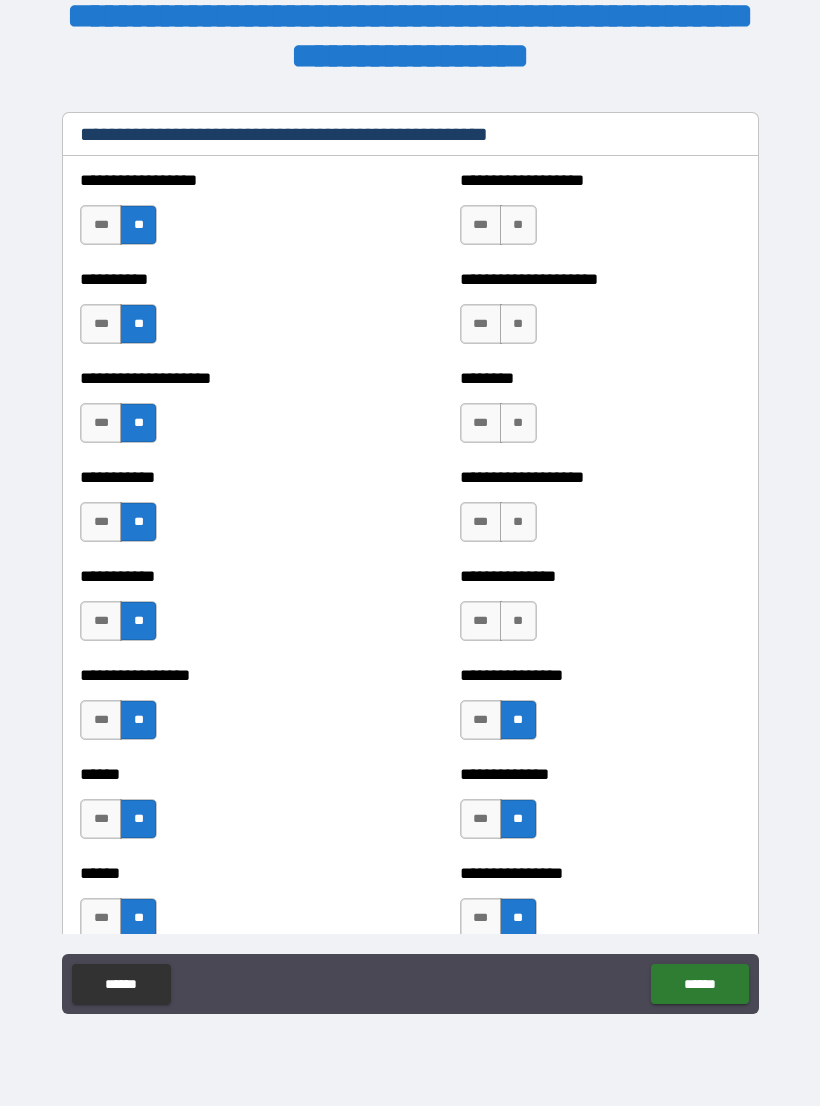 click on "**" at bounding box center (518, 621) 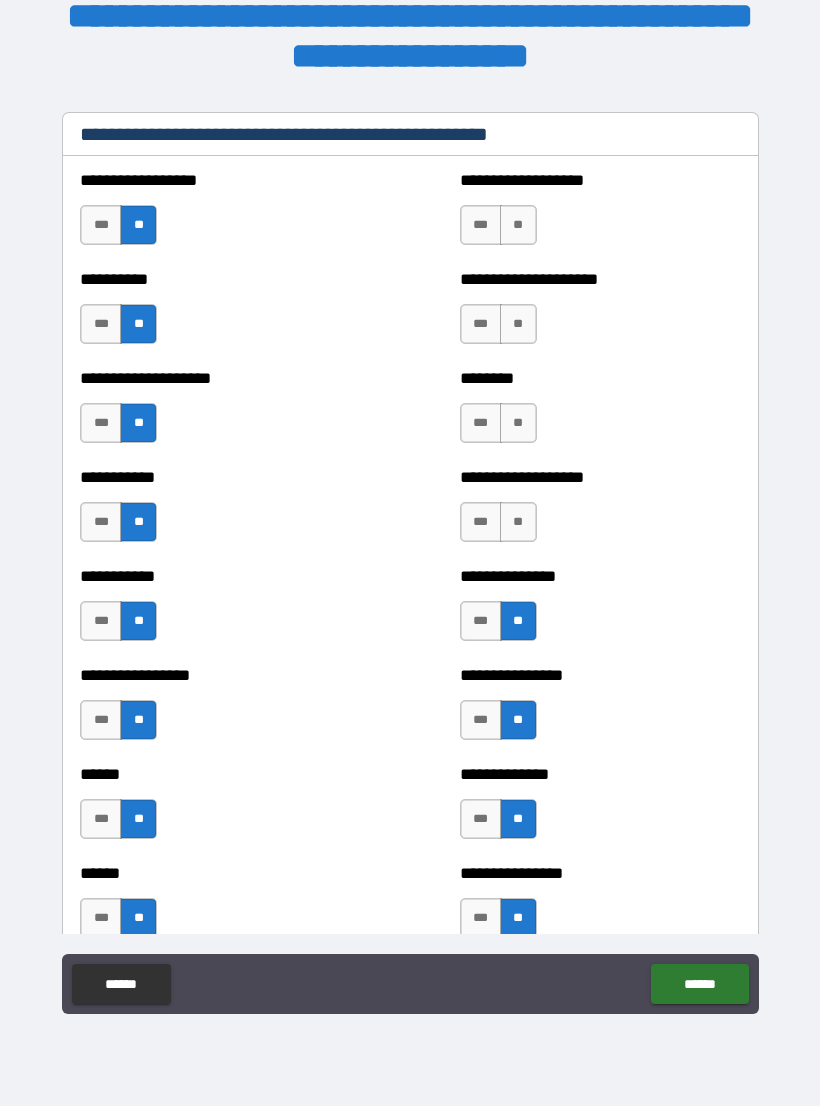 click on "**" at bounding box center (518, 522) 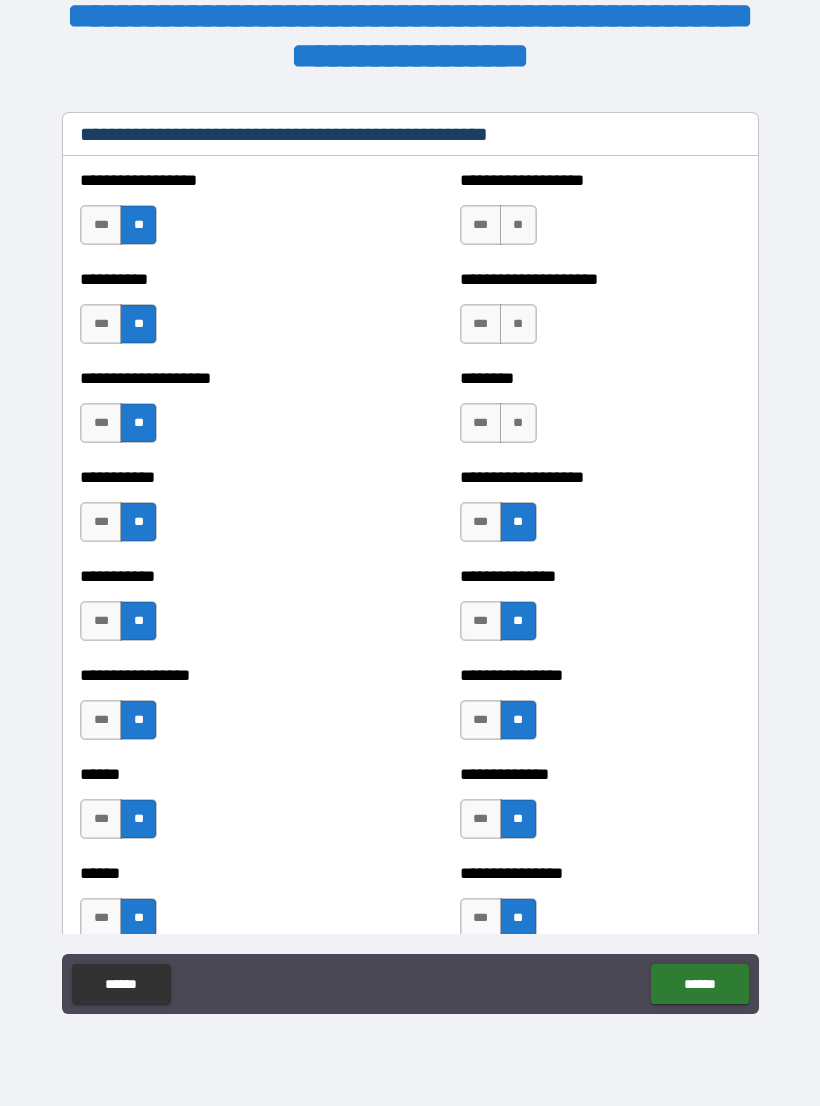 click on "**" at bounding box center (518, 423) 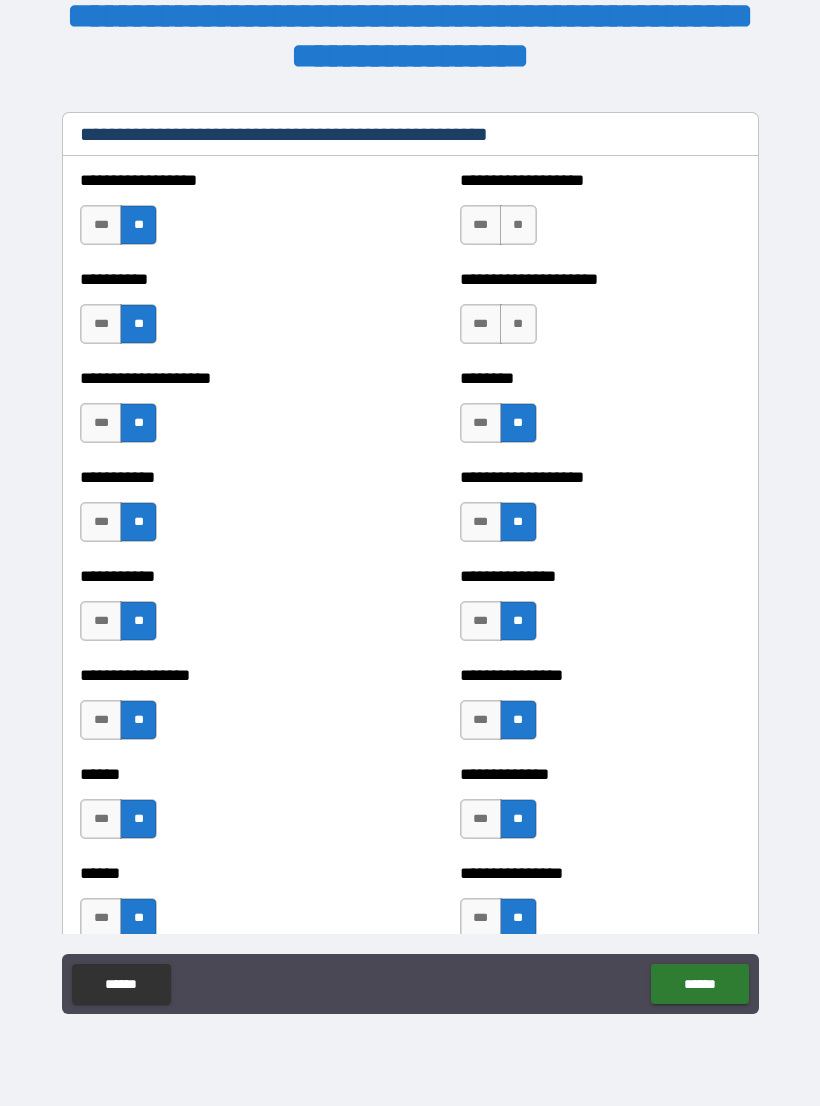 click on "**" at bounding box center (518, 324) 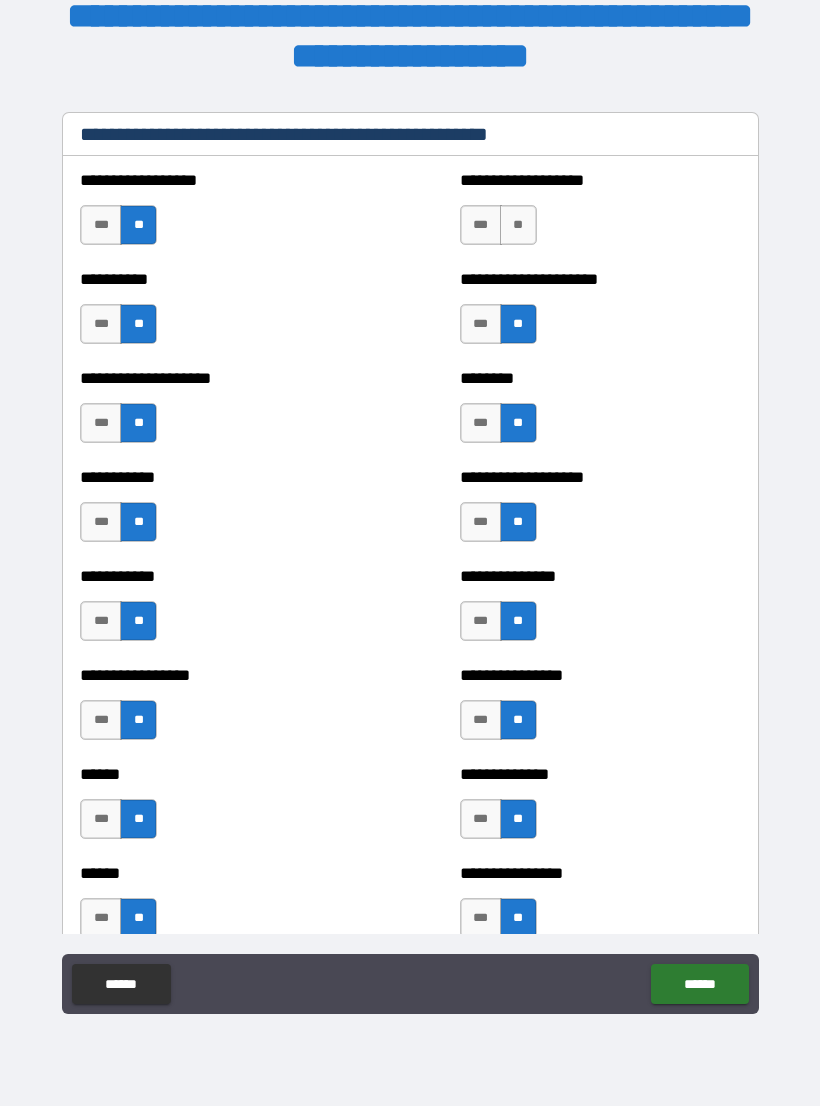 click on "**" at bounding box center (518, 225) 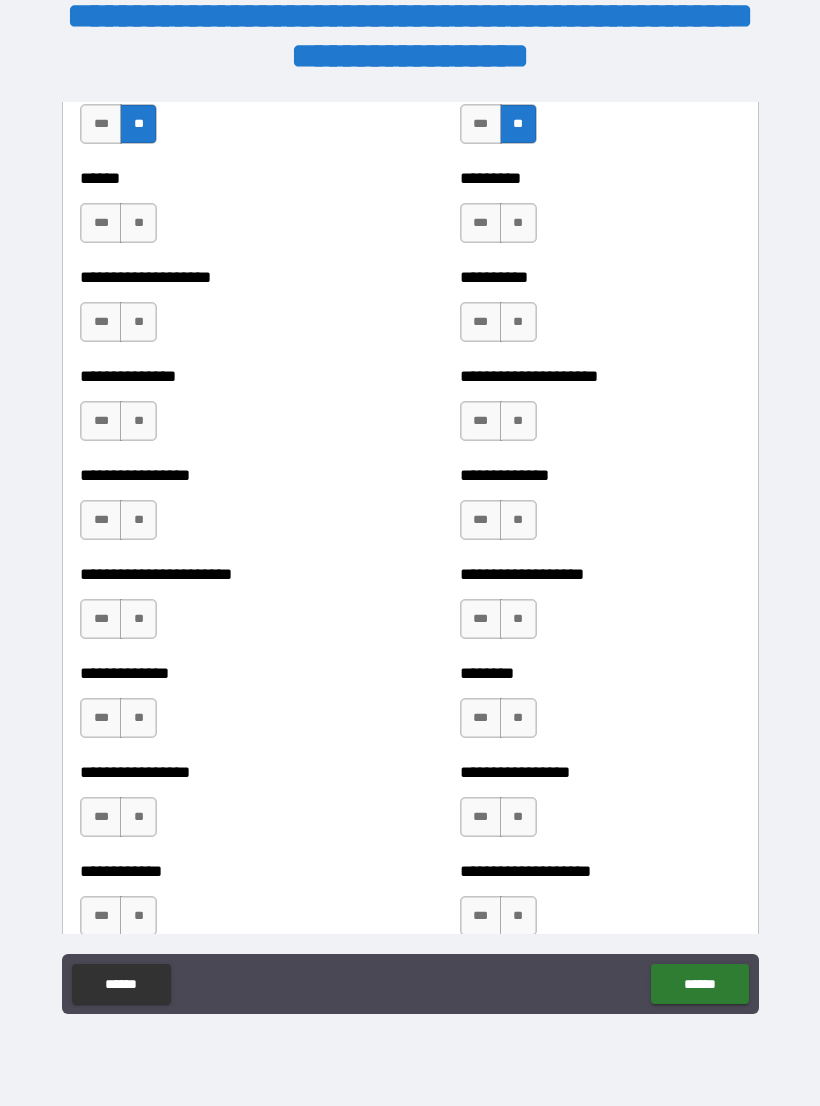 scroll, scrollTop: 3305, scrollLeft: 0, axis: vertical 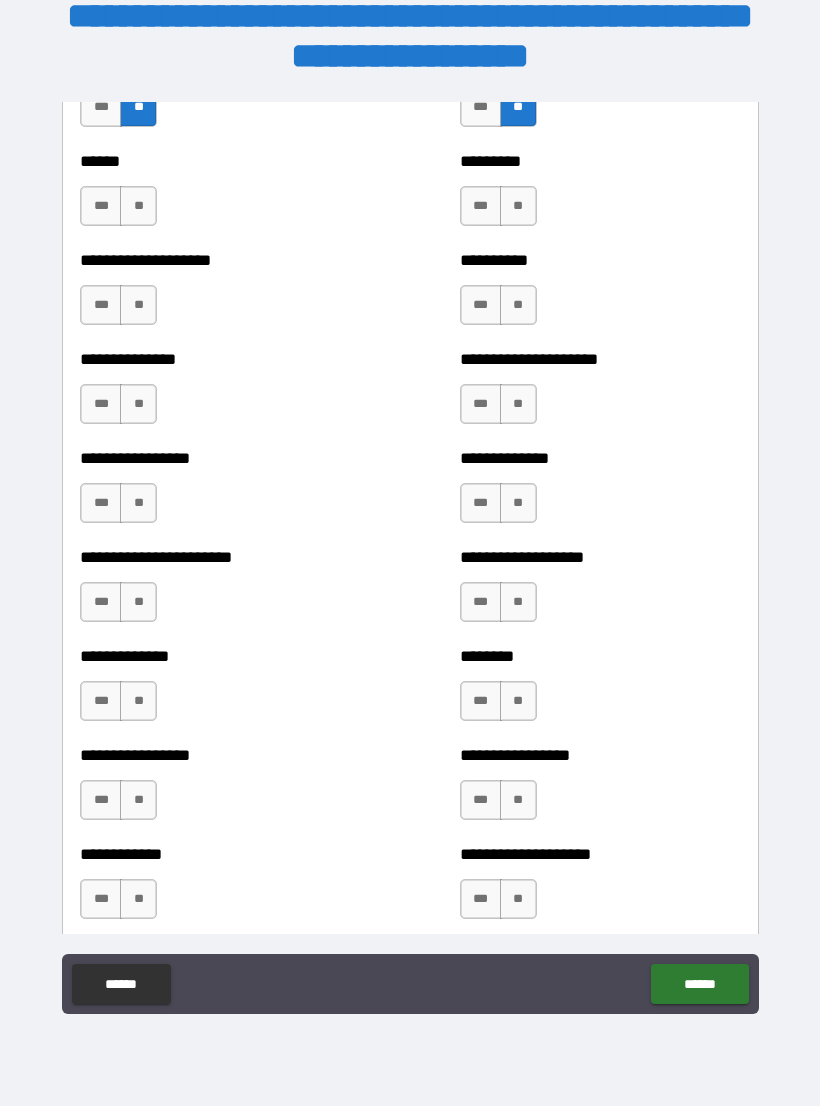 click on "**" at bounding box center (138, 206) 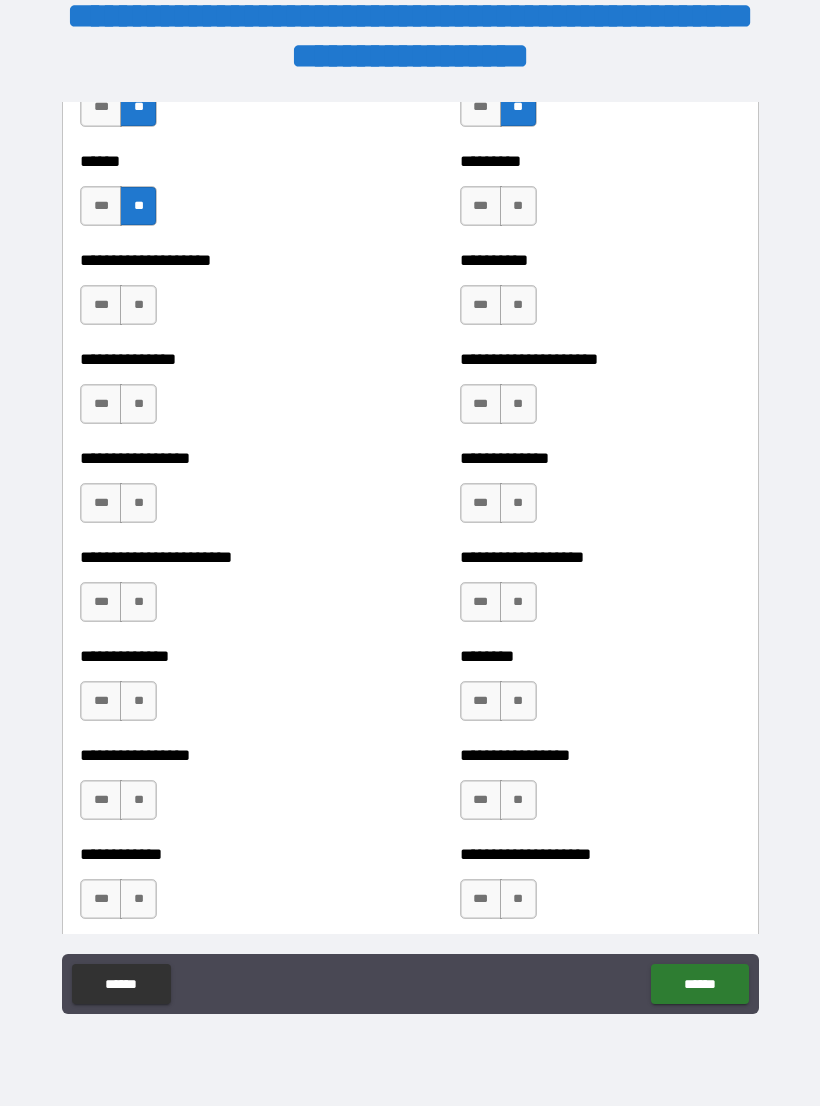 click on "**" at bounding box center (138, 305) 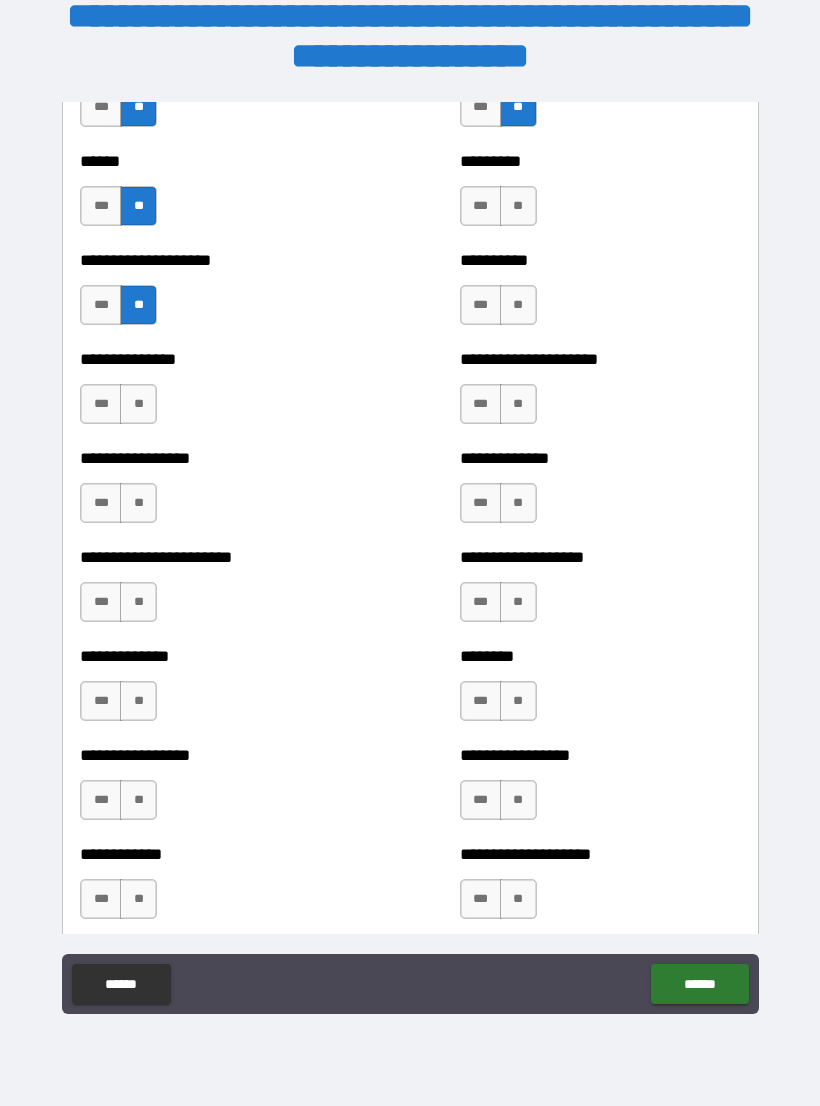 click on "**" at bounding box center (138, 404) 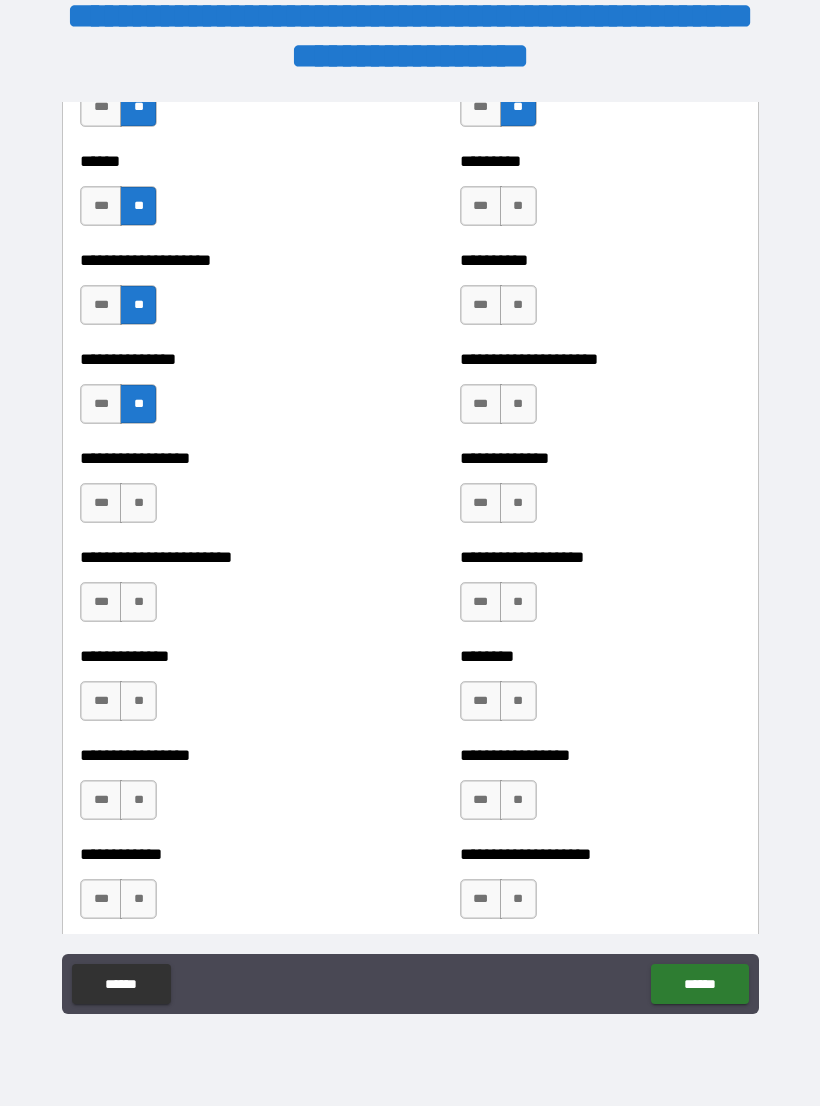 click on "**" at bounding box center (138, 503) 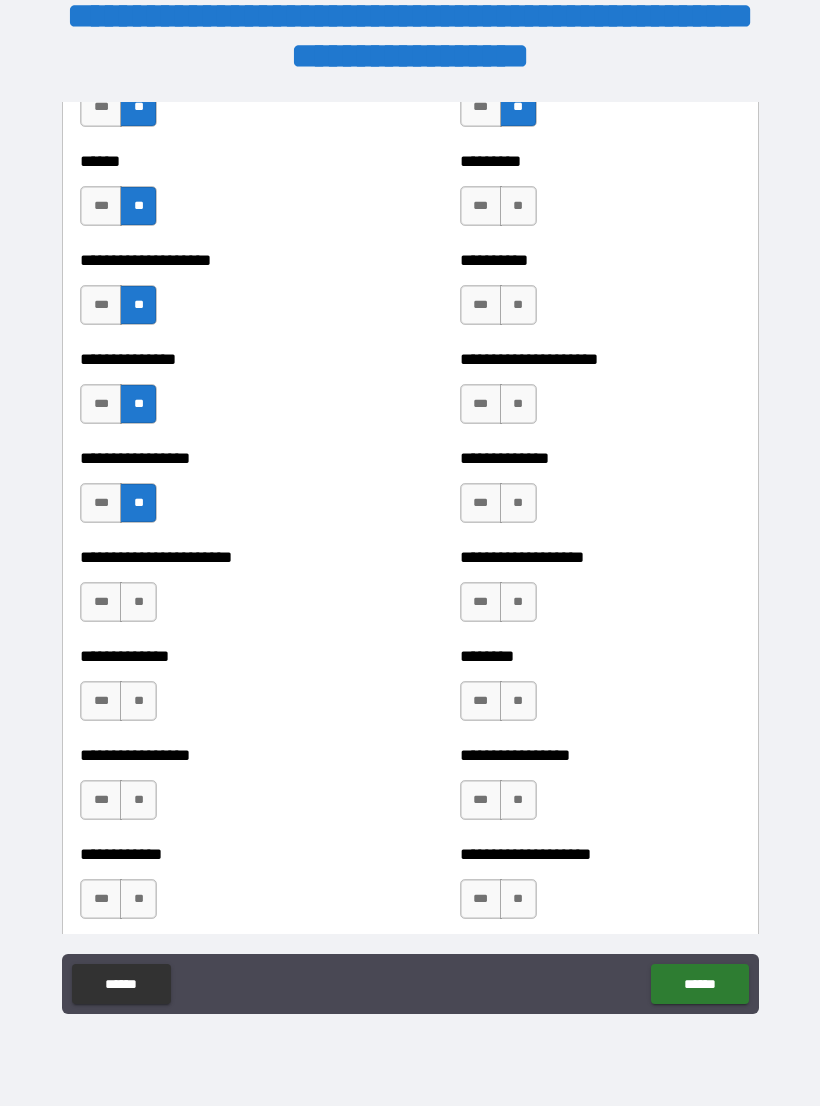 click on "**" at bounding box center [138, 602] 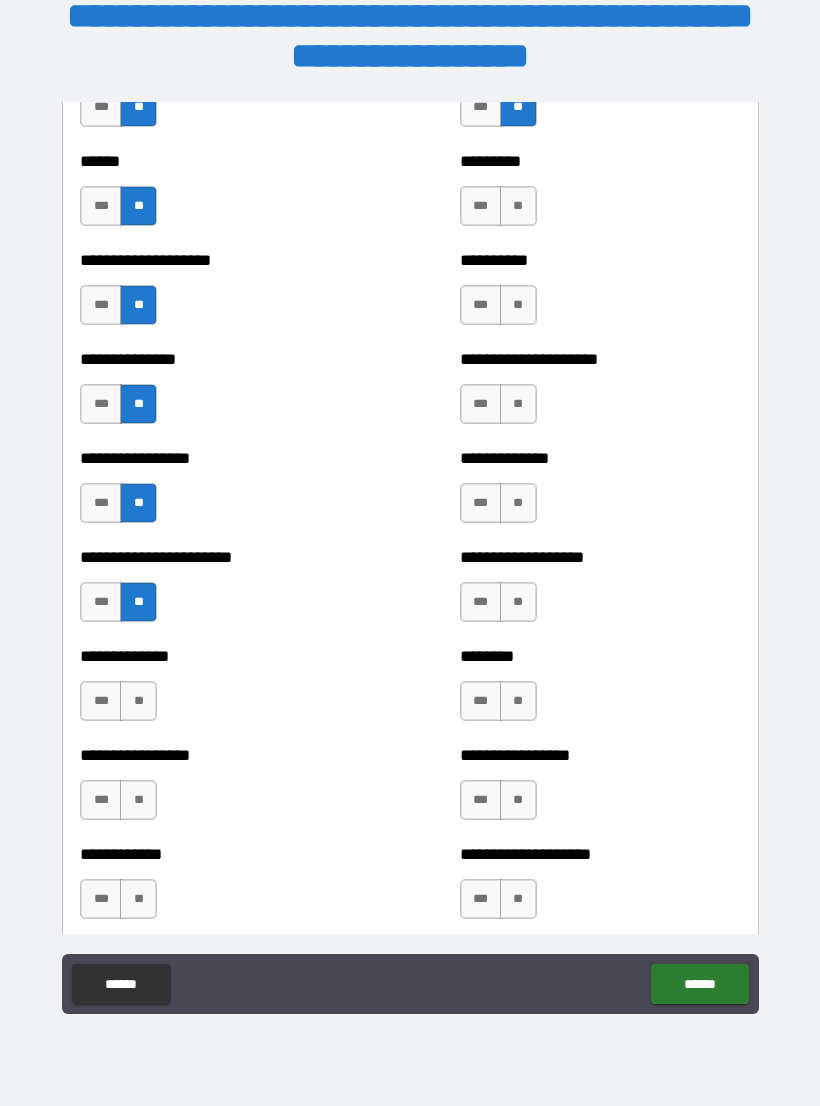 click on "**" at bounding box center [138, 701] 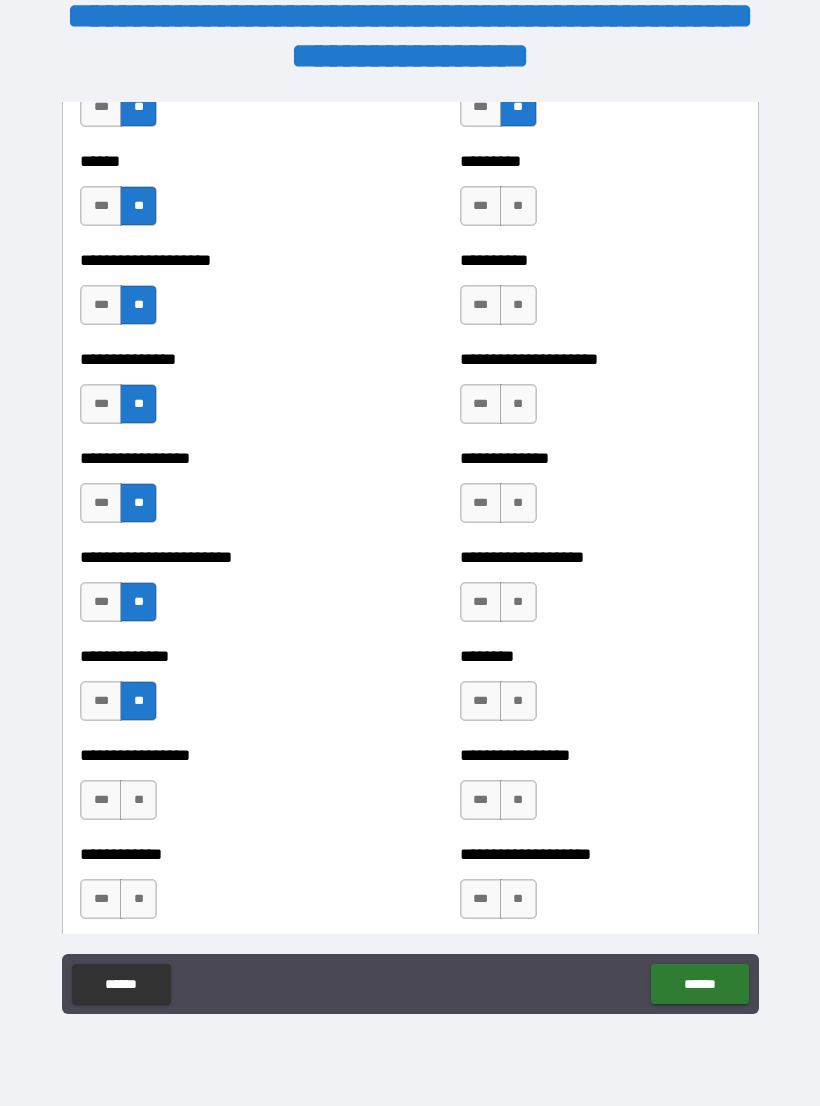 click on "**" at bounding box center (138, 800) 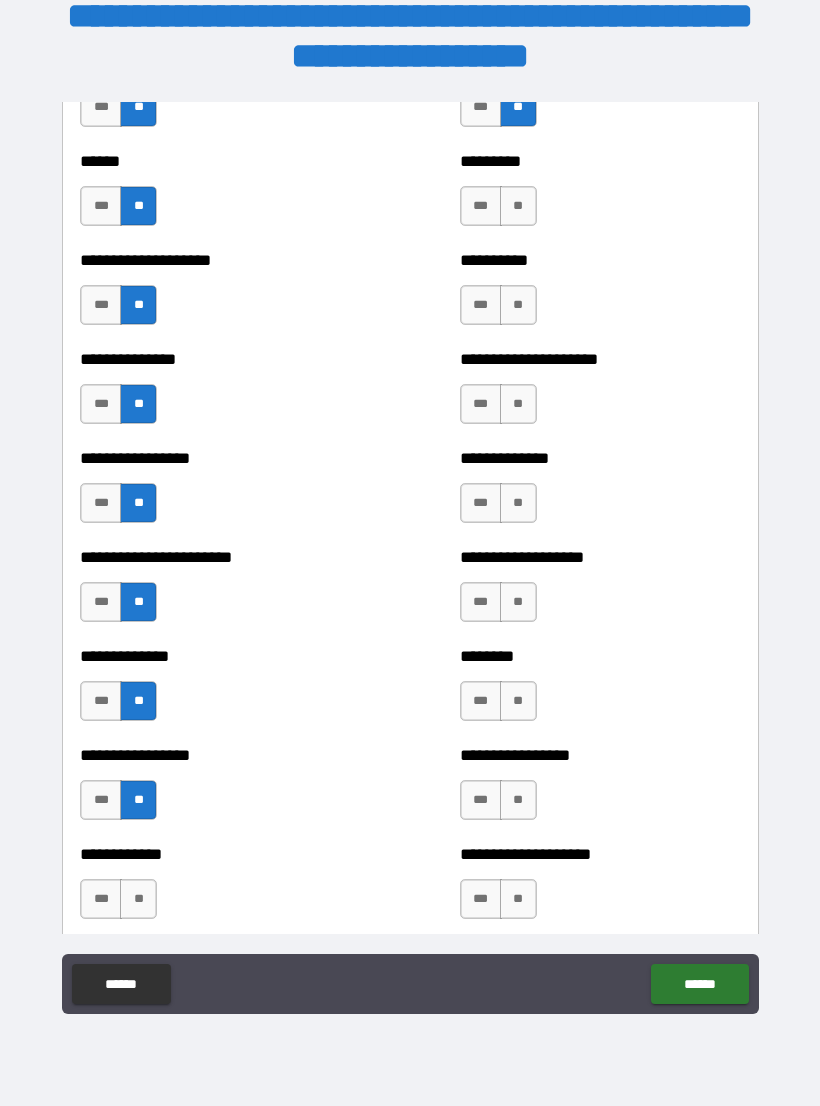 click on "**" at bounding box center (138, 899) 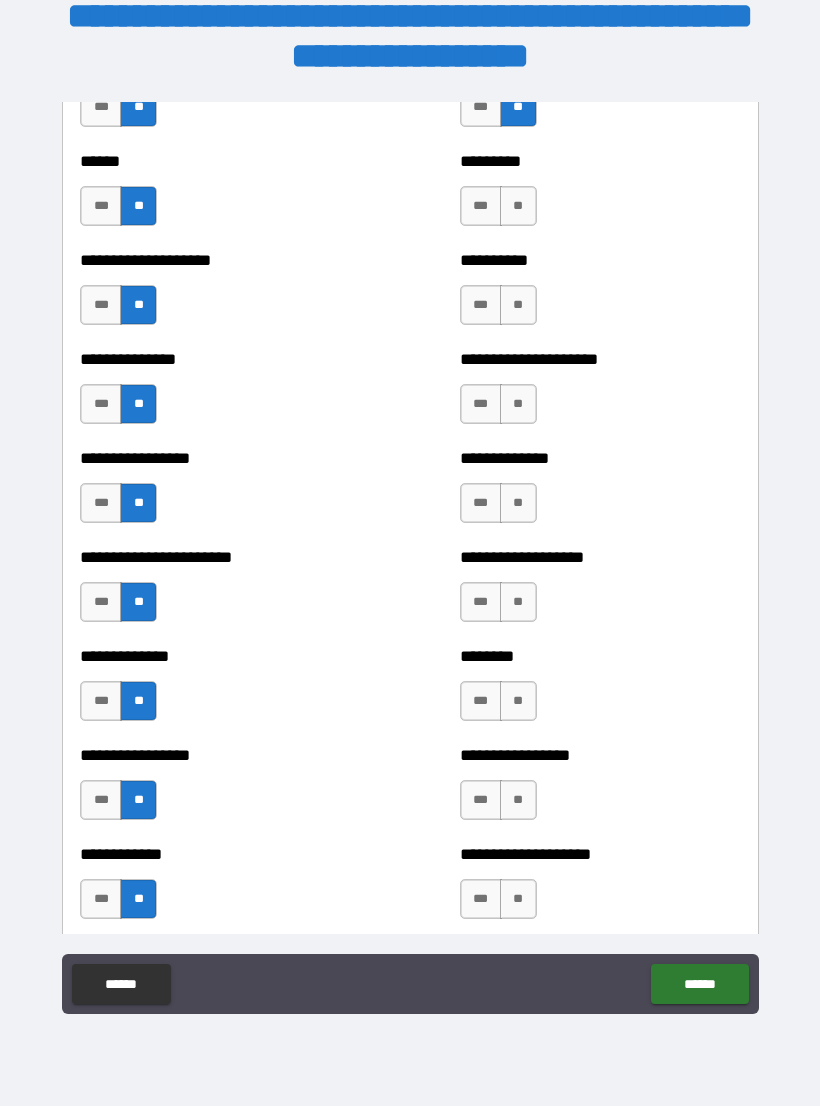 click on "**" at bounding box center [518, 899] 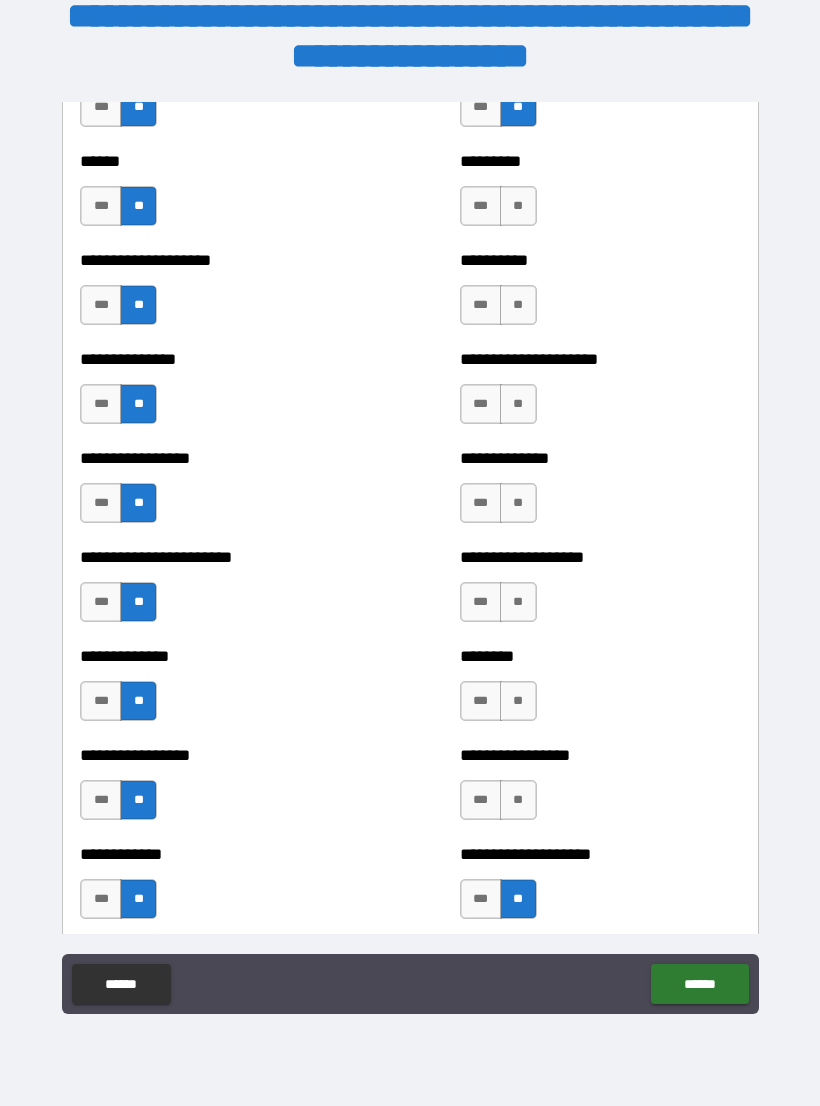 click on "**" at bounding box center [518, 800] 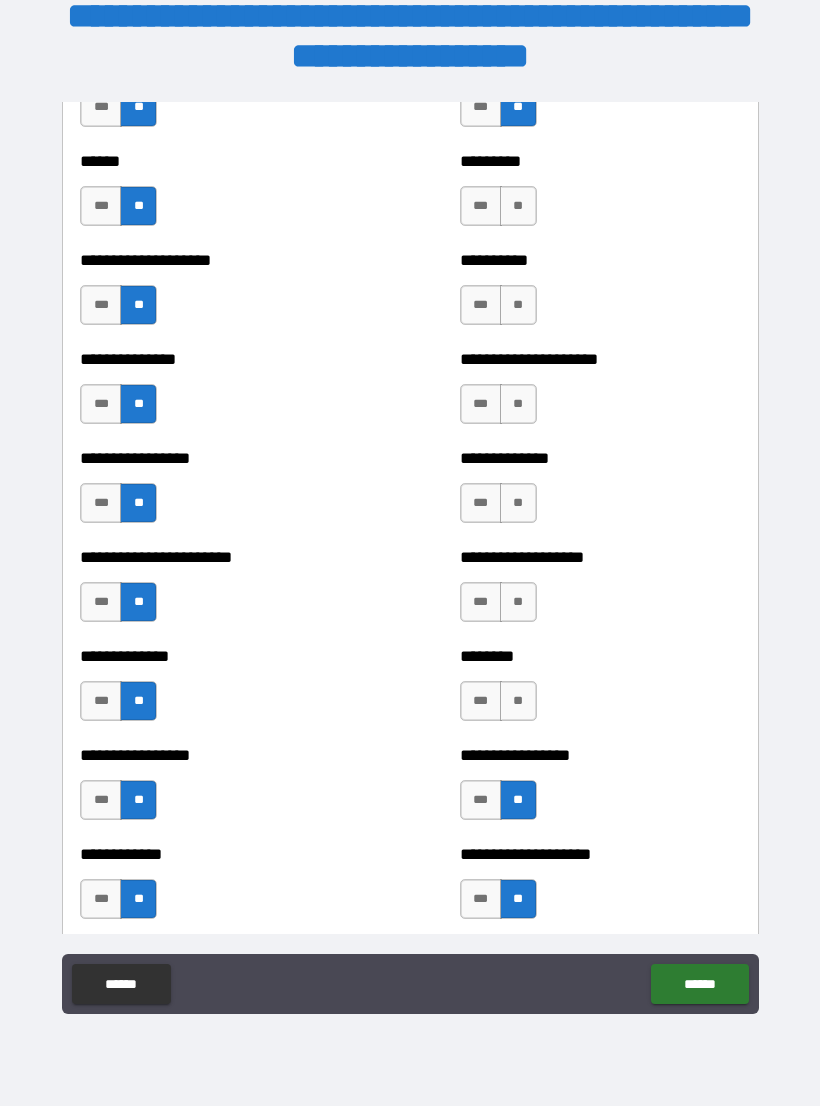 click on "**" at bounding box center (518, 701) 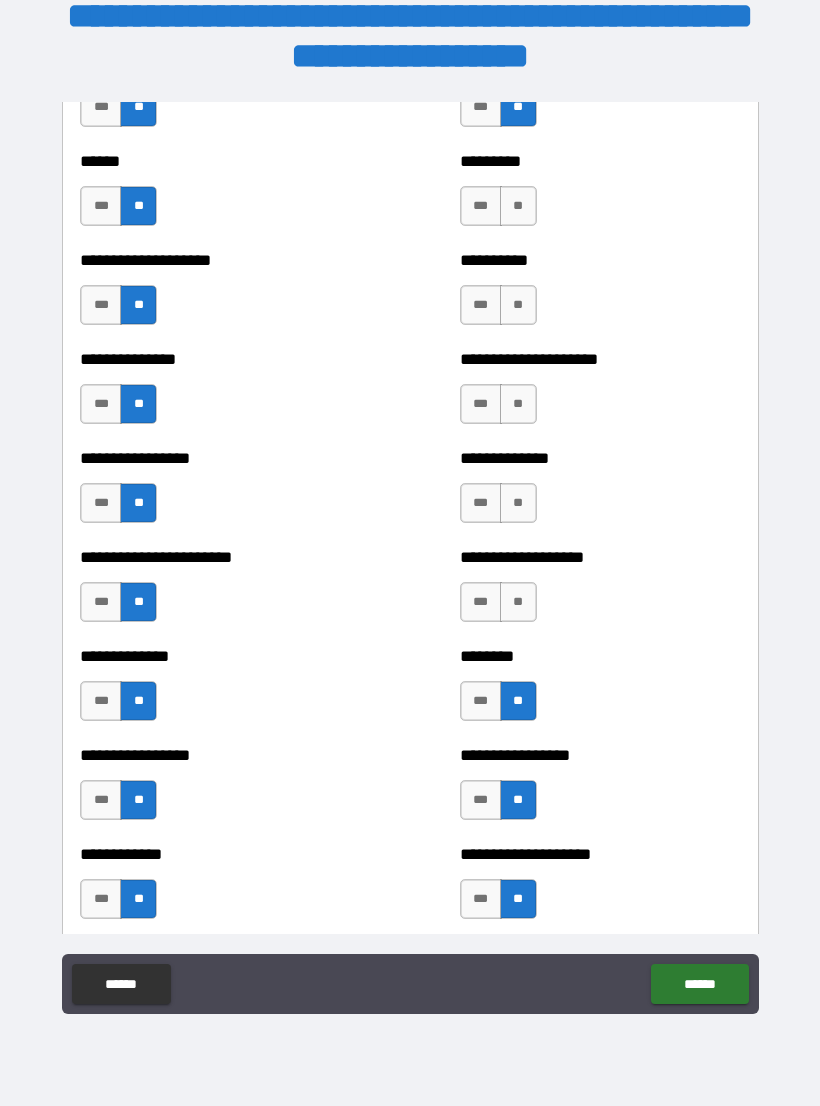 click on "**" at bounding box center [518, 602] 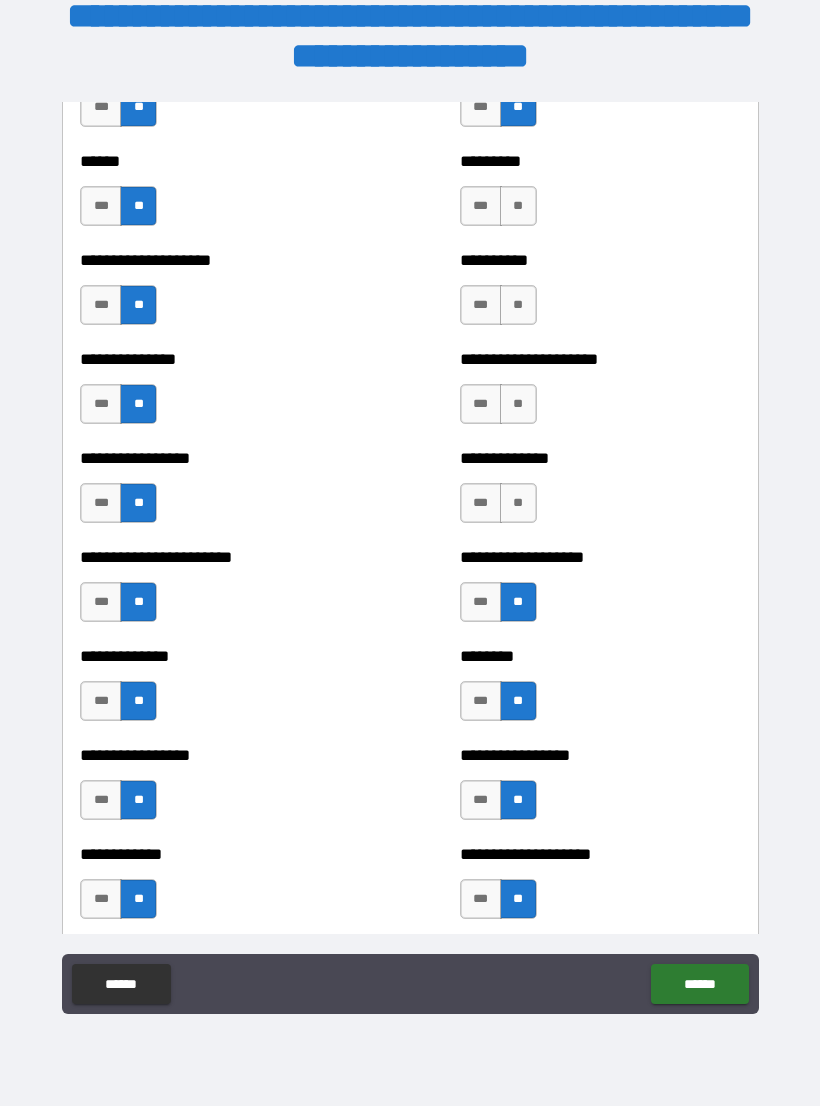 click on "**" at bounding box center [518, 503] 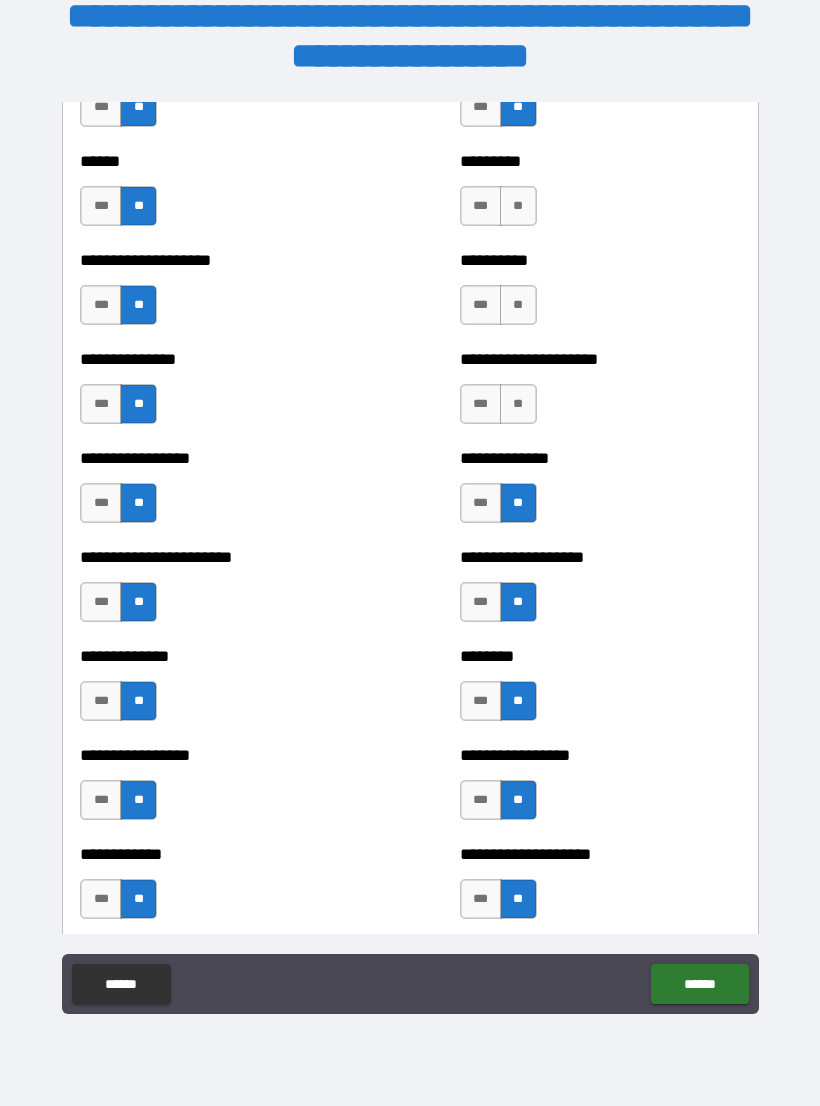 click on "**" at bounding box center [518, 404] 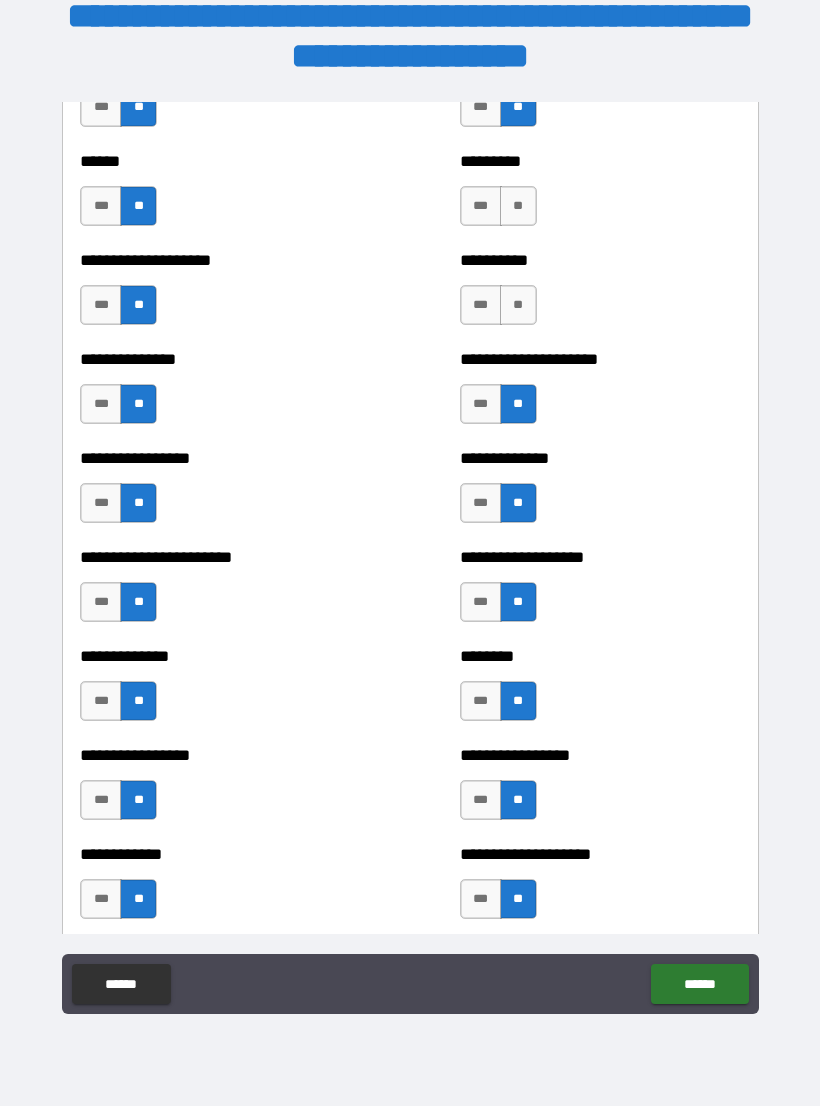 click on "**" at bounding box center [518, 305] 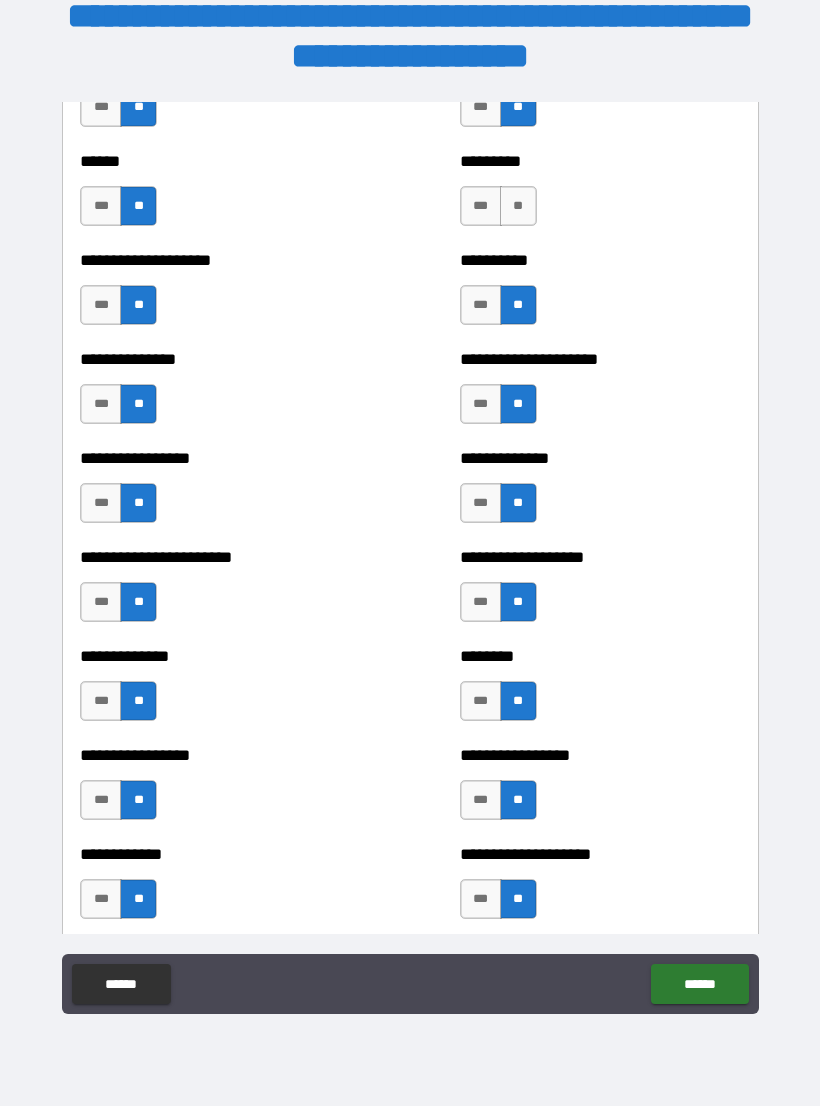 click on "**" at bounding box center (518, 206) 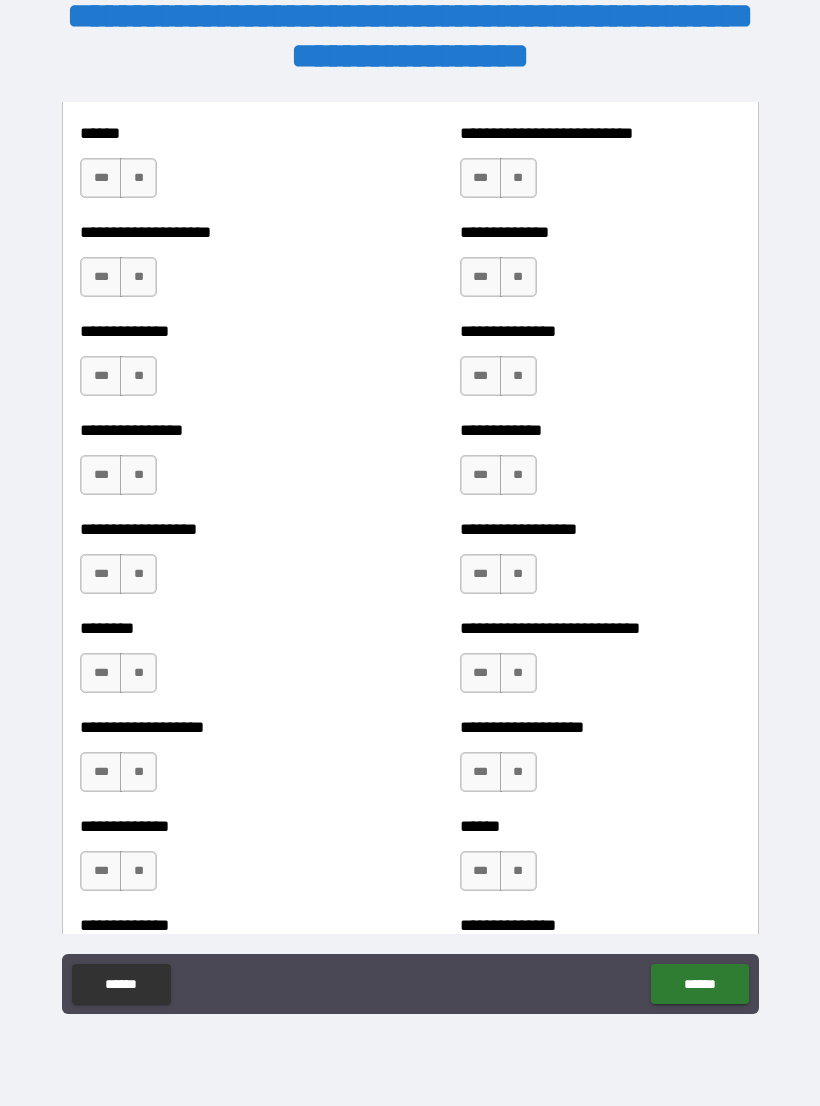 scroll, scrollTop: 4128, scrollLeft: 0, axis: vertical 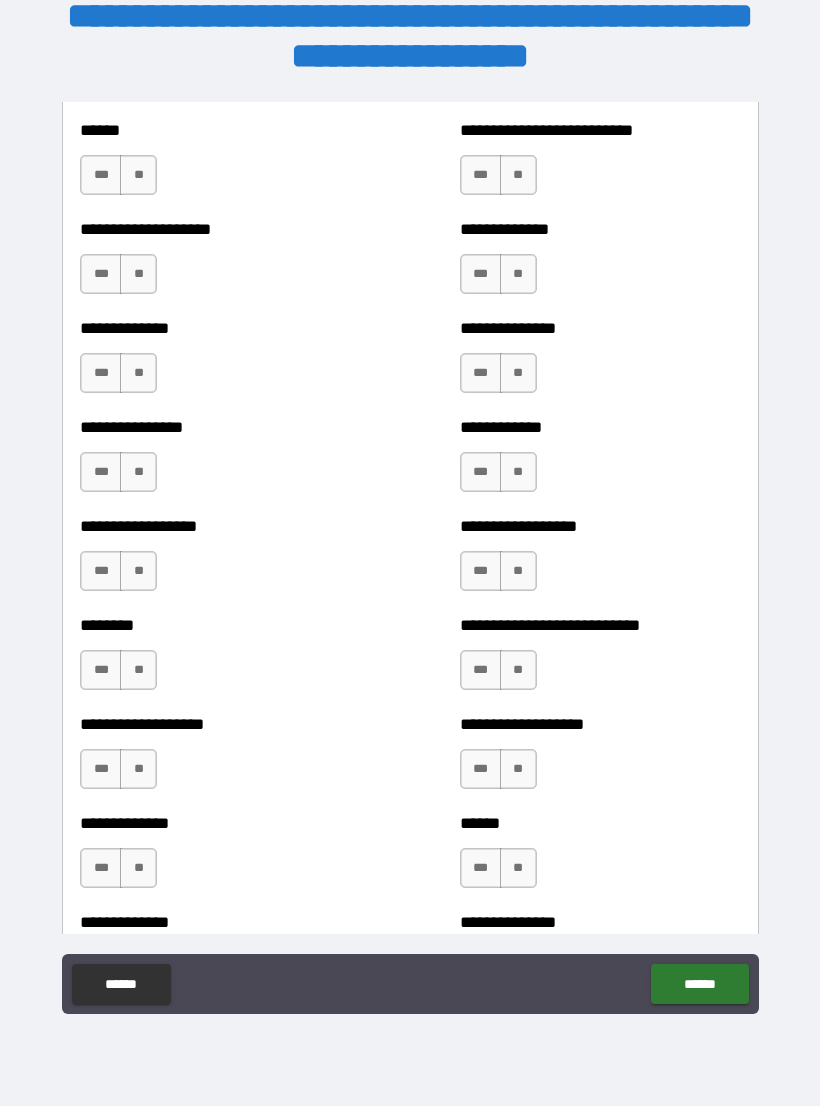 click on "**" at bounding box center (138, 175) 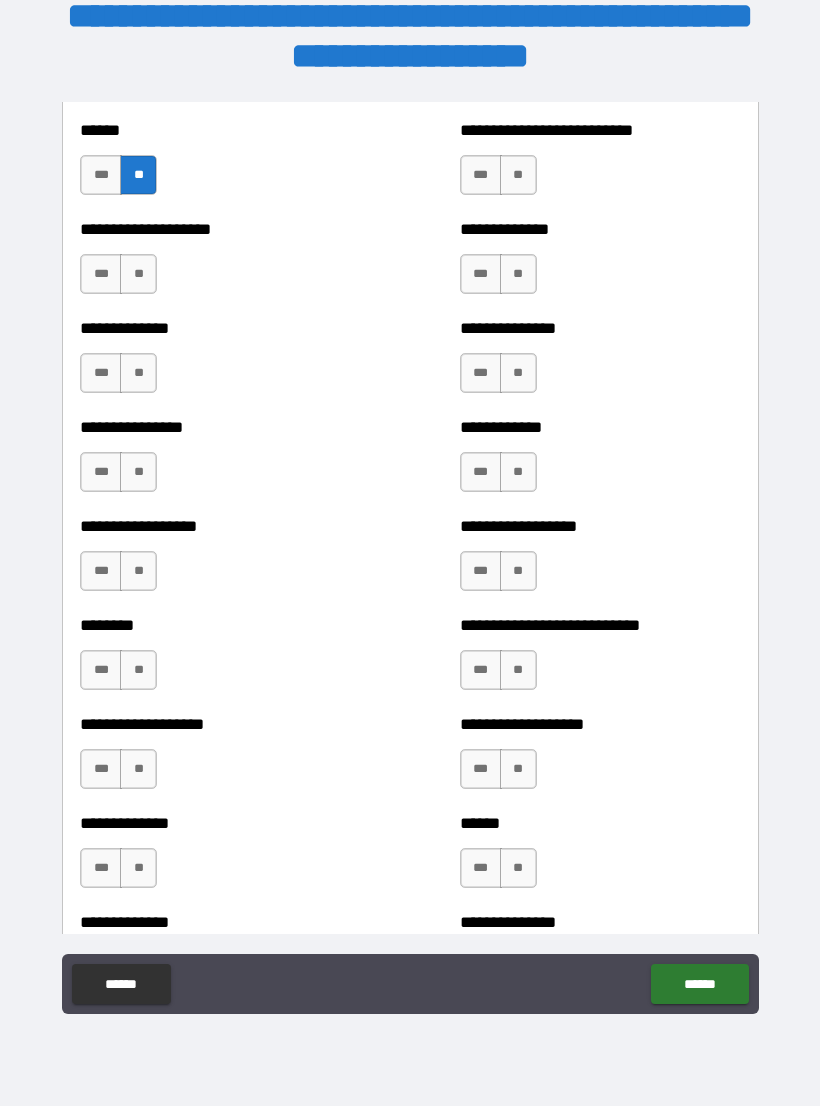 click on "**" at bounding box center [138, 274] 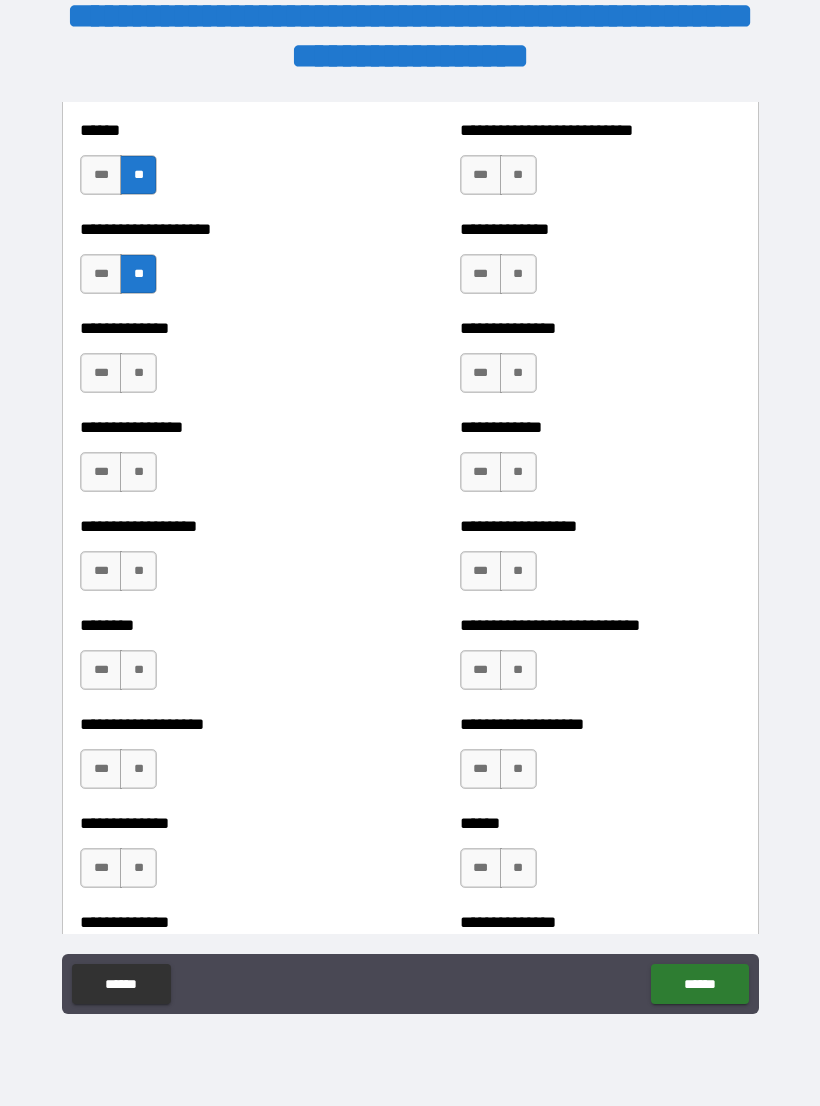 click on "**" at bounding box center (138, 373) 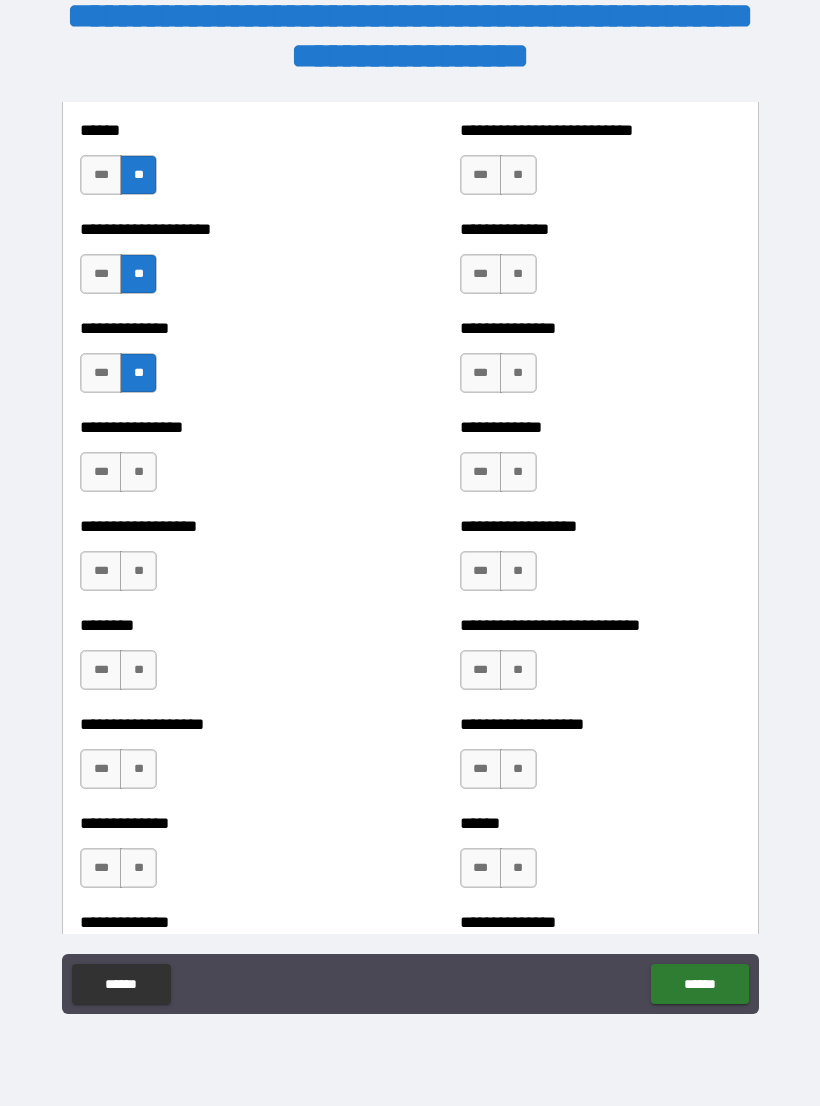 click on "**" at bounding box center (138, 472) 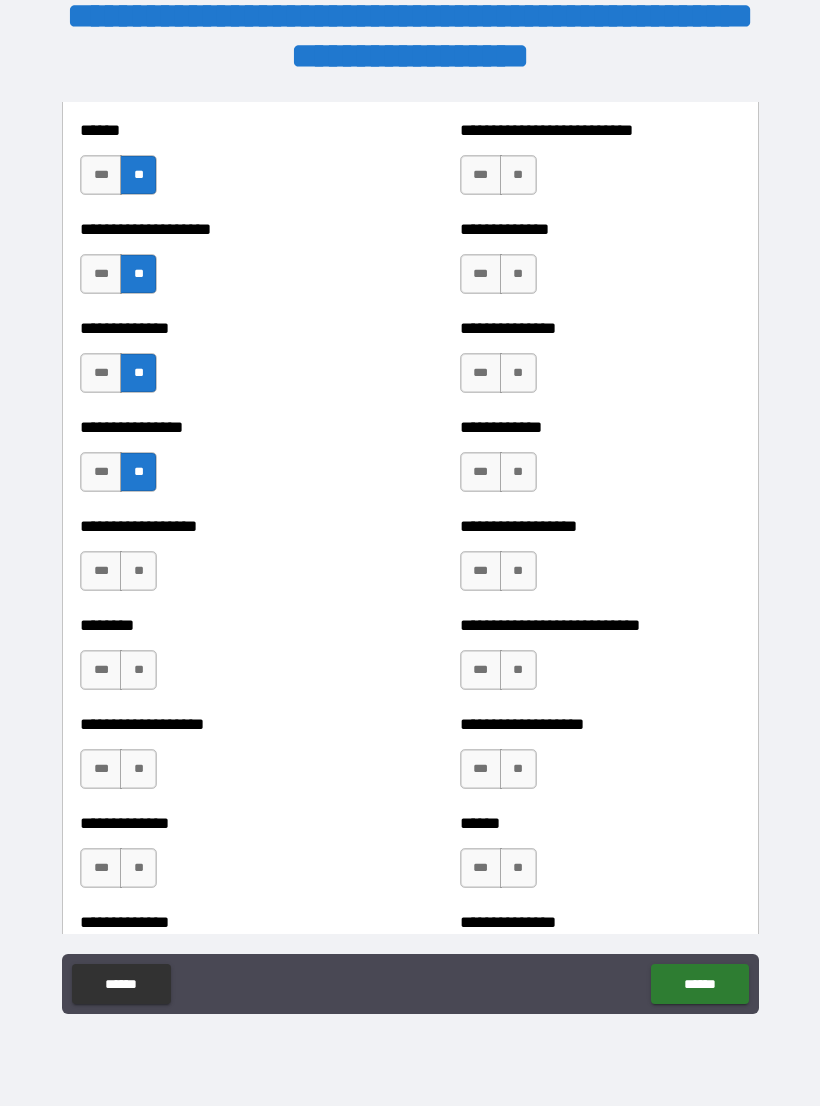click on "**" at bounding box center [138, 571] 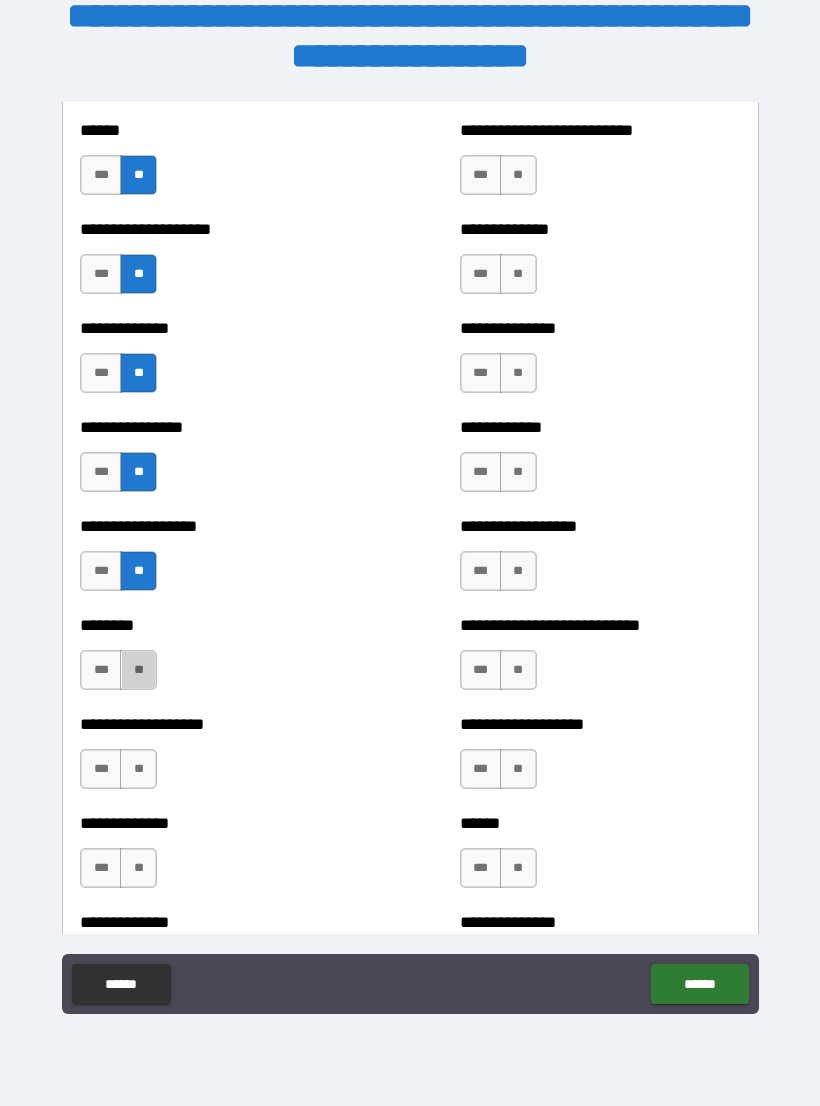 click on "**" at bounding box center [138, 670] 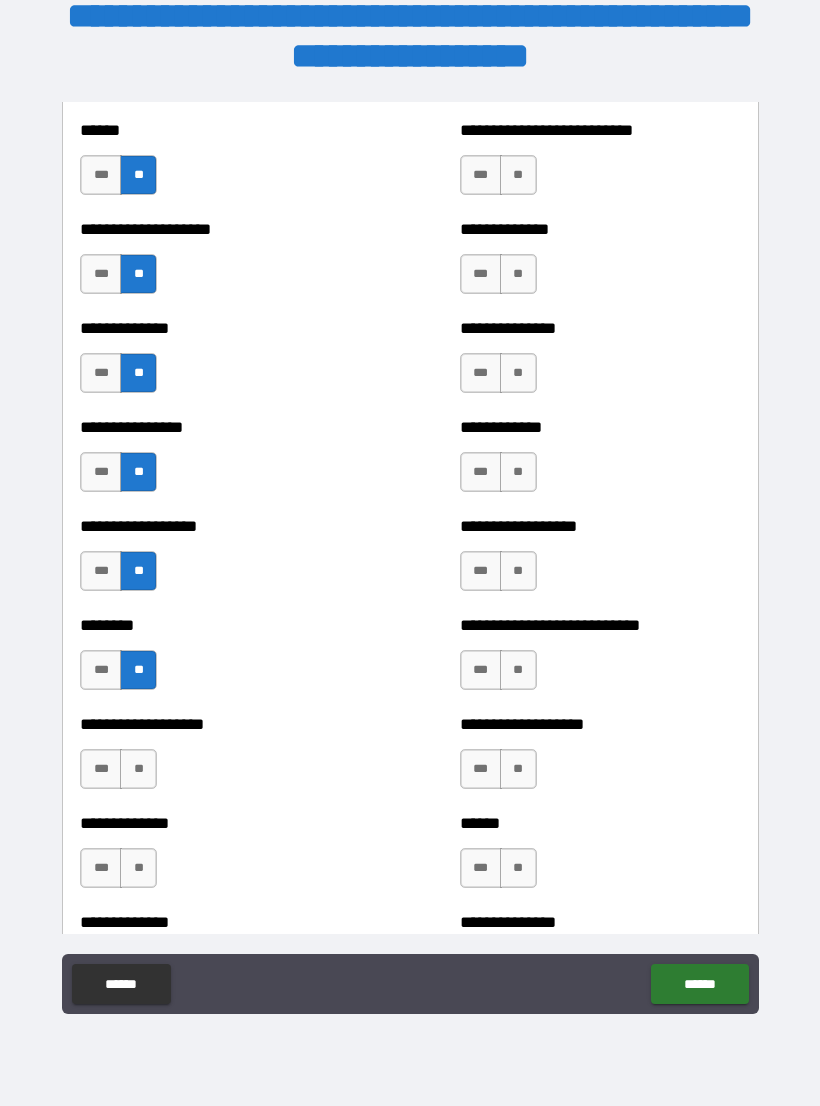 click on "**" at bounding box center [138, 769] 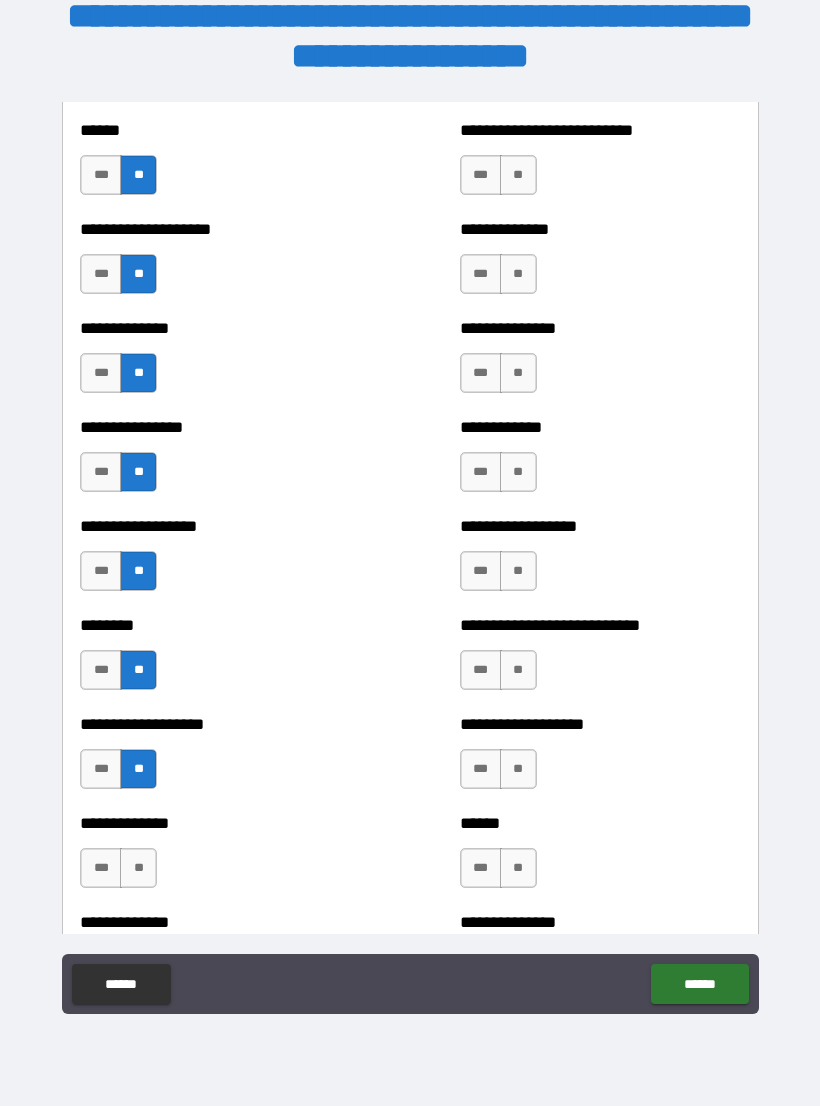 click on "**" at bounding box center (138, 868) 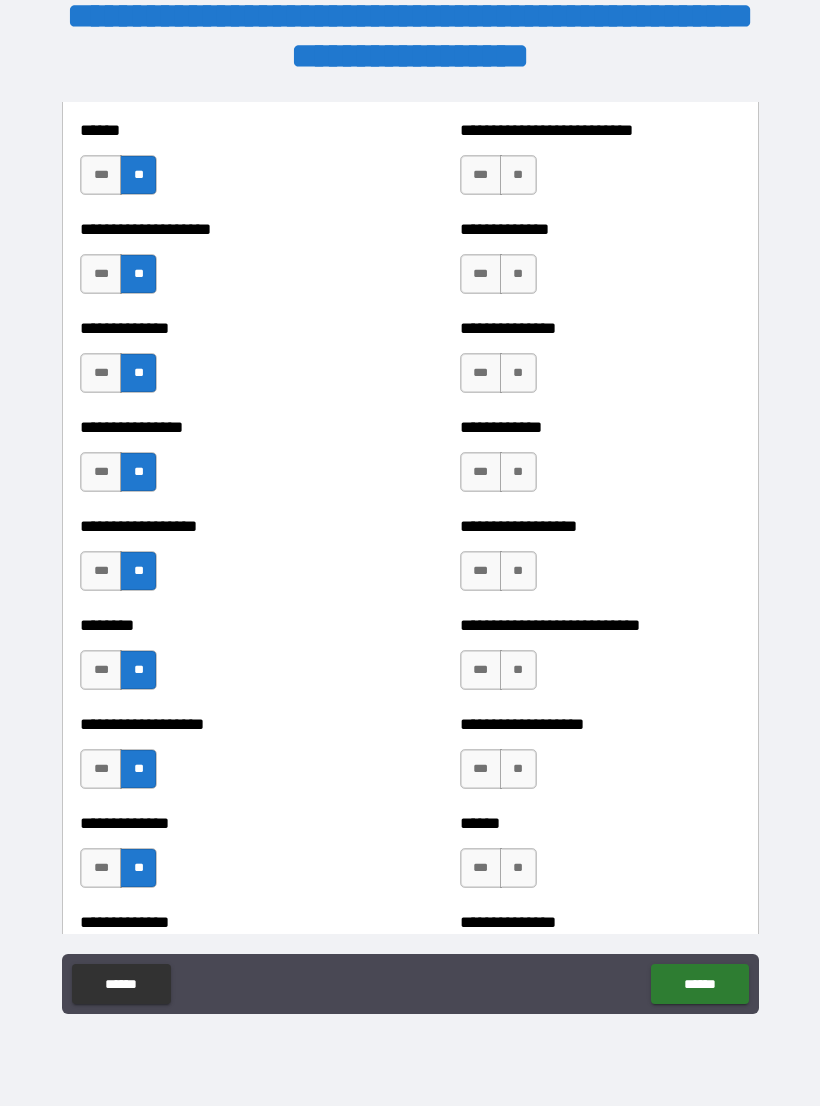 click on "**" at bounding box center (518, 868) 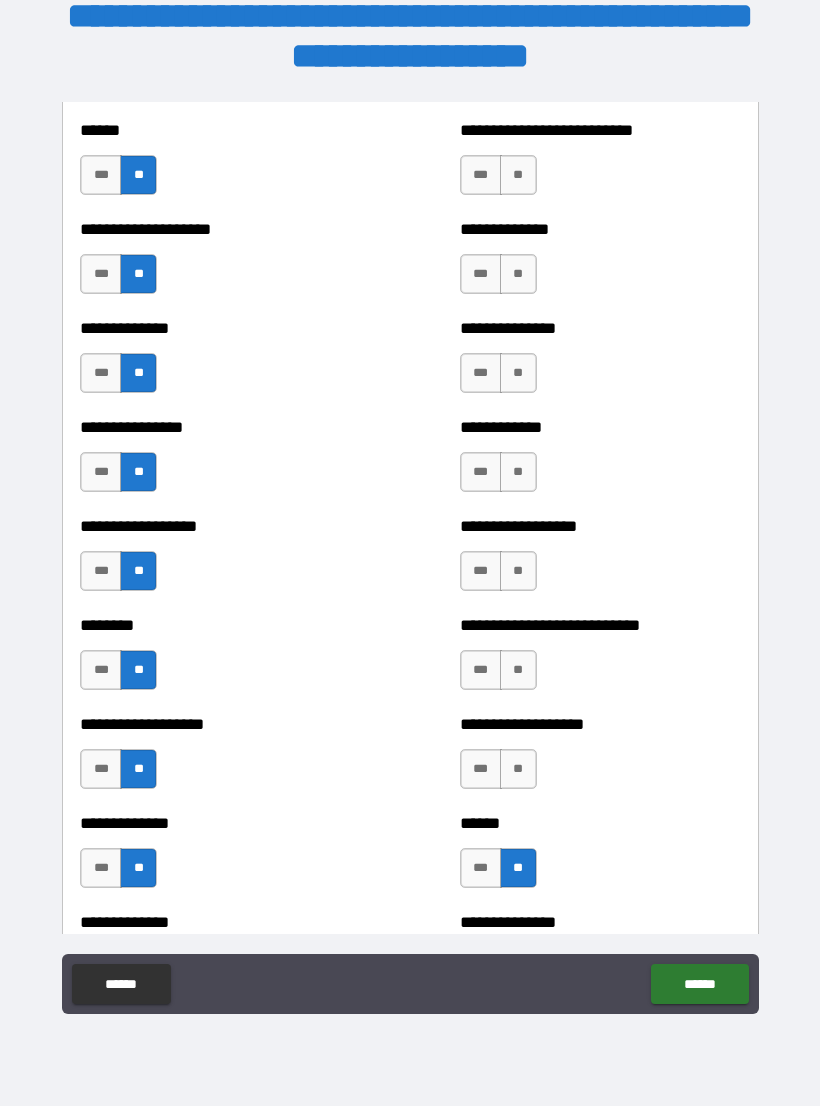 click on "**" at bounding box center [518, 769] 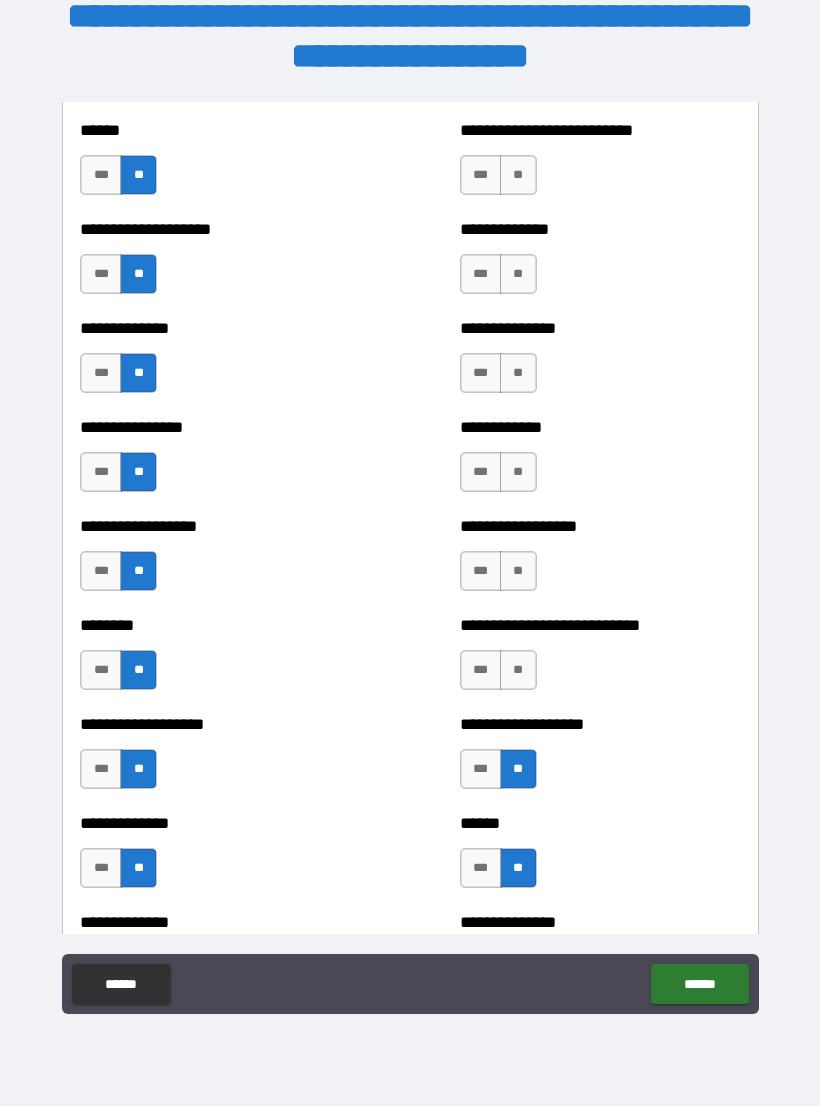 click on "**" at bounding box center [518, 670] 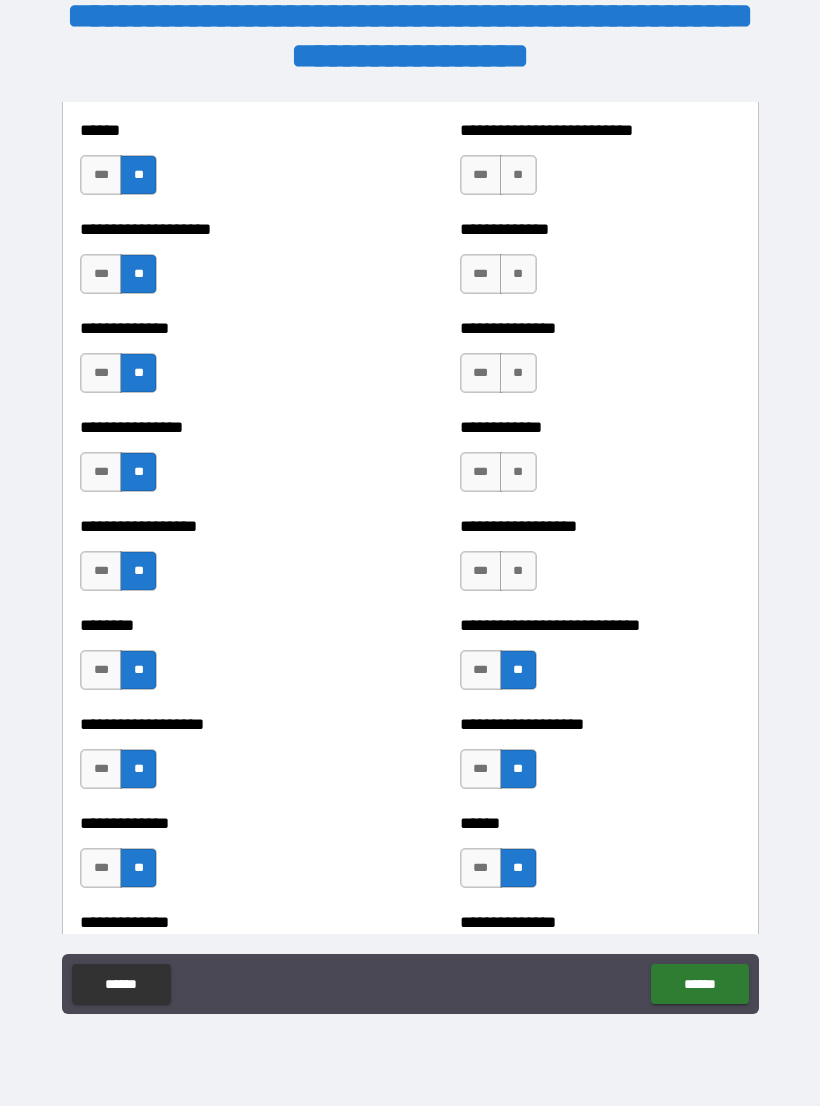 click on "**" at bounding box center [518, 571] 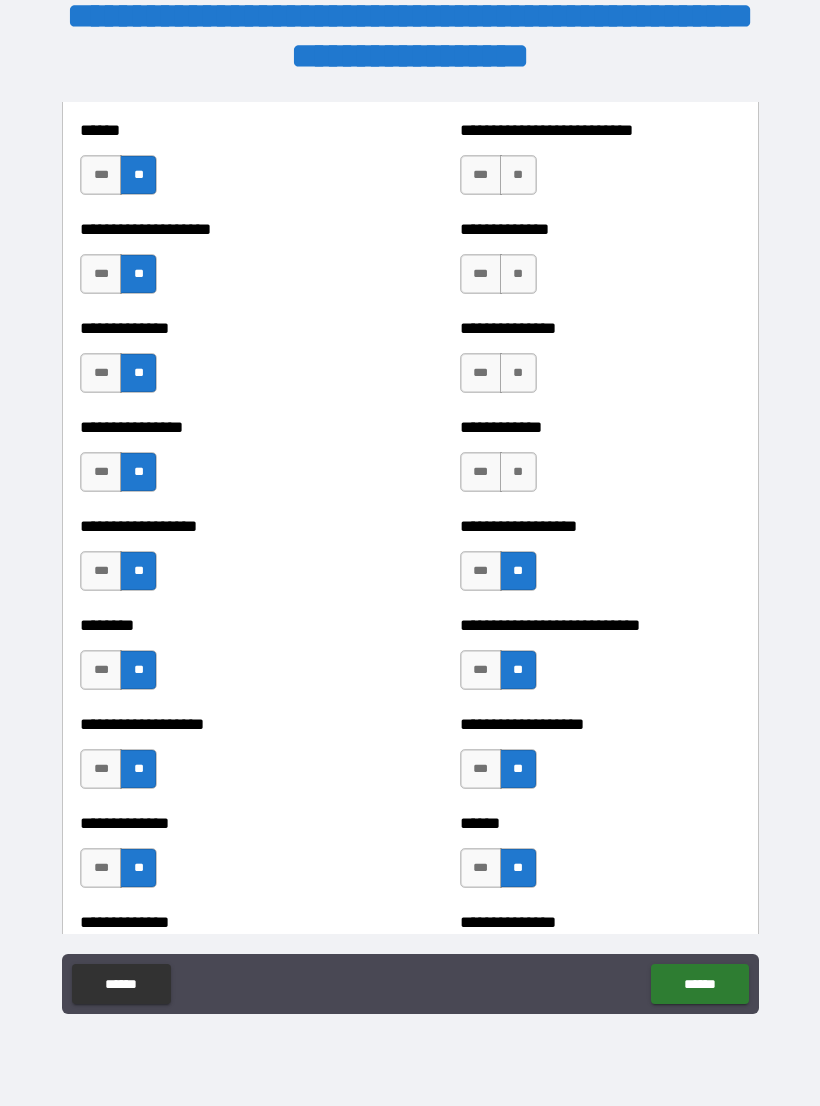 click on "**" at bounding box center [518, 472] 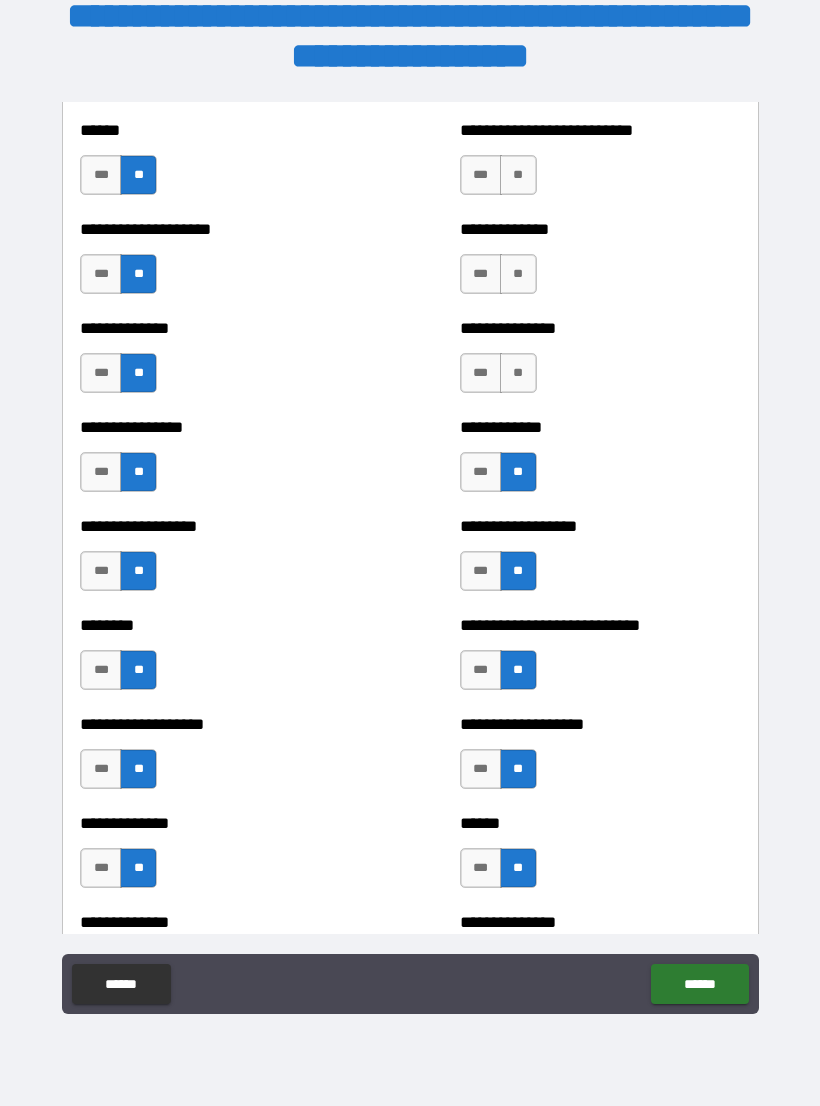 click on "**" at bounding box center (518, 373) 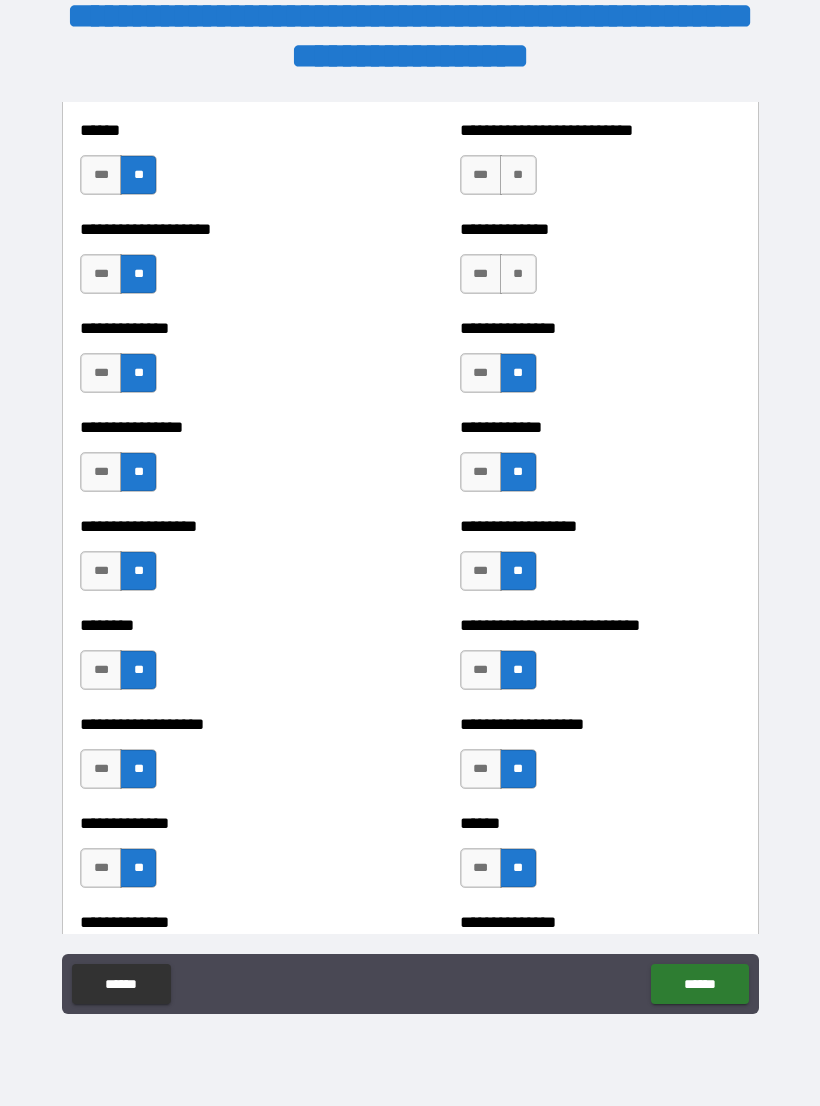 click on "**" at bounding box center [518, 274] 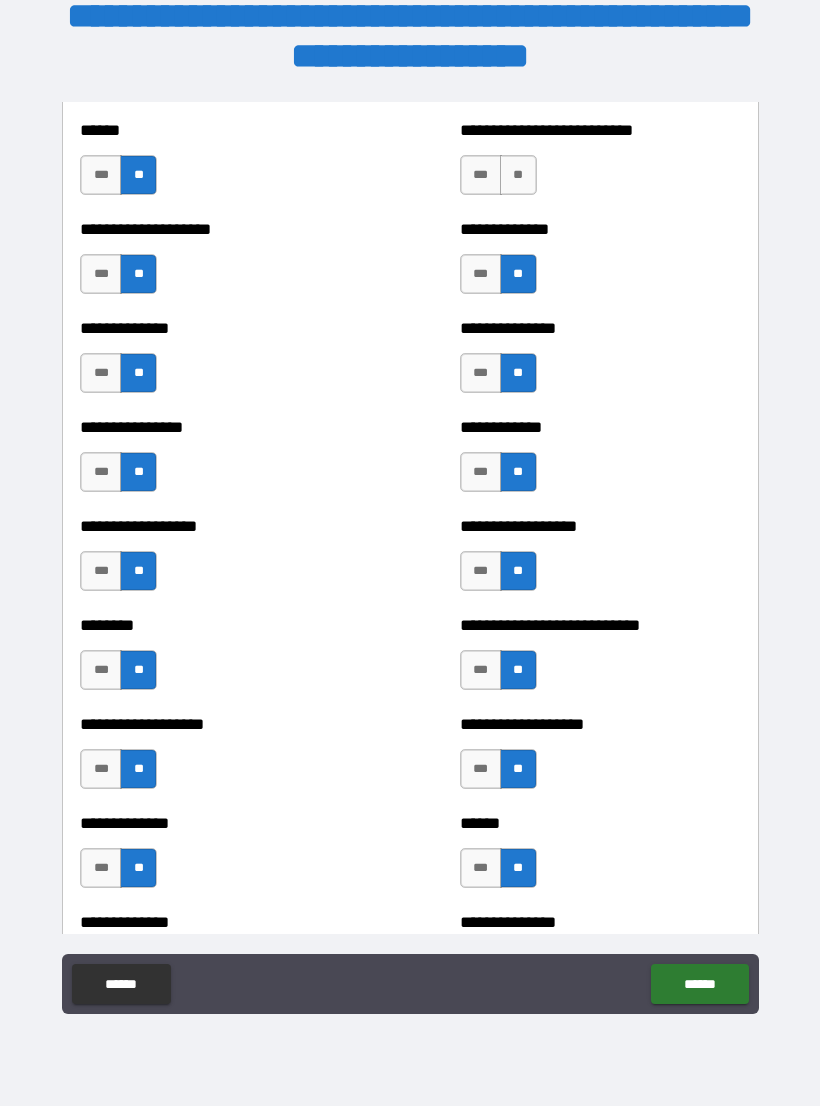 click on "**" at bounding box center (518, 175) 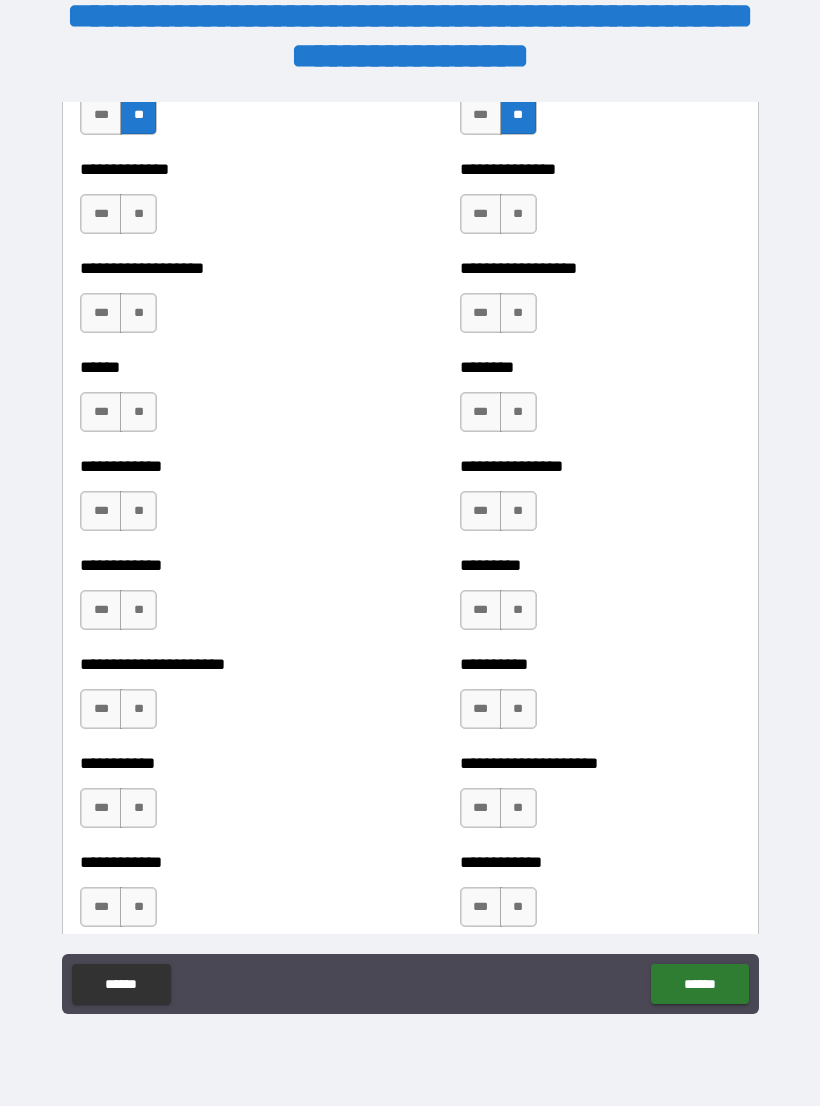 scroll, scrollTop: 4884, scrollLeft: 0, axis: vertical 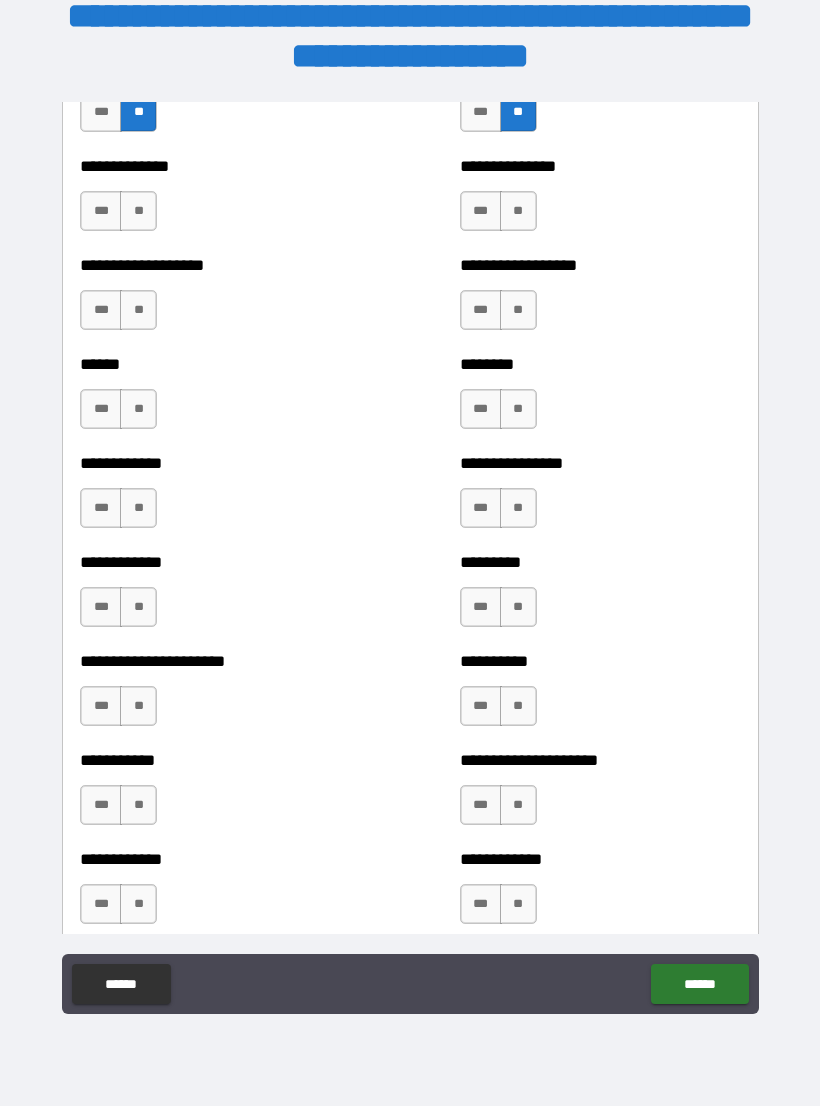 click on "**" at bounding box center (138, 310) 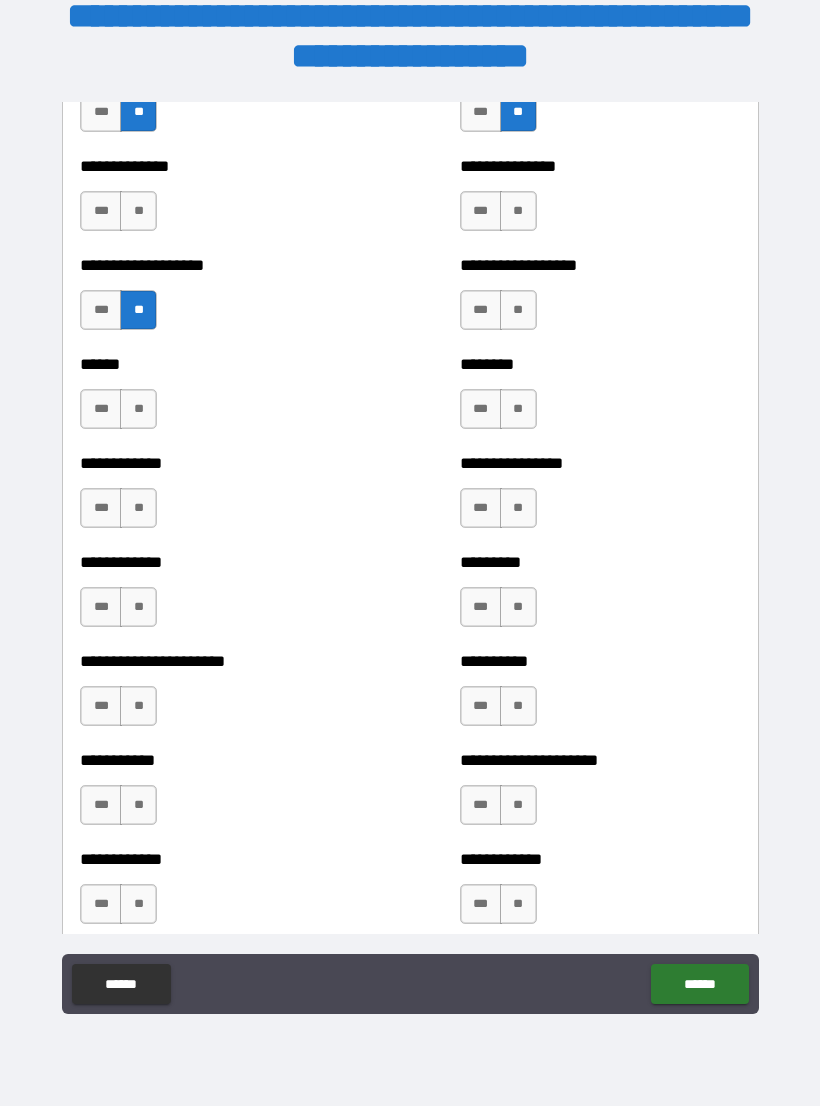 click on "**" at bounding box center [138, 409] 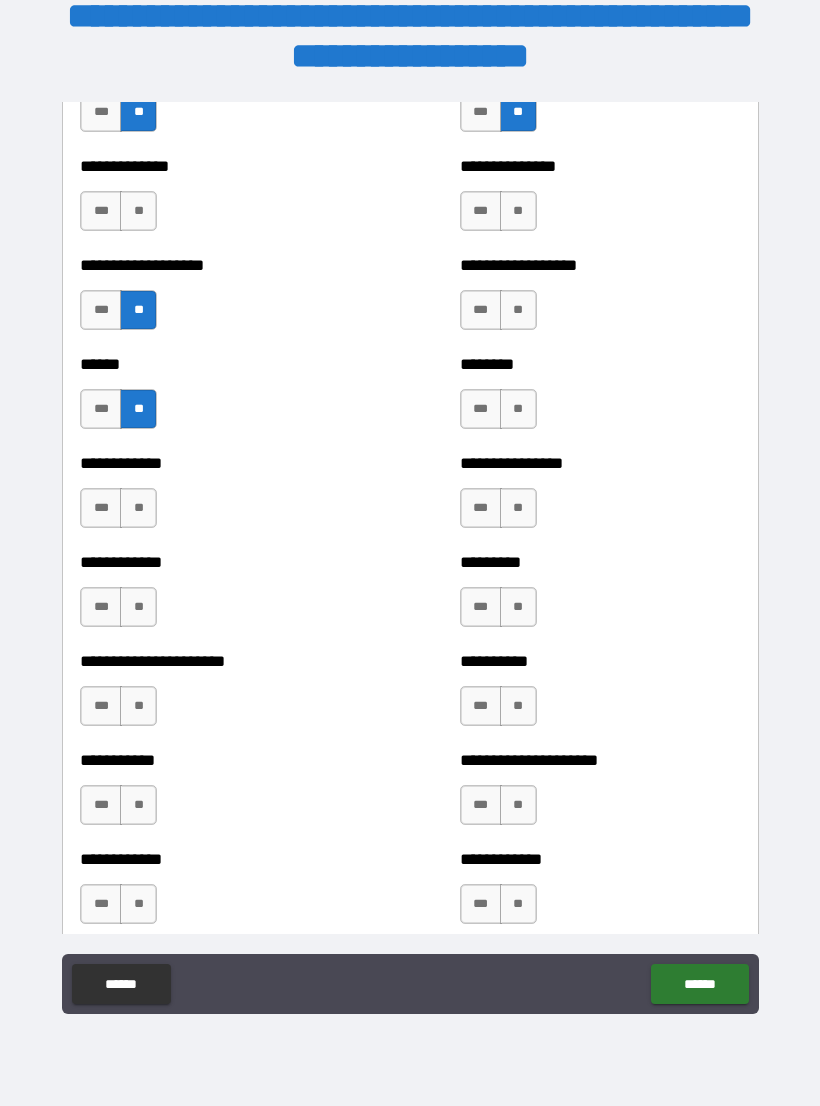 click on "**" at bounding box center (138, 508) 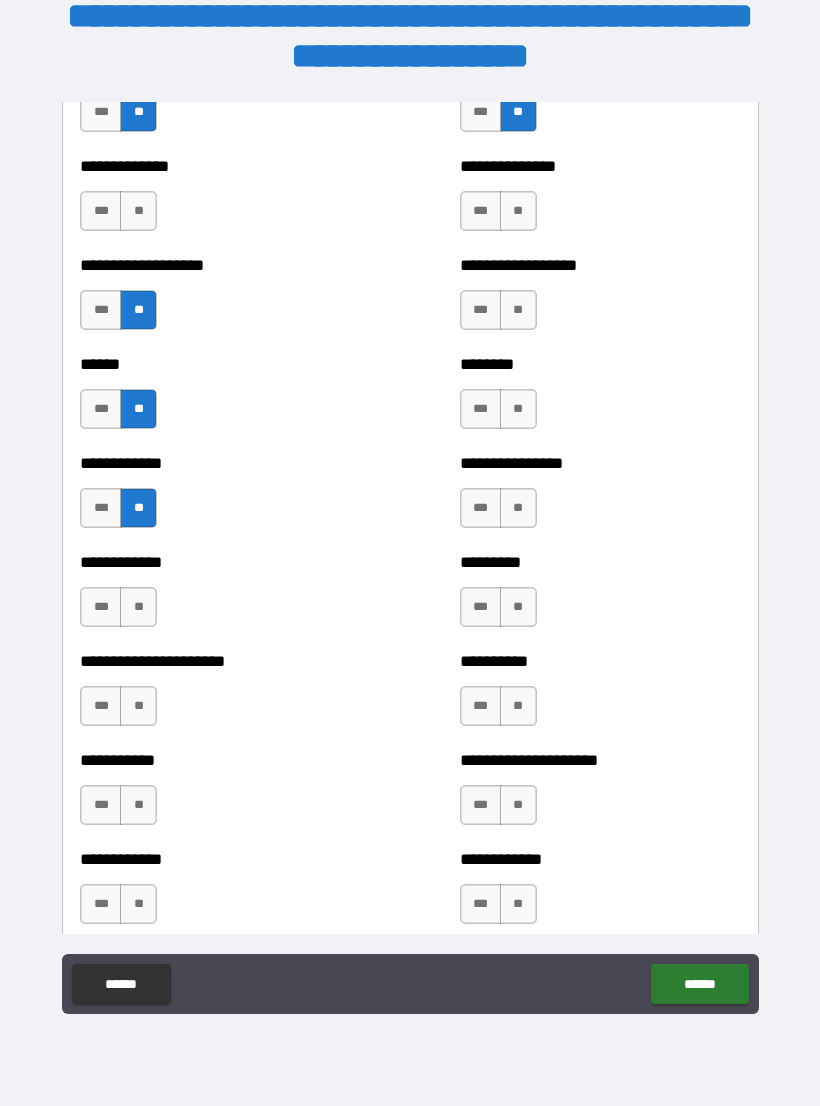 click on "**" at bounding box center [138, 607] 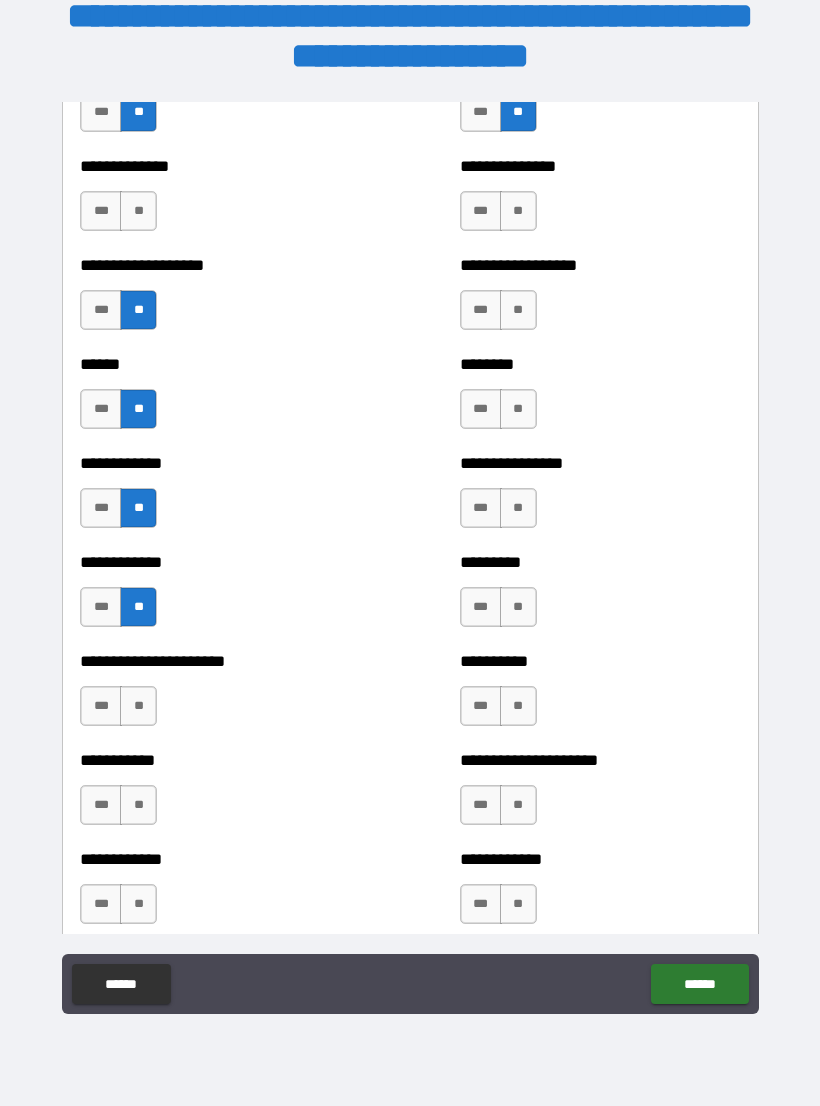 click on "**" at bounding box center [138, 706] 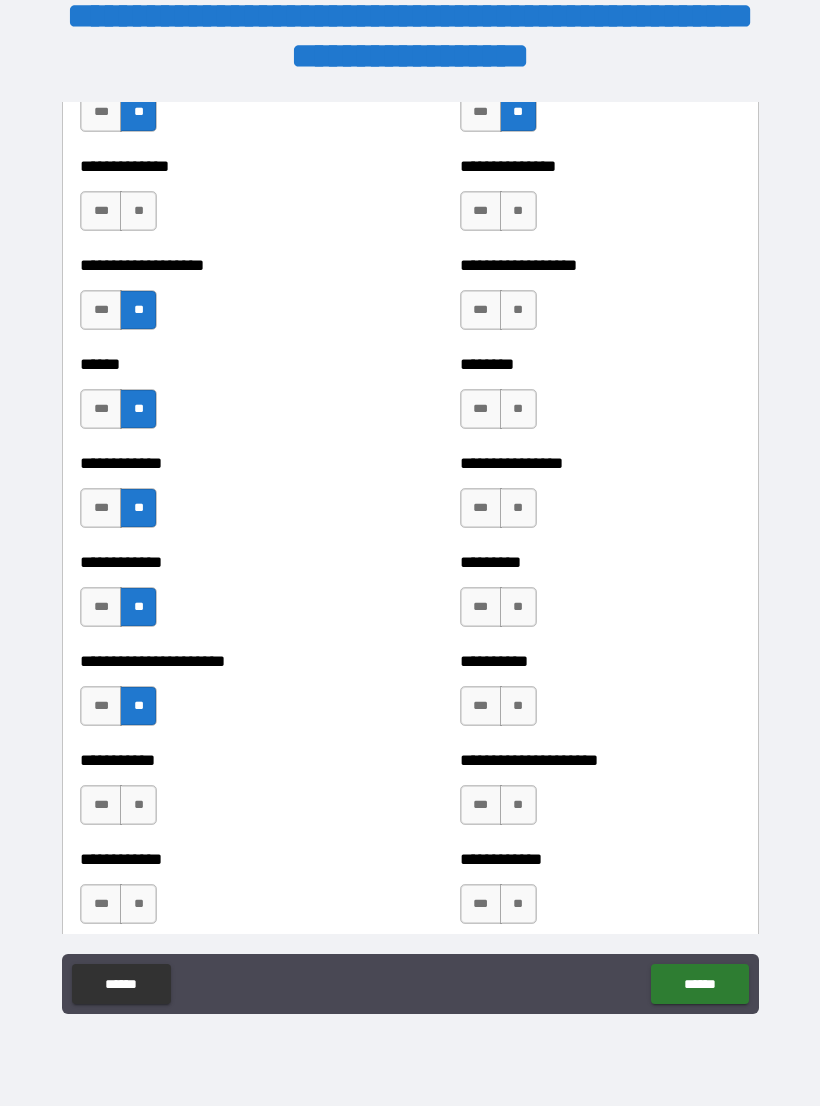 click on "**" at bounding box center (138, 805) 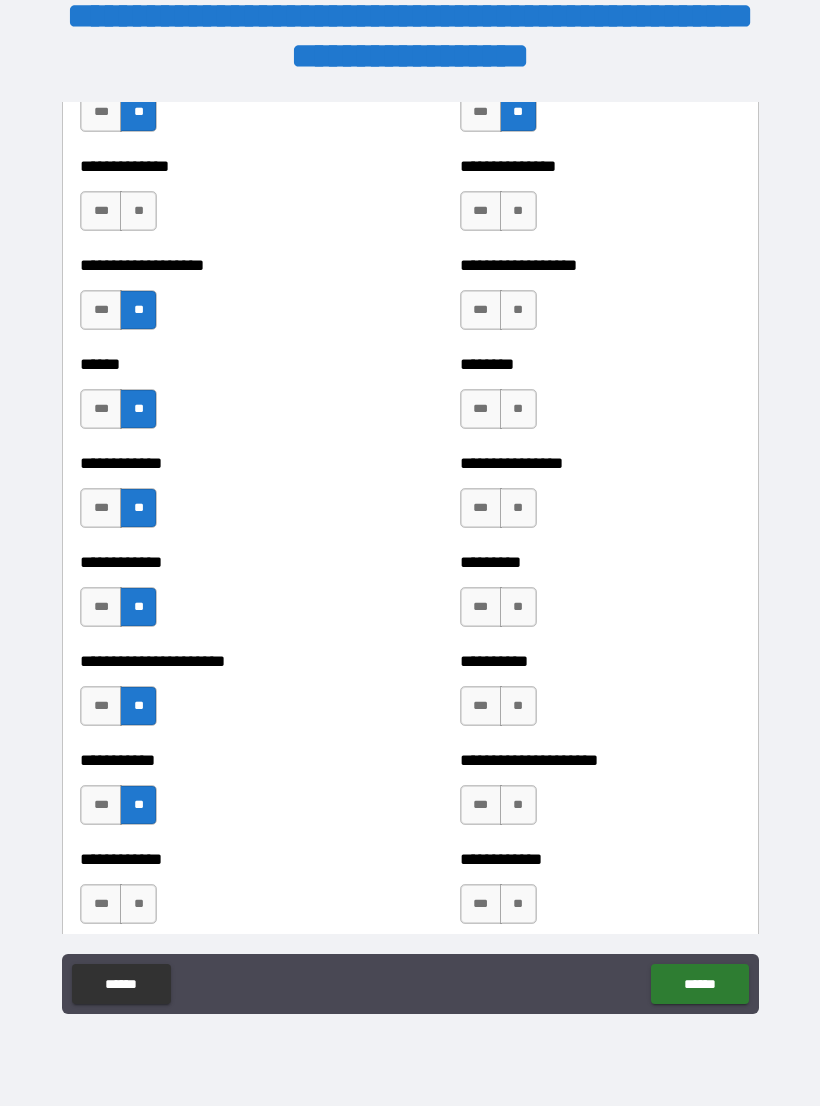 click on "**" at bounding box center [138, 904] 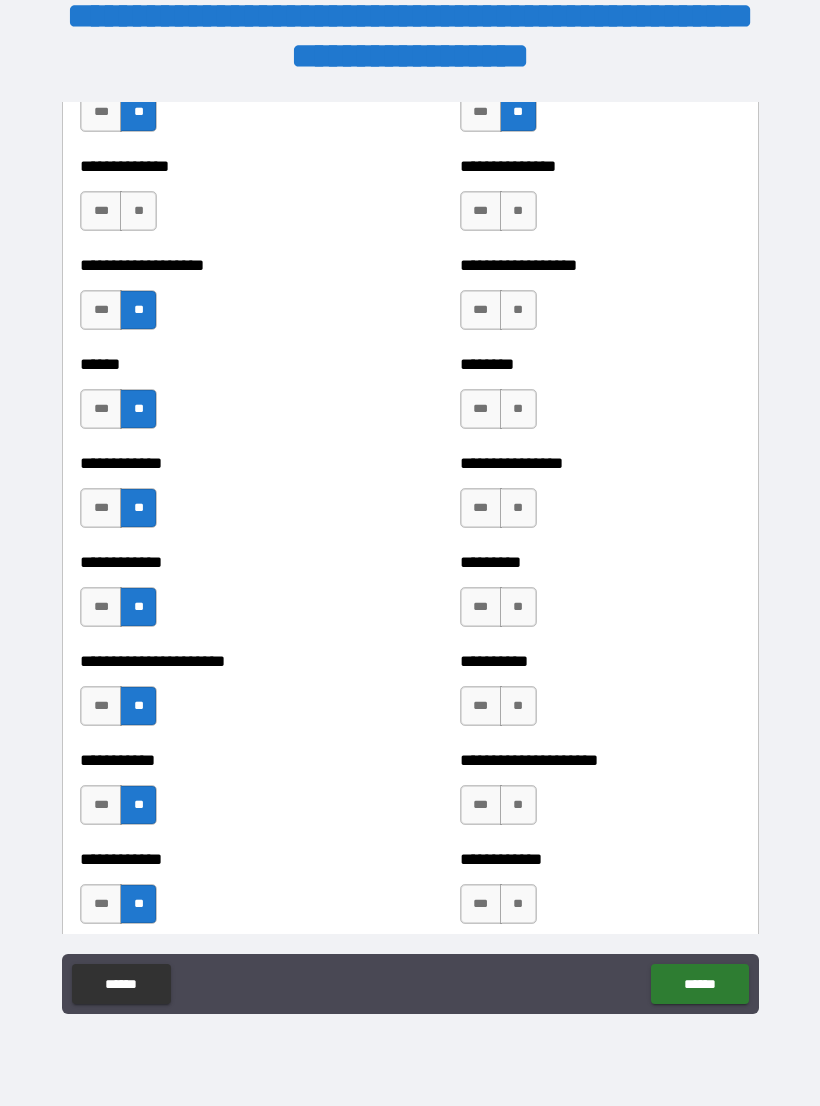 click on "**" at bounding box center (518, 904) 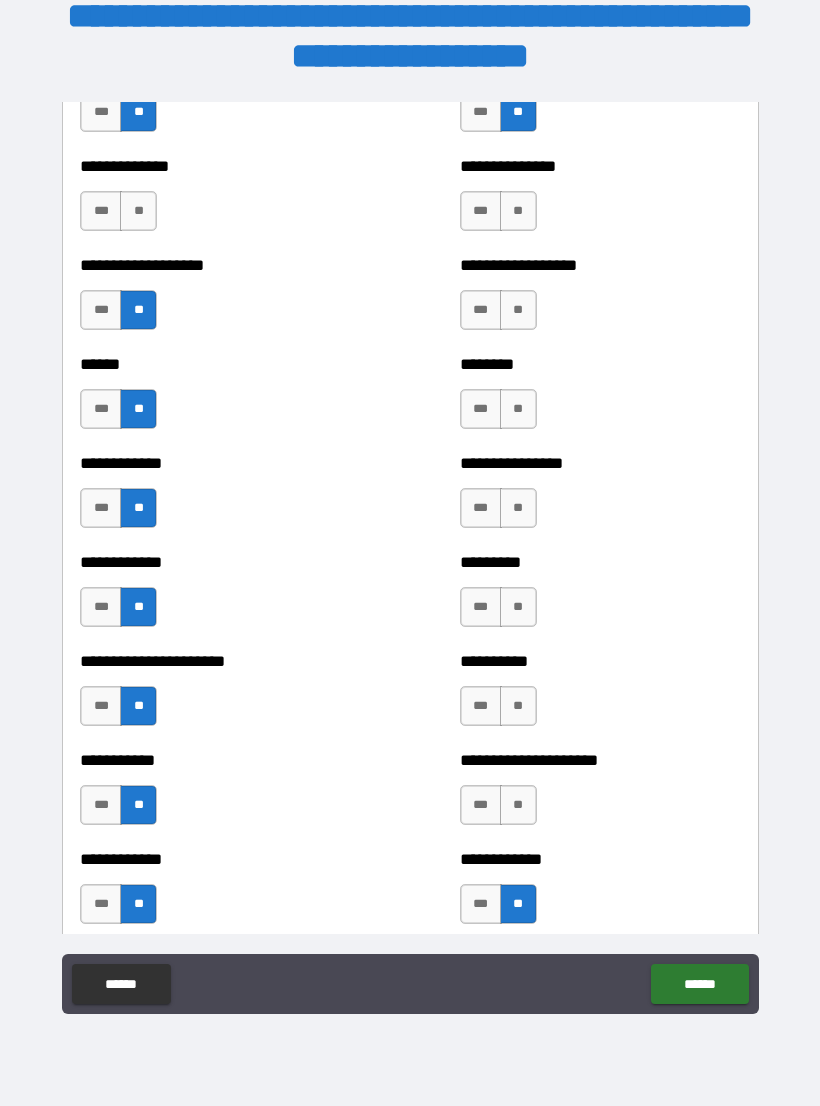 click on "**" at bounding box center (518, 805) 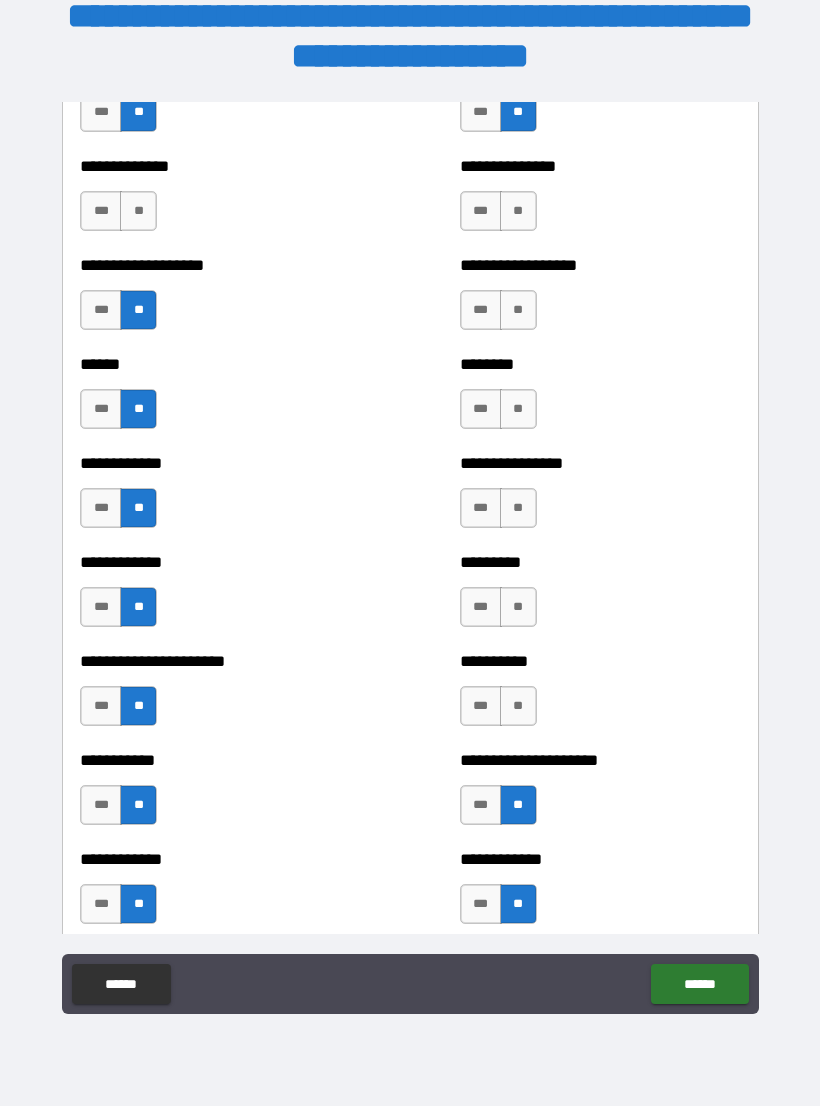 click on "**" at bounding box center [518, 706] 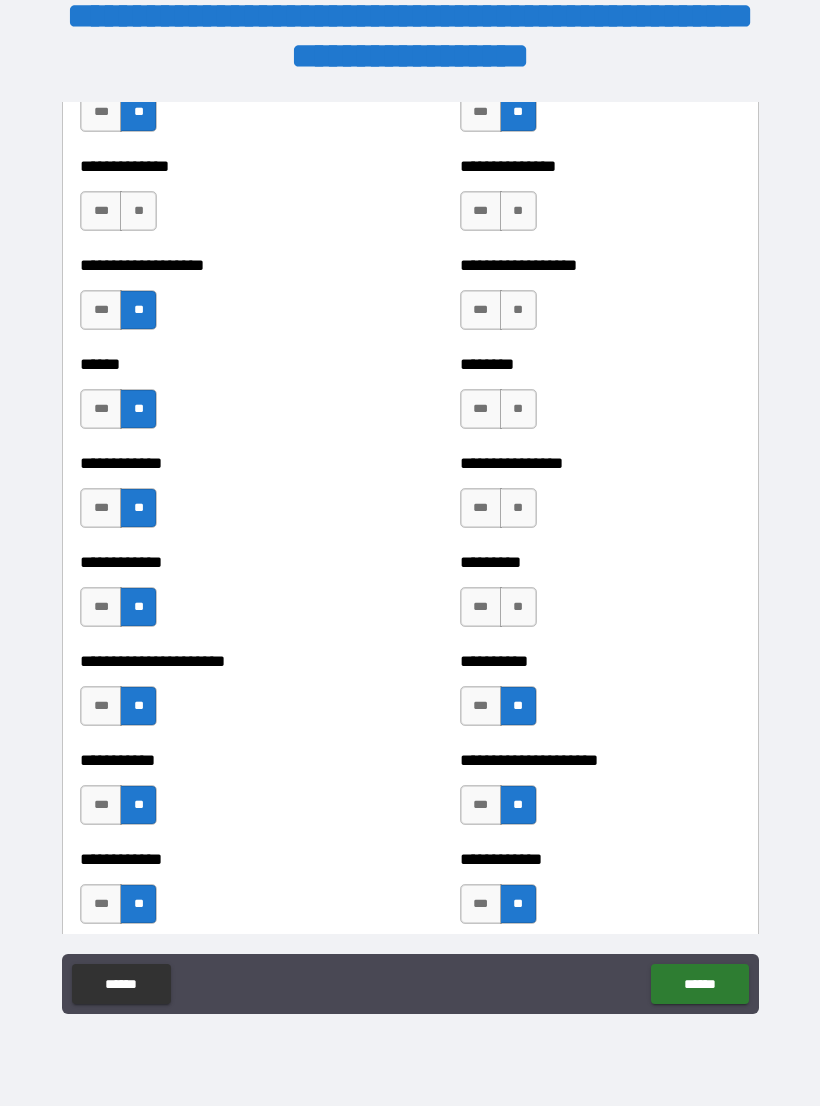 click on "***" at bounding box center (481, 706) 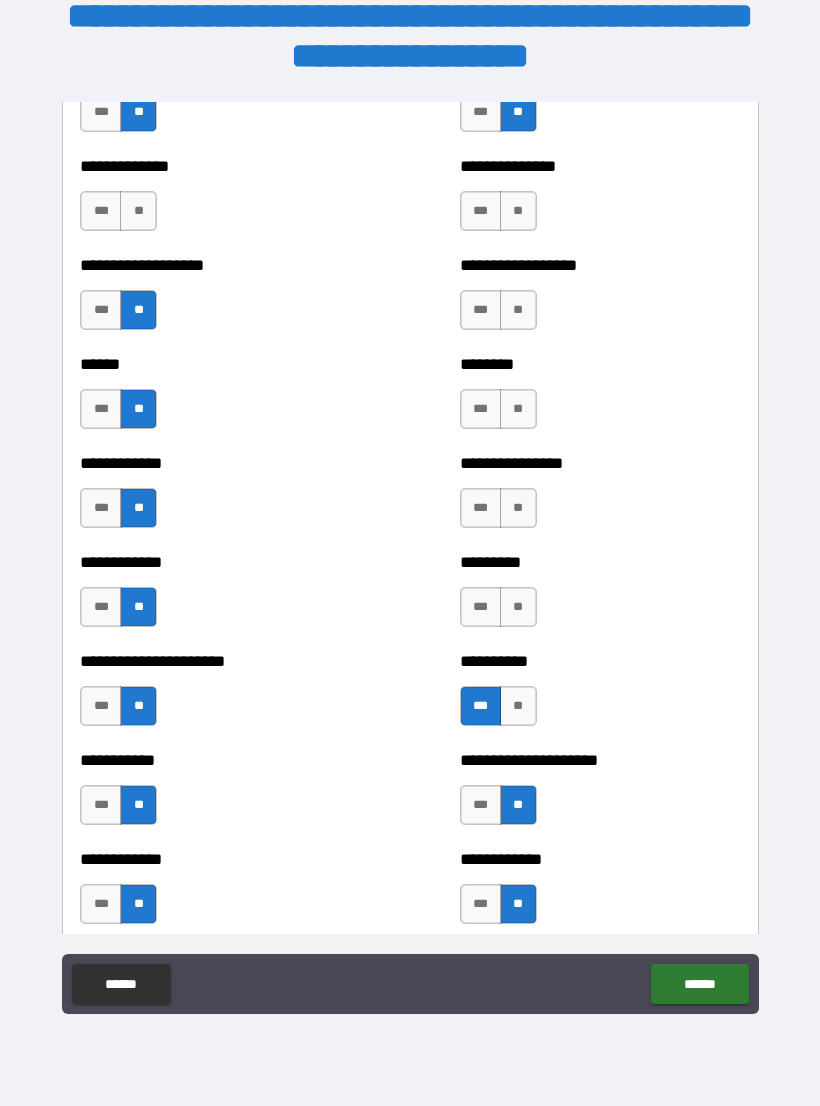 click on "**" at bounding box center (518, 607) 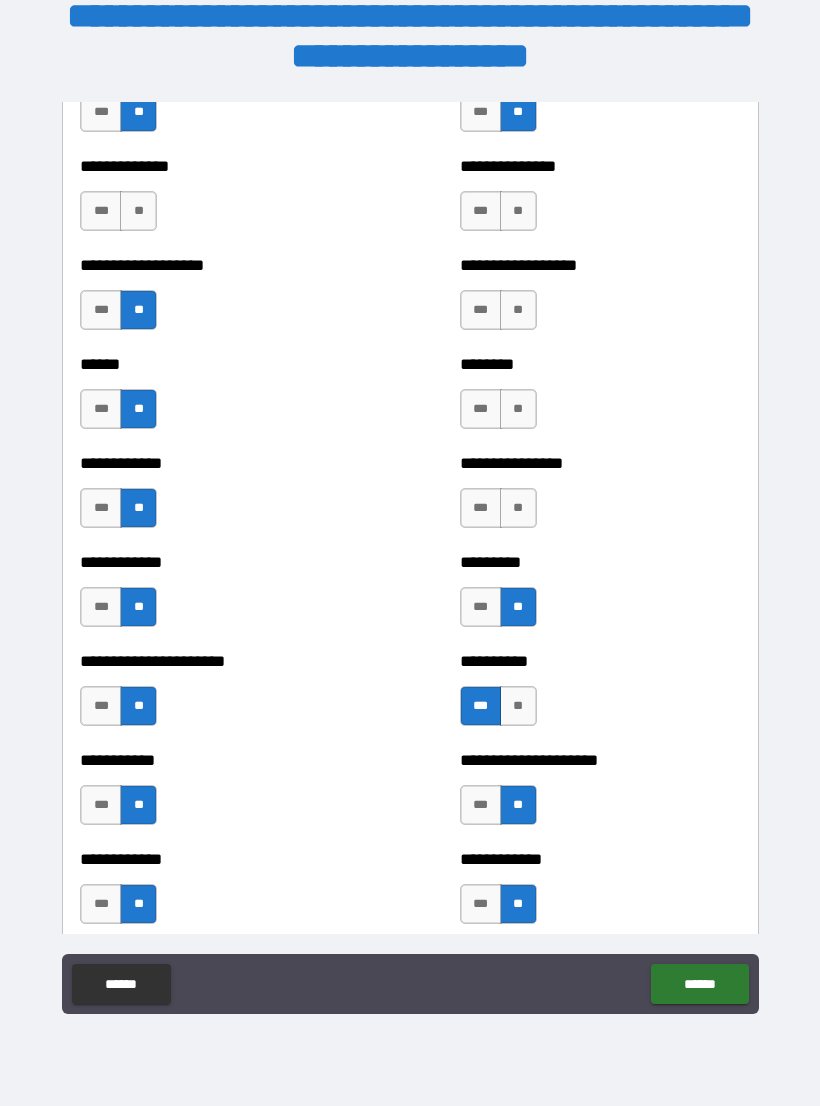 click on "**" at bounding box center (518, 508) 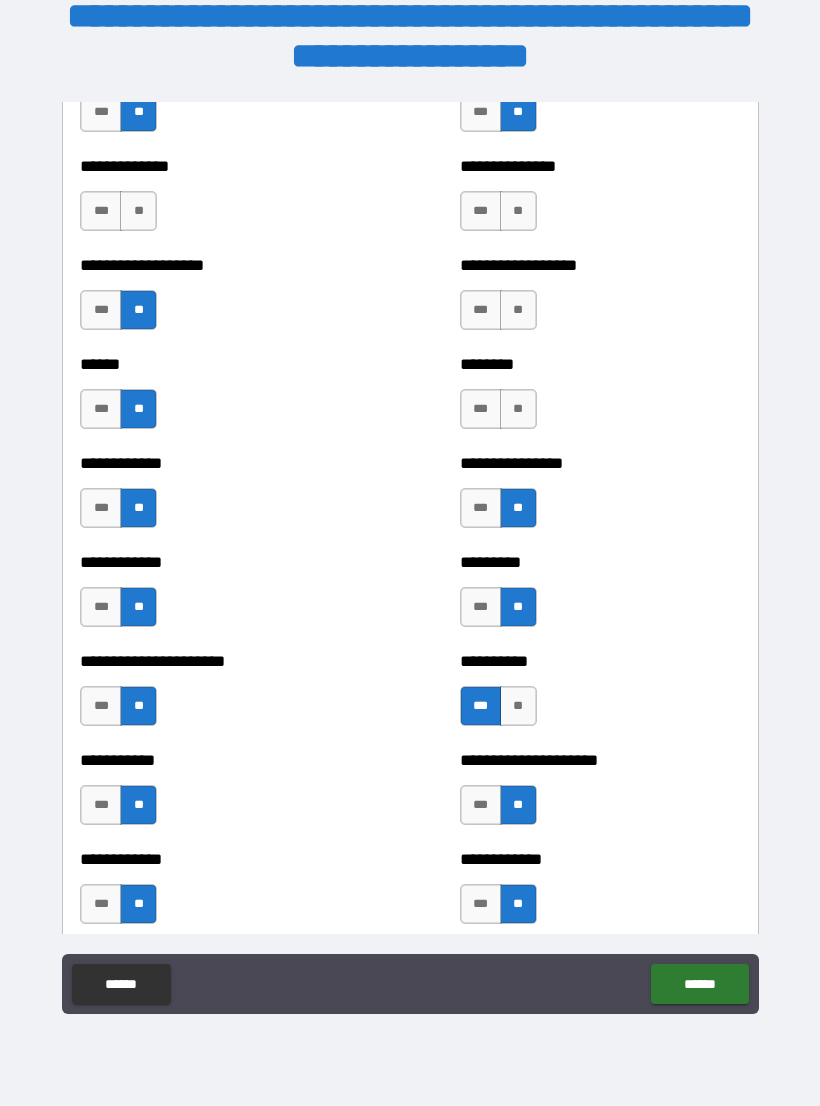 click on "***" at bounding box center [481, 508] 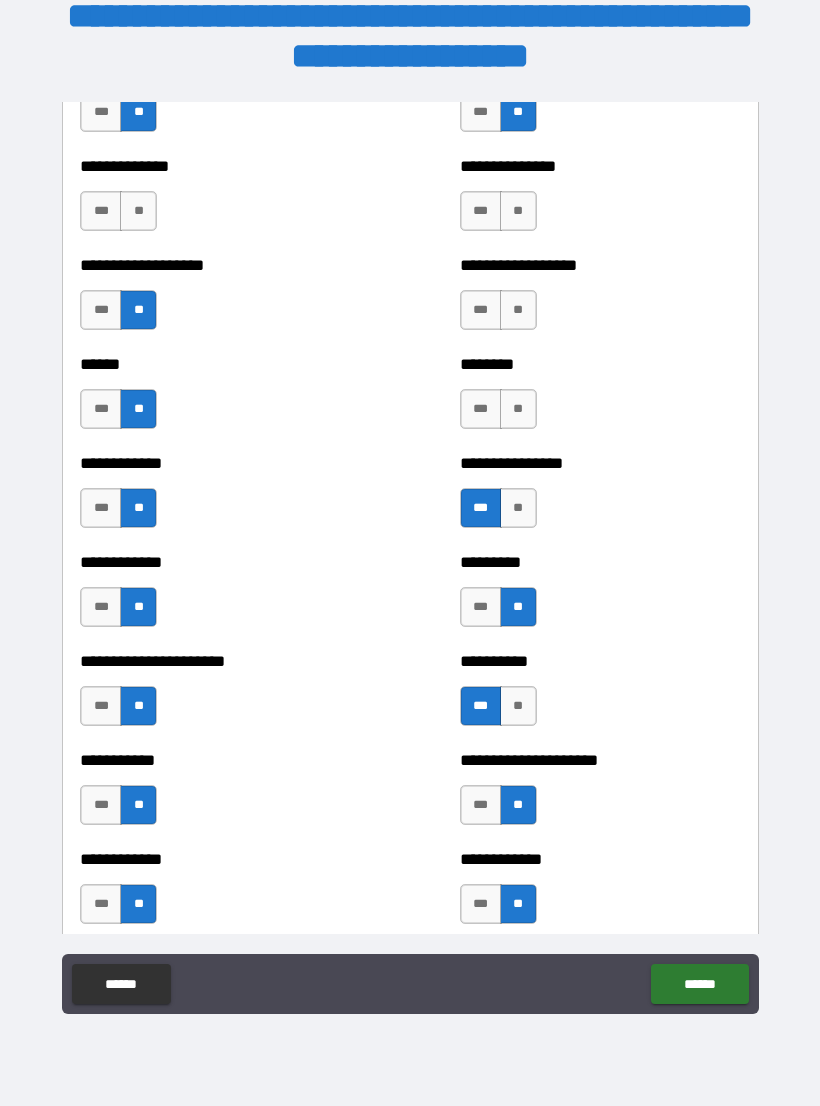 click on "**" at bounding box center (518, 508) 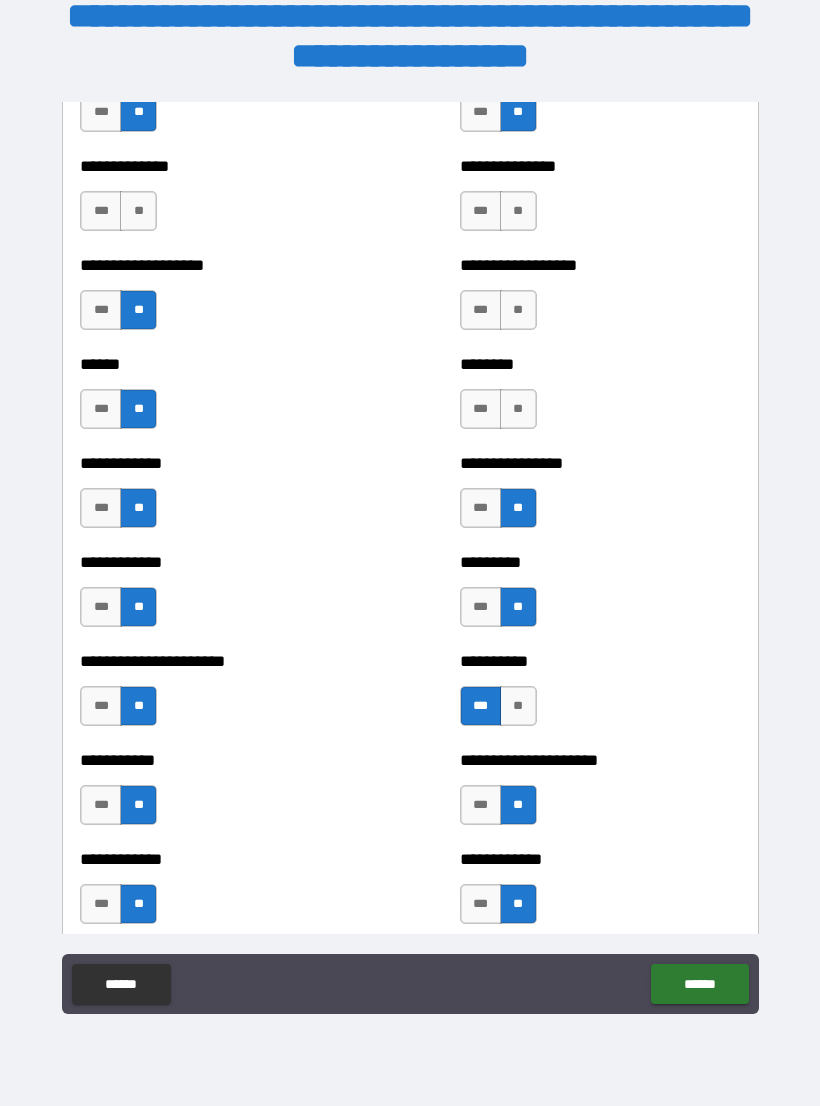 click on "**" at bounding box center [518, 409] 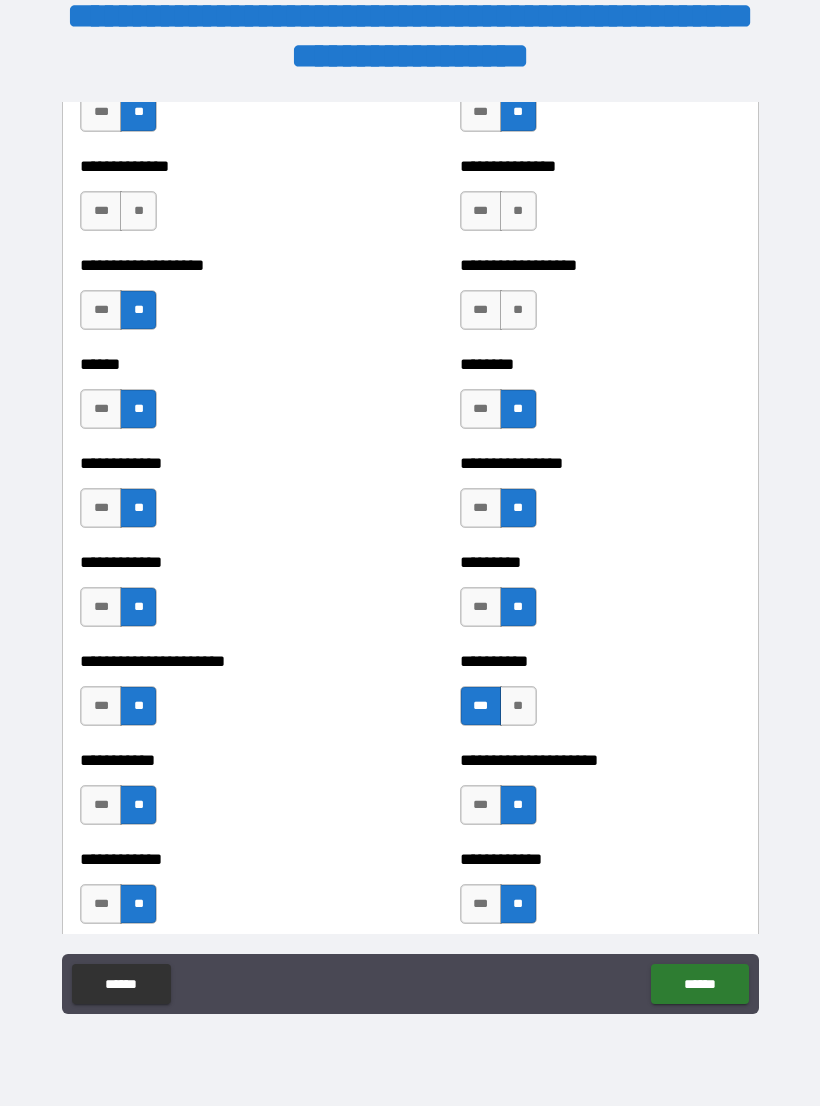 click on "**" at bounding box center (518, 310) 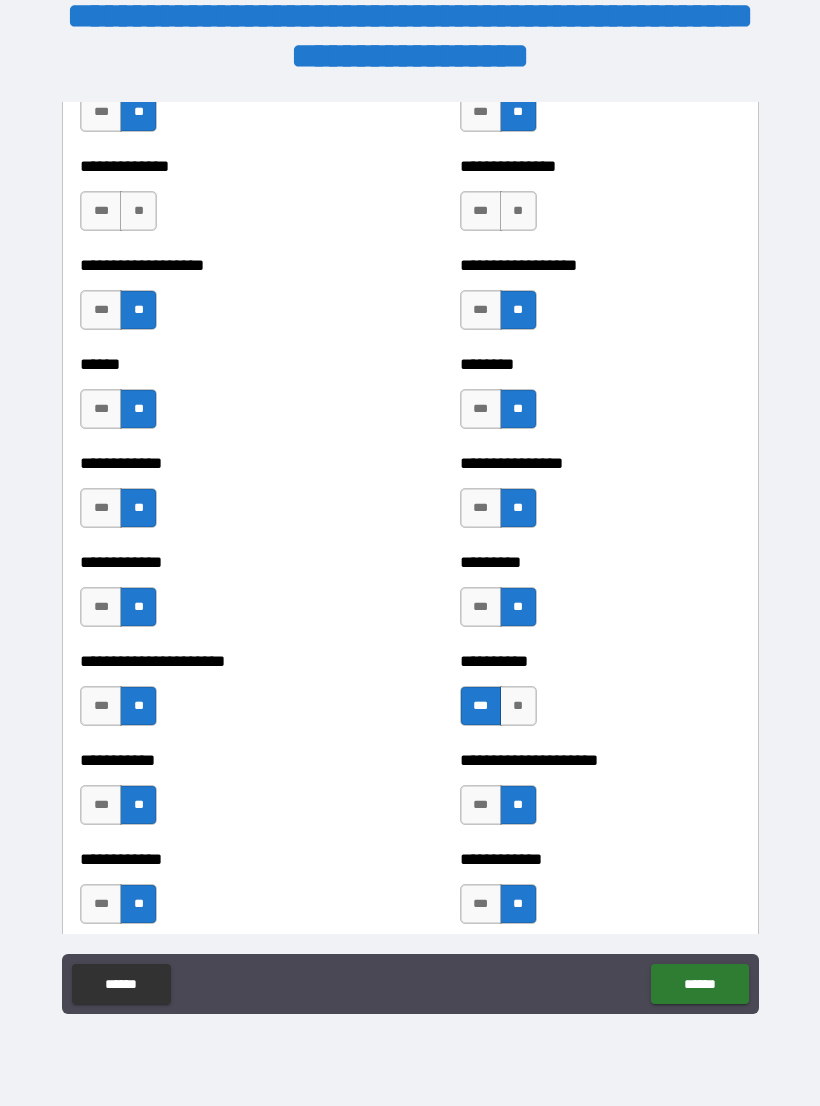 click on "**" at bounding box center [518, 211] 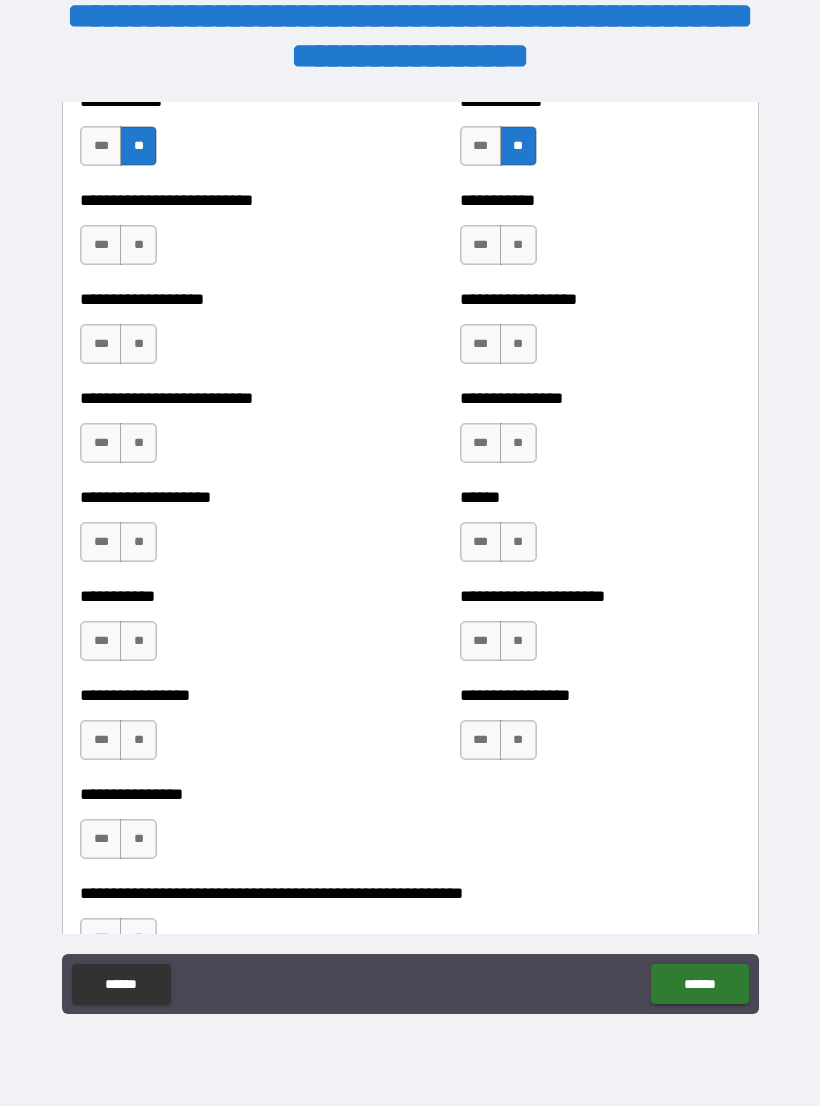 scroll, scrollTop: 5680, scrollLeft: 0, axis: vertical 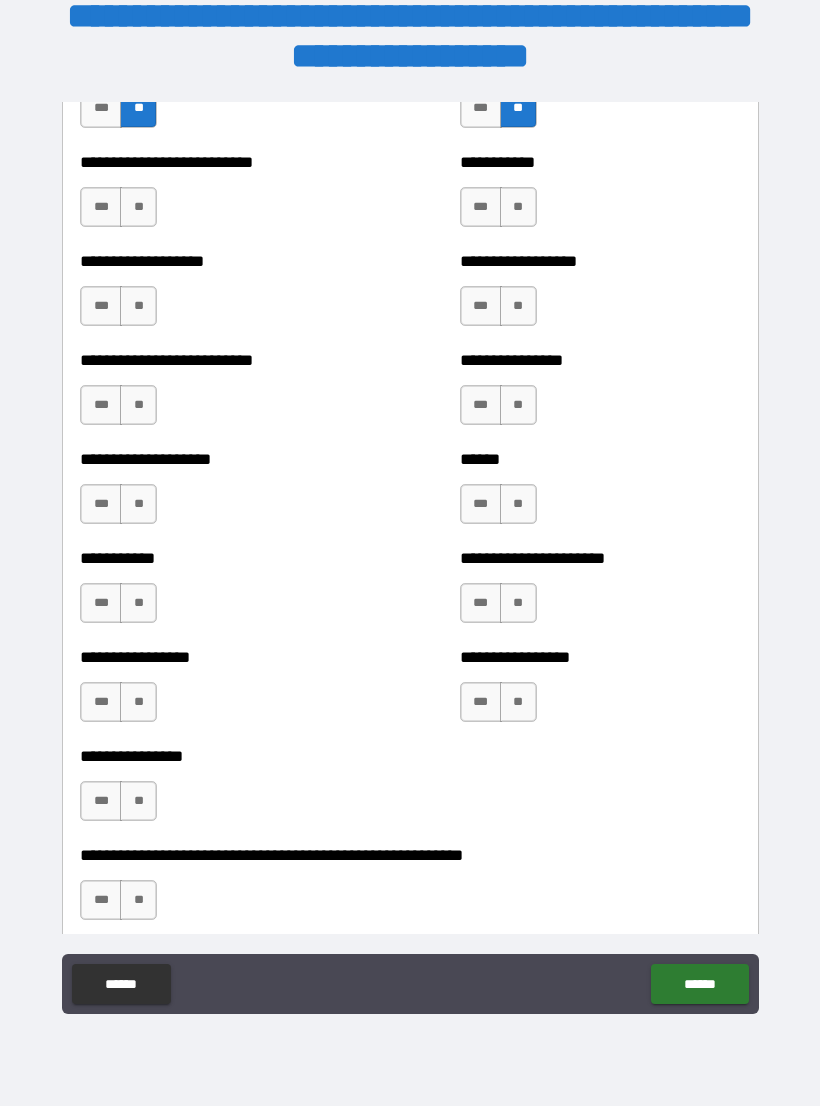 click on "**" at bounding box center (138, 207) 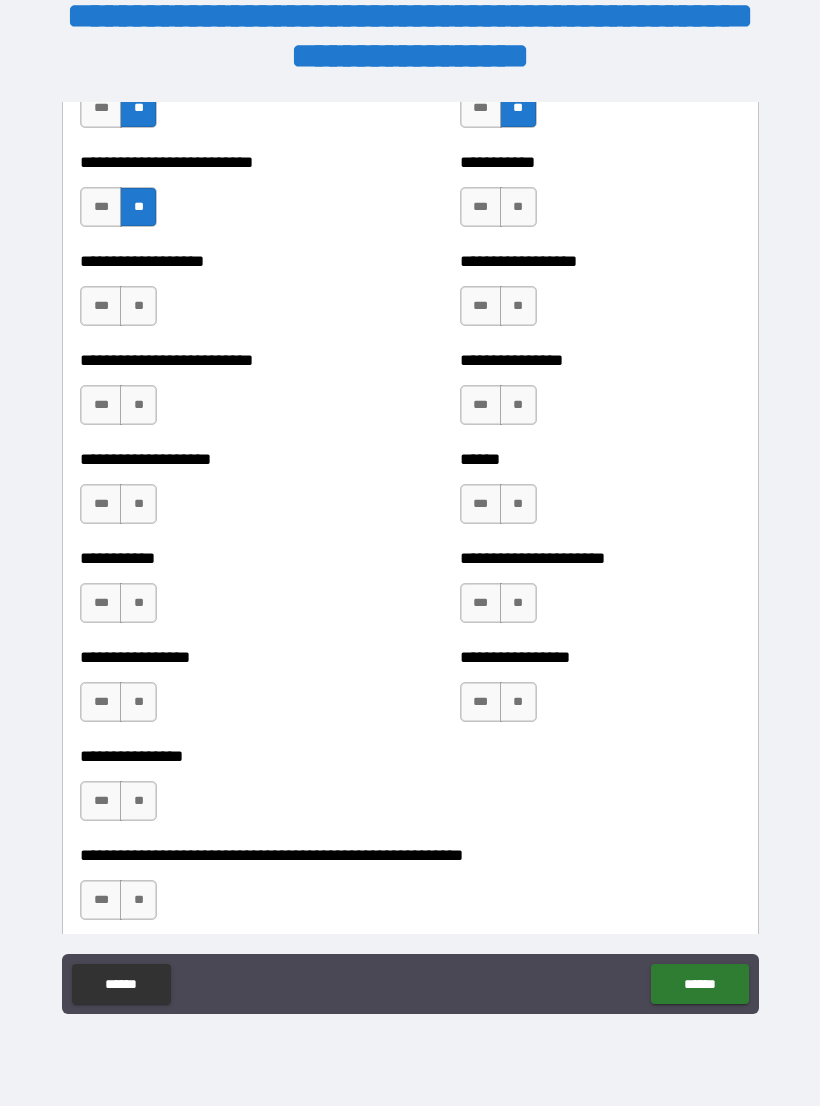 click on "**********" at bounding box center (220, 296) 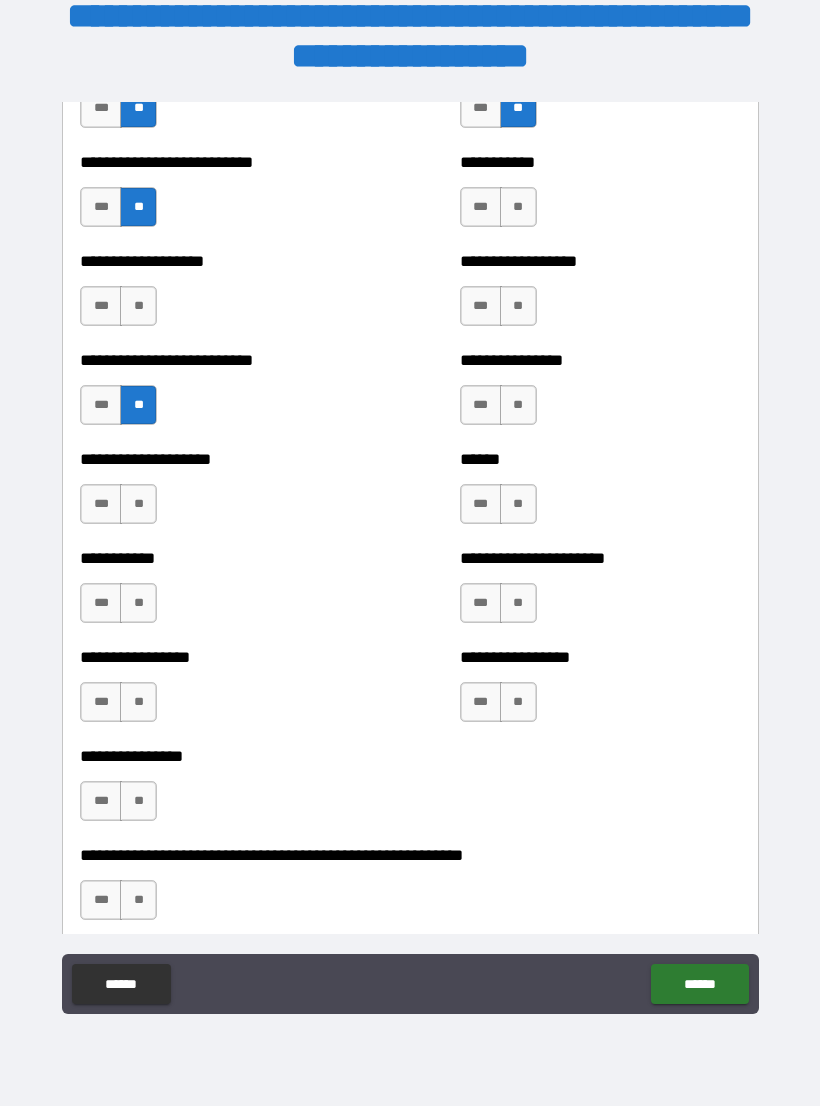 click on "**" at bounding box center [138, 504] 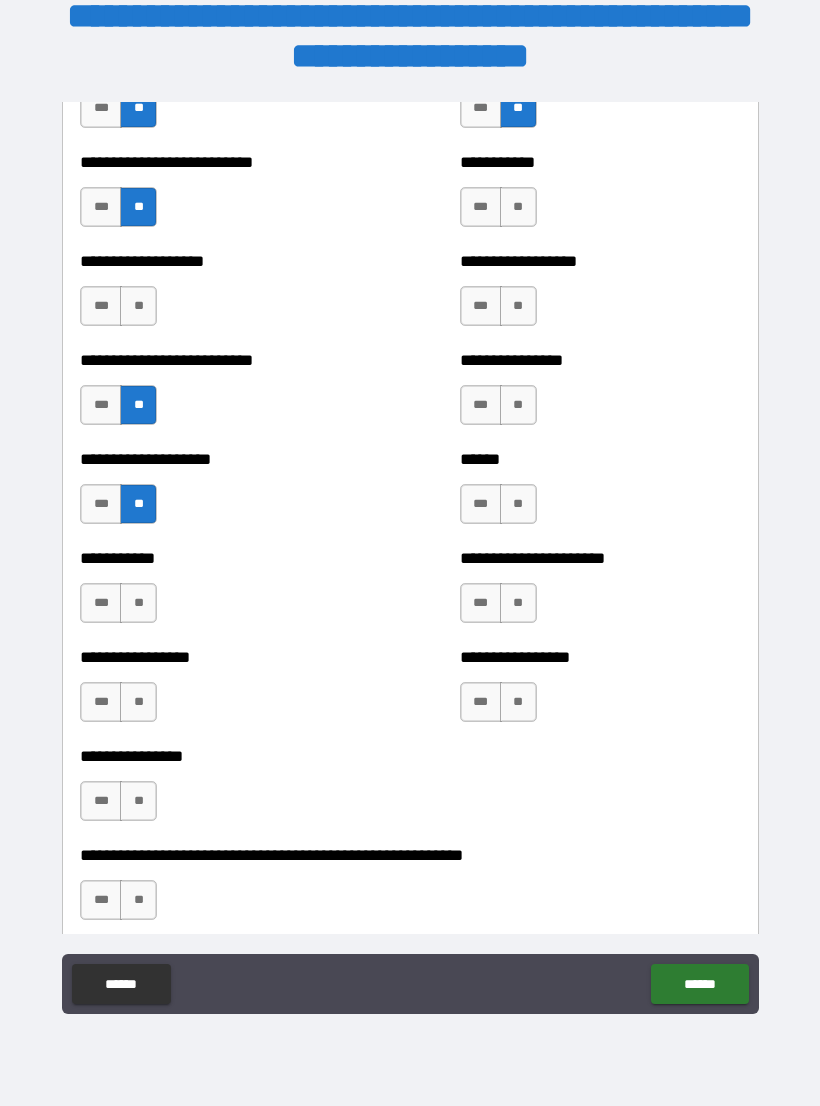 click on "**" at bounding box center [138, 603] 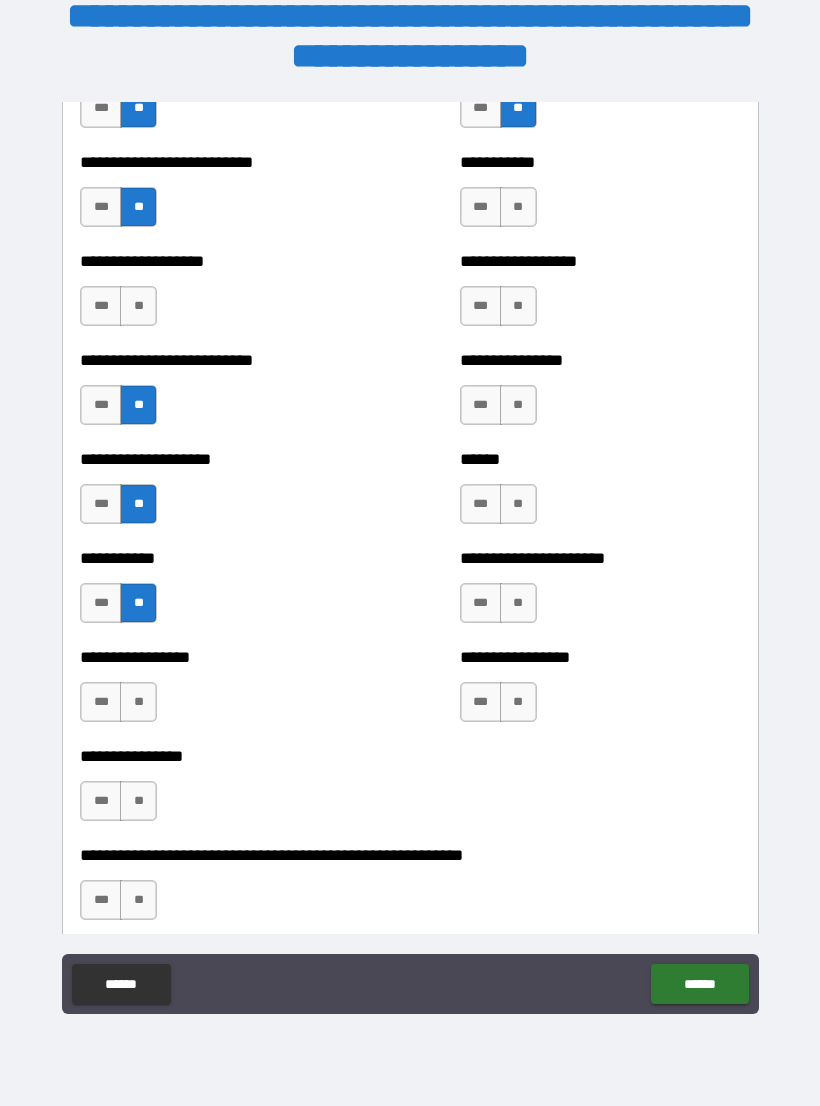 click on "**" at bounding box center (138, 702) 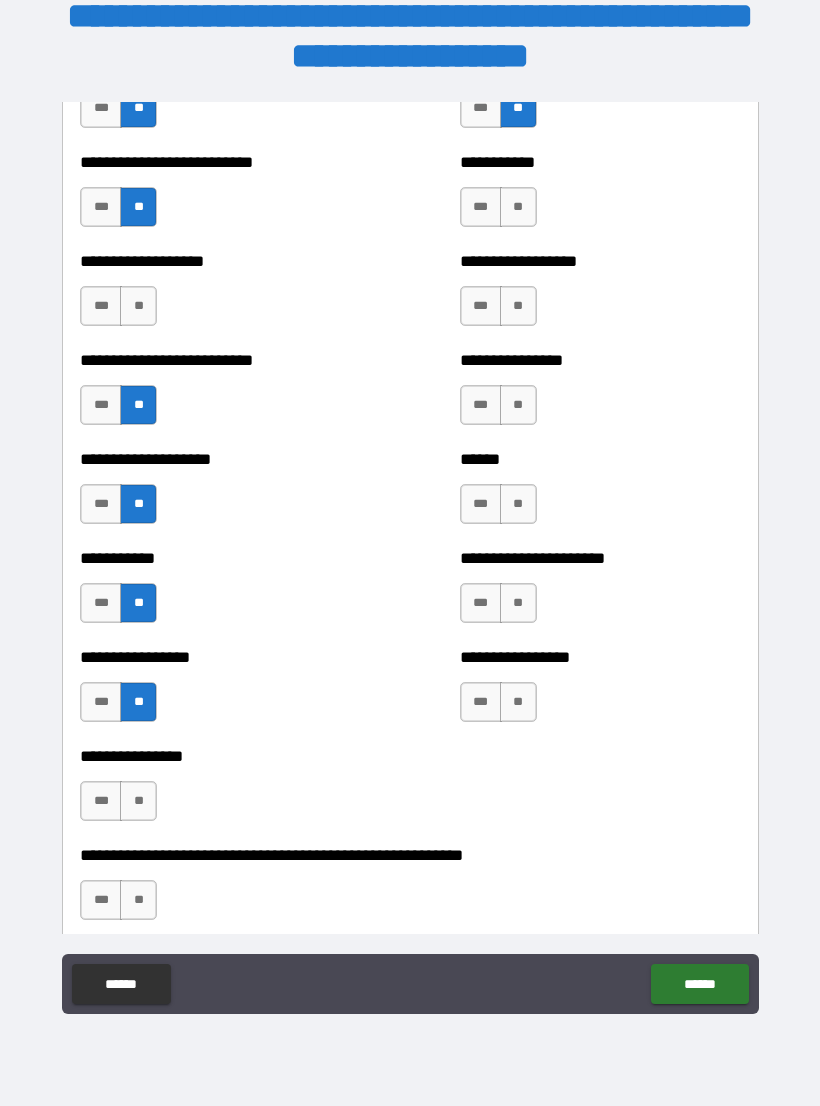 click on "**" at bounding box center [138, 801] 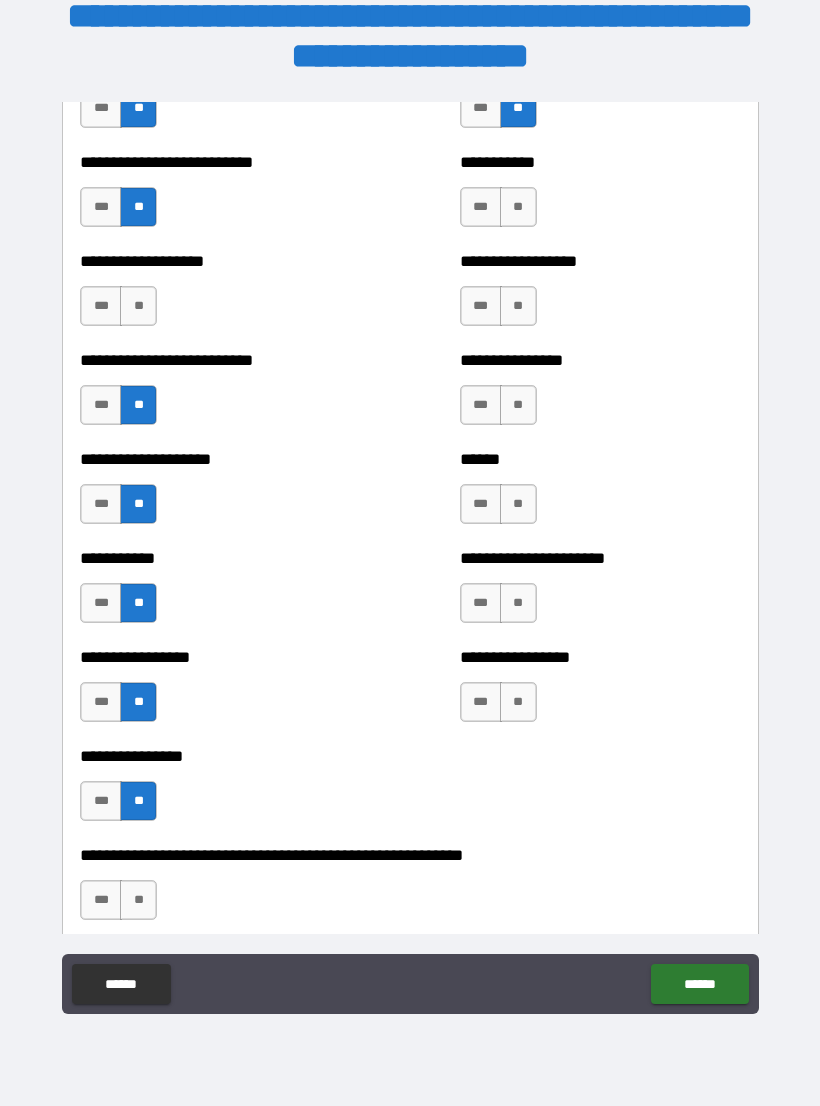 click on "**" at bounding box center (138, 900) 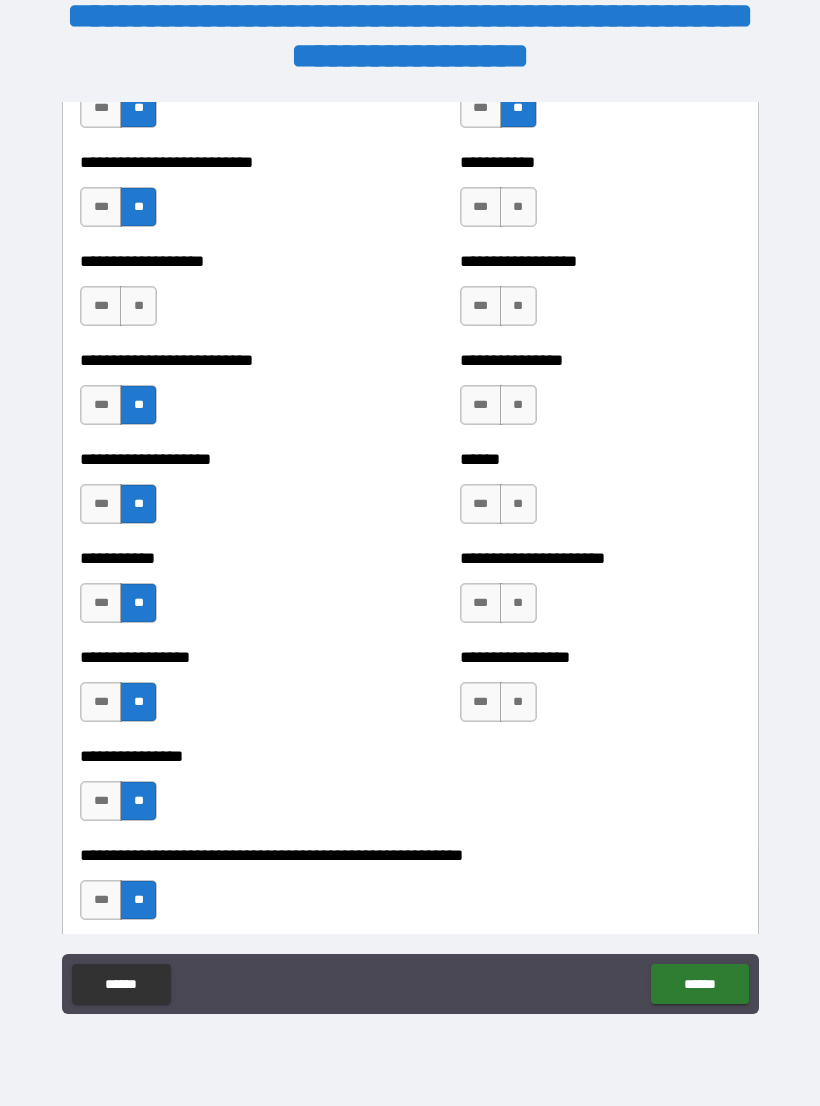 click on "**" at bounding box center (518, 702) 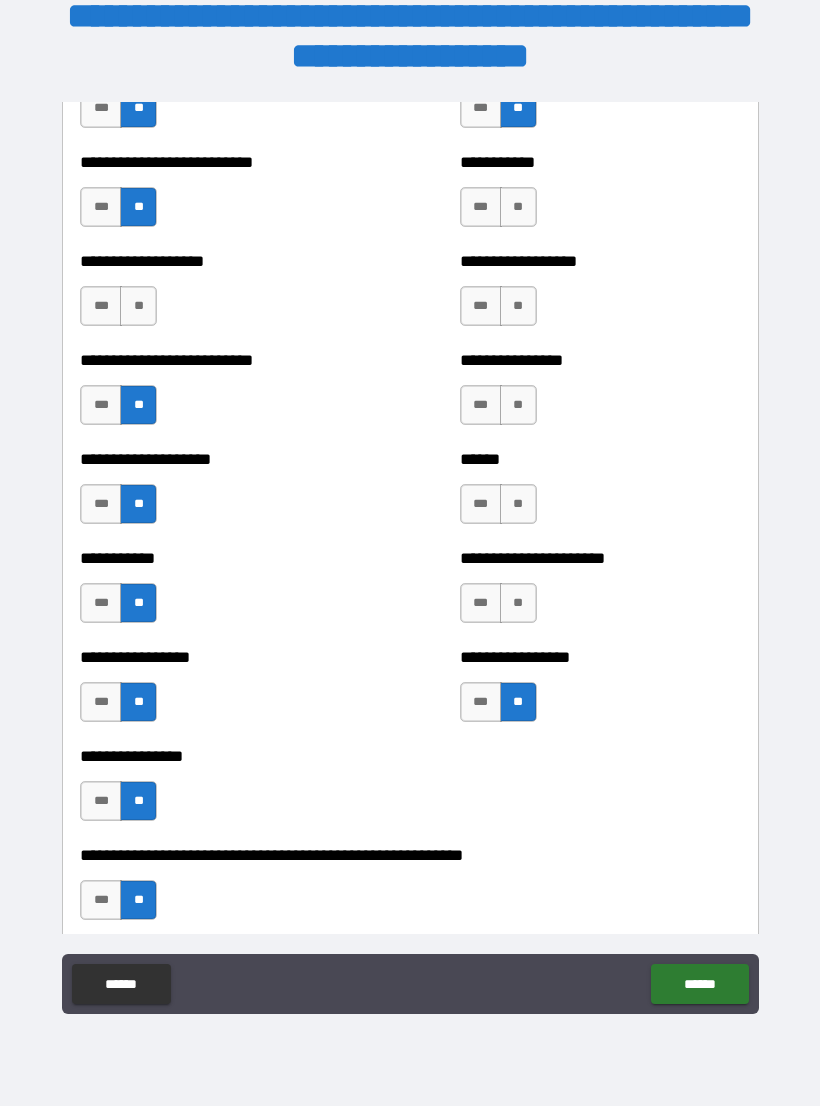 click on "**" at bounding box center [518, 603] 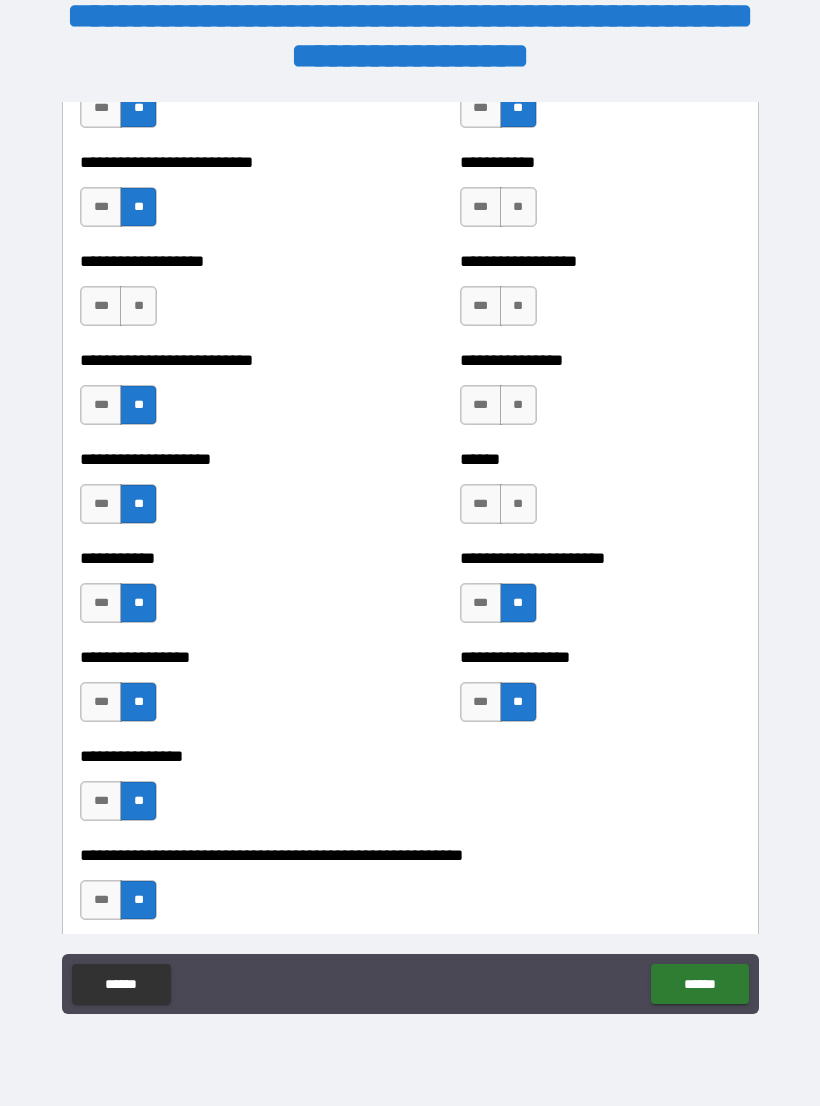 click on "**" at bounding box center (518, 504) 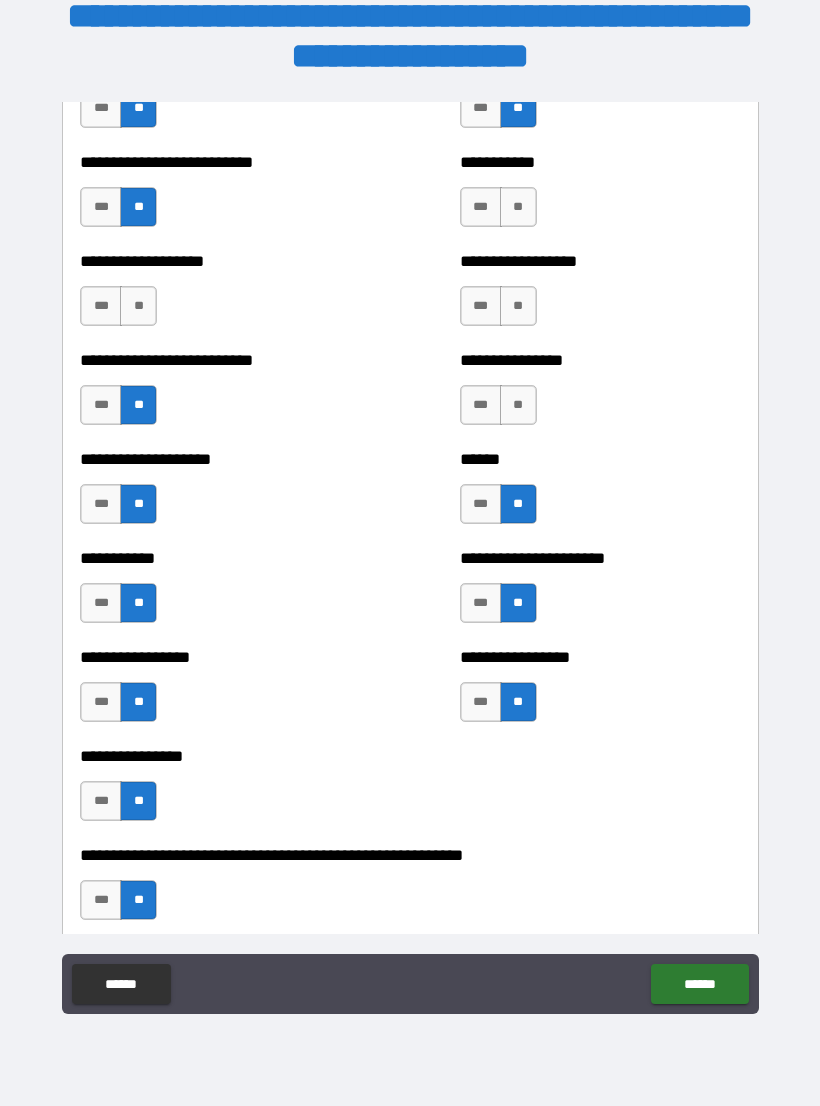 click on "**" at bounding box center [518, 405] 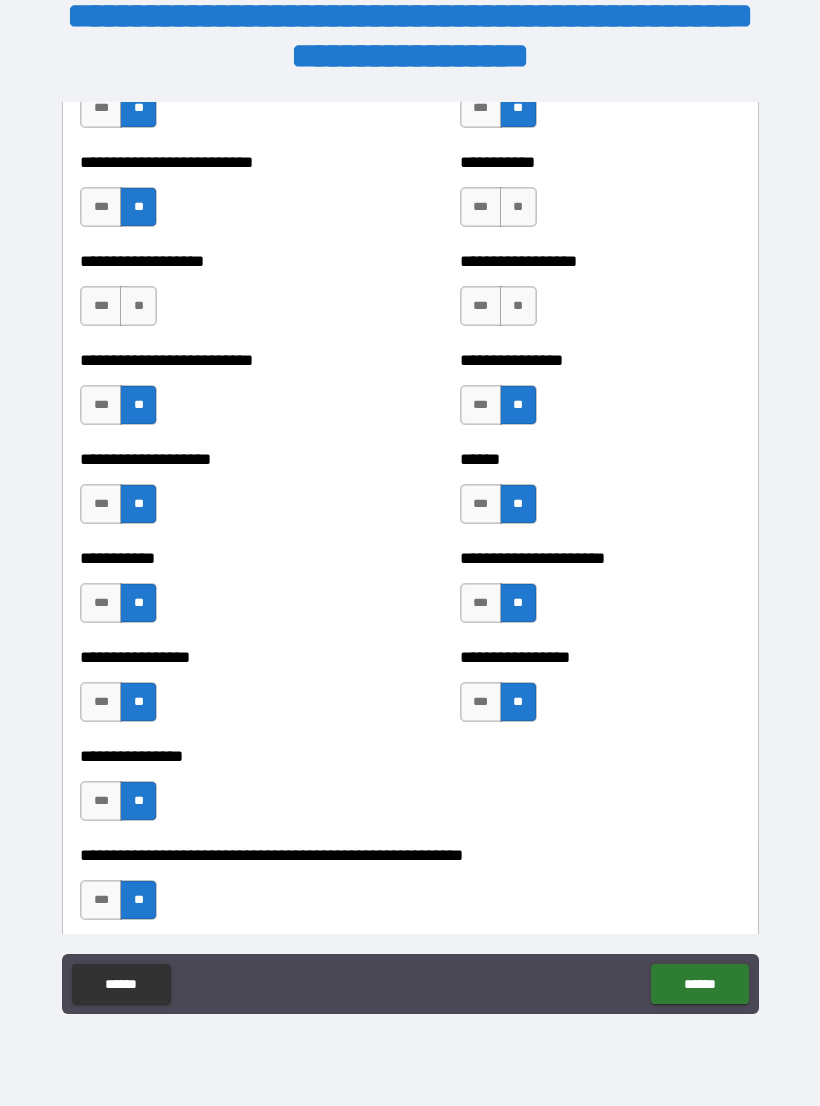 click on "**" at bounding box center (518, 306) 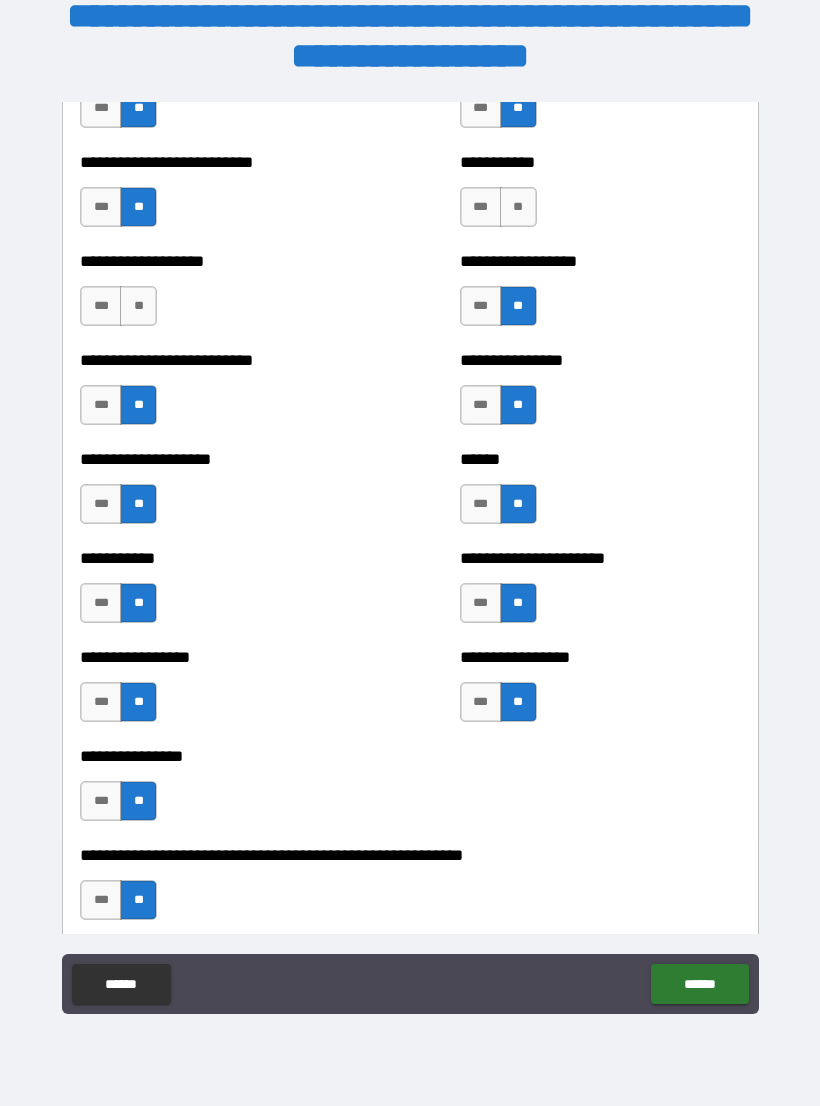 click on "**" at bounding box center (518, 207) 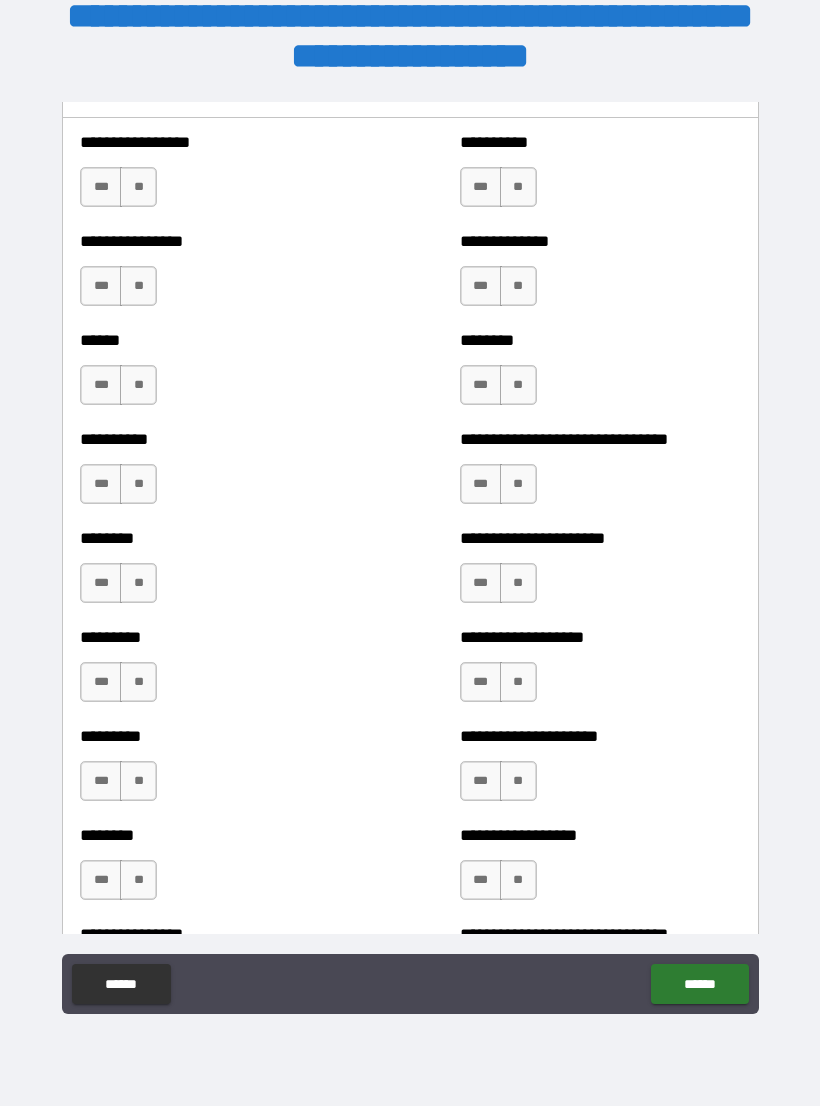 scroll, scrollTop: 6721, scrollLeft: 0, axis: vertical 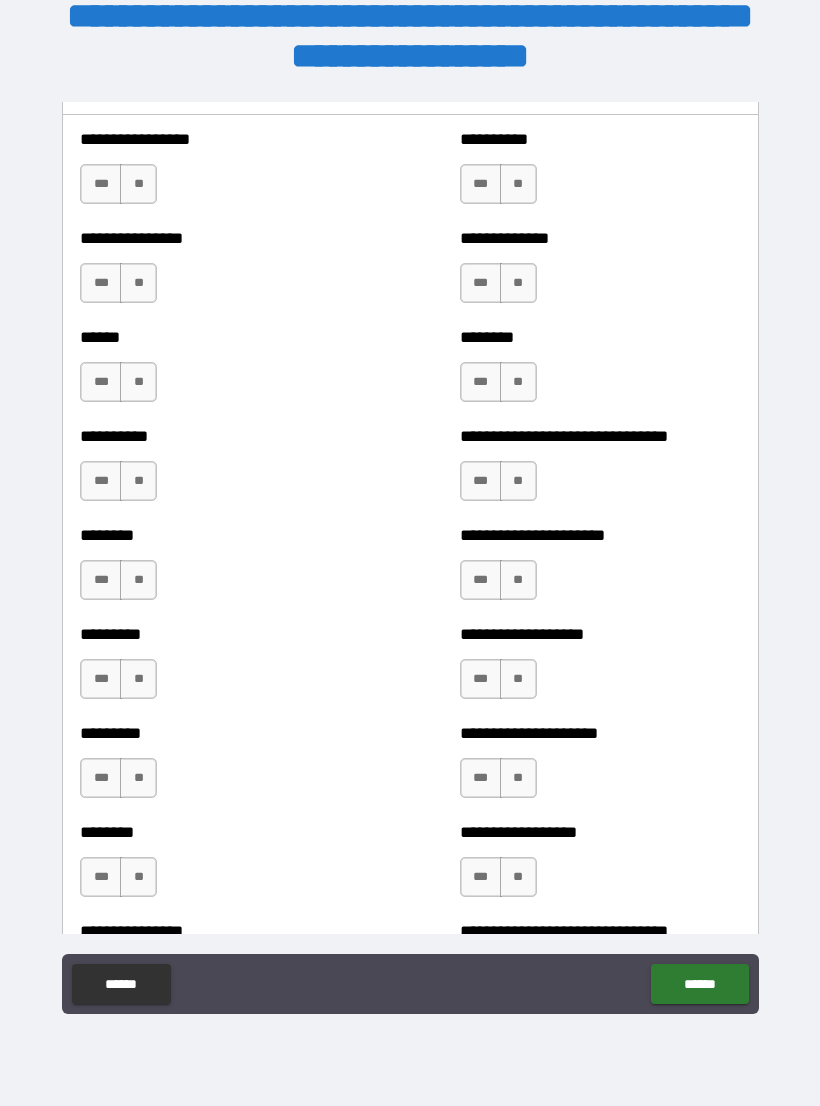 click on "***" at bounding box center (101, 184) 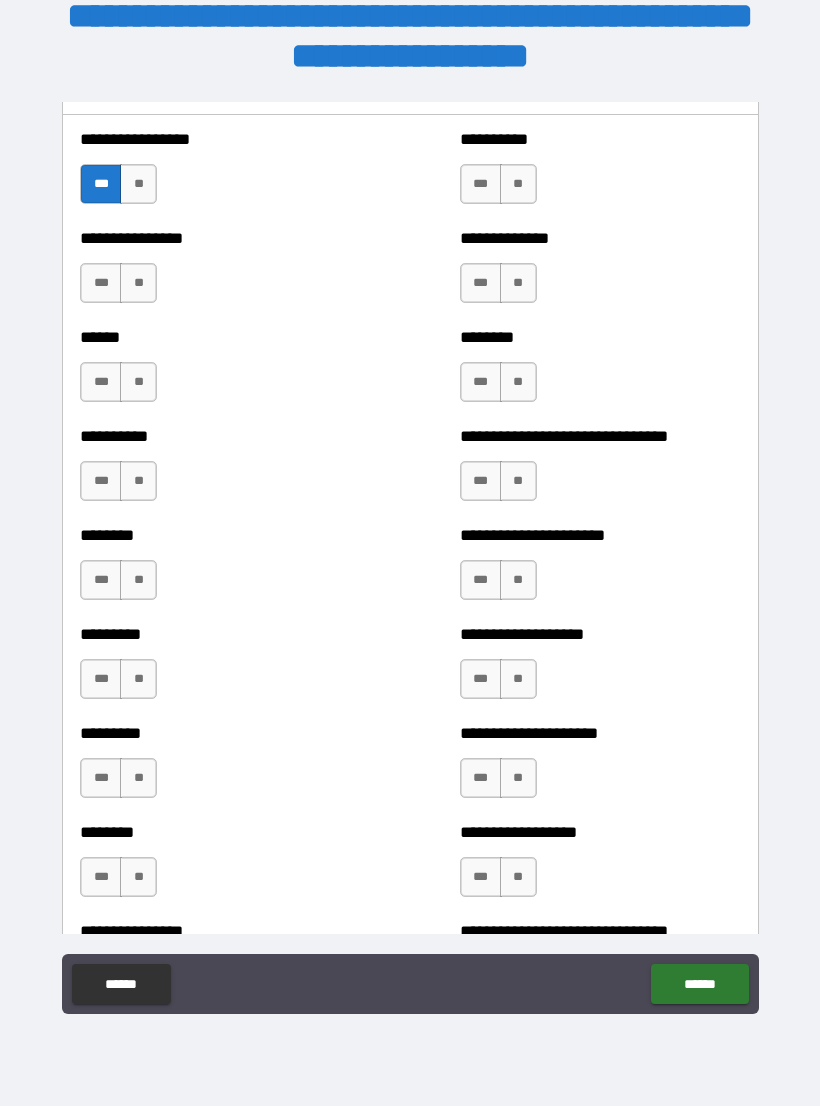 click on "**" at bounding box center (138, 283) 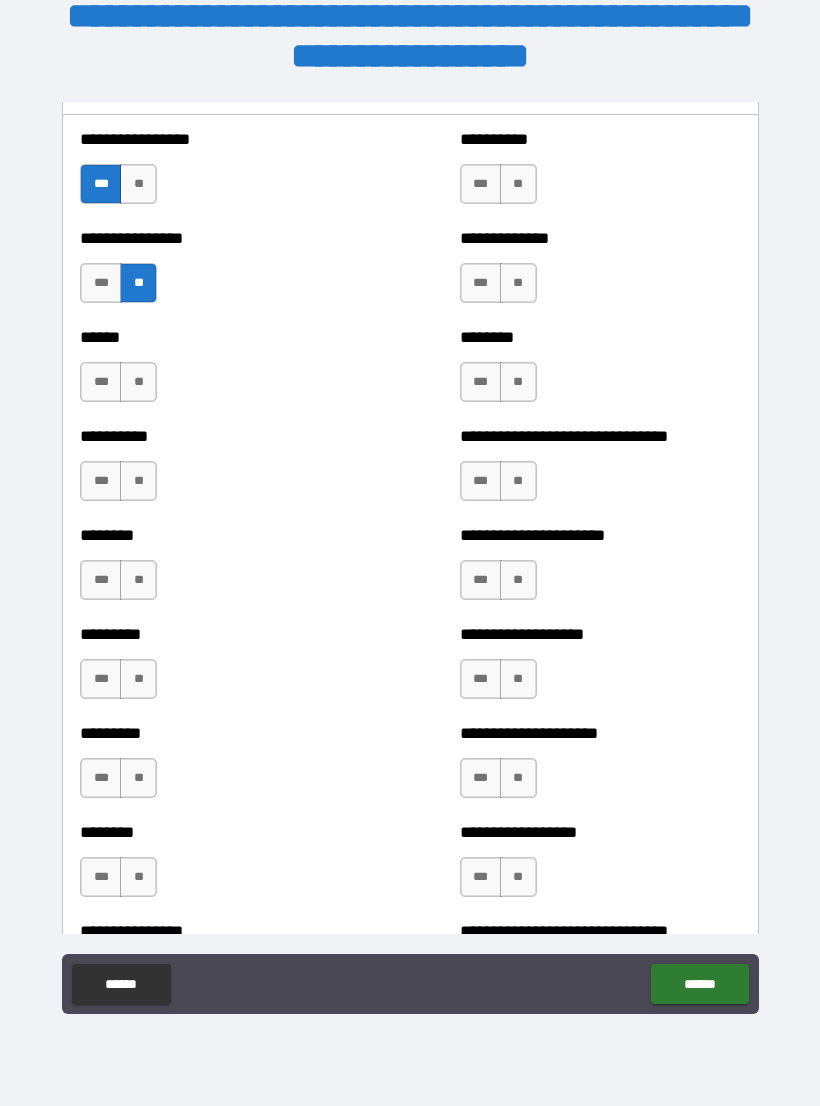 click on "**" at bounding box center (138, 382) 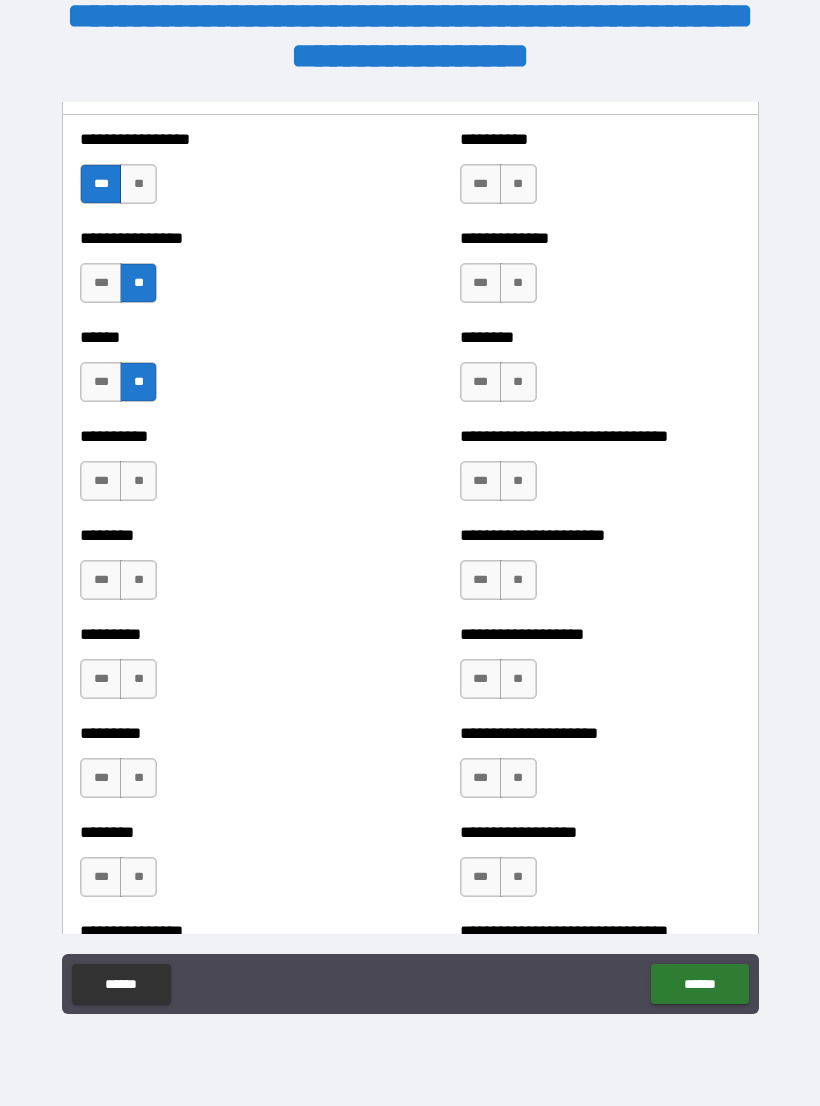 click on "**" at bounding box center (138, 481) 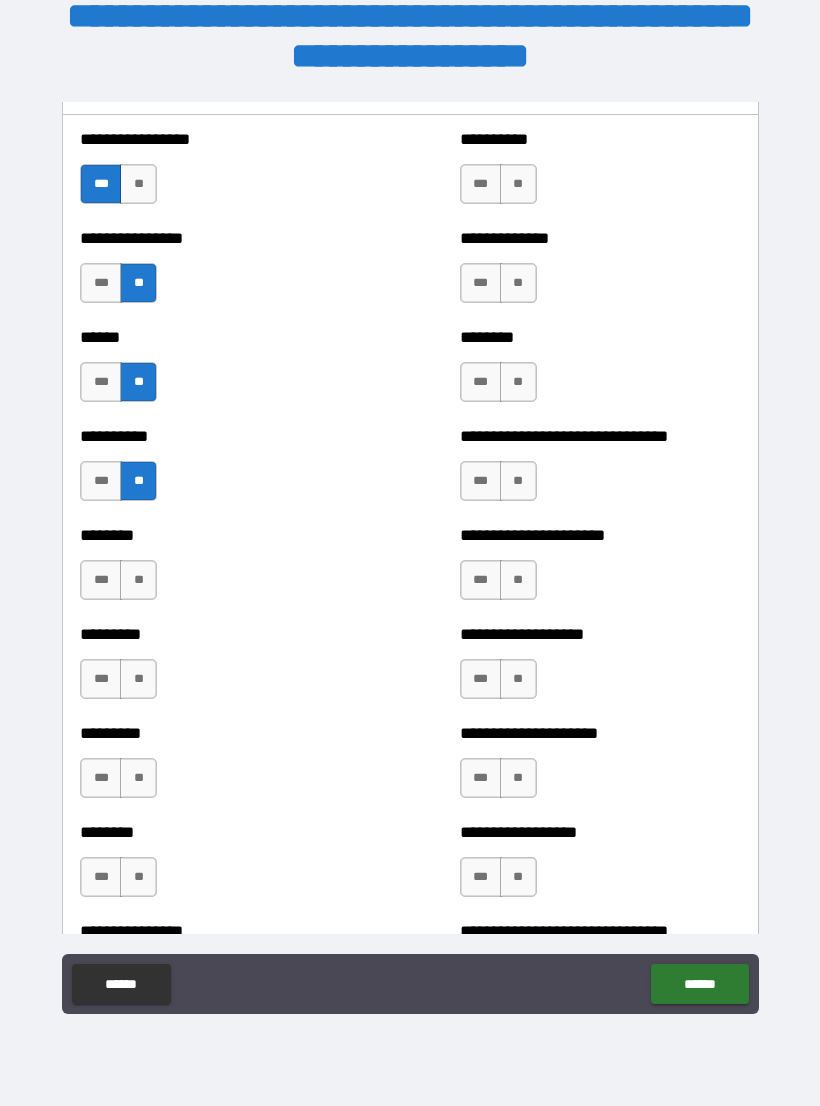 click on "**" at bounding box center [138, 580] 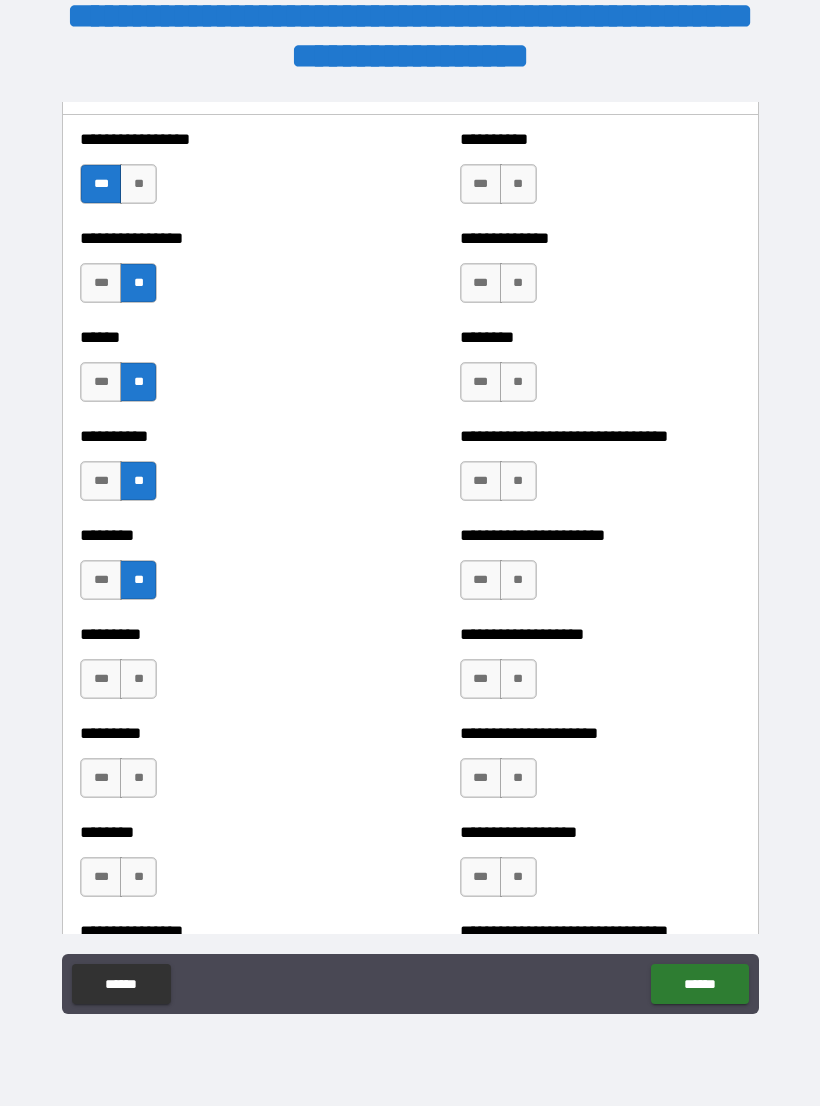 click on "***" at bounding box center [101, 580] 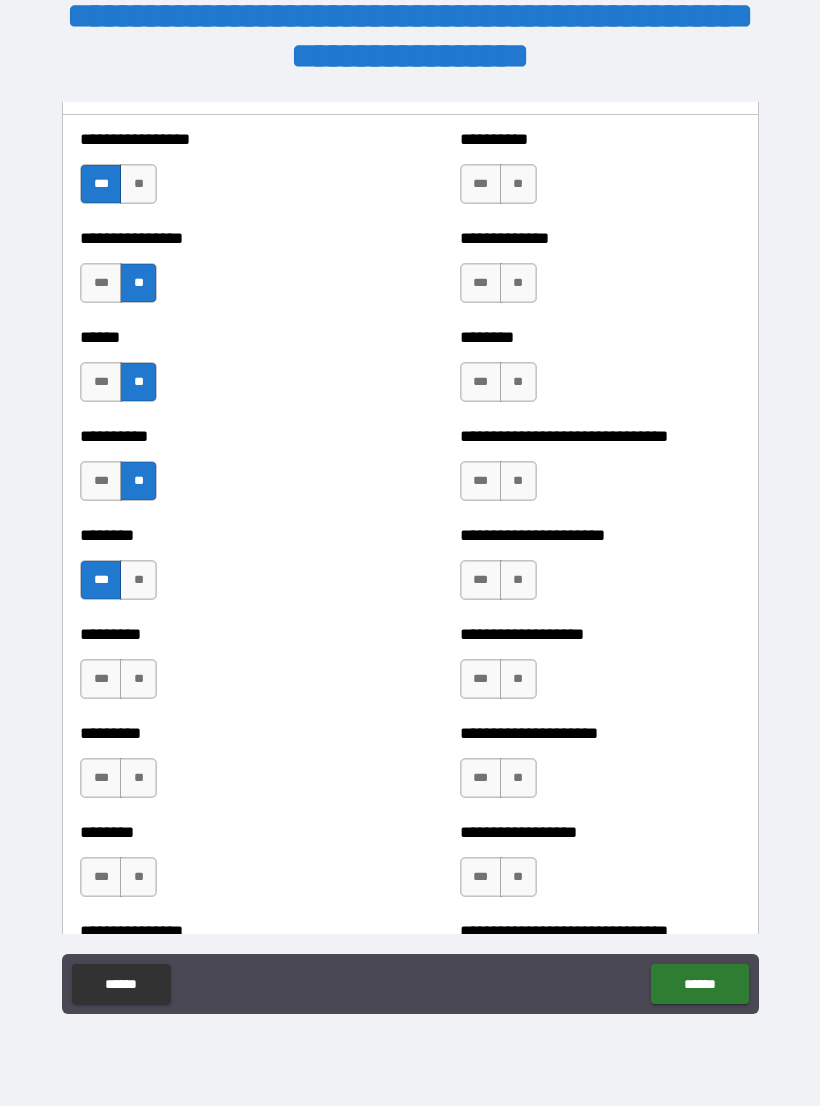 click on "**" at bounding box center [138, 778] 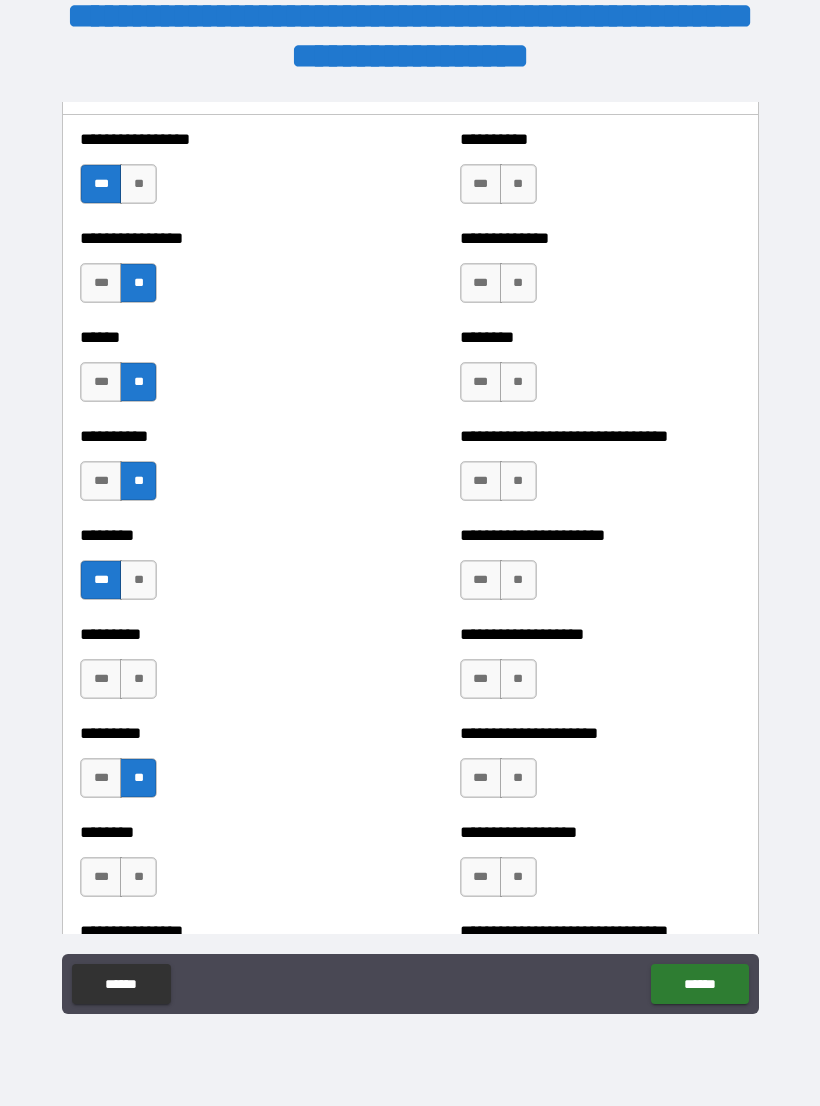 click on "**" at bounding box center [138, 877] 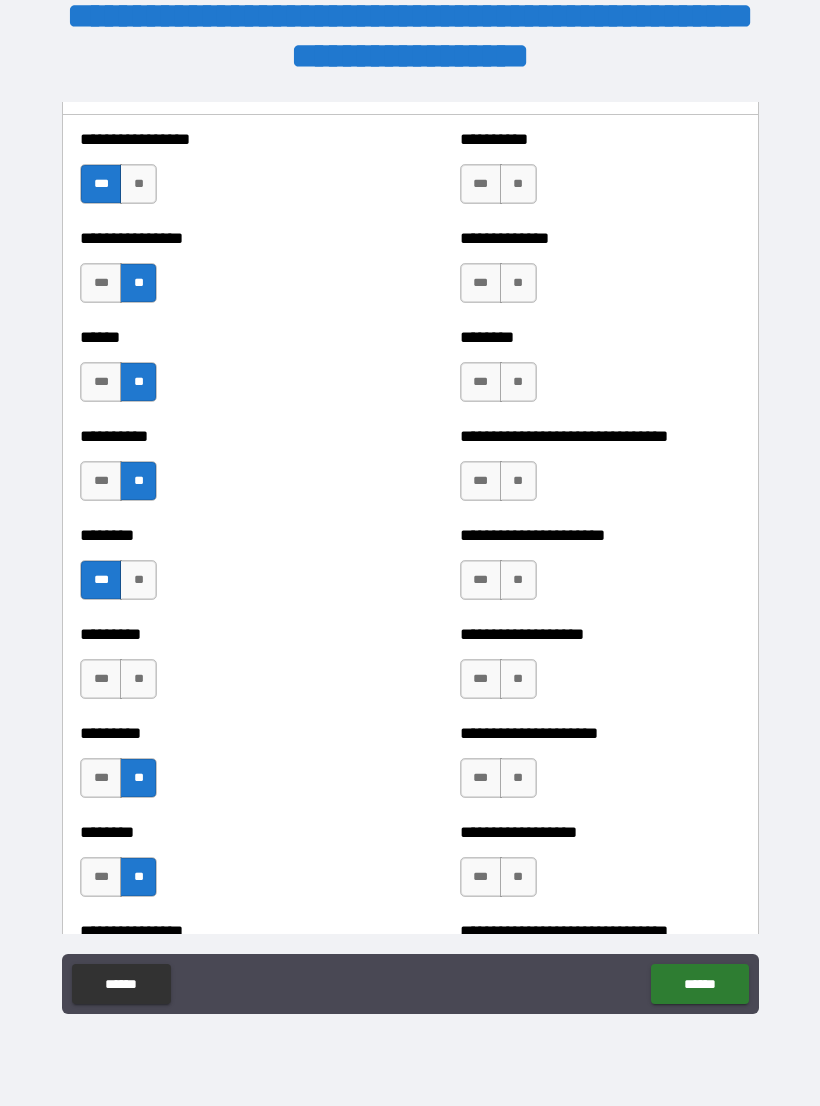 click on "********* *** **" at bounding box center (220, 669) 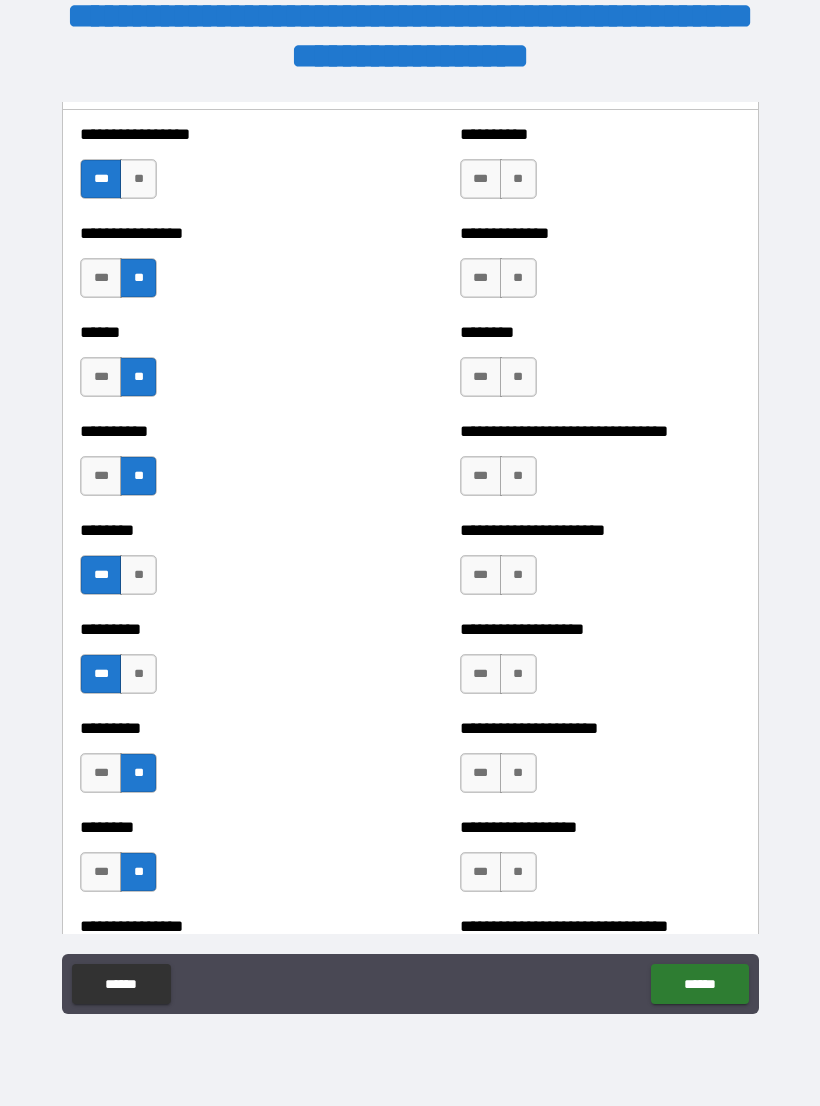 scroll, scrollTop: 6703, scrollLeft: 0, axis: vertical 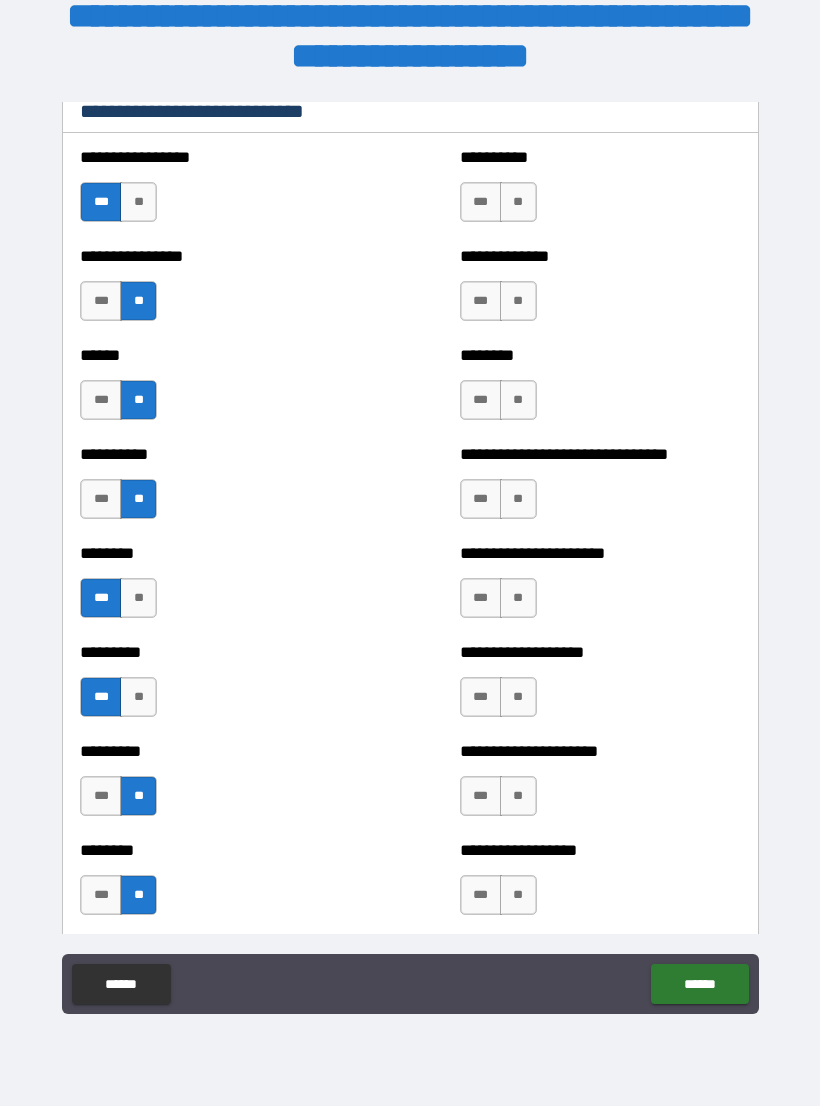 click on "***" at bounding box center (481, 202) 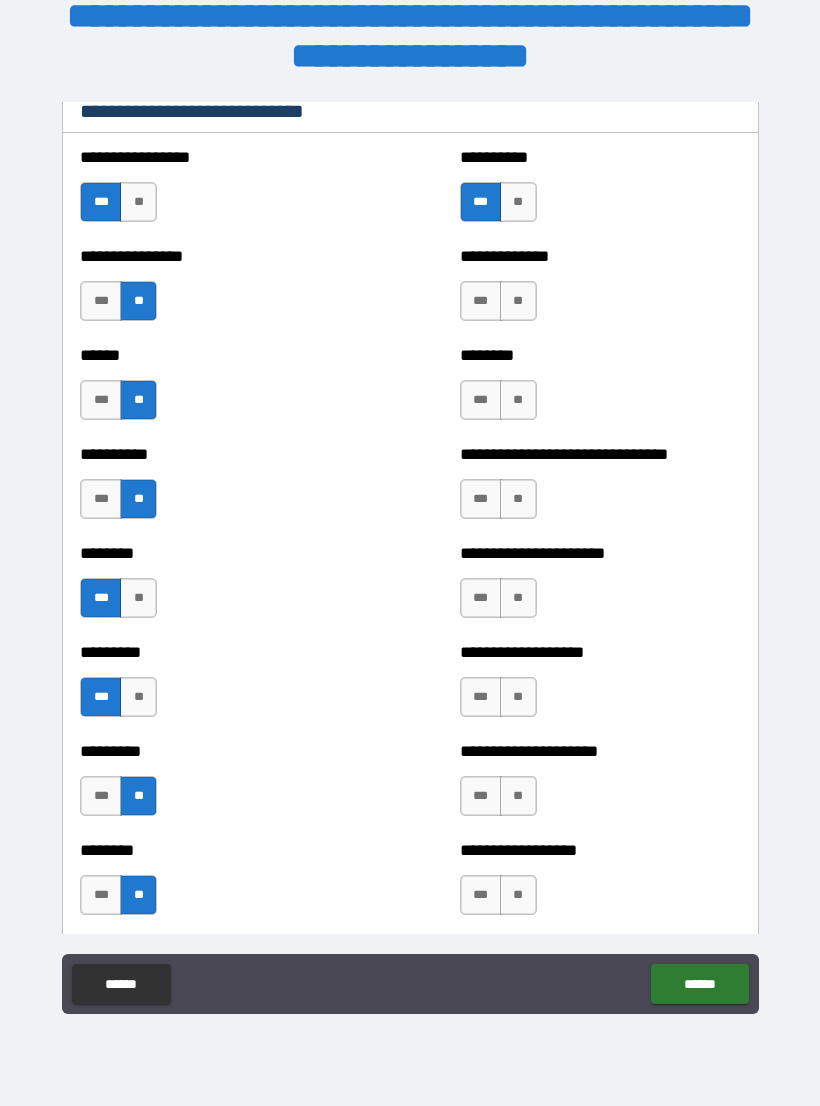 click on "**" at bounding box center (518, 301) 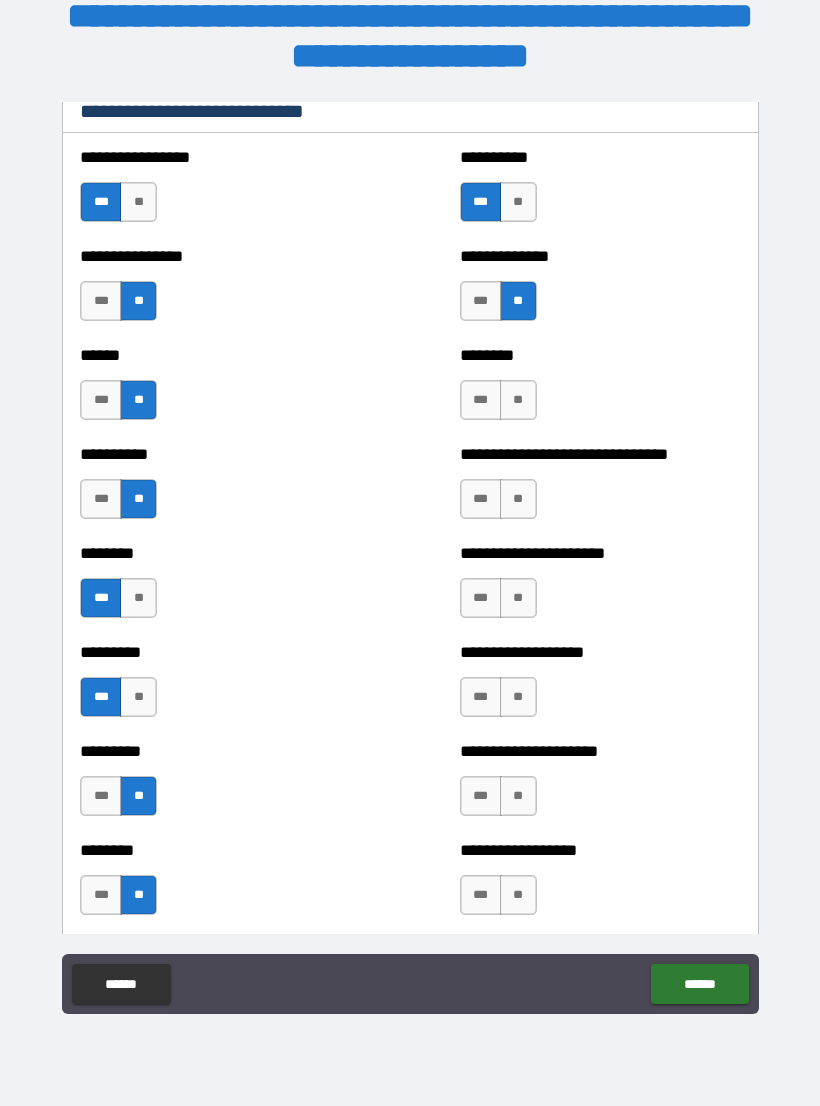 click on "**" at bounding box center (518, 400) 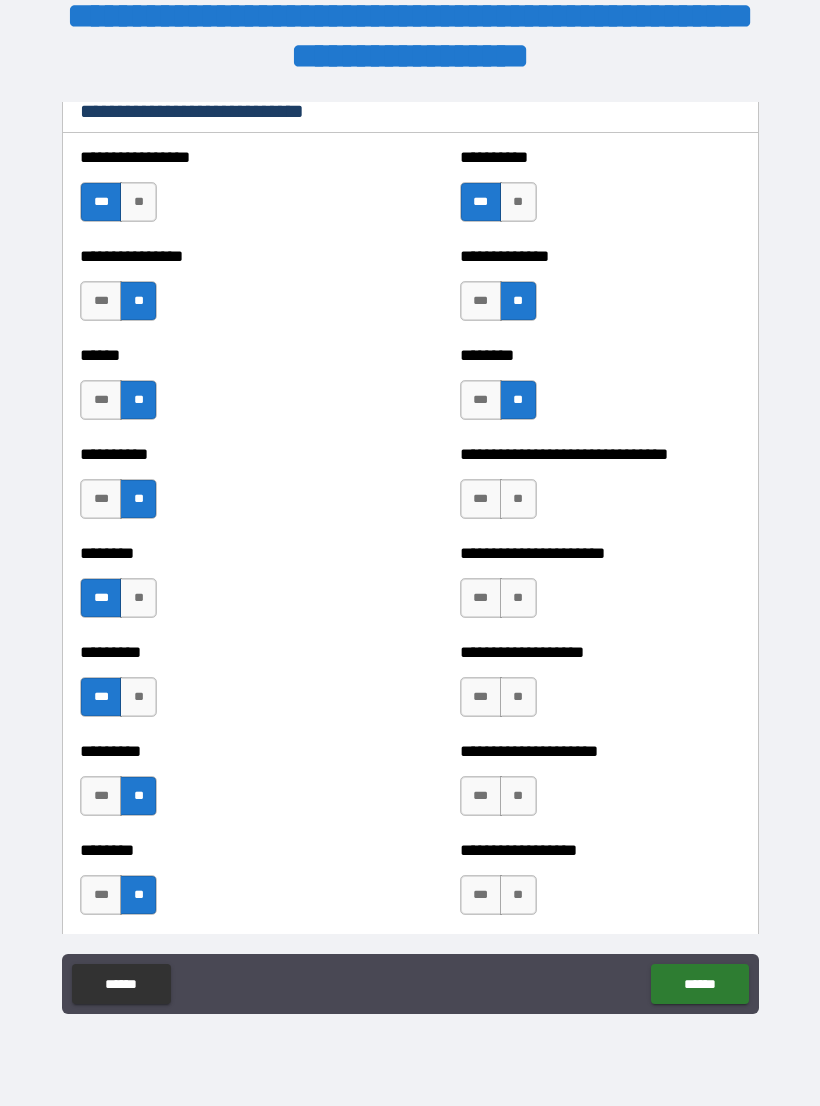 click on "**" at bounding box center (518, 499) 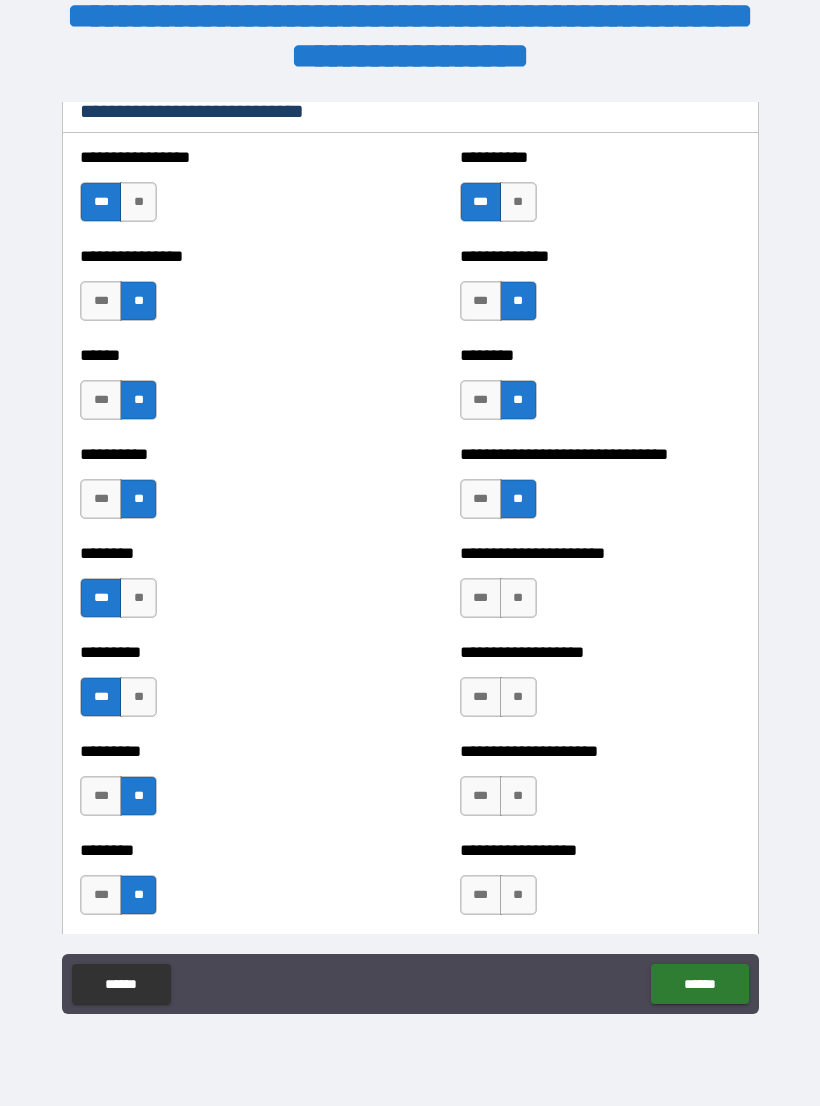 click on "***" at bounding box center [481, 499] 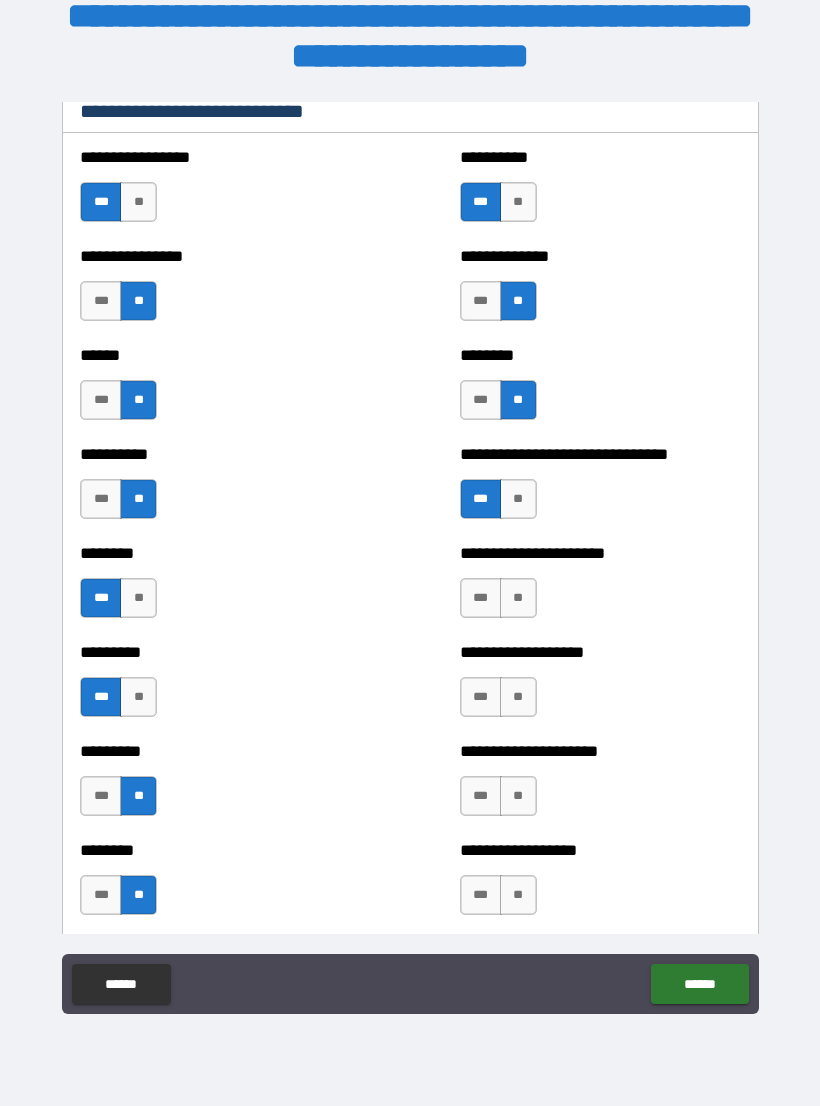 click on "**" at bounding box center [518, 598] 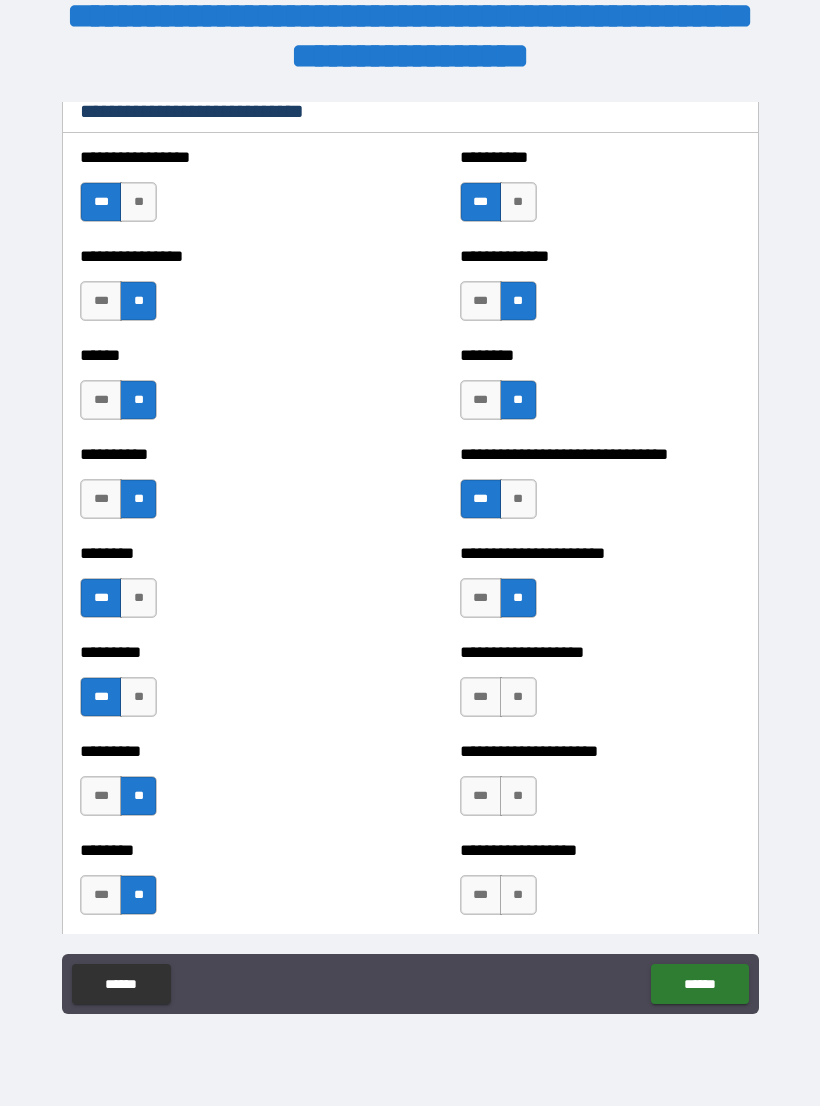 click on "***" at bounding box center [481, 598] 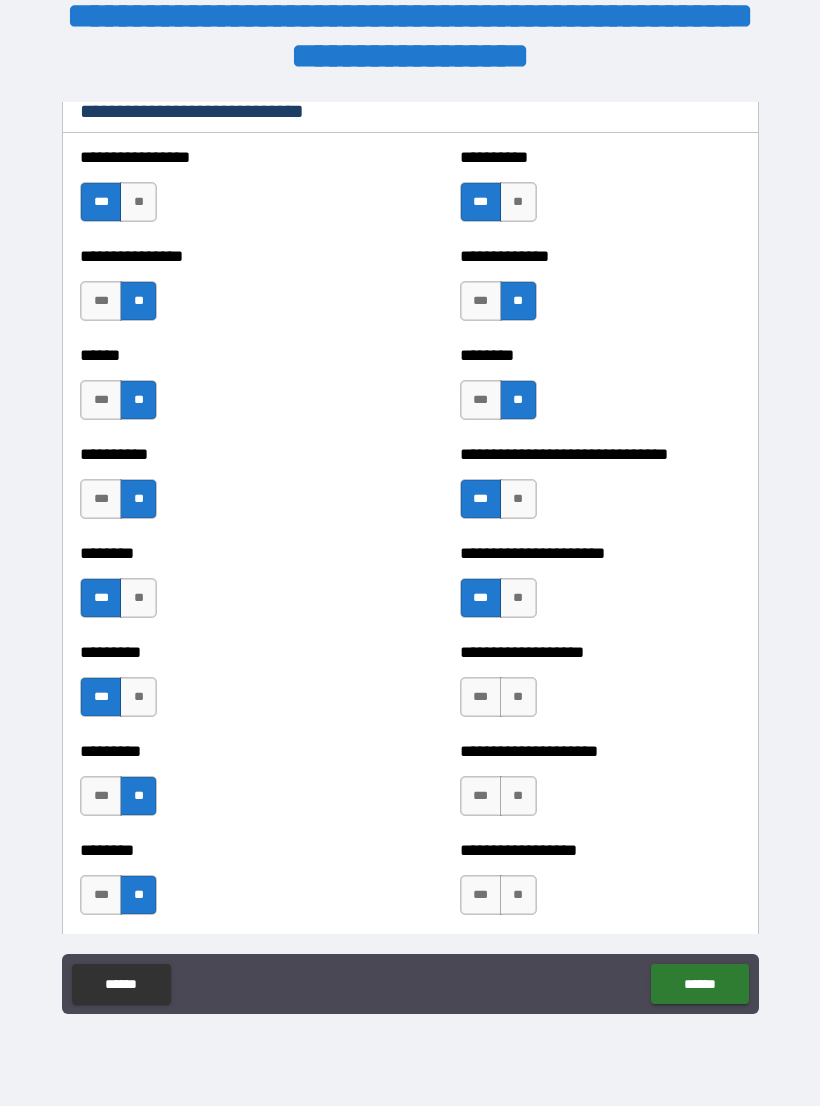 click on "***" at bounding box center [481, 697] 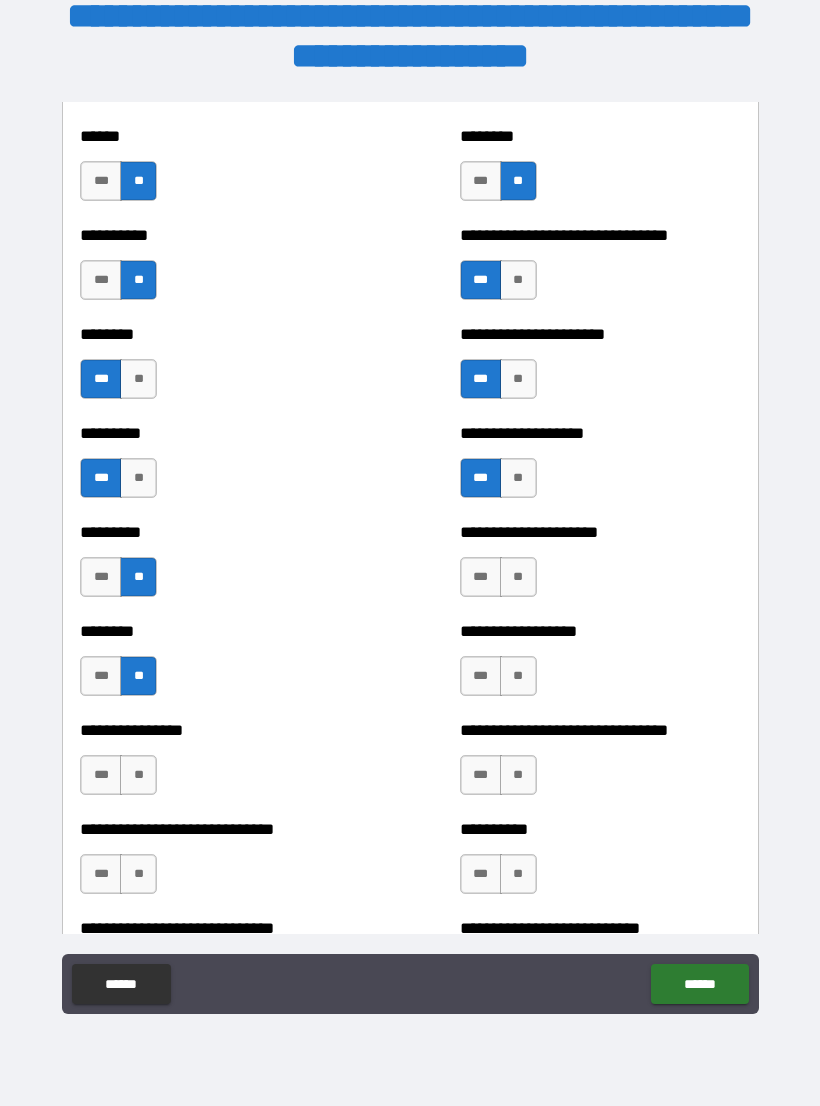 scroll, scrollTop: 6942, scrollLeft: 0, axis: vertical 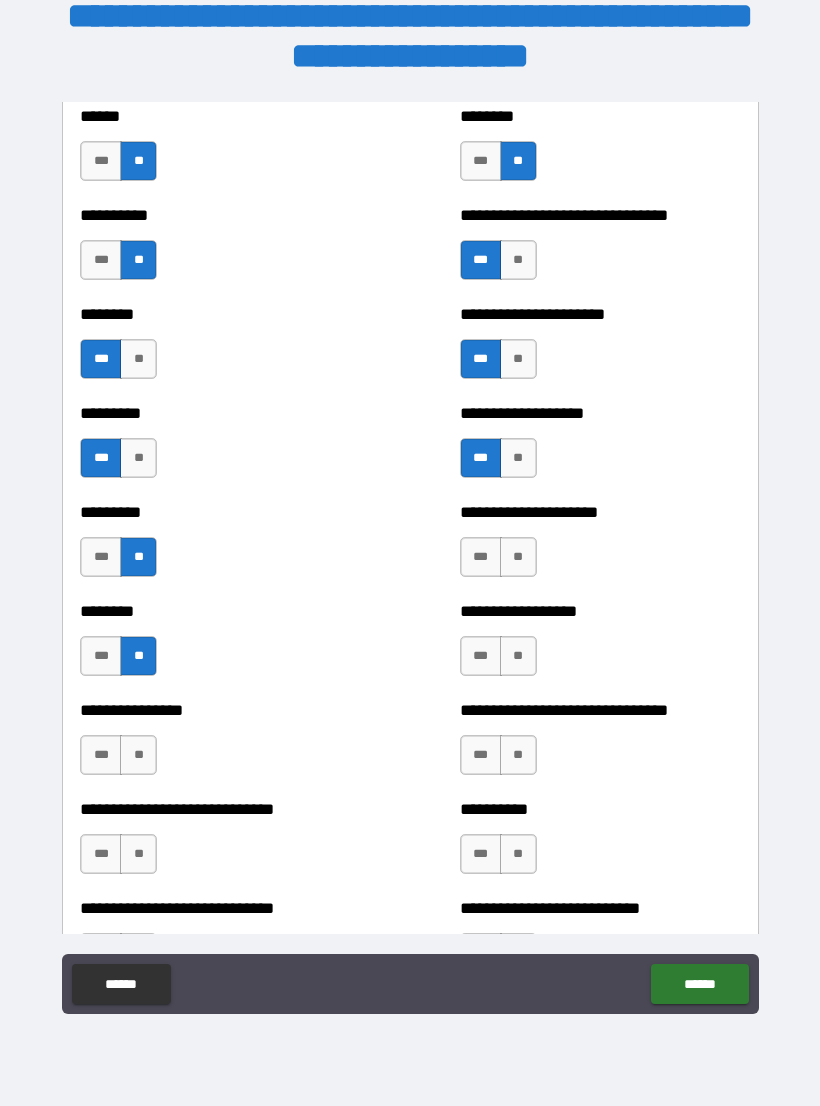 click on "**" at bounding box center (518, 557) 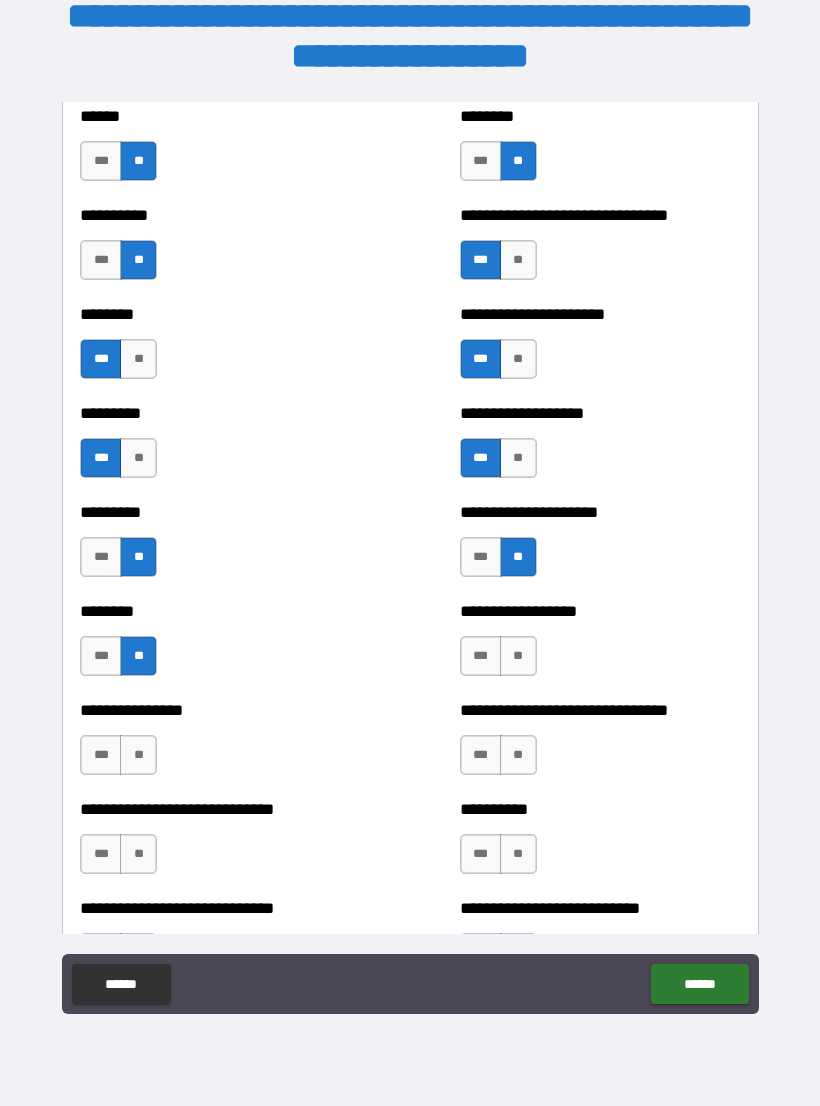 click on "**" at bounding box center [518, 656] 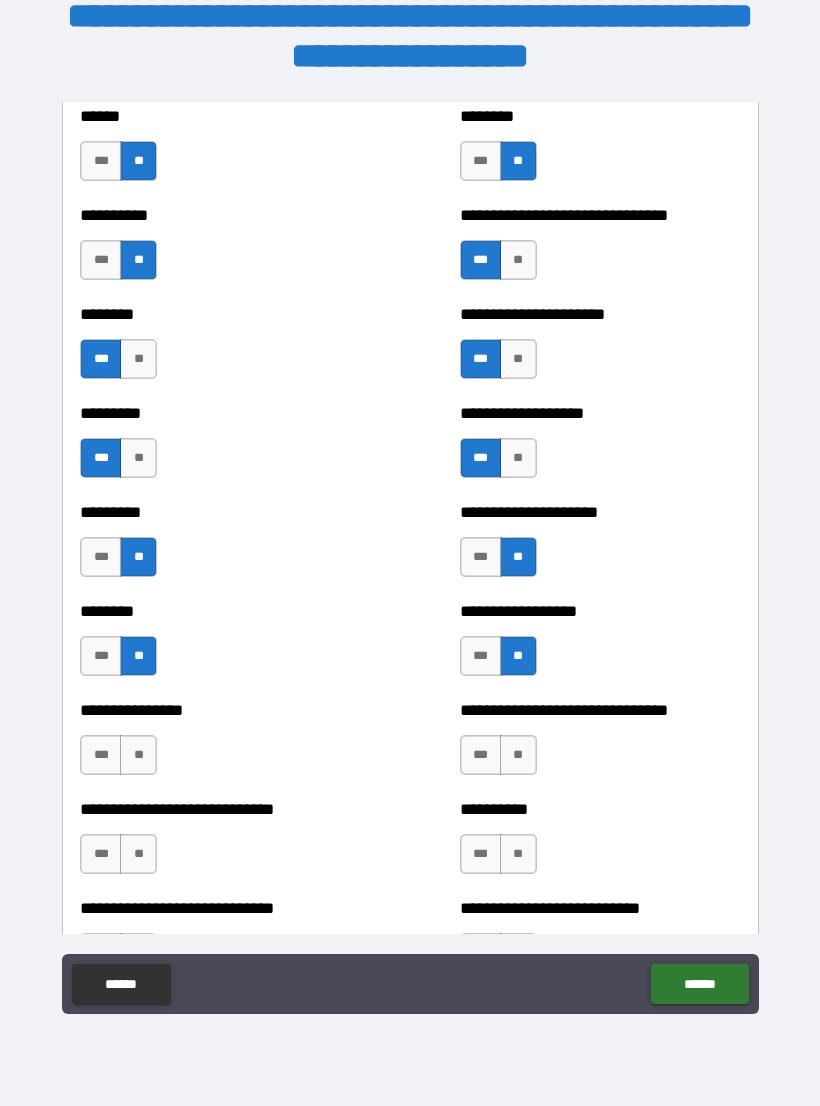 click on "**" at bounding box center [518, 755] 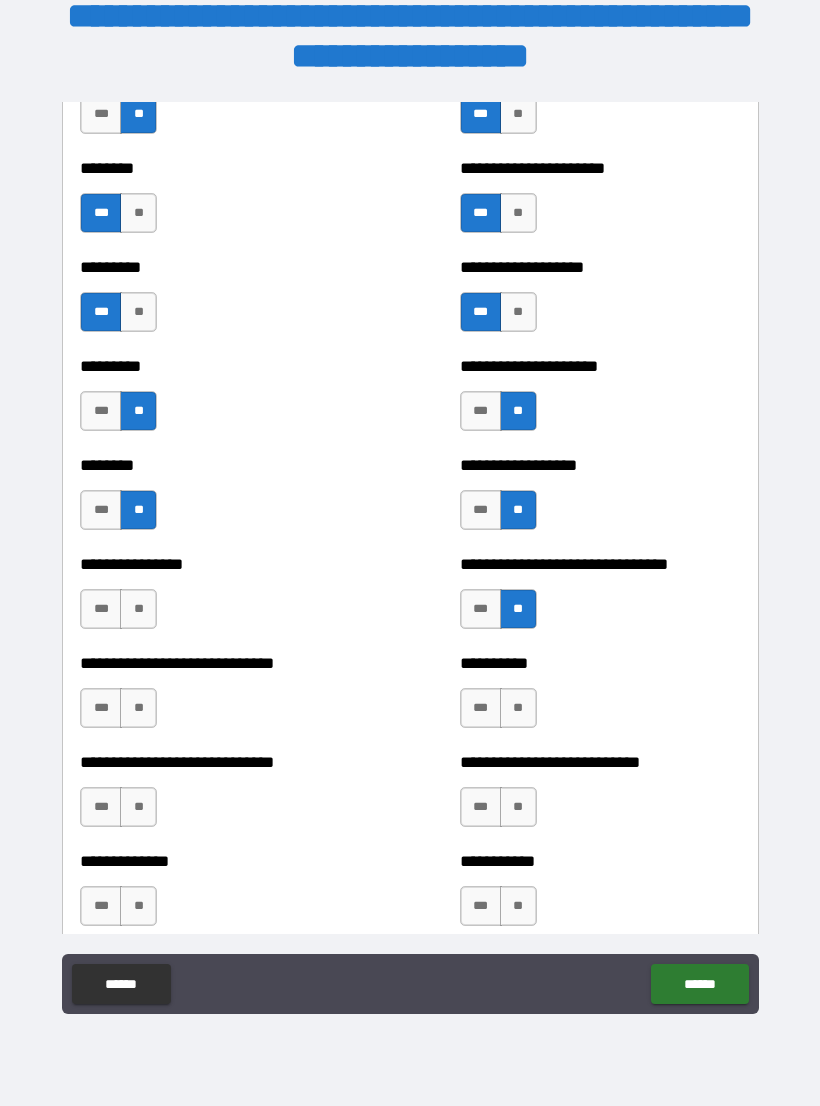 scroll, scrollTop: 7112, scrollLeft: 0, axis: vertical 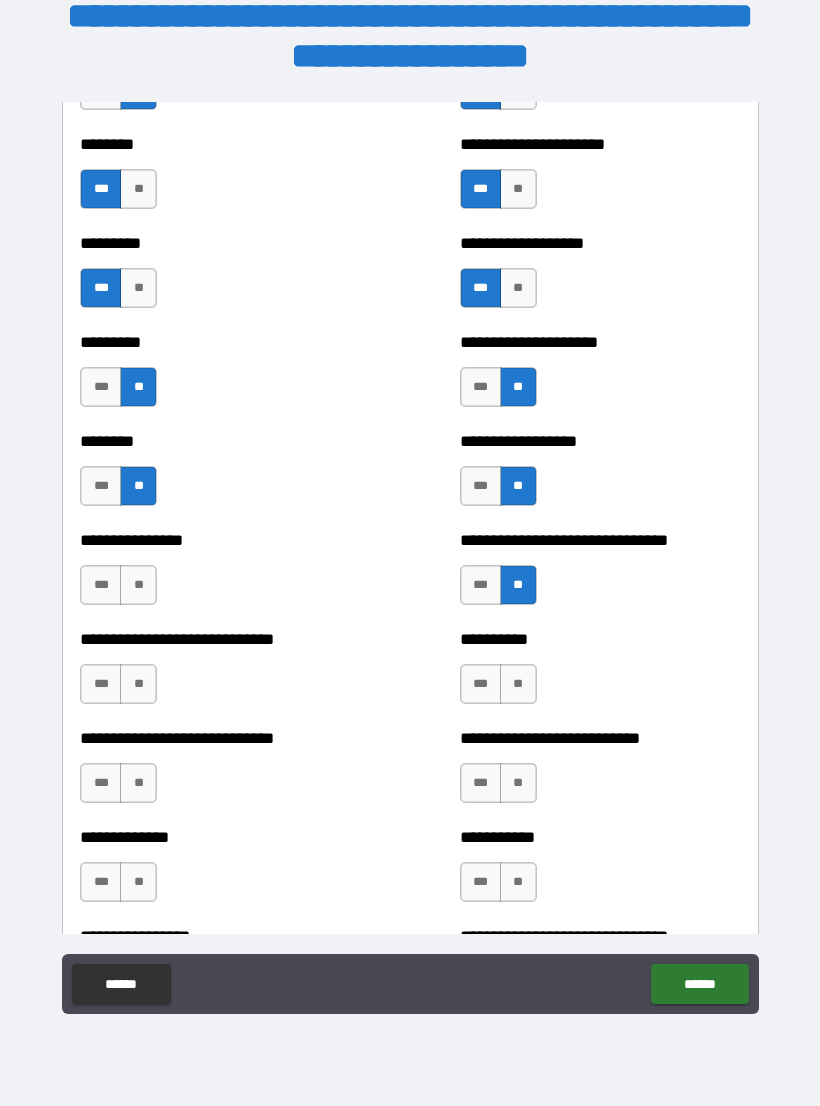 click on "***" at bounding box center [481, 684] 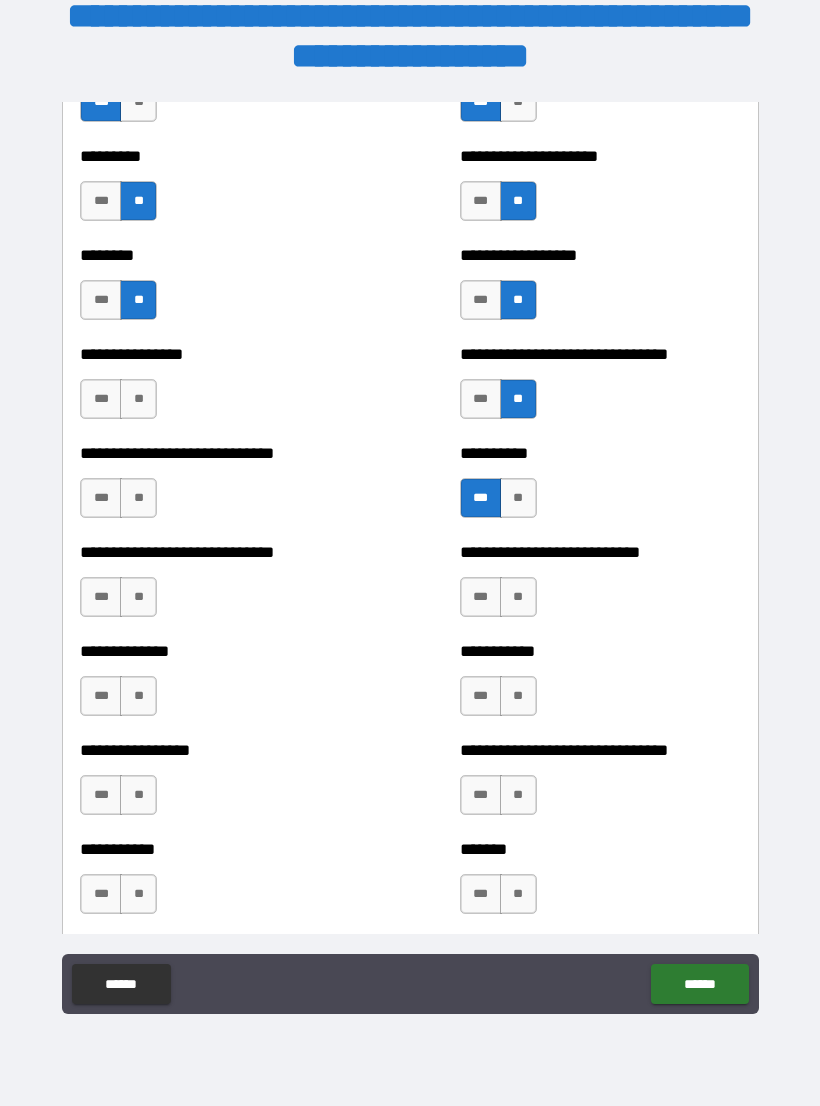 scroll, scrollTop: 7417, scrollLeft: 0, axis: vertical 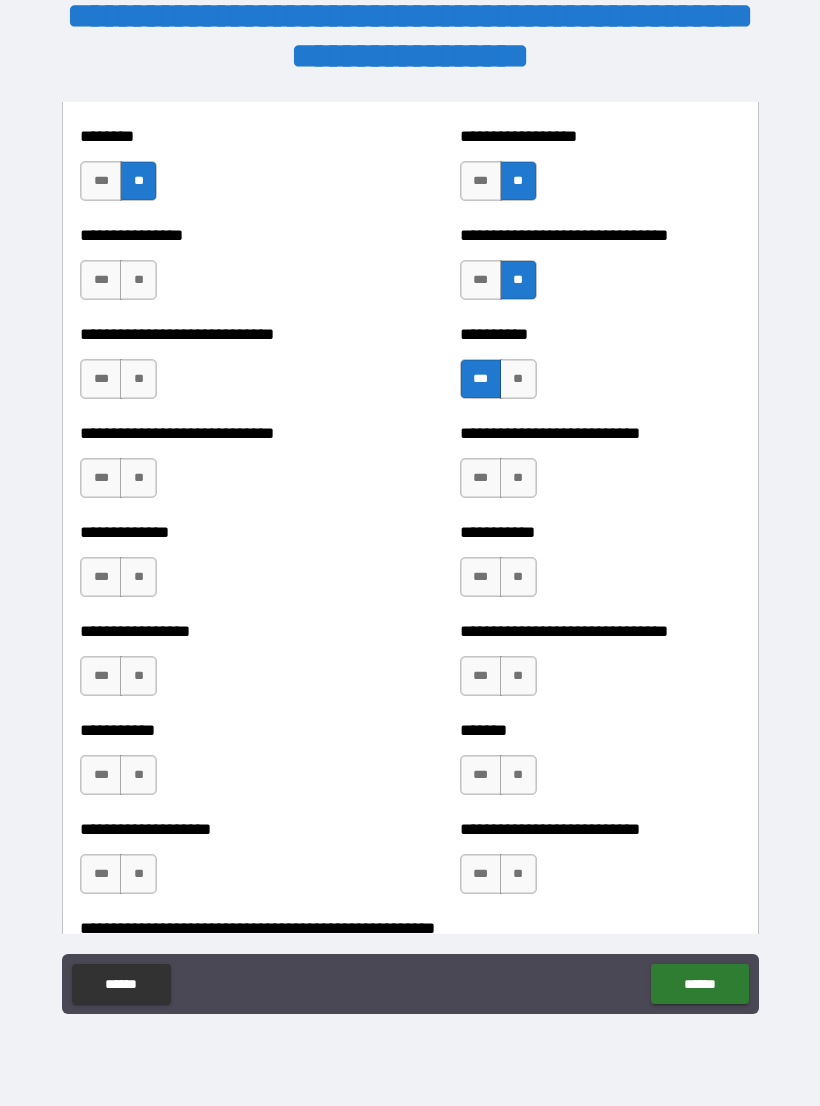 click on "***" at bounding box center (101, 280) 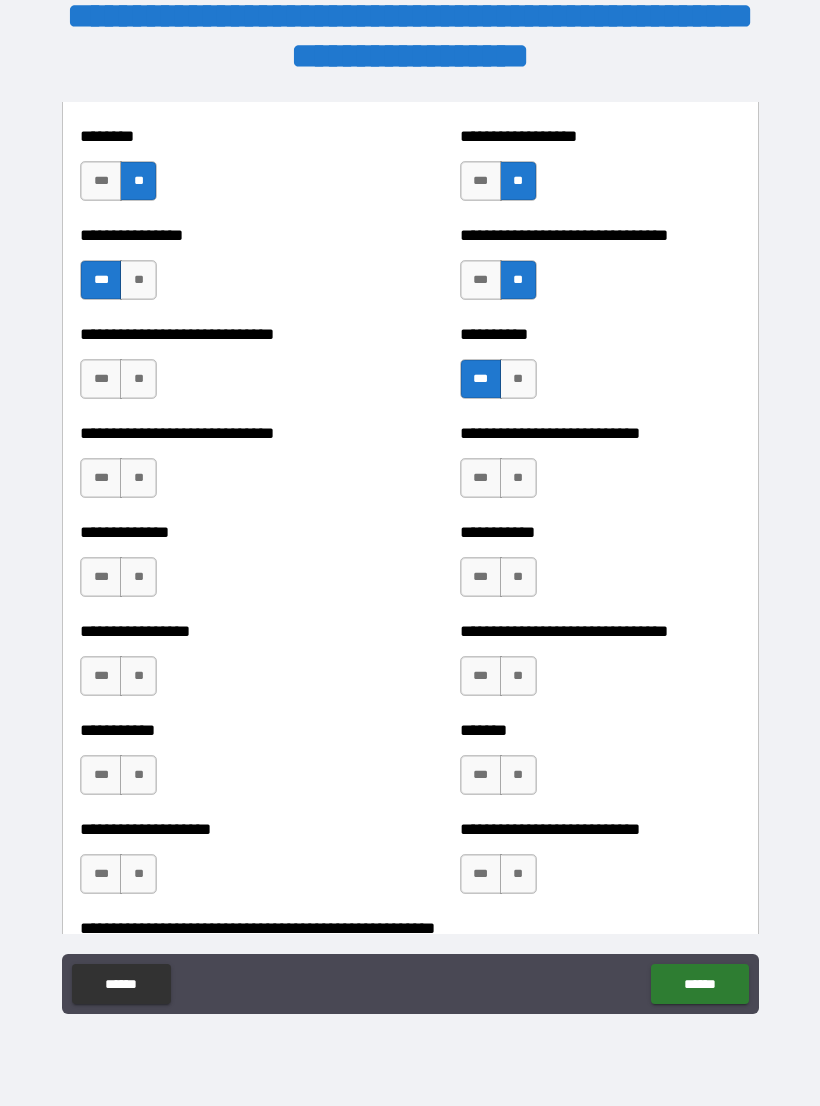 click on "***" at bounding box center [101, 379] 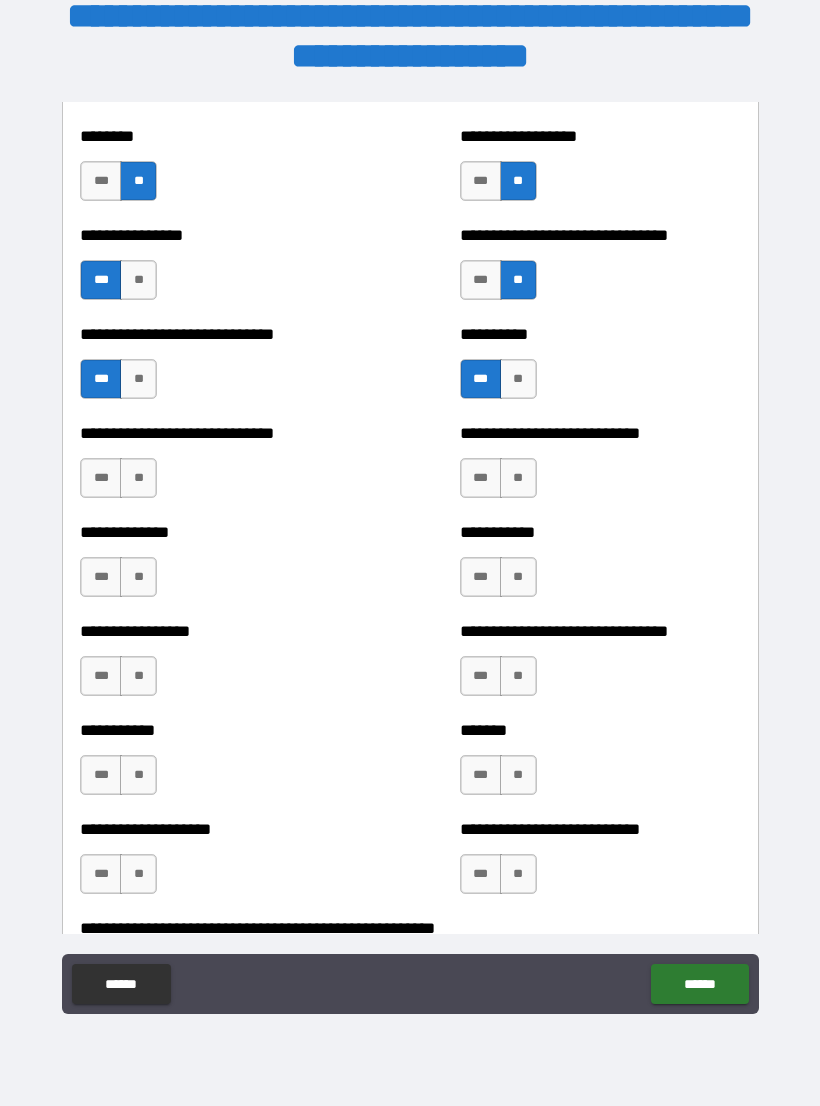 click on "**" at bounding box center (138, 478) 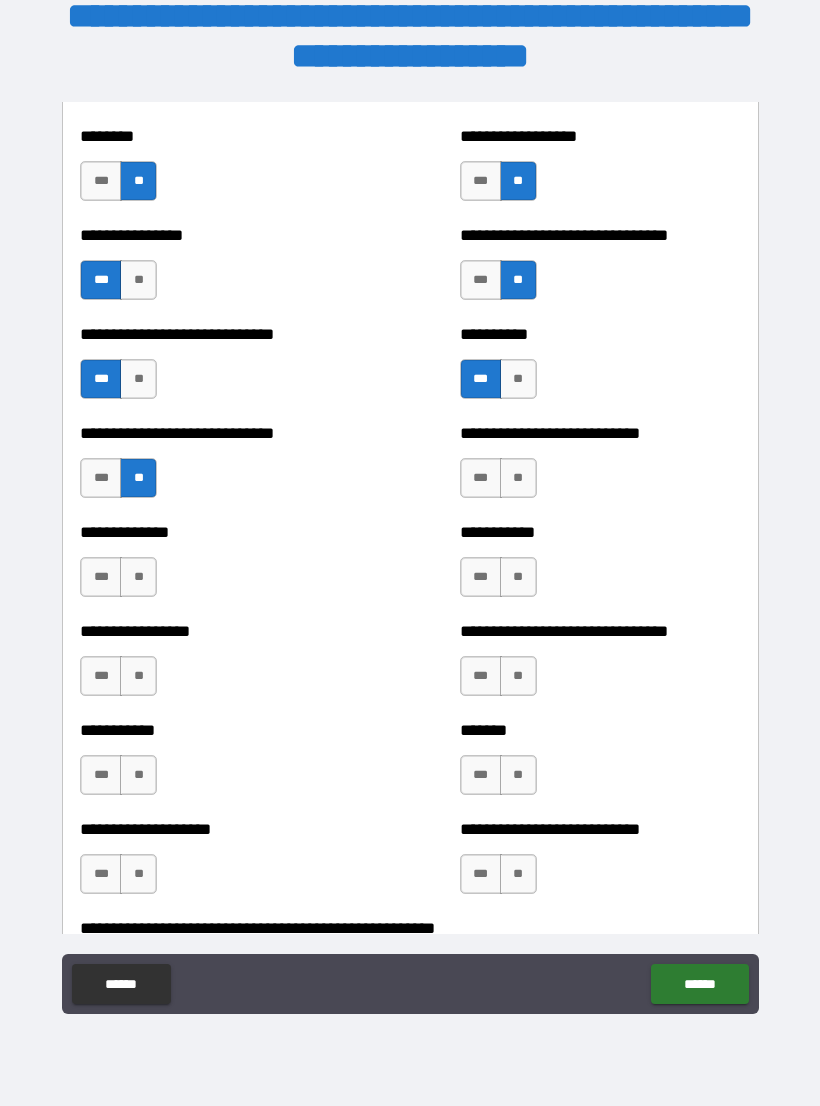 click on "**" at bounding box center (138, 577) 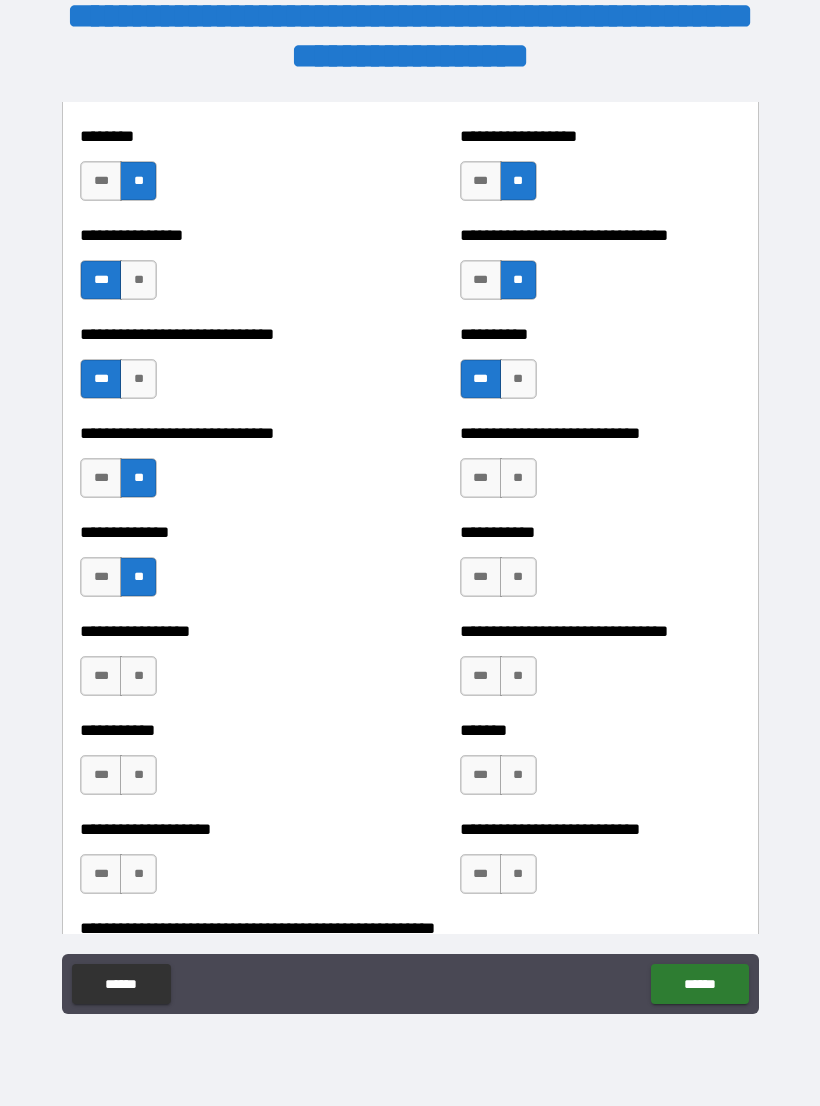 click on "**" at bounding box center [138, 676] 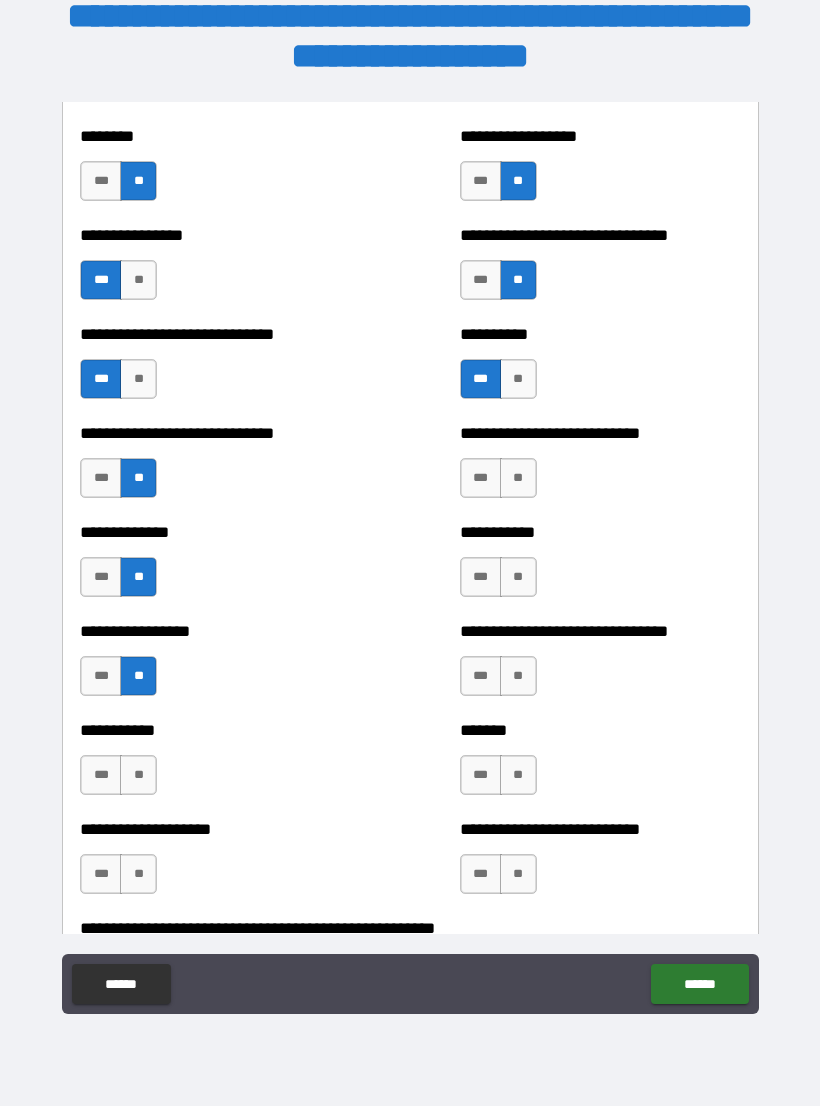 click on "***" at bounding box center [101, 676] 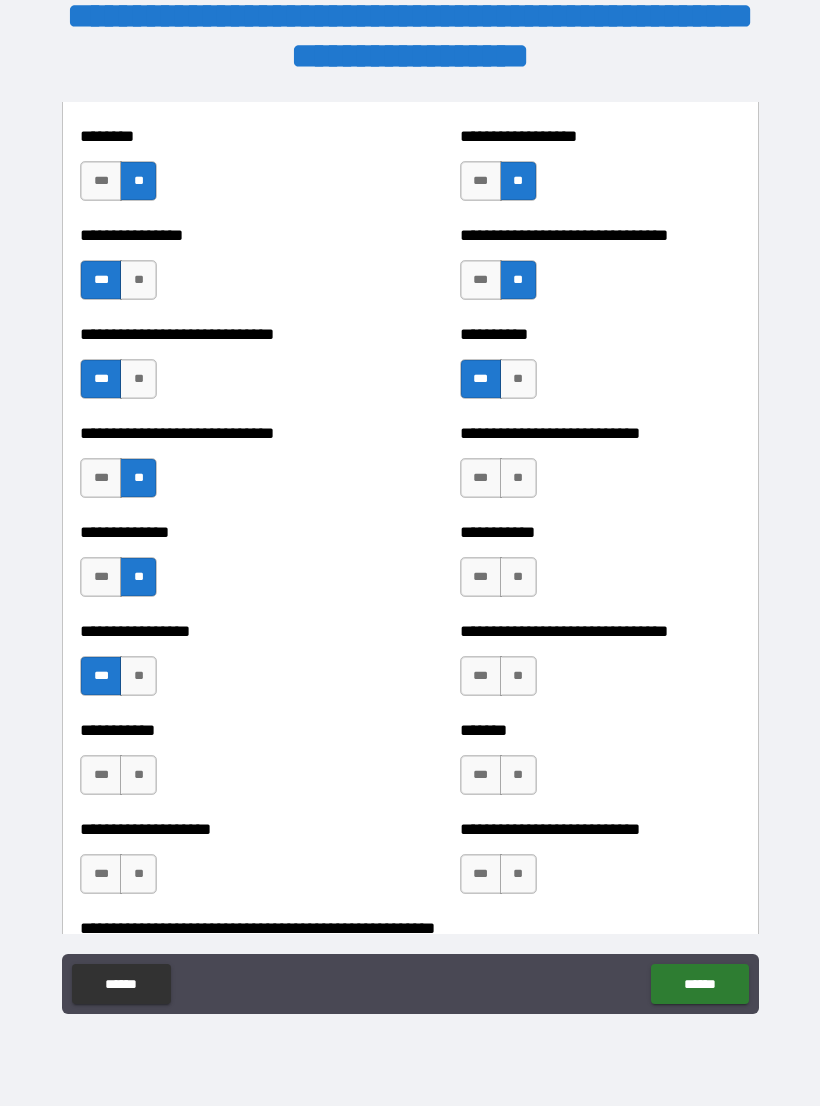 click on "***" at bounding box center [101, 775] 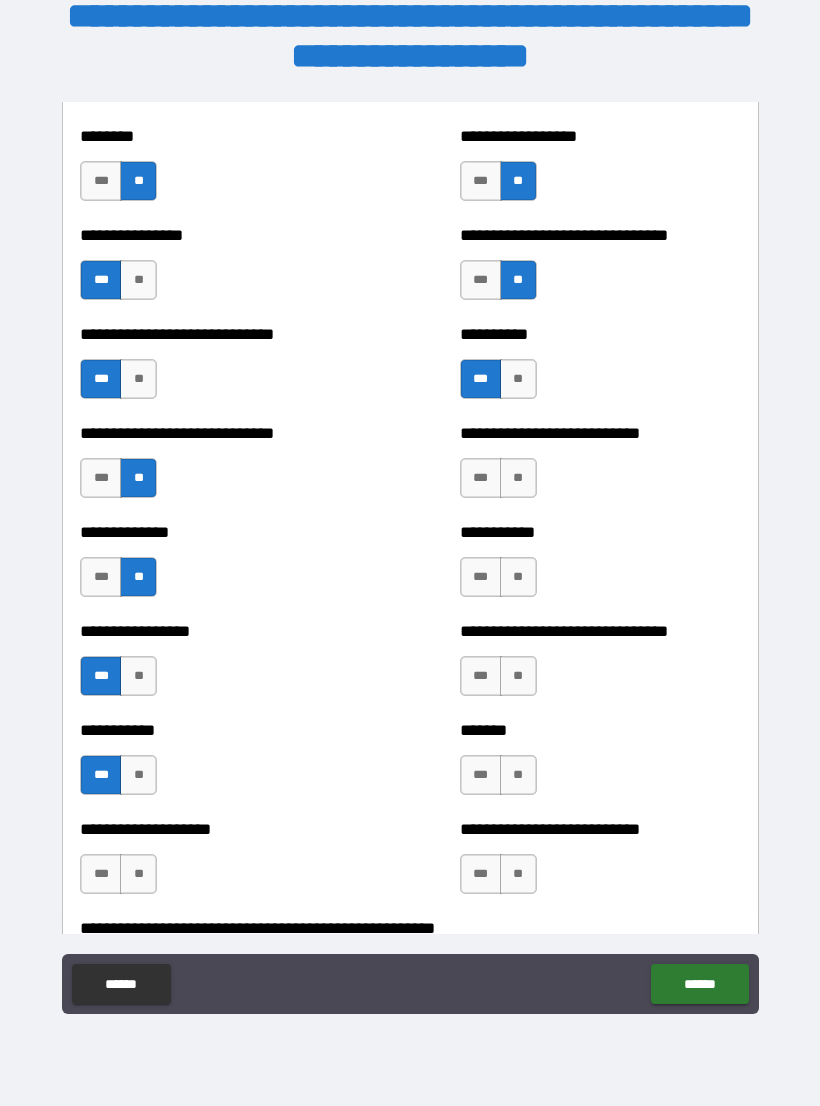 click on "***" at bounding box center [101, 874] 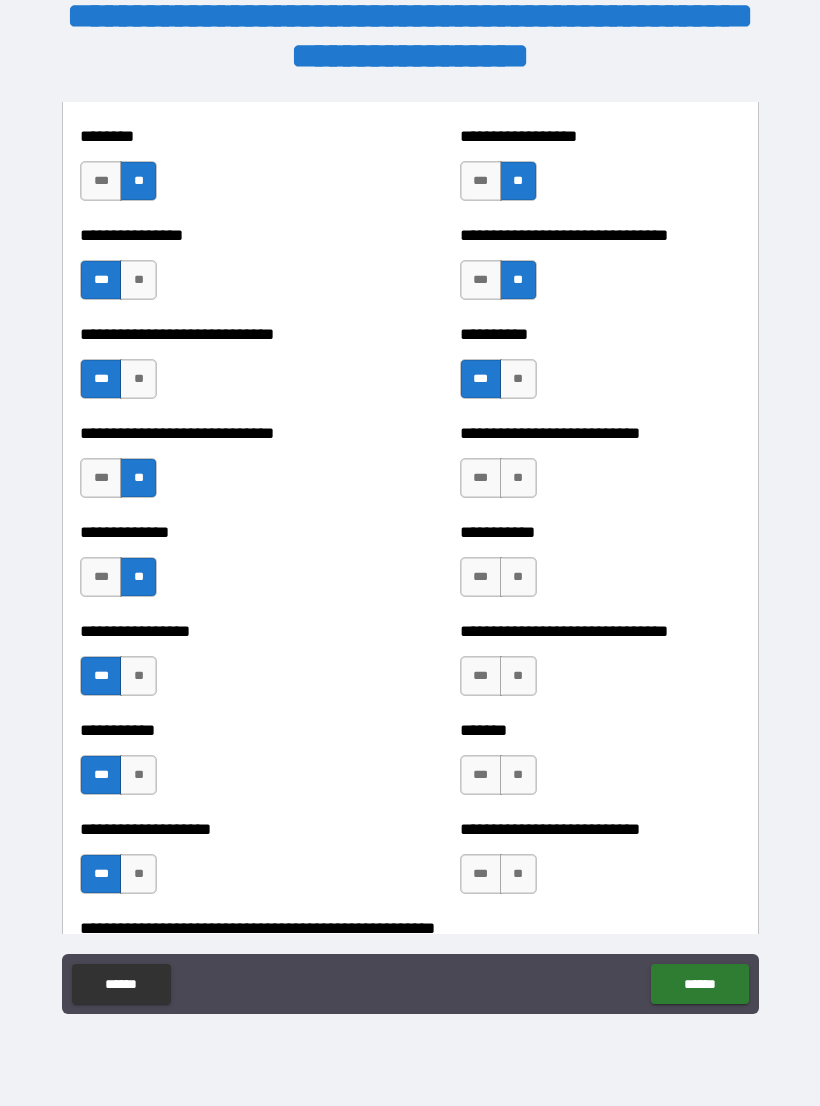 click on "**" at bounding box center (518, 874) 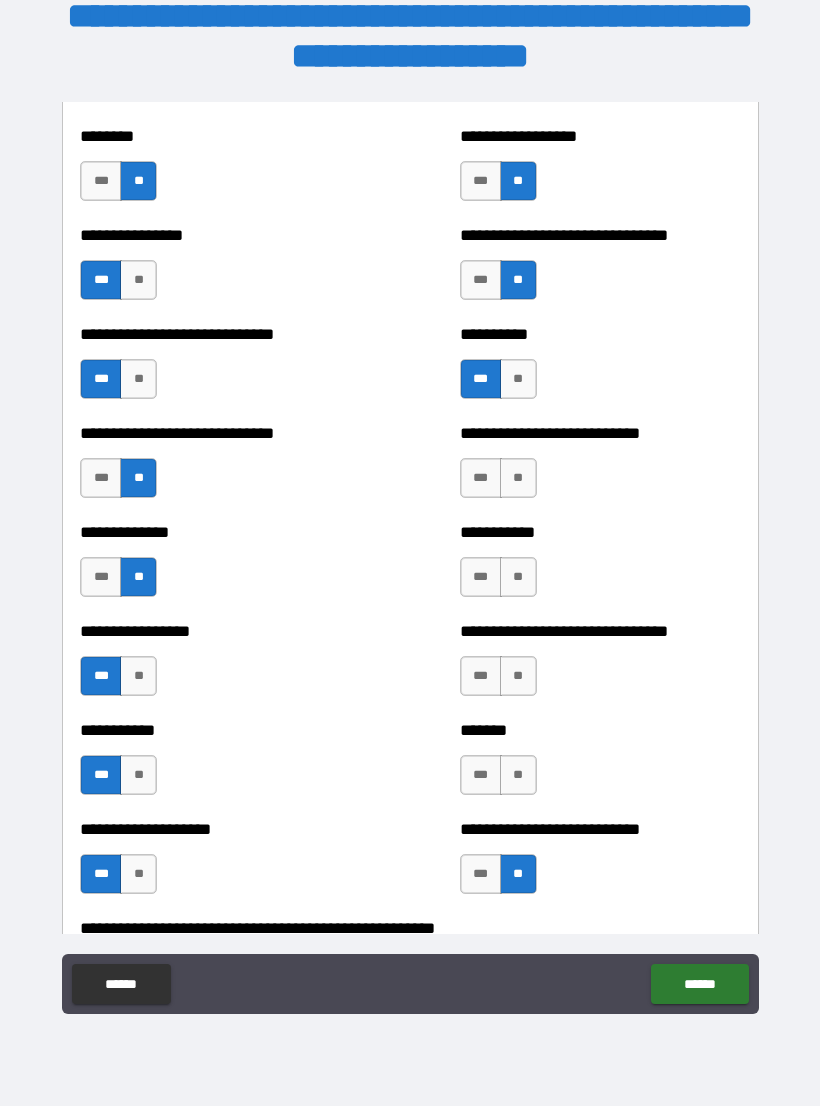 click on "***" at bounding box center (481, 775) 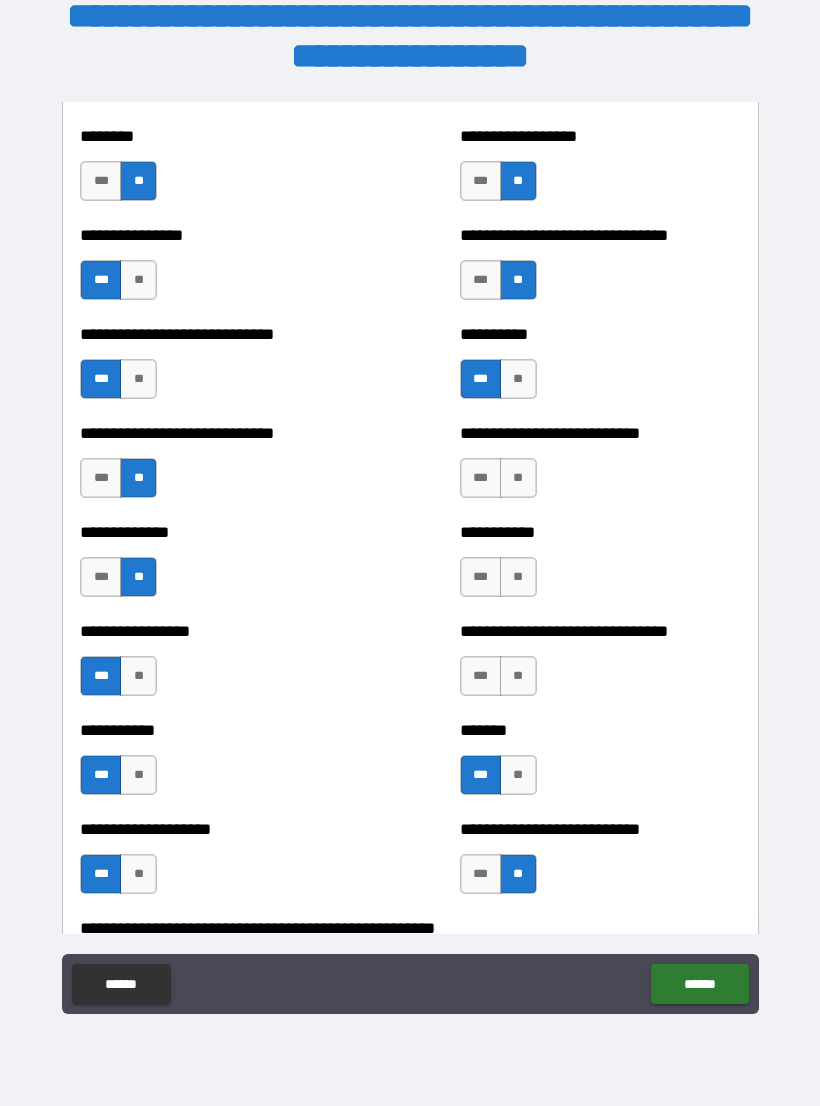 click on "**" at bounding box center [518, 676] 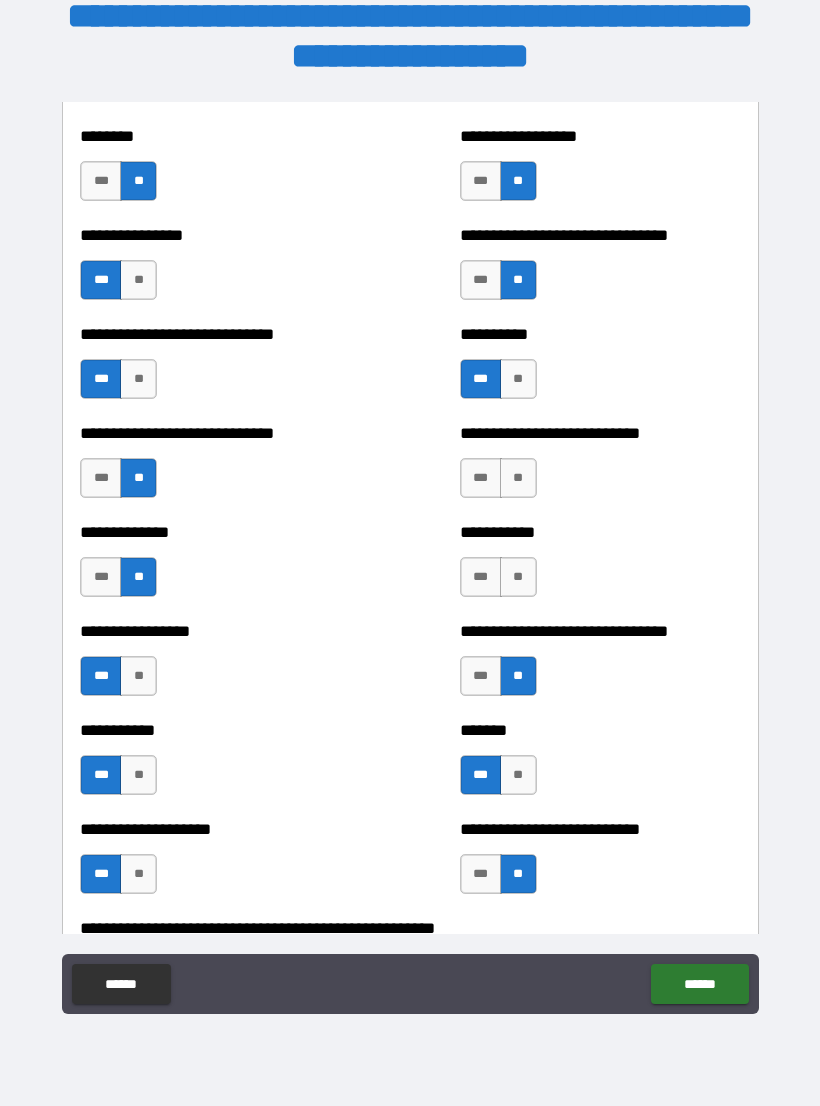 click on "**" at bounding box center [518, 577] 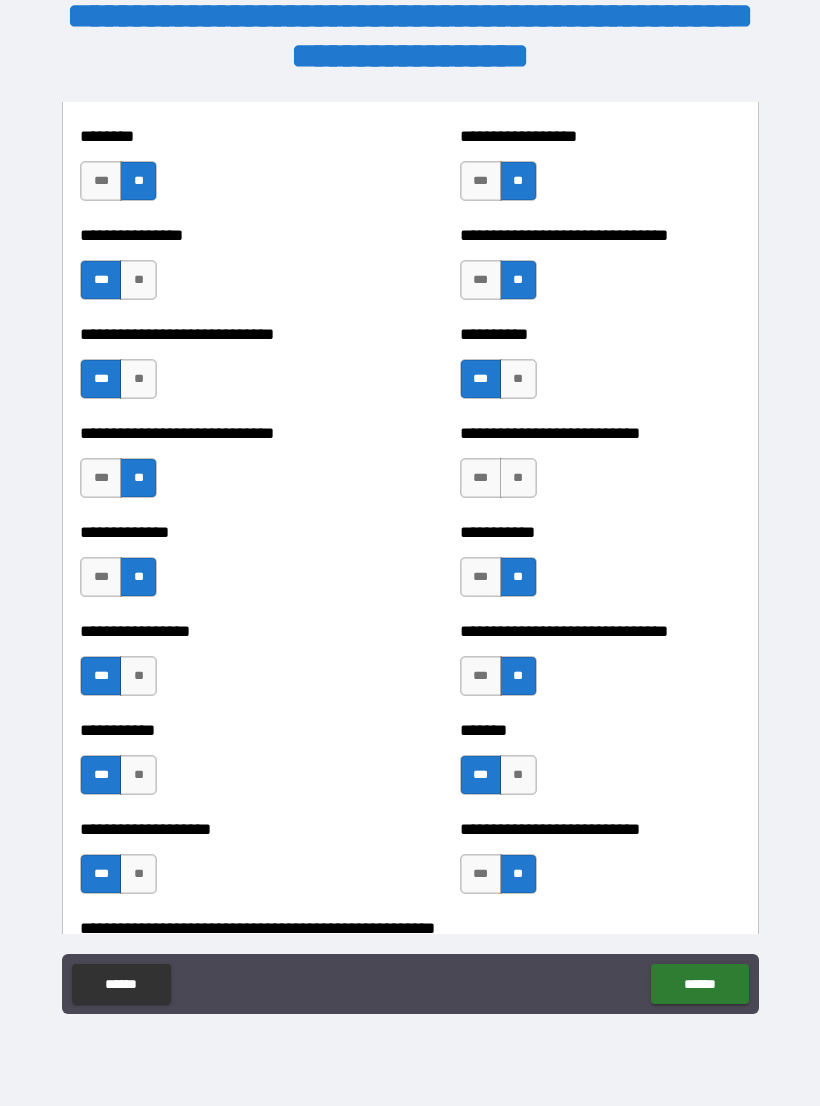 click on "**" at bounding box center (518, 478) 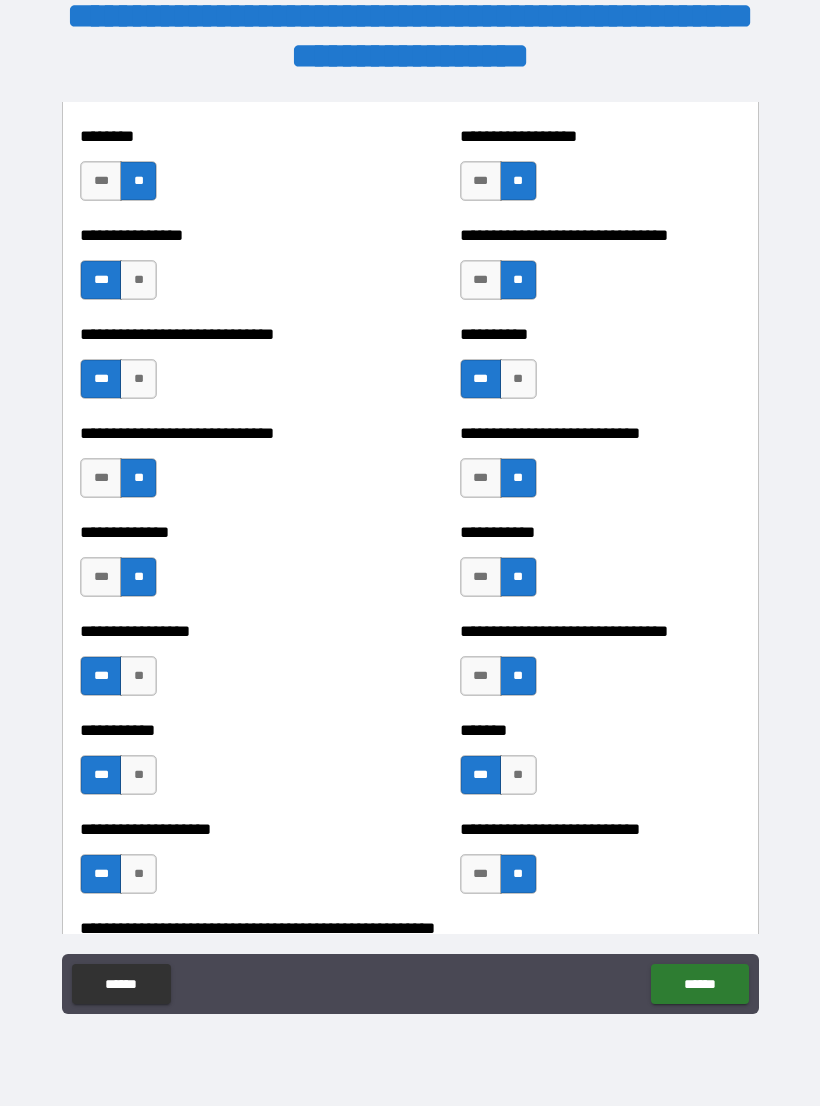 scroll, scrollTop: 7446, scrollLeft: 0, axis: vertical 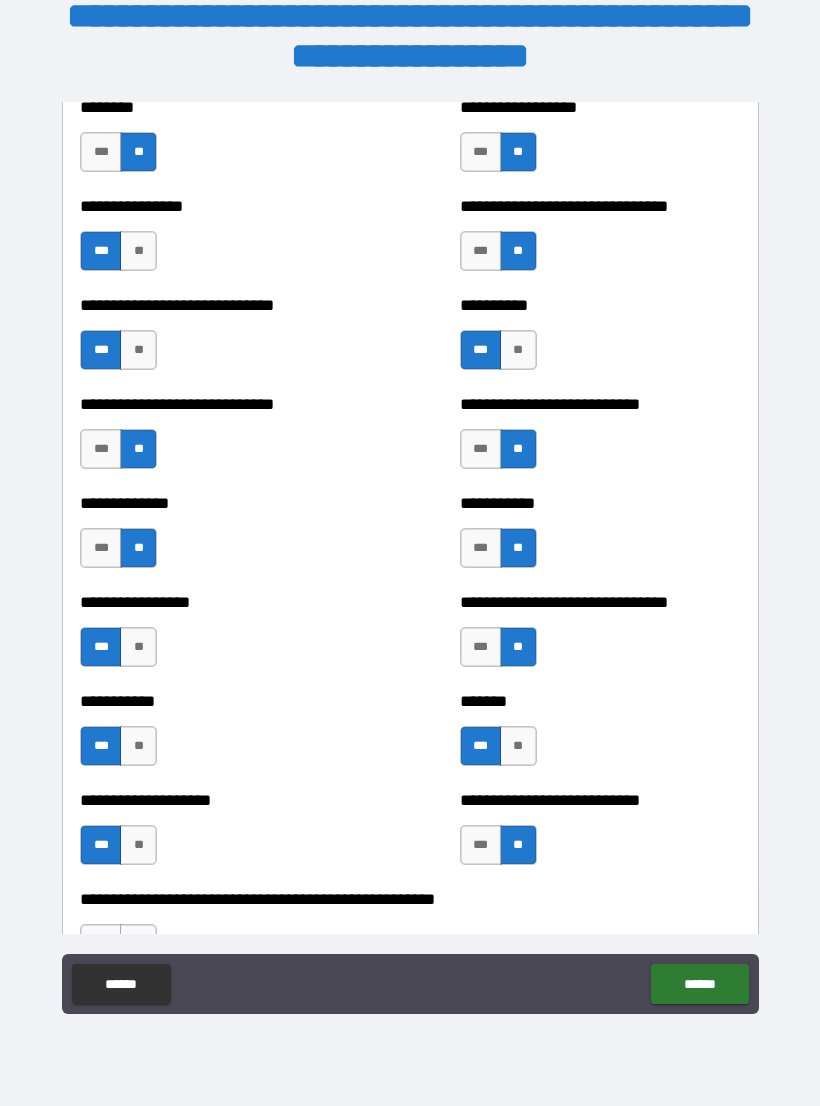 click on "***" at bounding box center [481, 449] 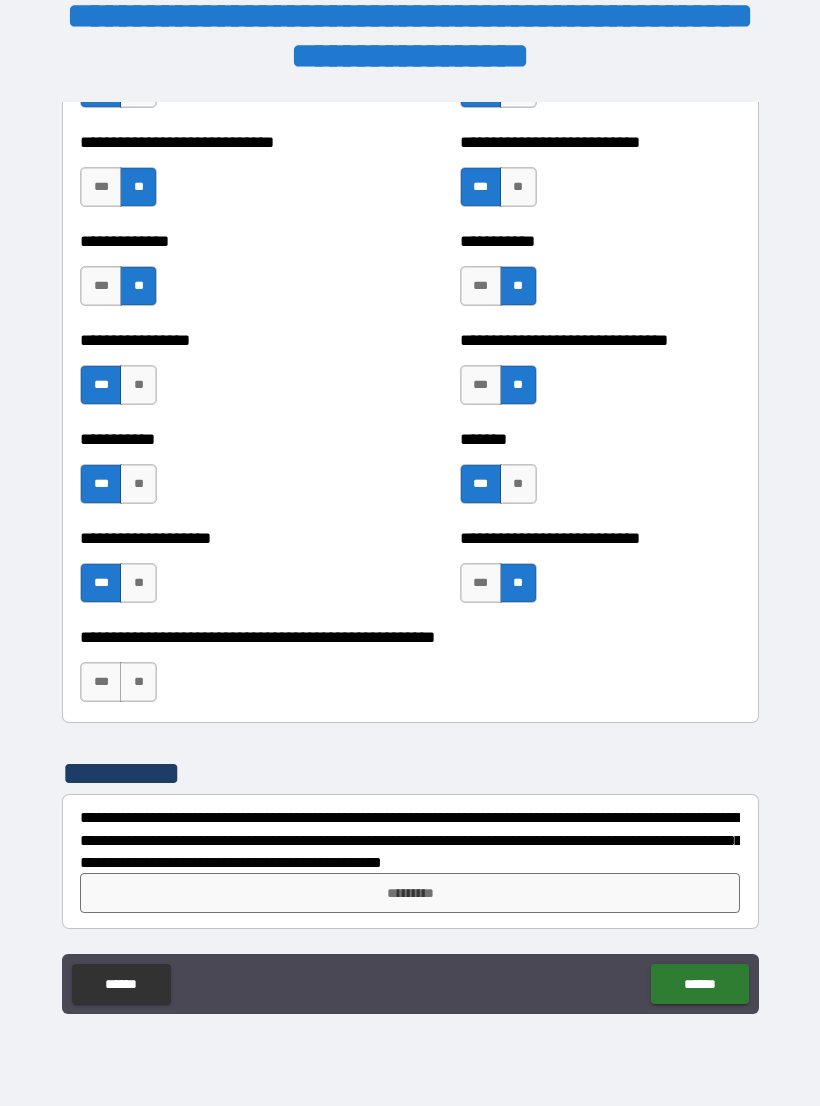 scroll, scrollTop: 7708, scrollLeft: 0, axis: vertical 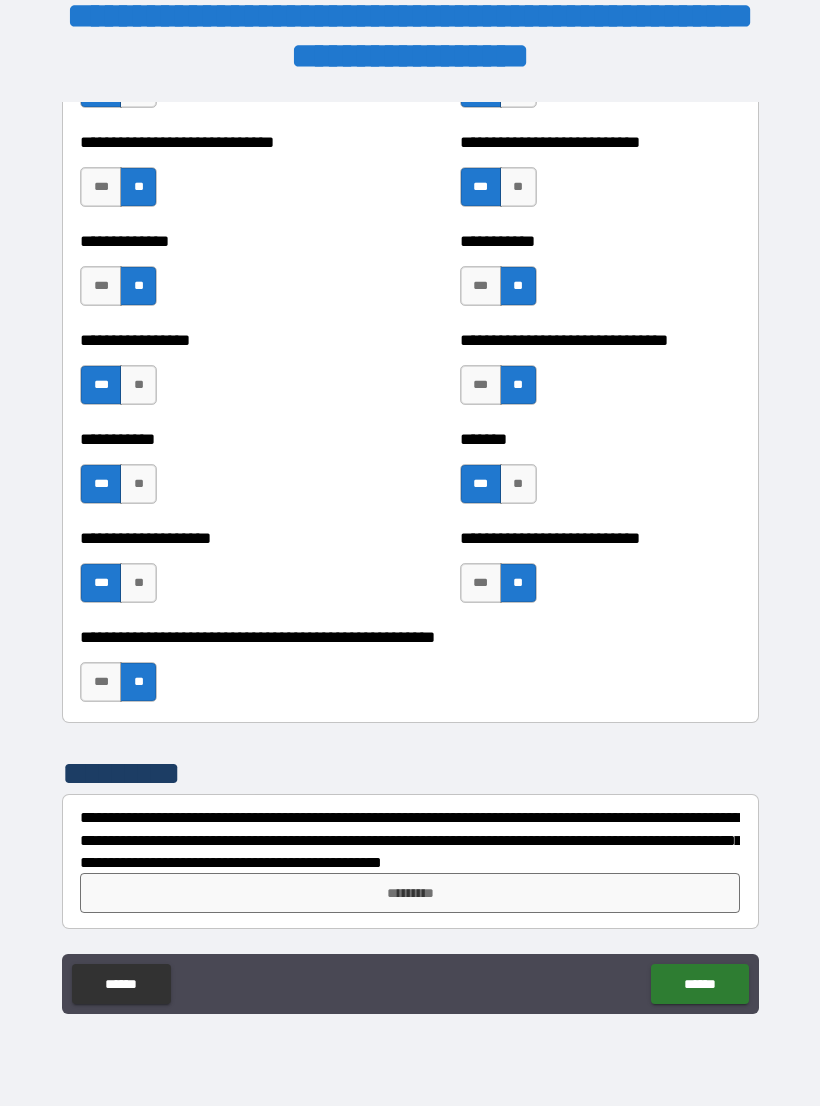 click on "*********" at bounding box center (410, 893) 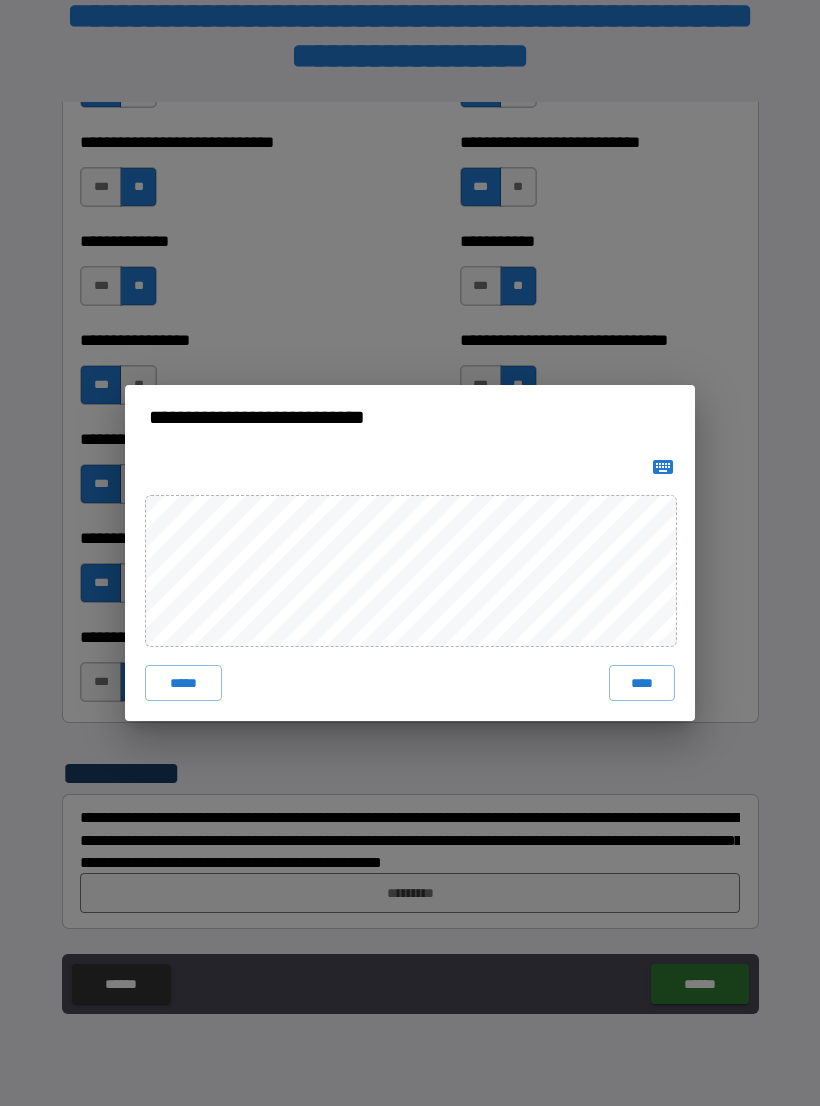 click on "****" at bounding box center (642, 683) 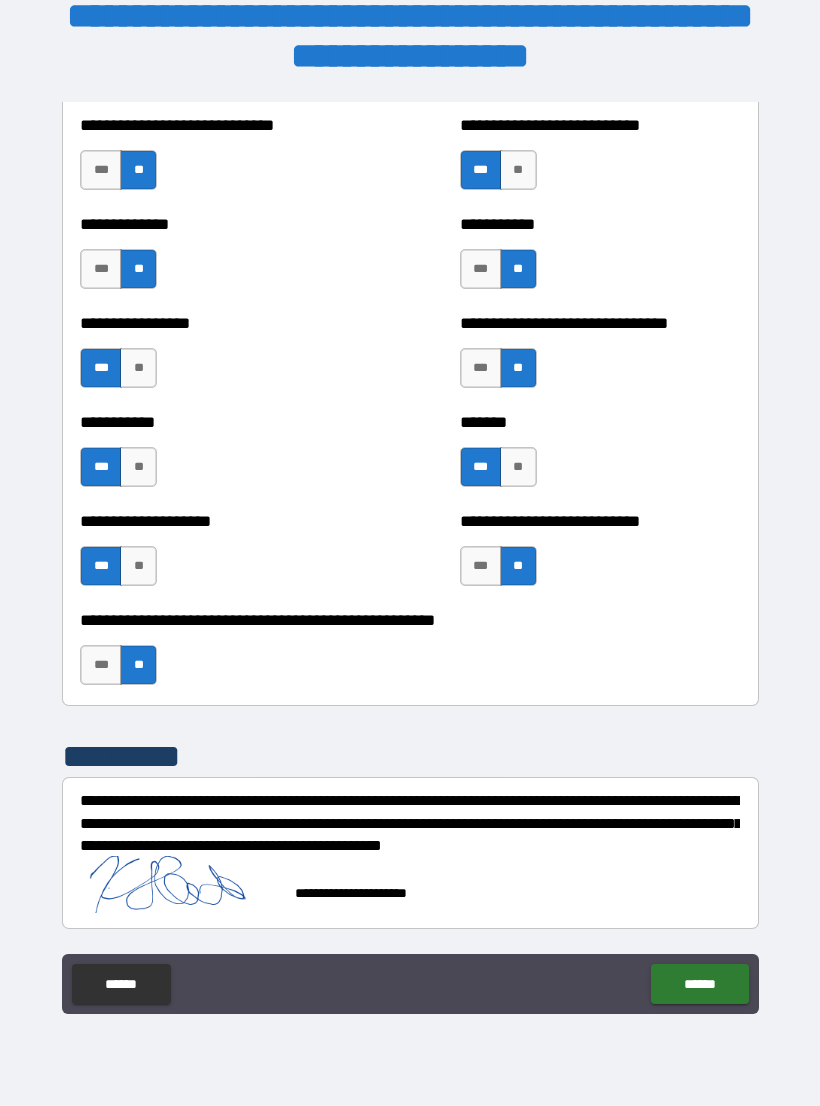 scroll, scrollTop: 7725, scrollLeft: 0, axis: vertical 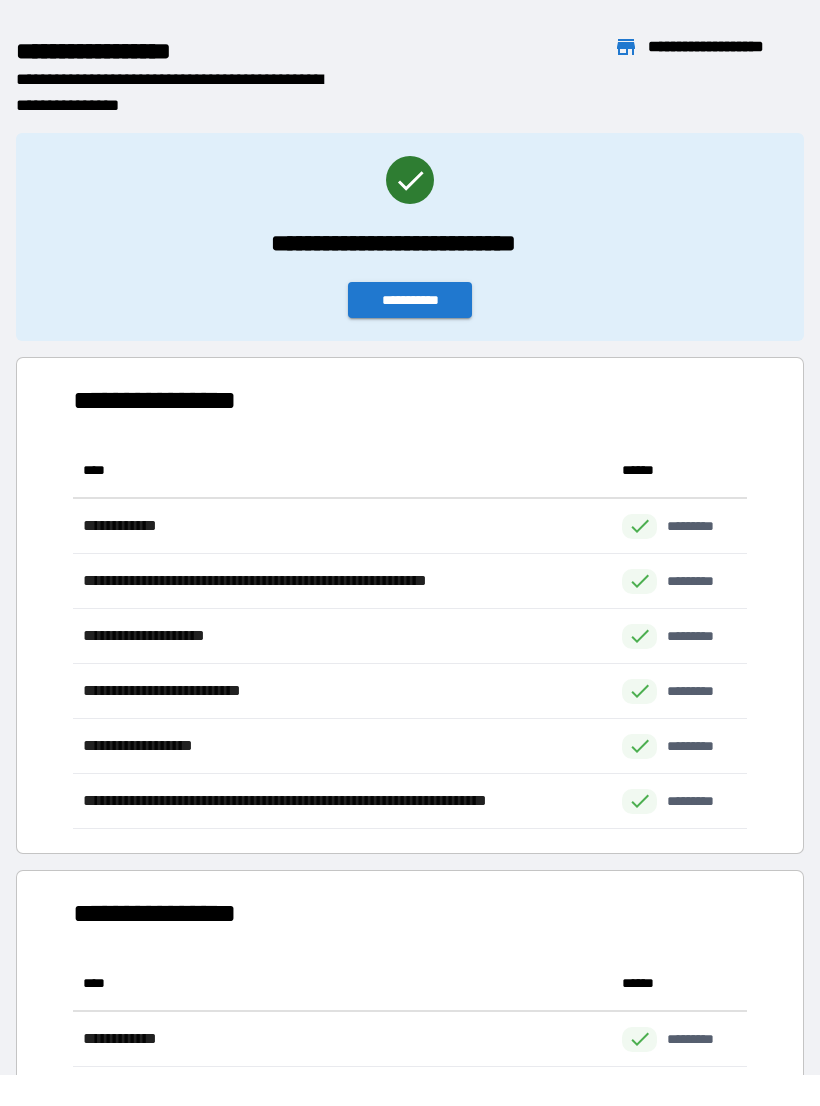 click on "**********" at bounding box center (410, 300) 